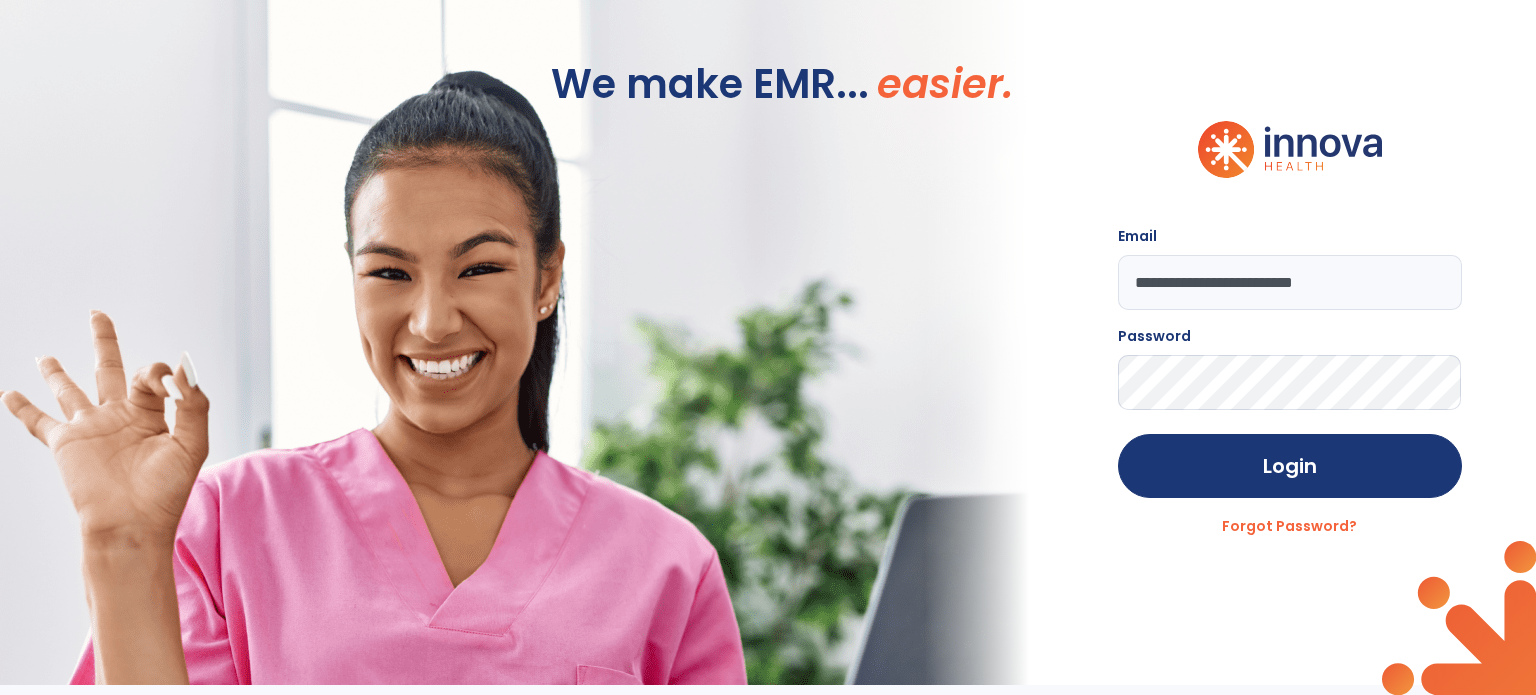 scroll, scrollTop: 0, scrollLeft: 0, axis: both 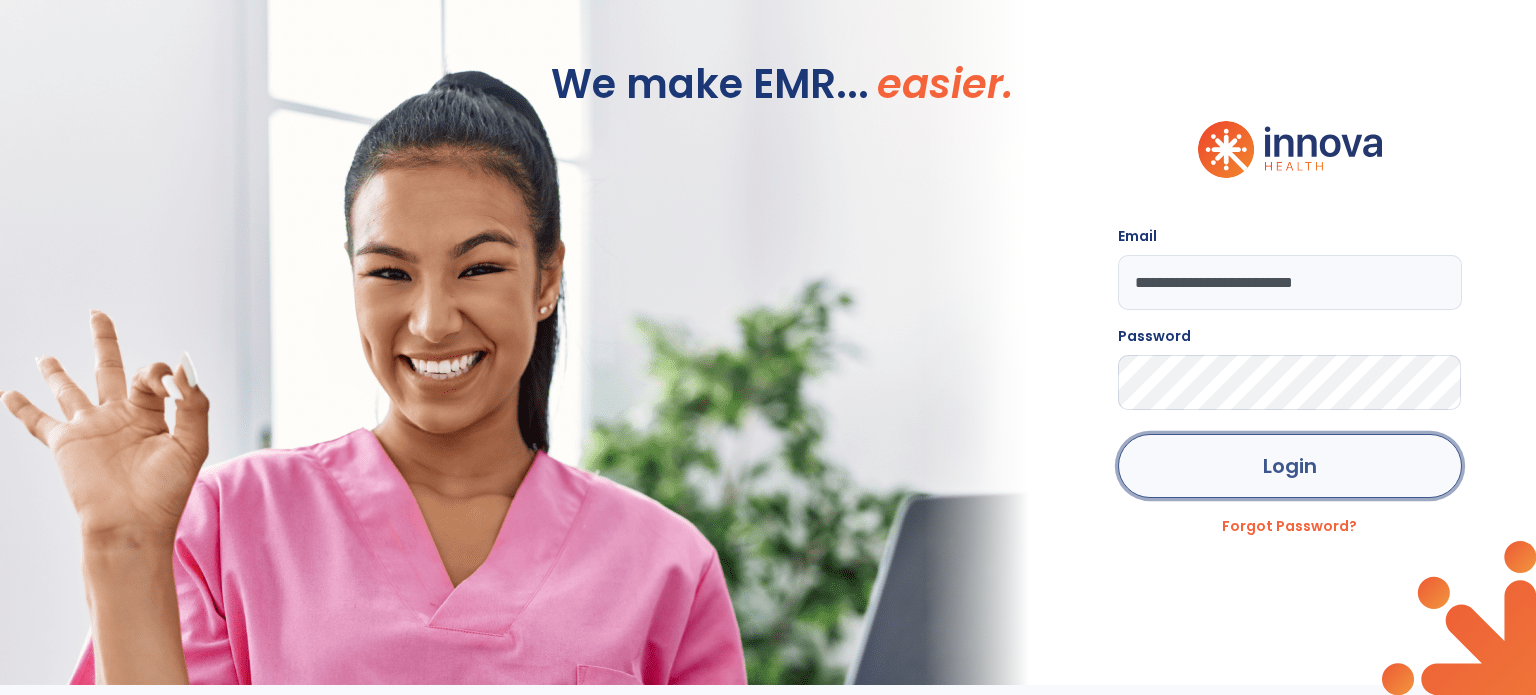 click on "Login" 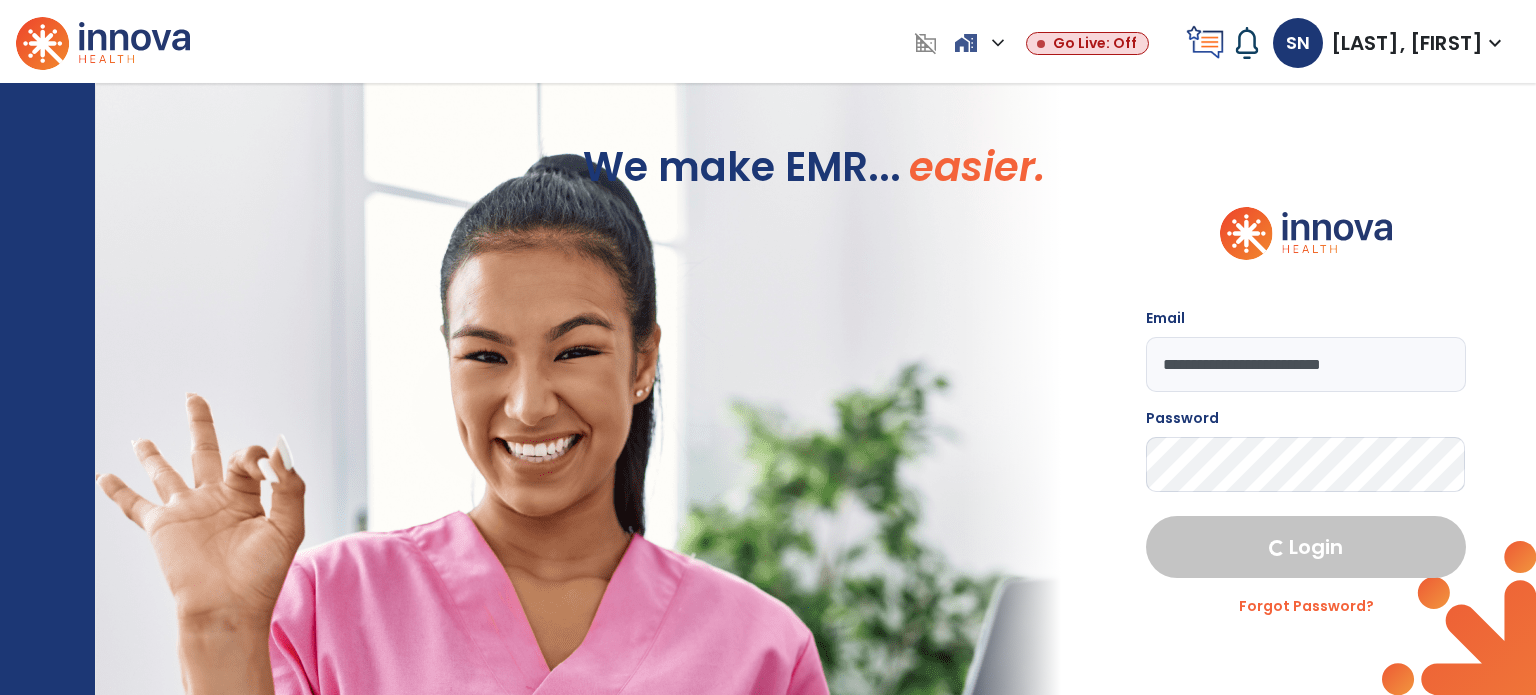 select on "***" 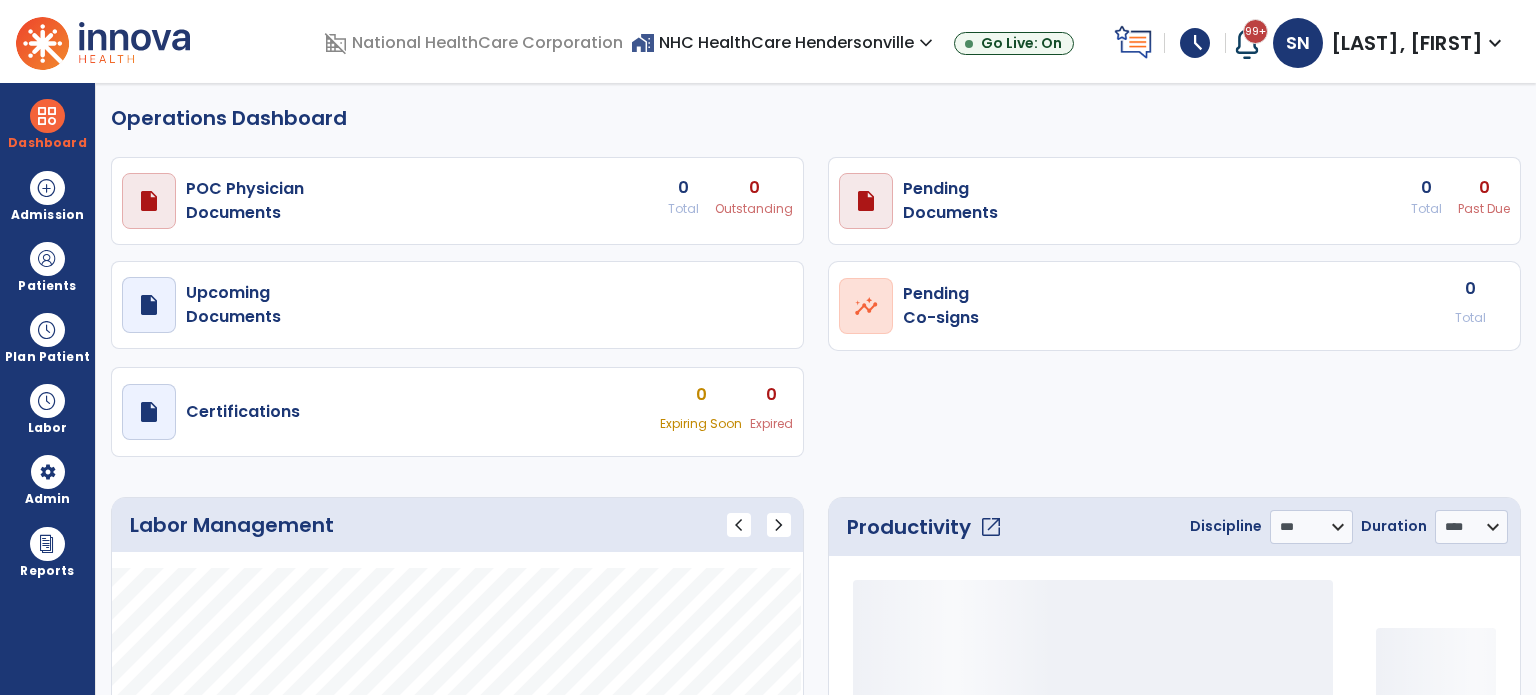 select on "***" 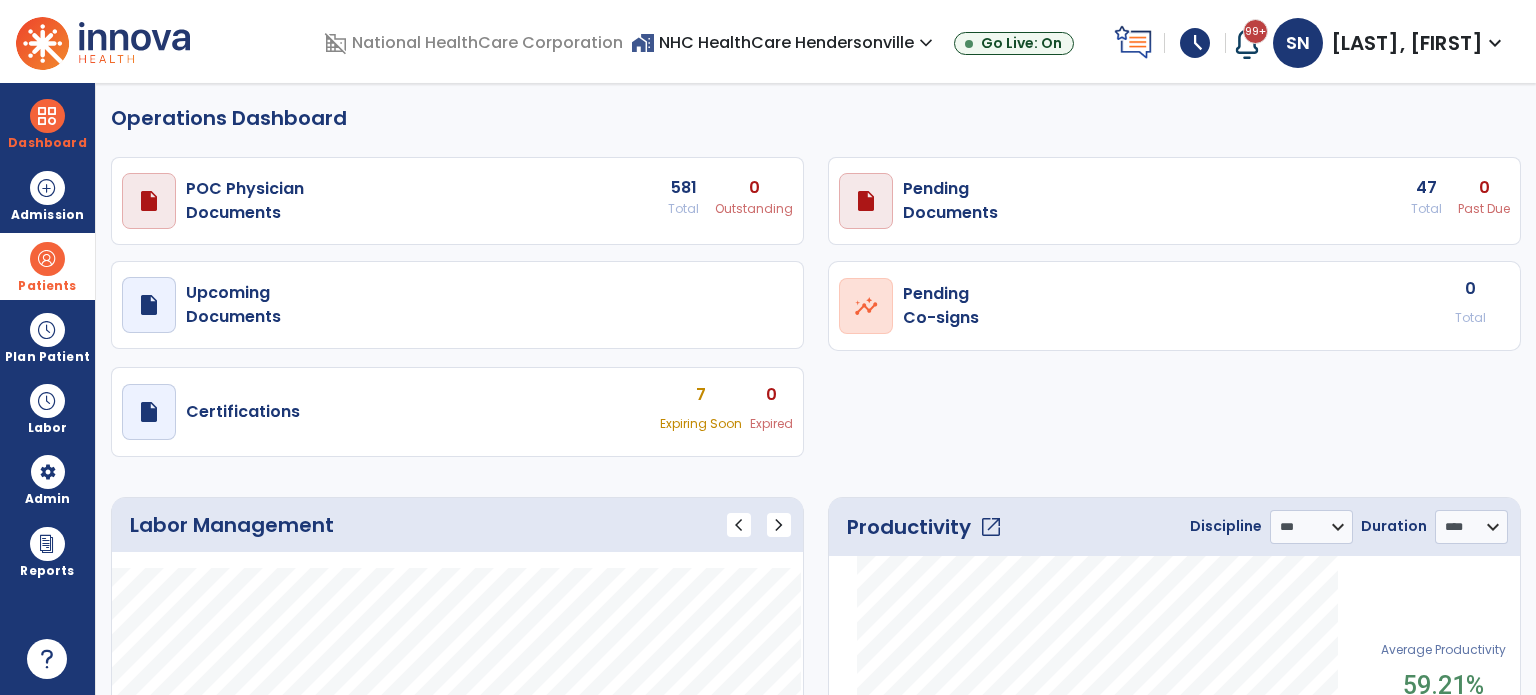 click at bounding box center (47, 259) 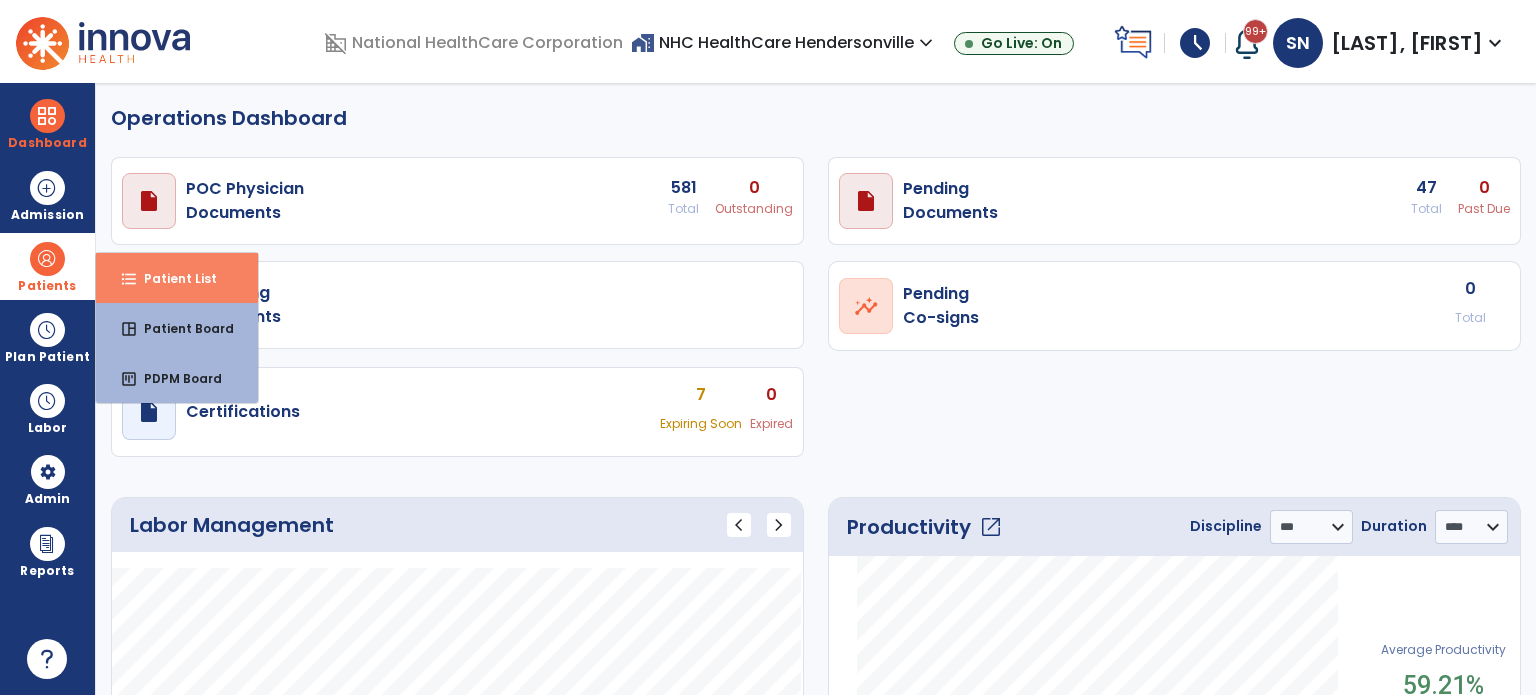 click on "Patient List" at bounding box center (172, 278) 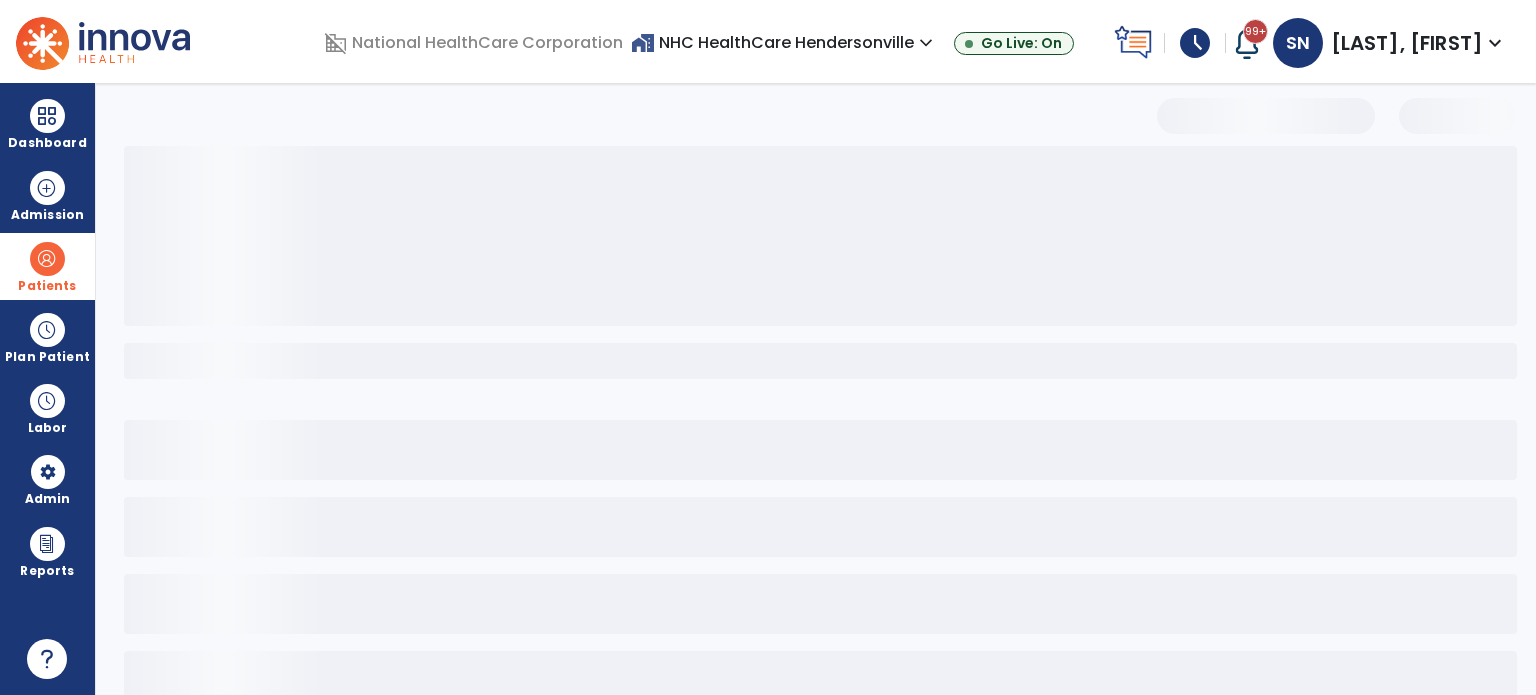 select on "***" 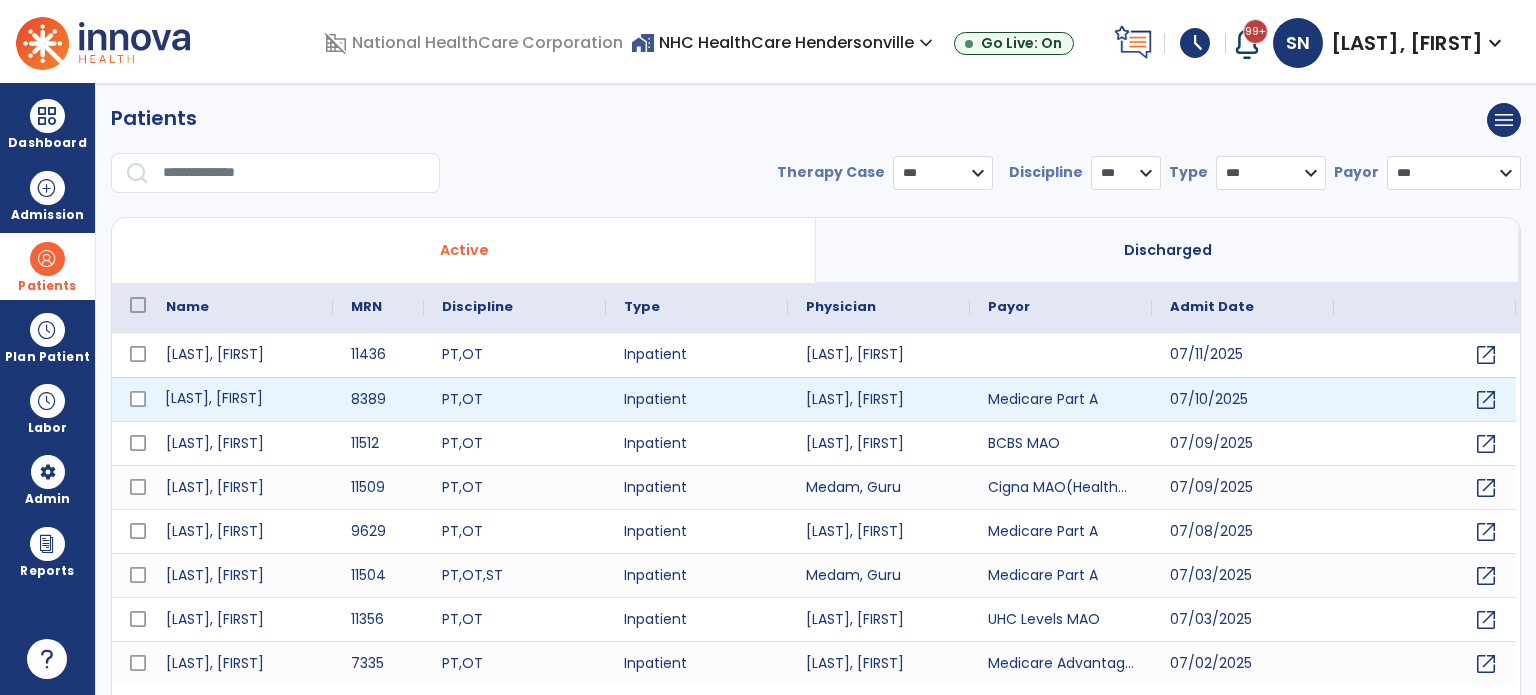 click on "[LAST], [FIRST]" at bounding box center [240, 399] 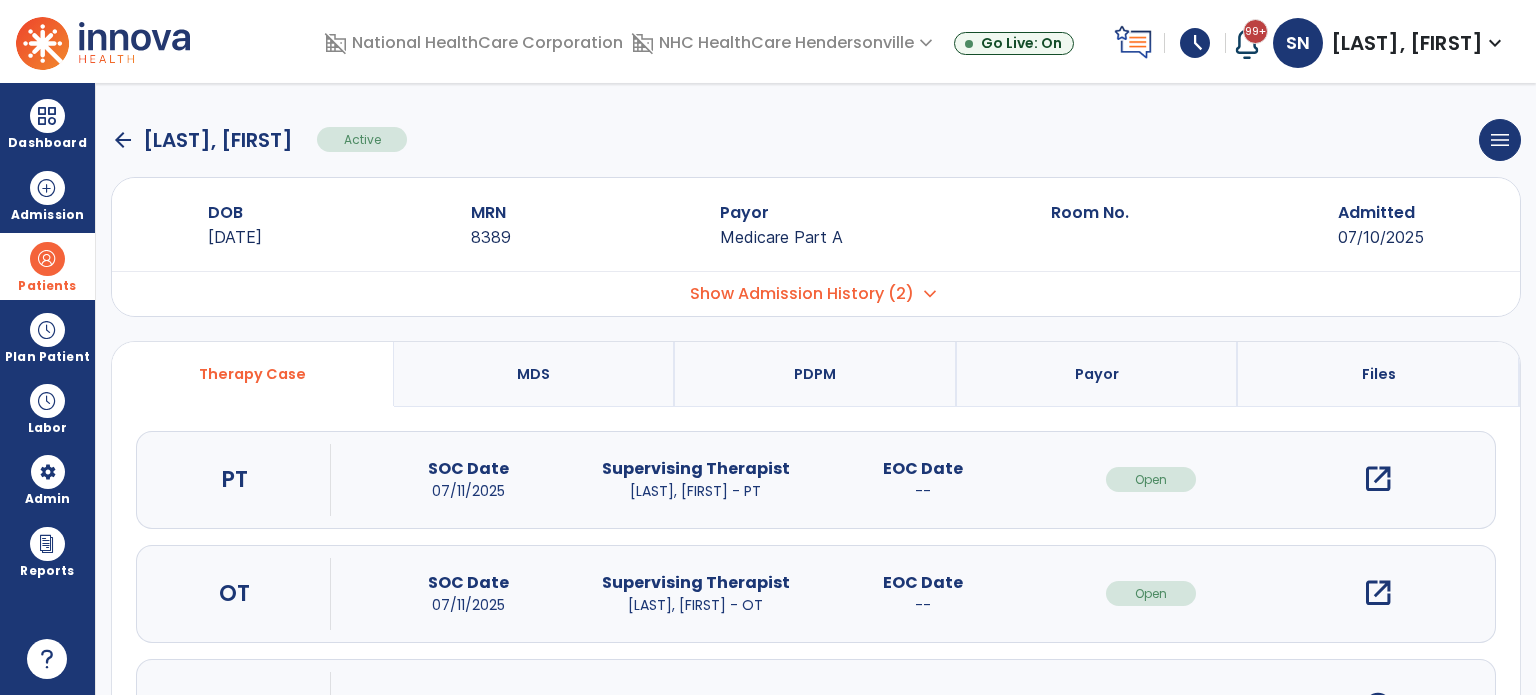 click on "open_in_new" at bounding box center (1378, 479) 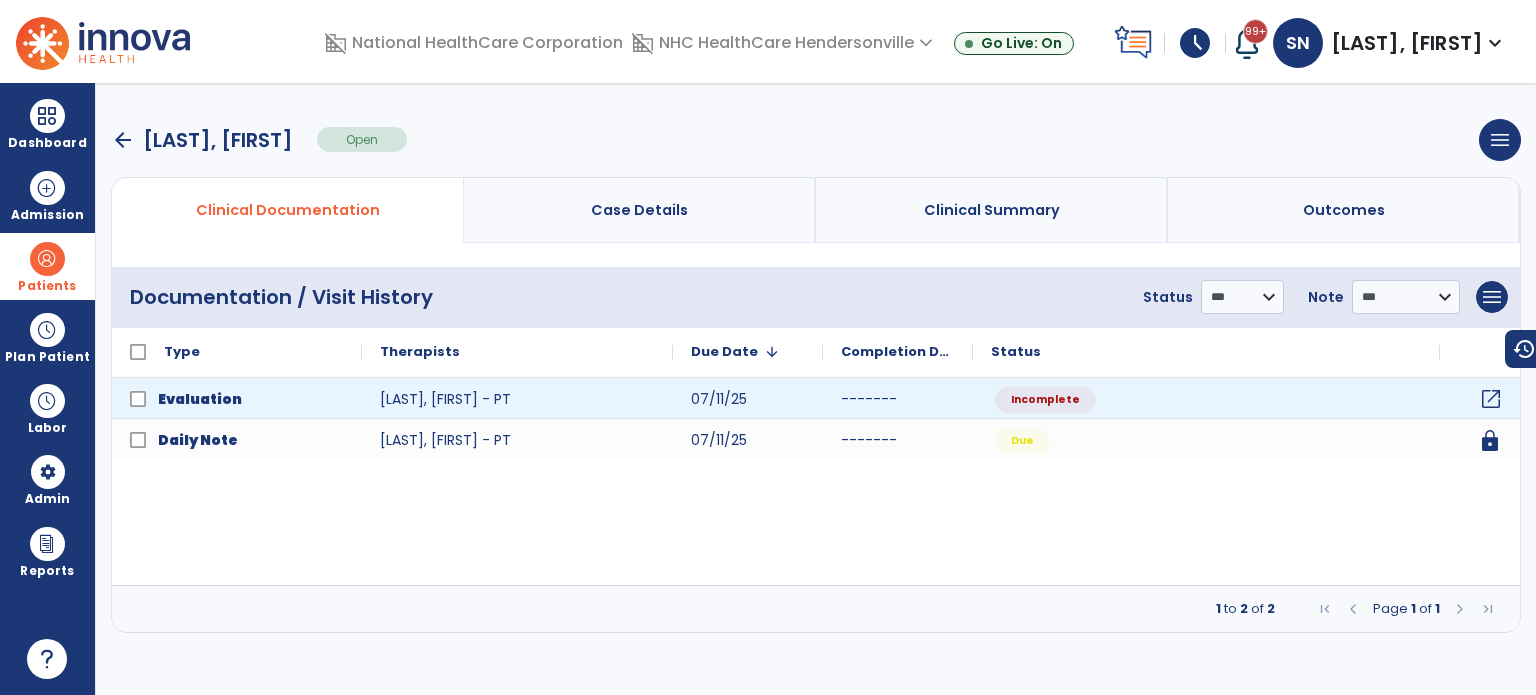 click on "open_in_new" 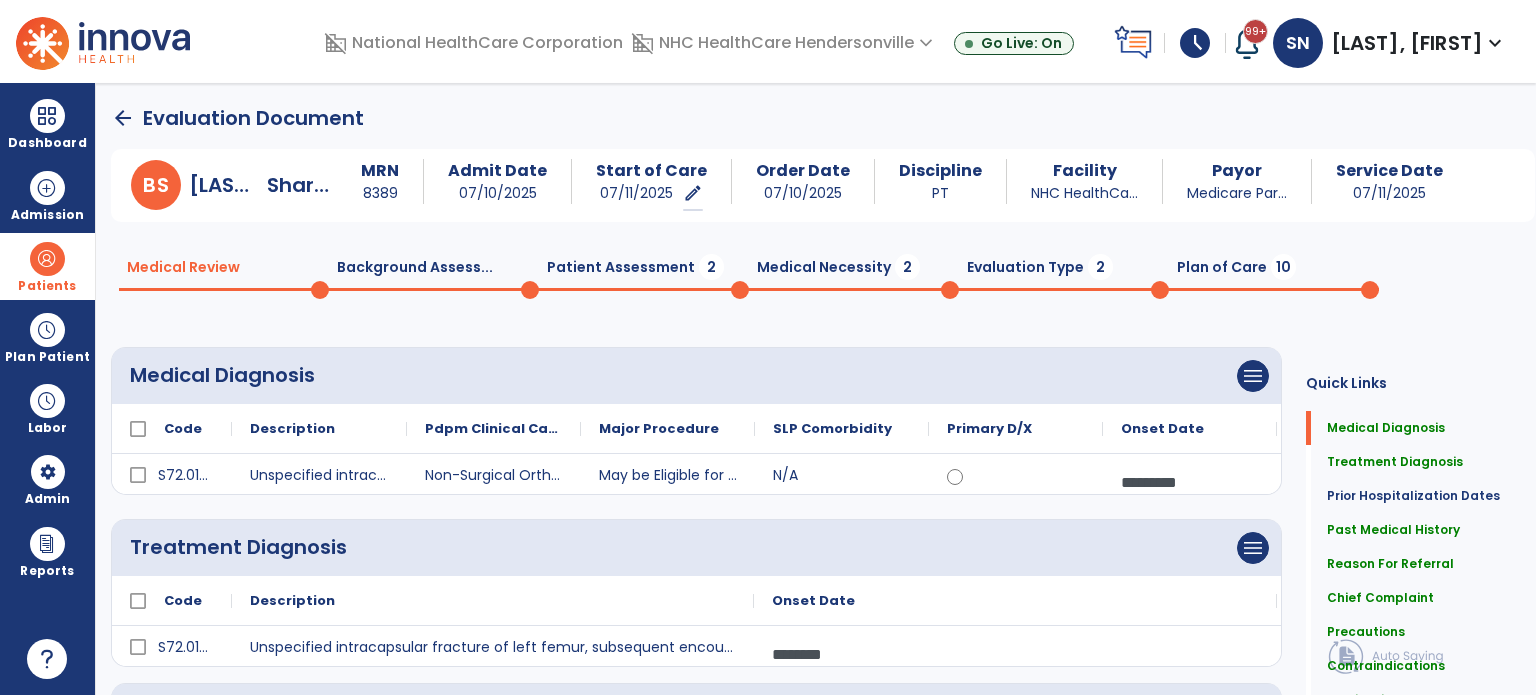 click on "Patient Assessment  2" 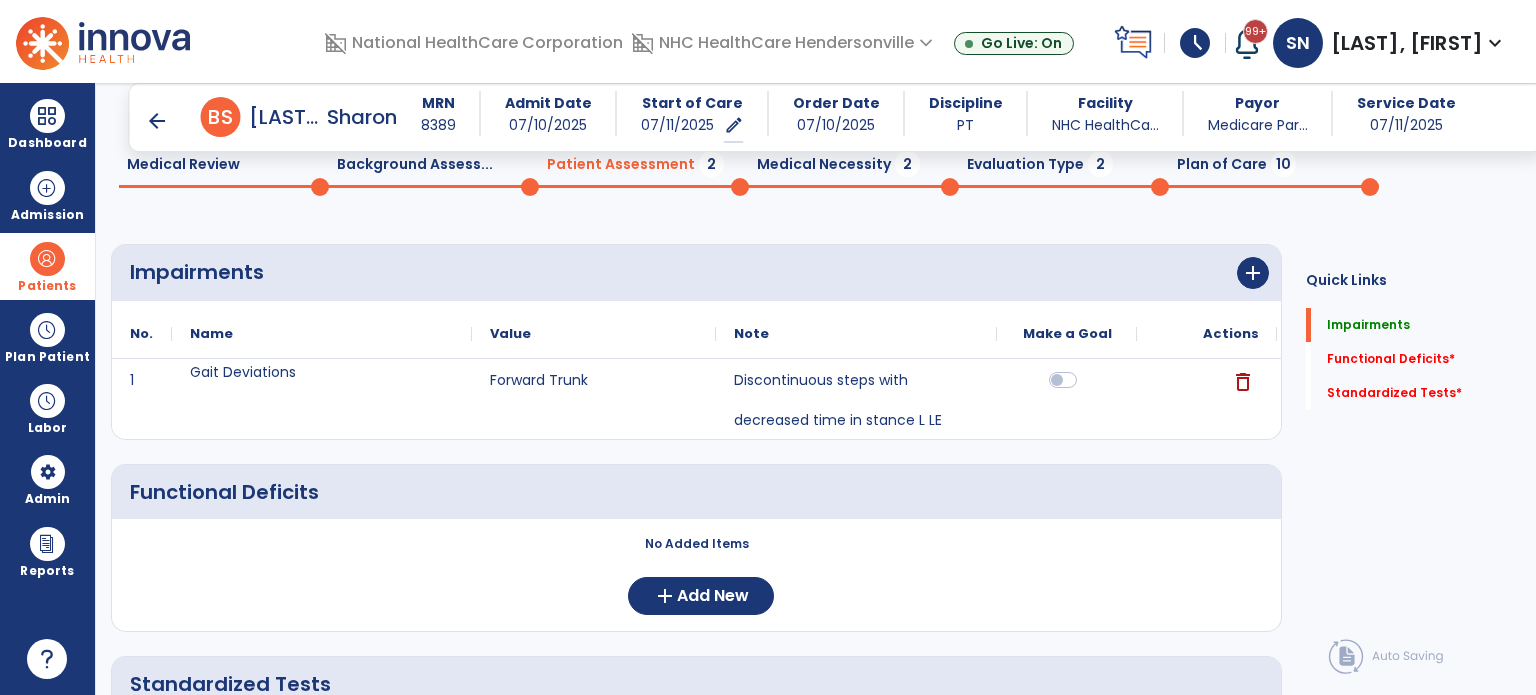 scroll, scrollTop: 80, scrollLeft: 0, axis: vertical 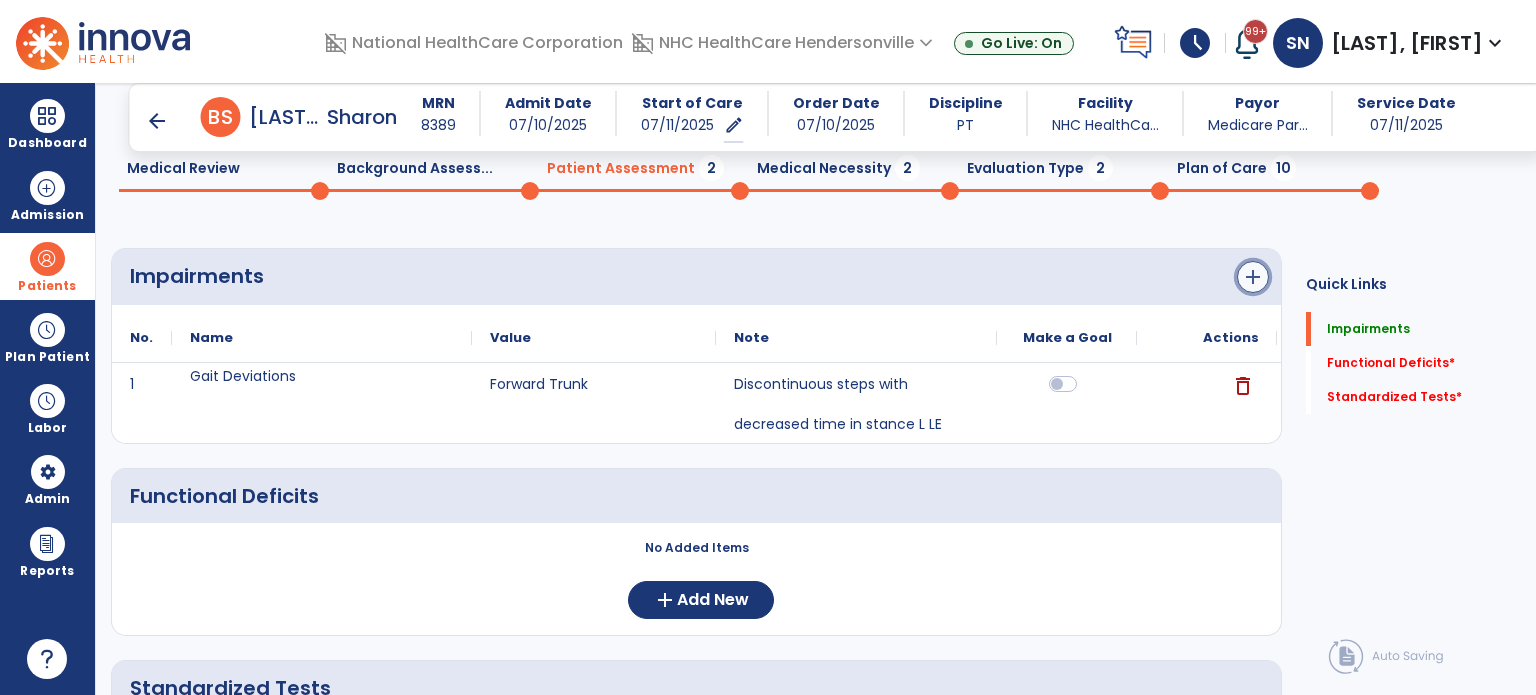 click on "add" 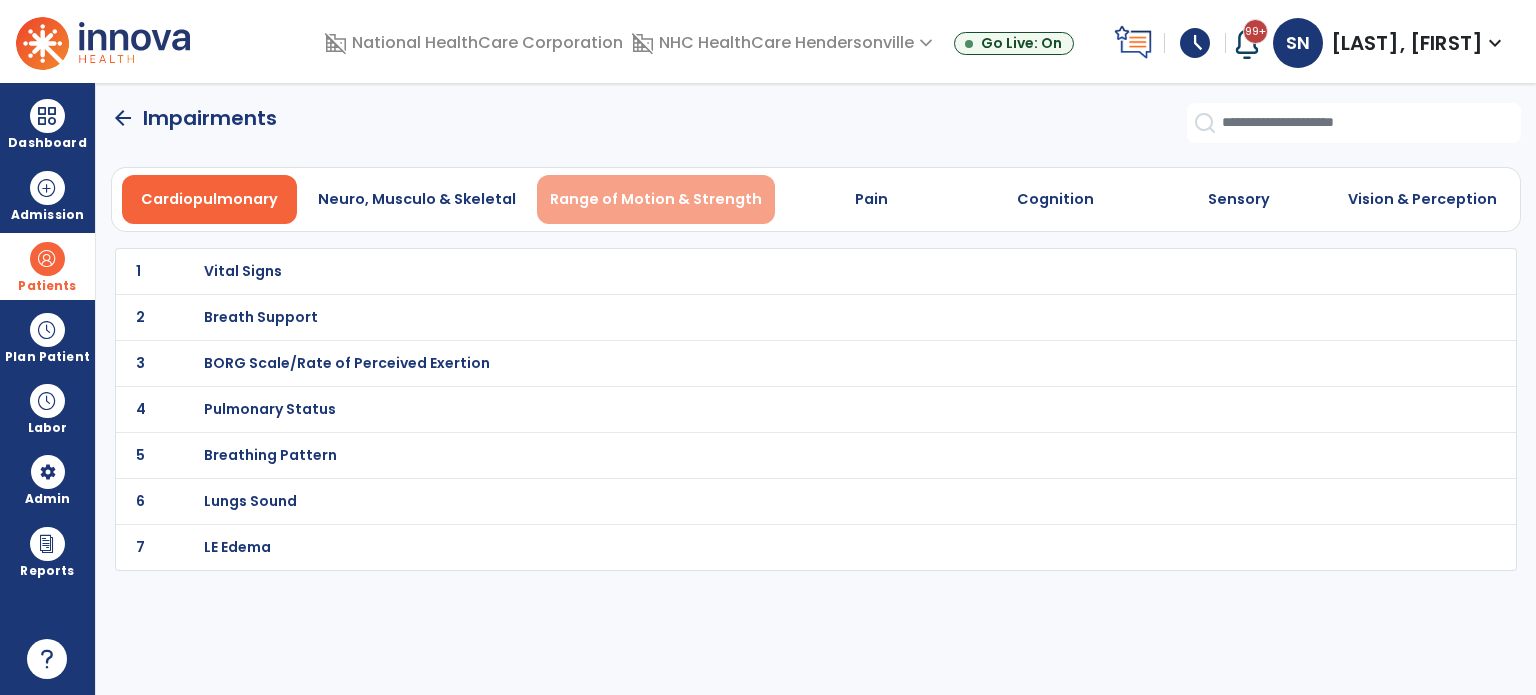 click on "Range of Motion & Strength" at bounding box center (656, 199) 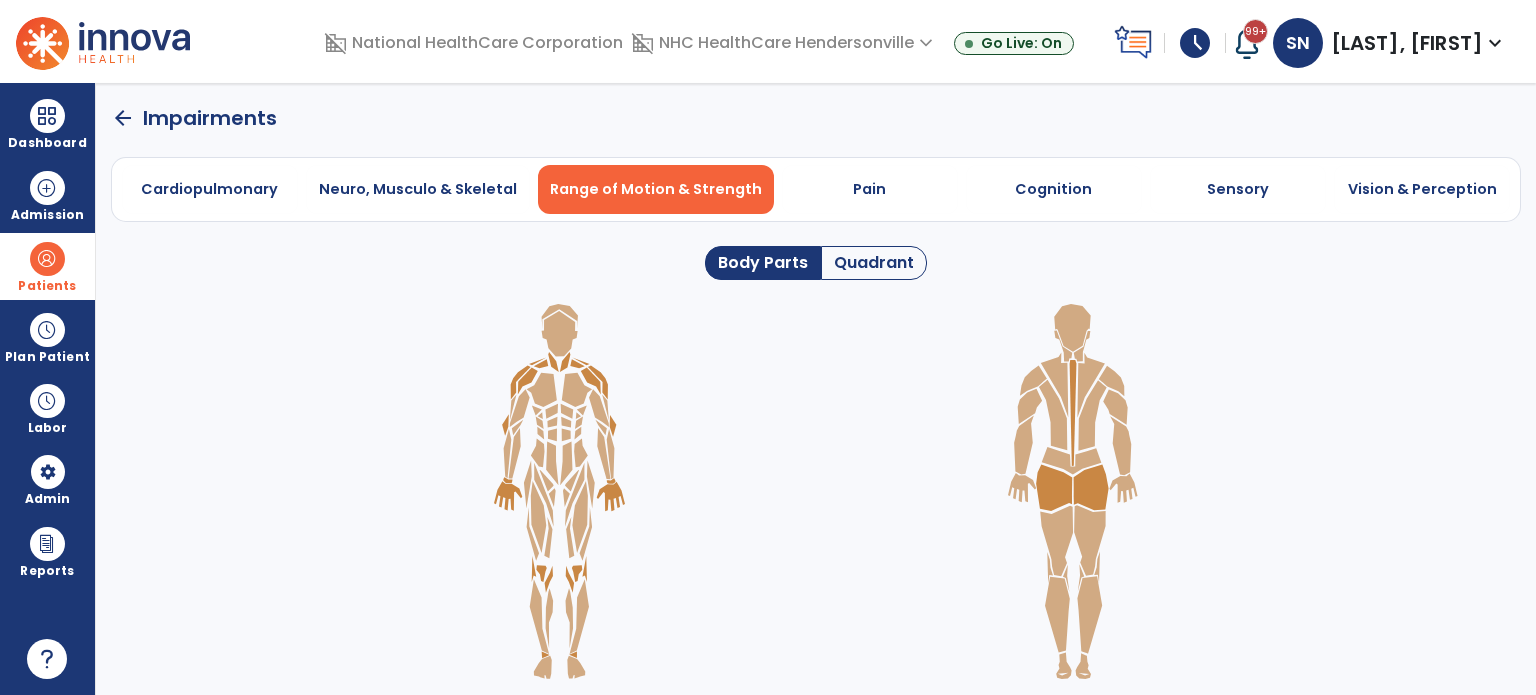 click on "Quadrant" 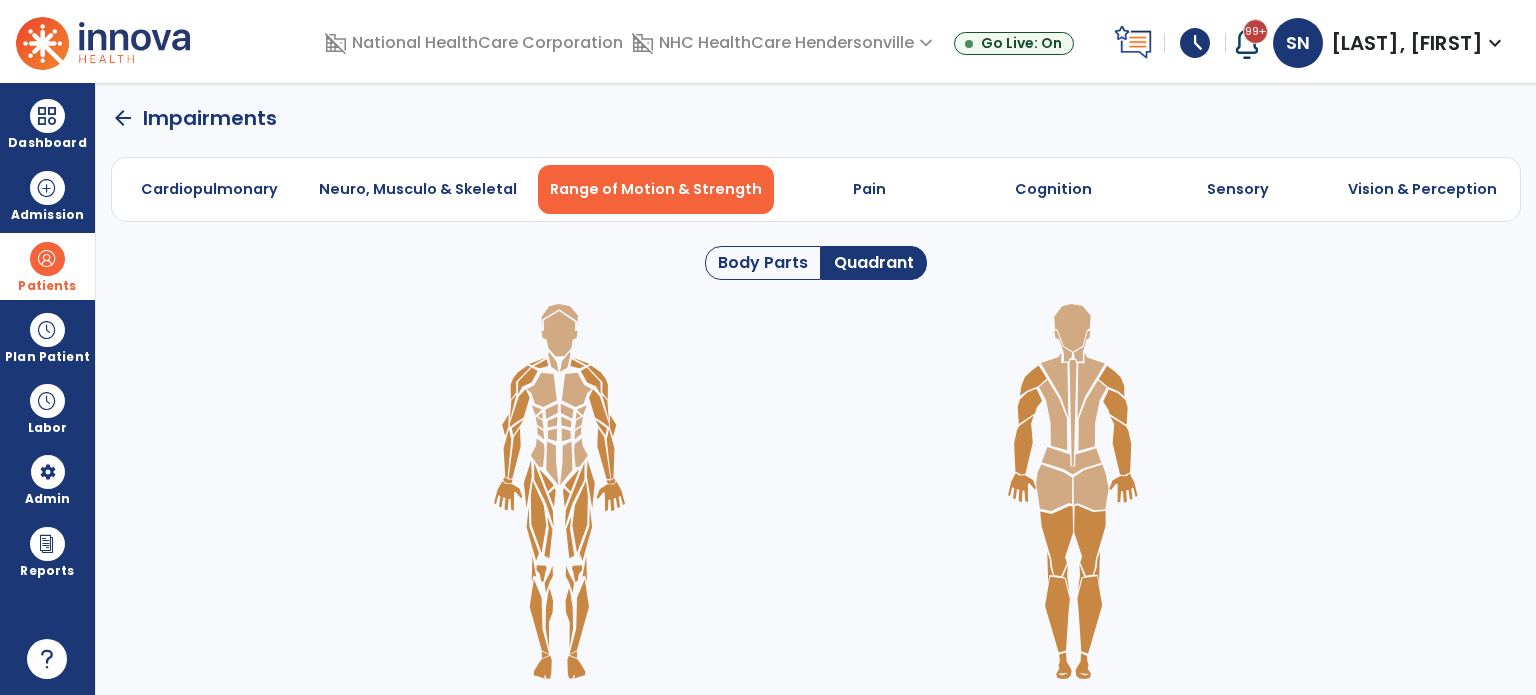 click on "Body Parts" 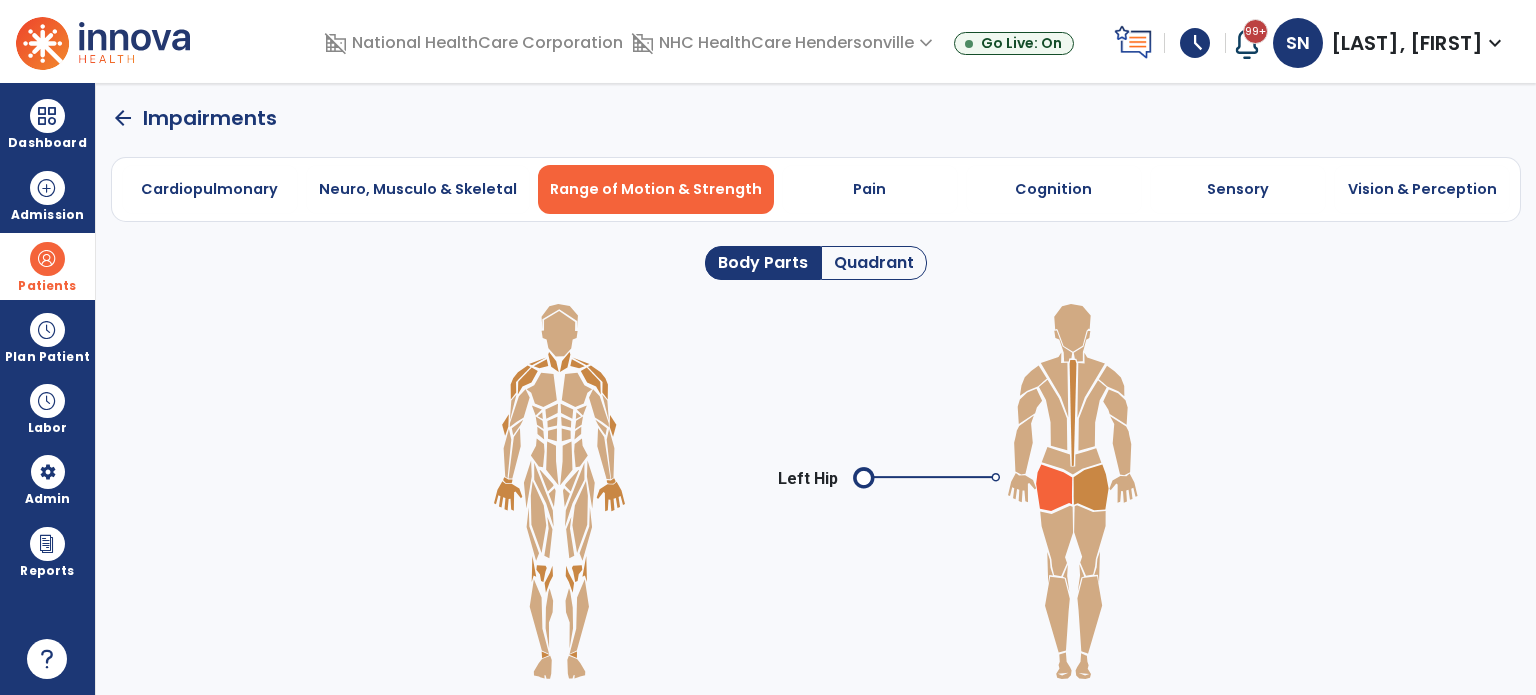 click 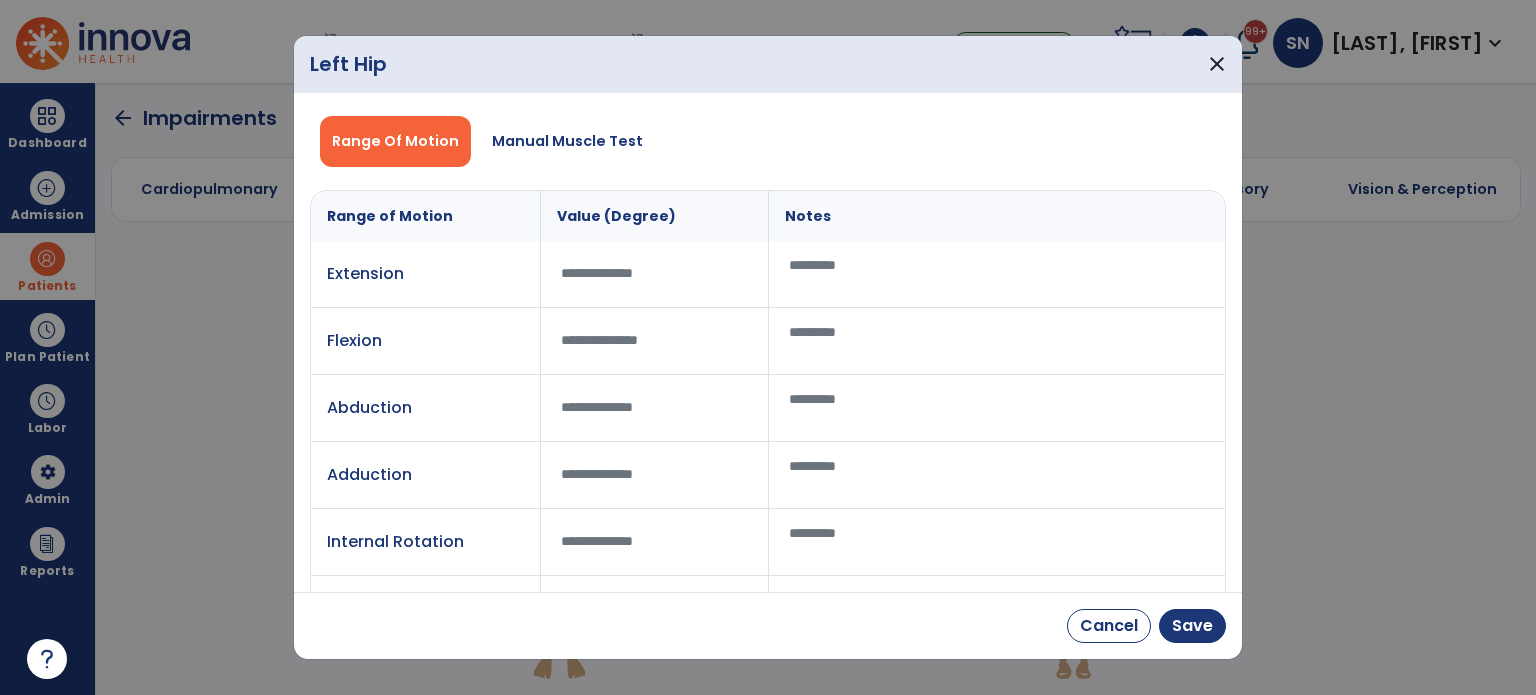 click at bounding box center [655, 407] 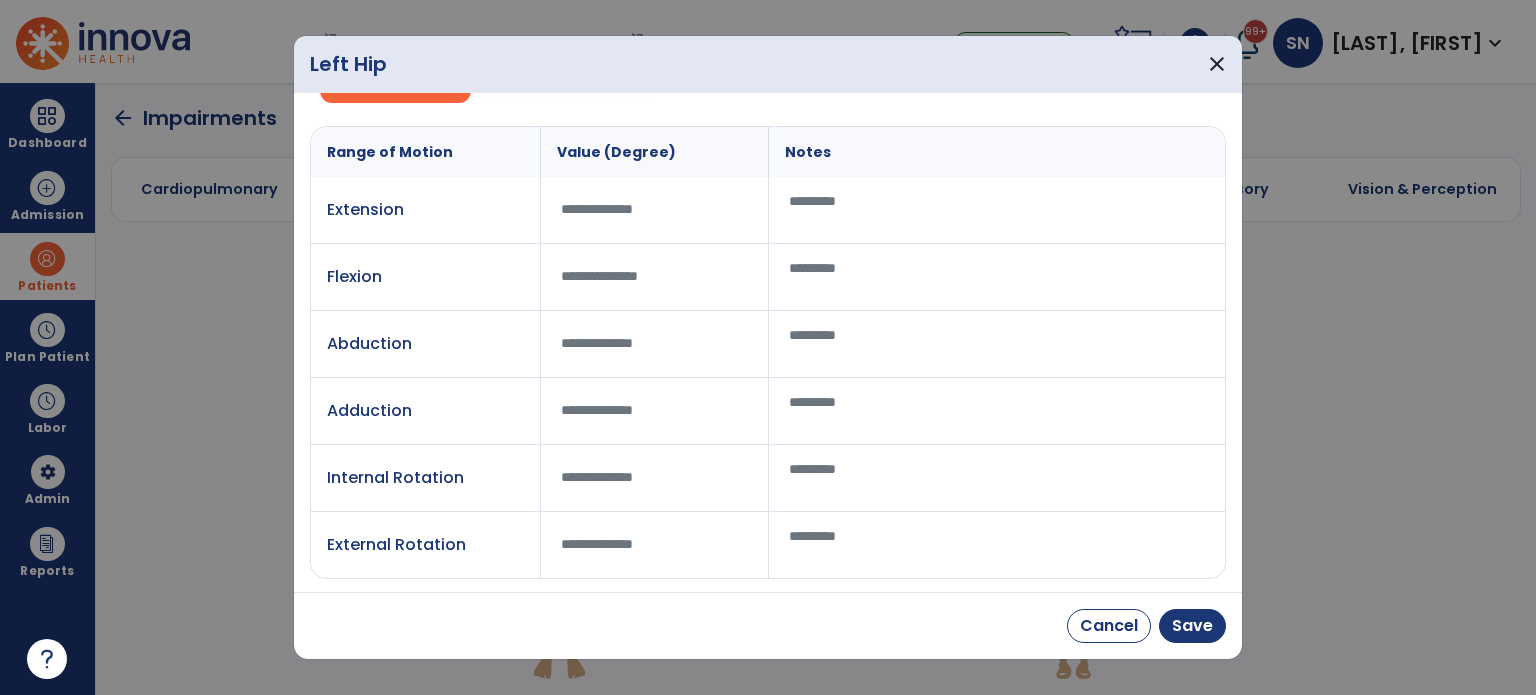 type on "**" 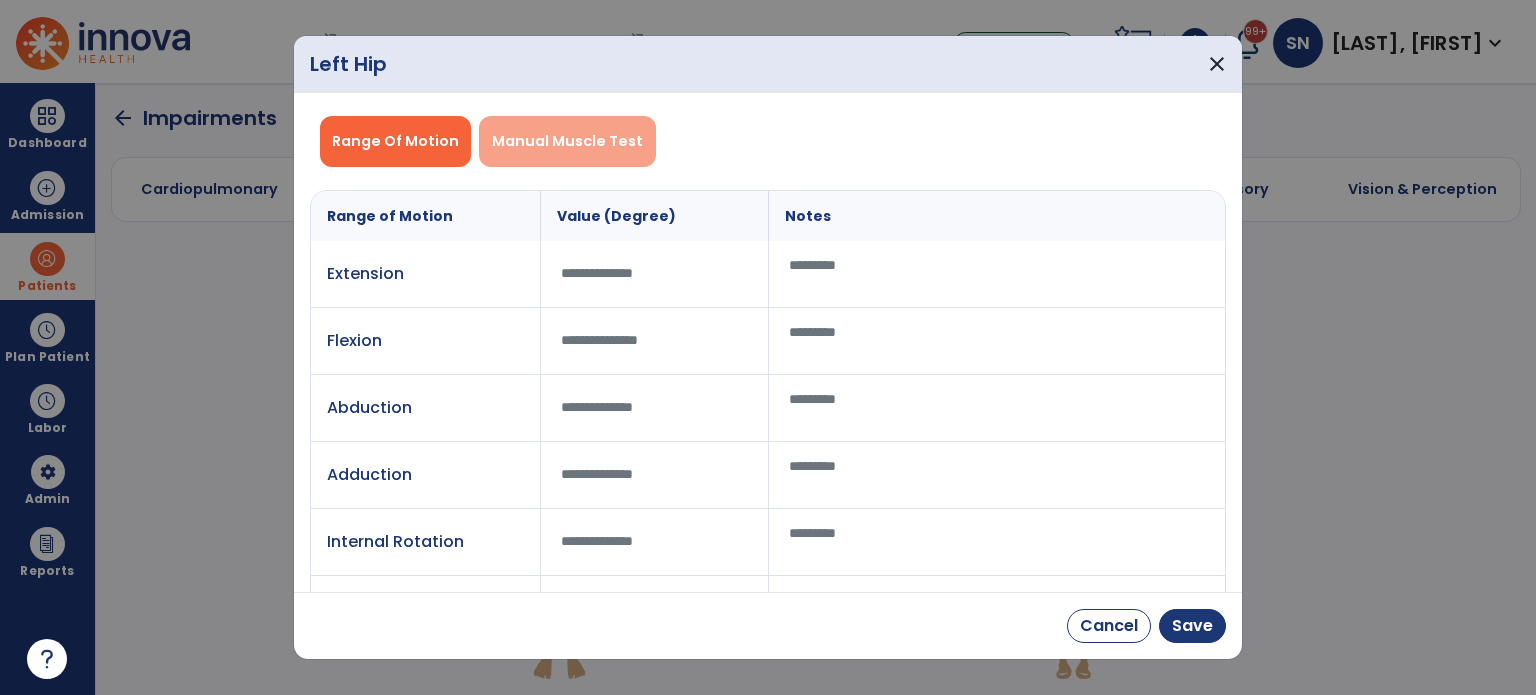 click on "Manual Muscle Test" at bounding box center (567, 141) 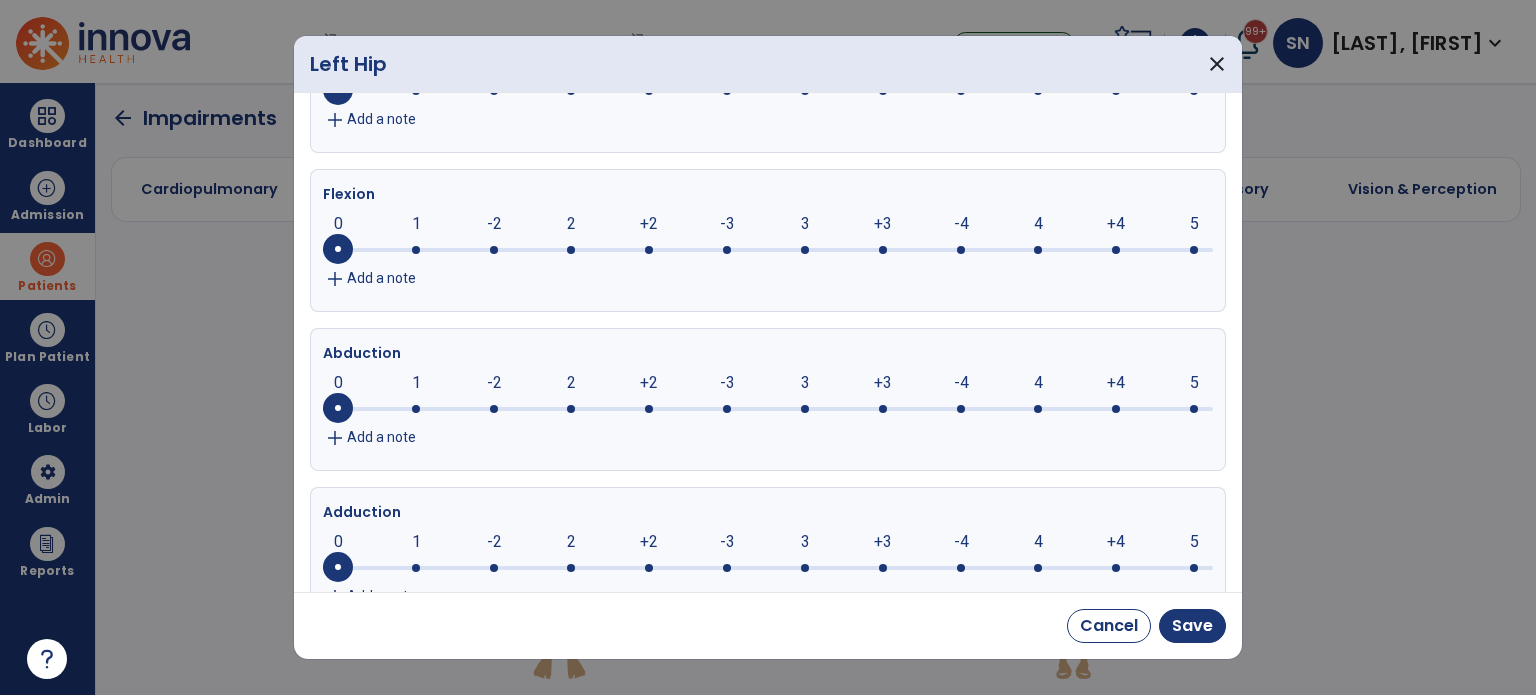 scroll, scrollTop: 200, scrollLeft: 0, axis: vertical 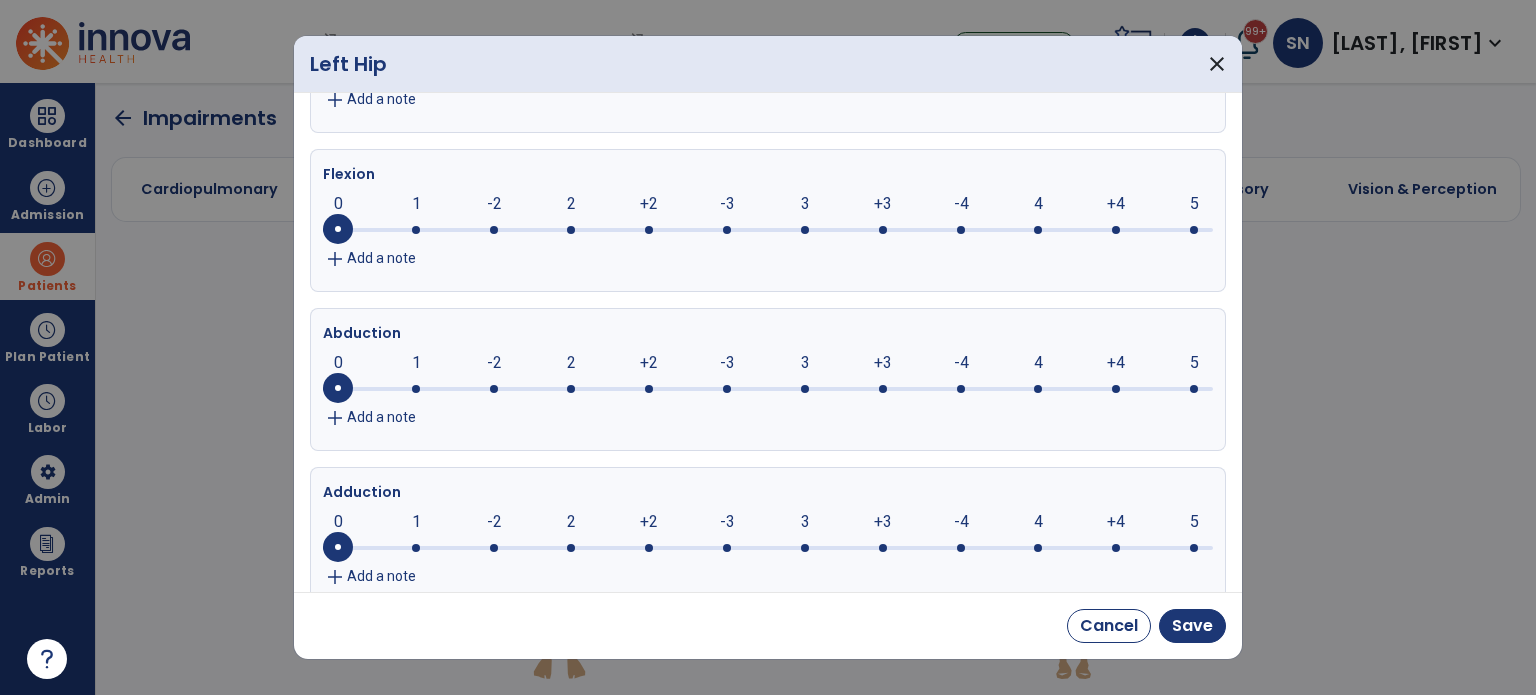 click 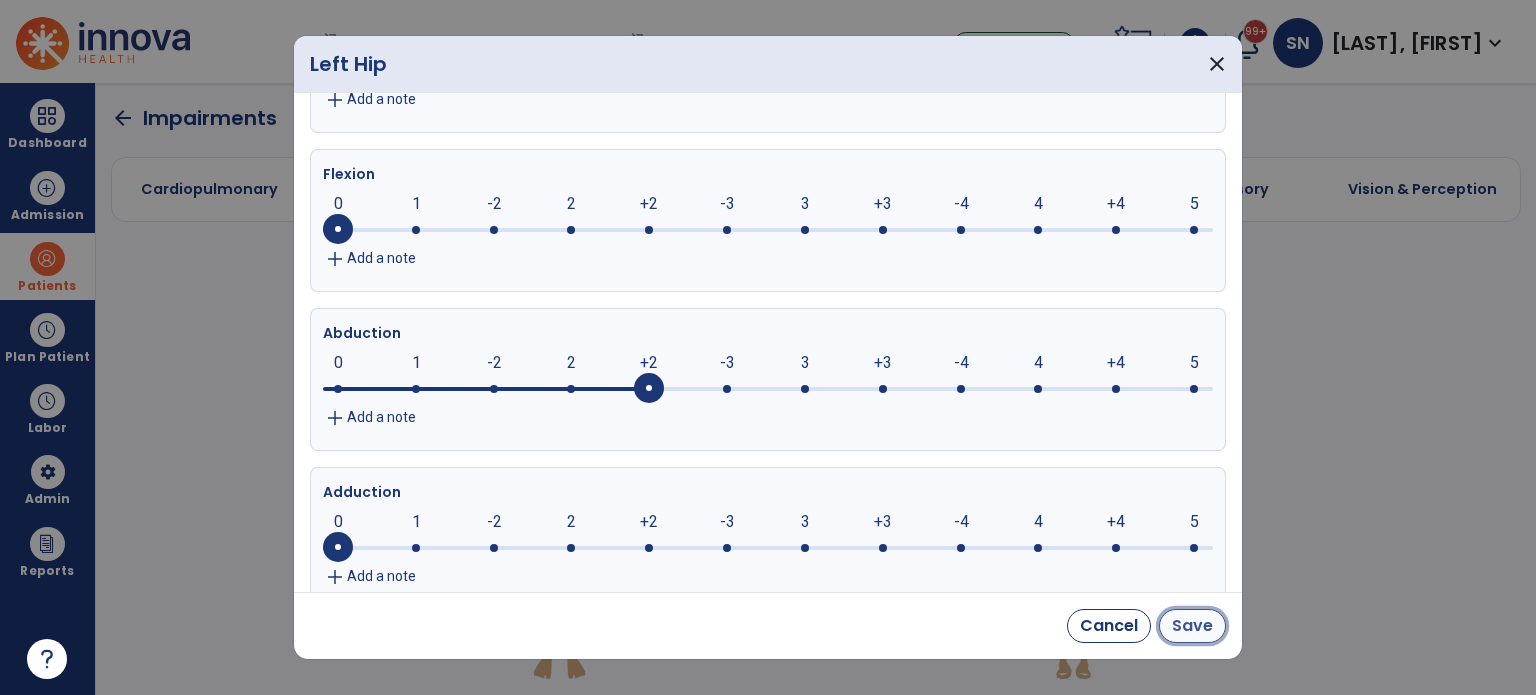 click on "Save" at bounding box center (1192, 626) 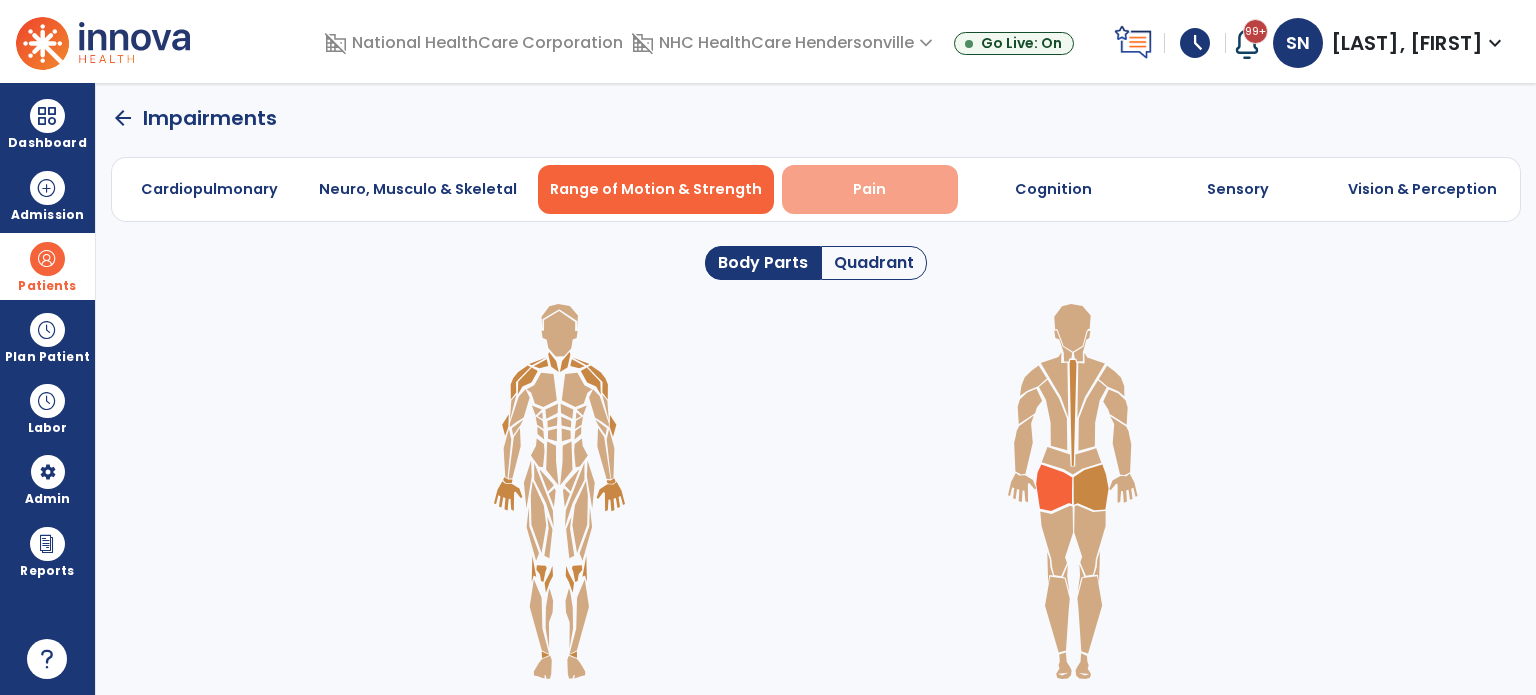 click on "Pain" at bounding box center (869, 189) 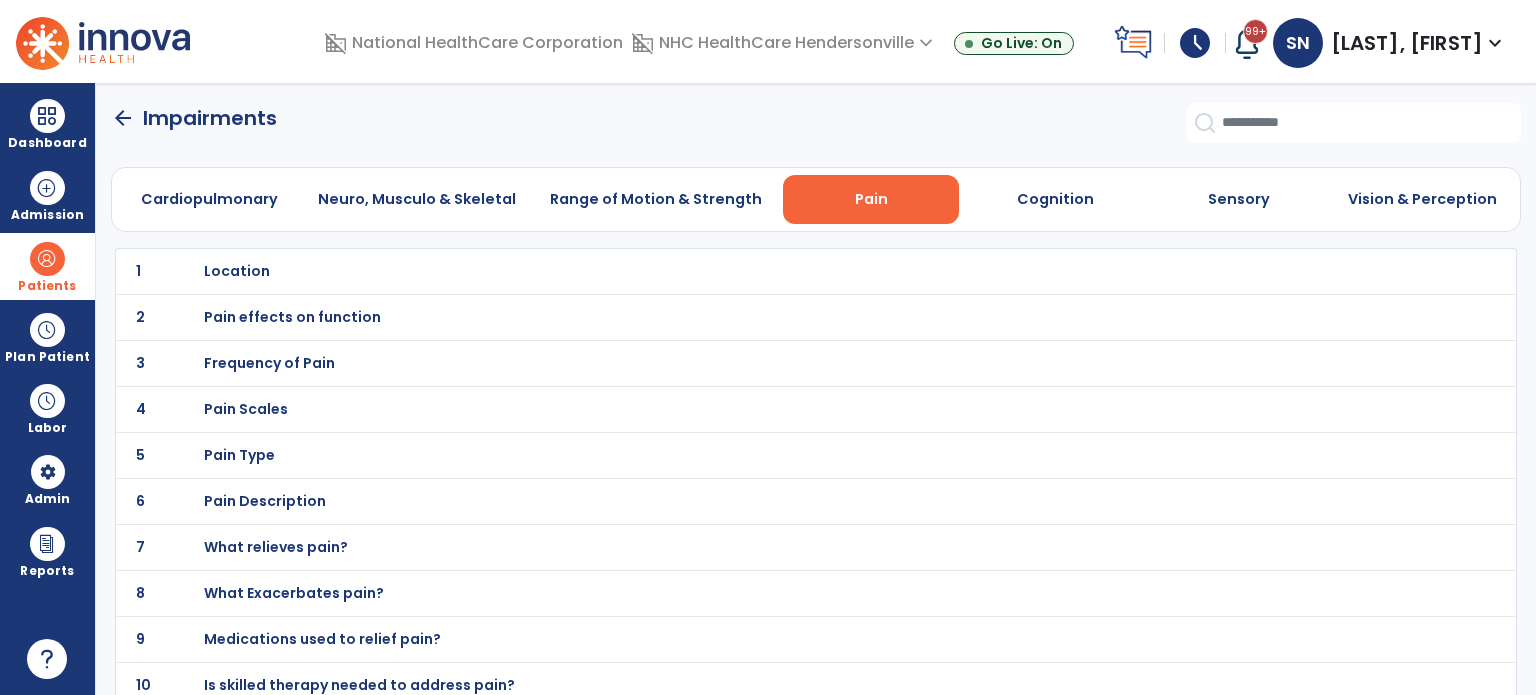 click on "Location" at bounding box center [237, 271] 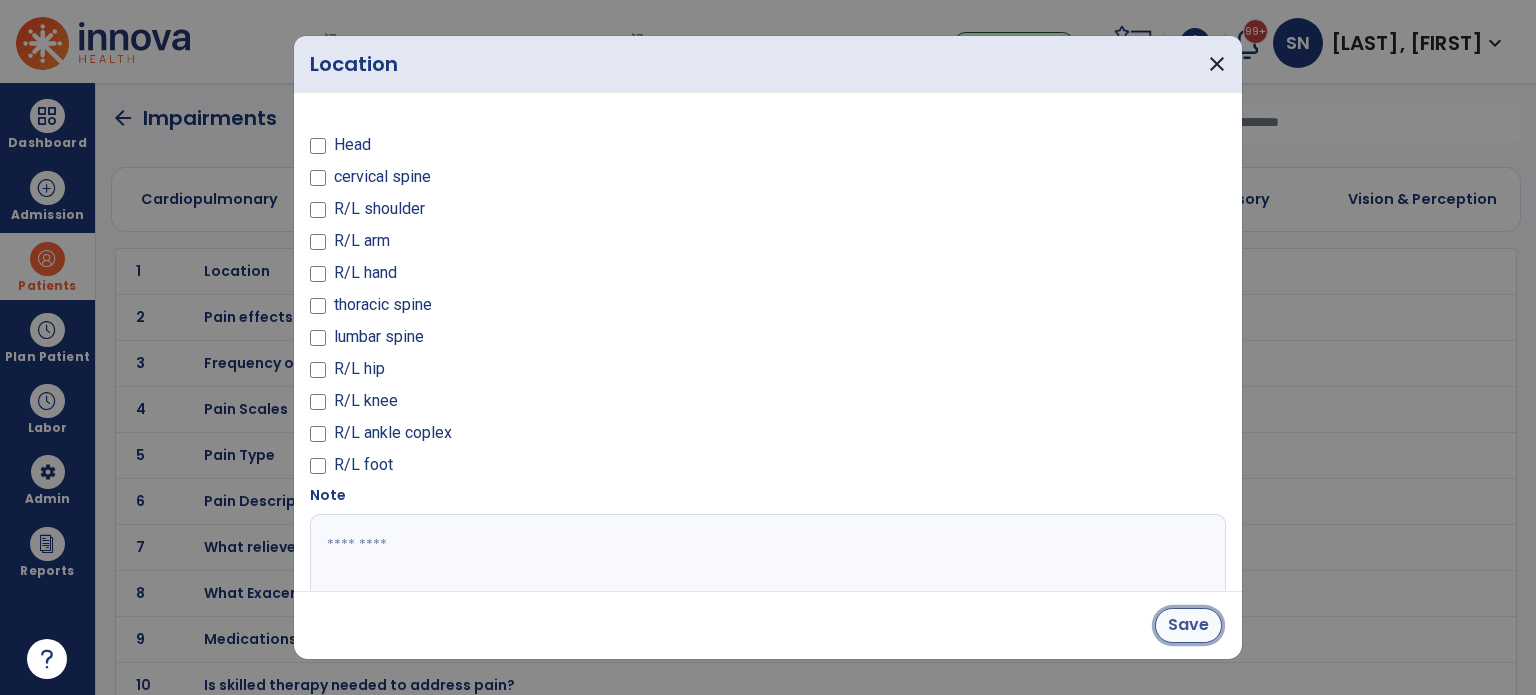 click on "Save" at bounding box center (1188, 625) 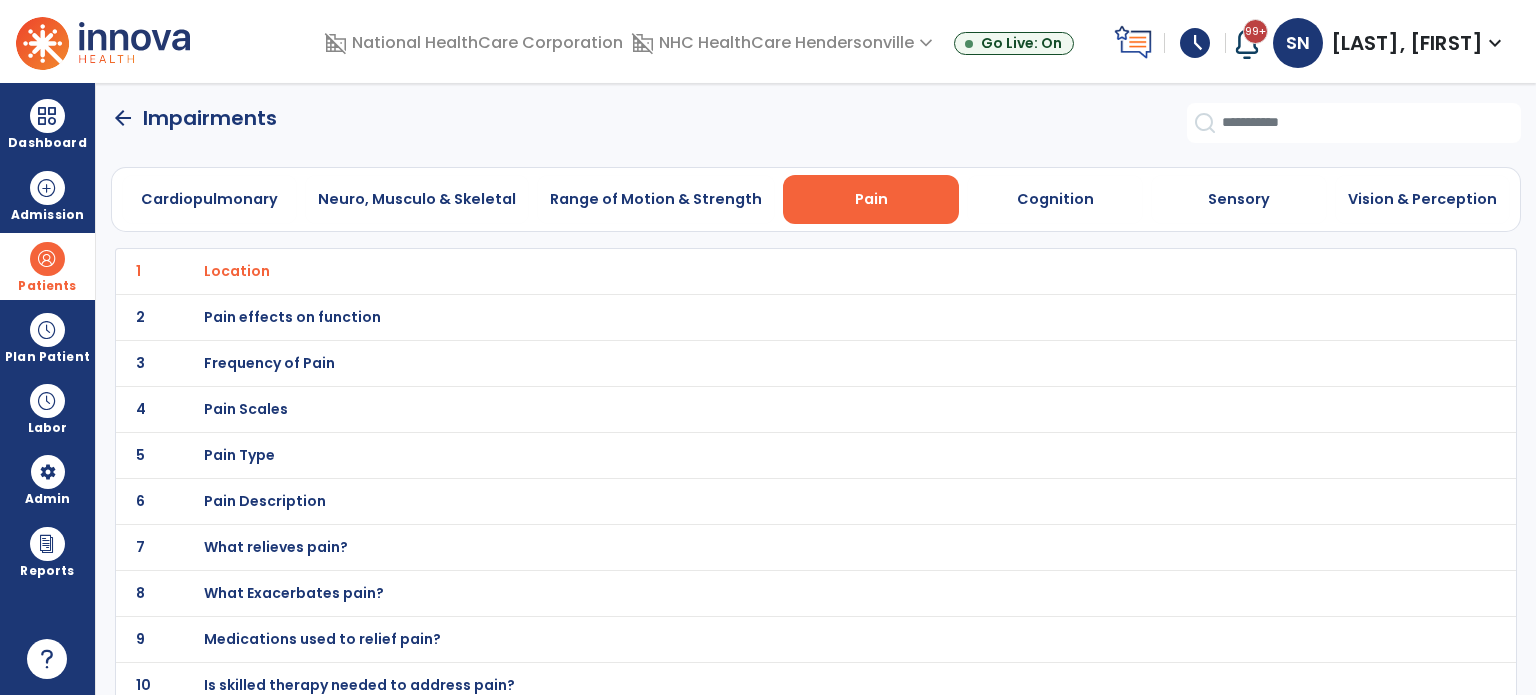click on "Pain Scales" at bounding box center (237, 271) 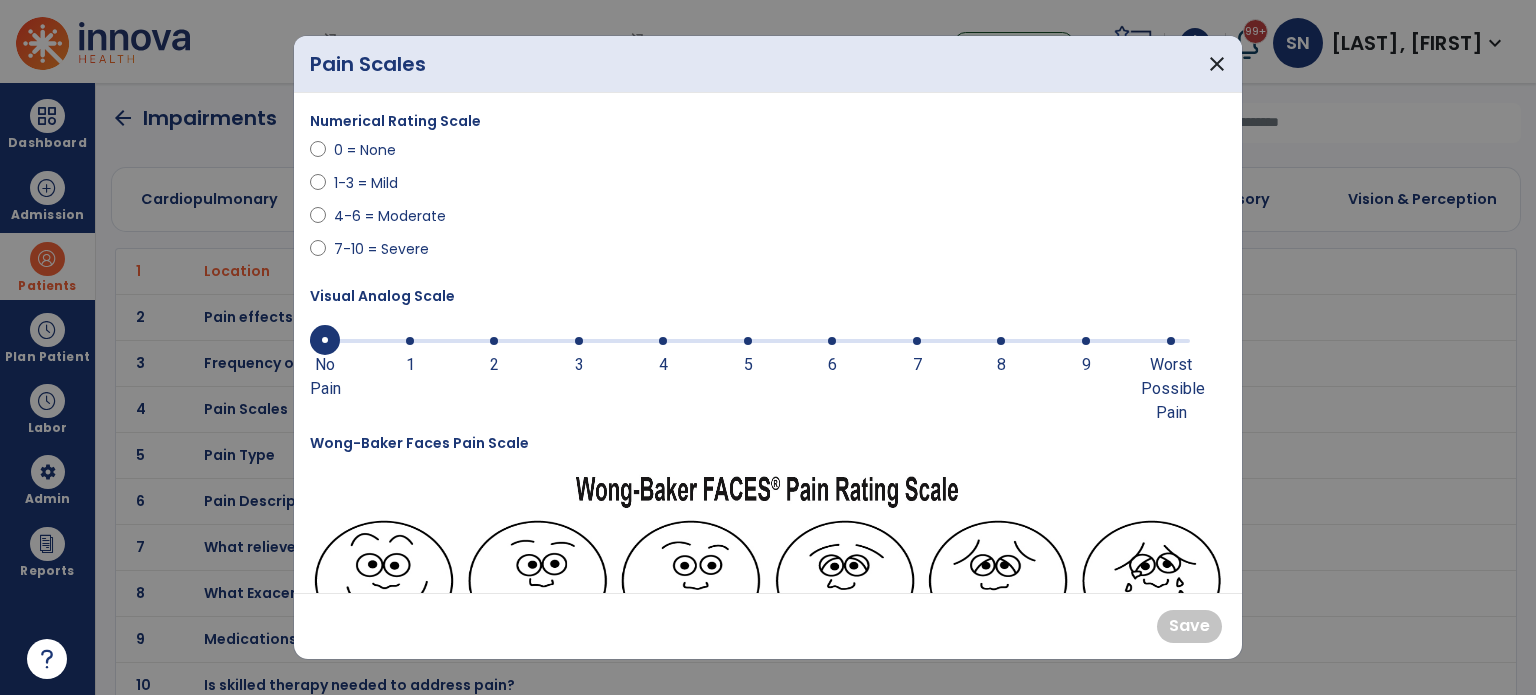click on "4-6 = Moderate" at bounding box center [390, 216] 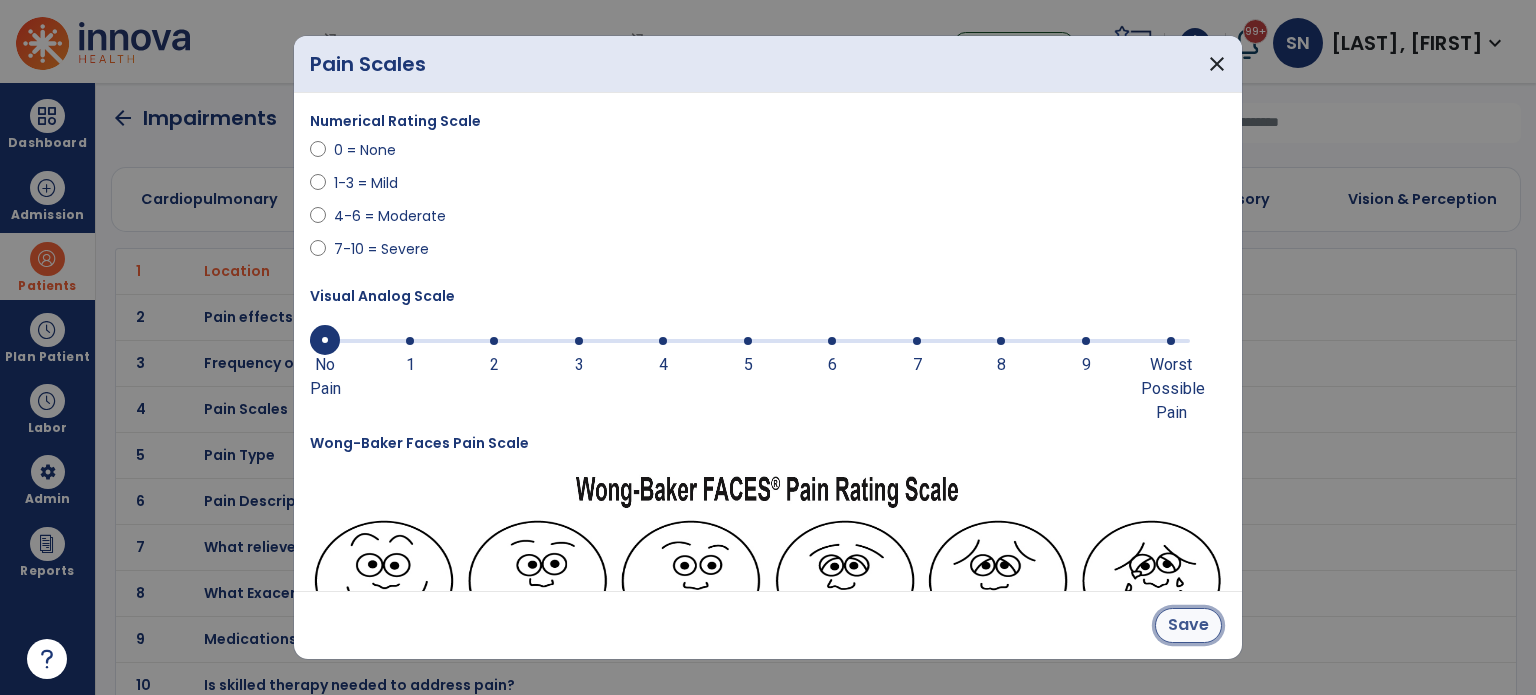 click on "Save" at bounding box center (1188, 625) 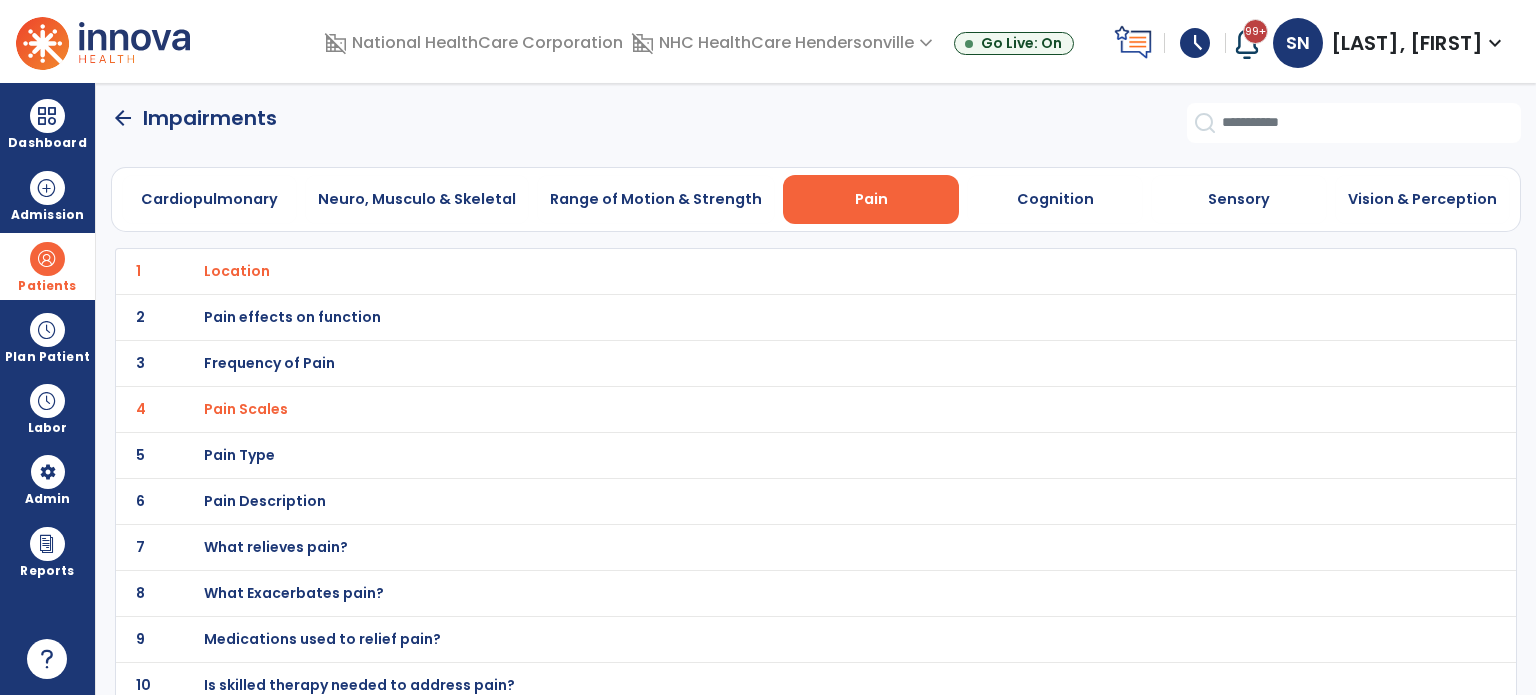 click on "Pain Type" at bounding box center (237, 271) 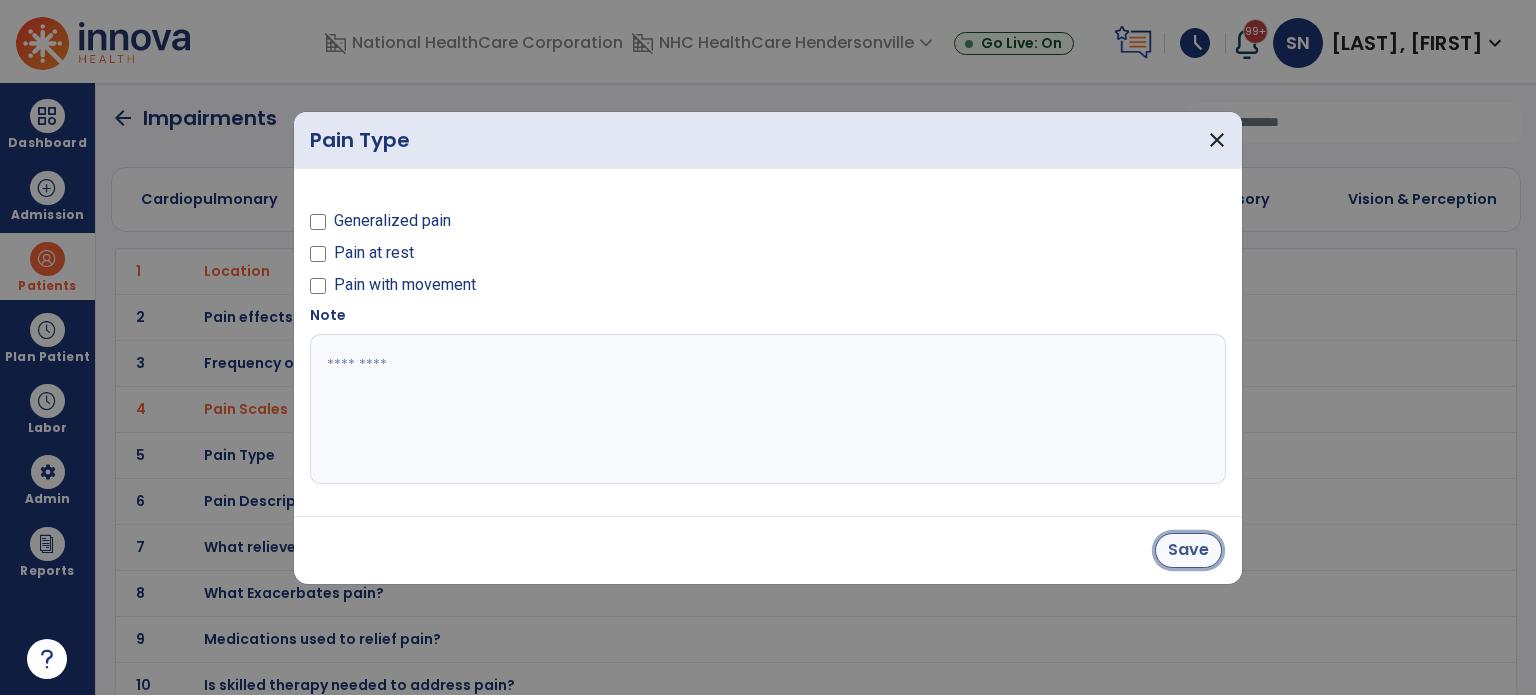 click on "Save" at bounding box center (1188, 550) 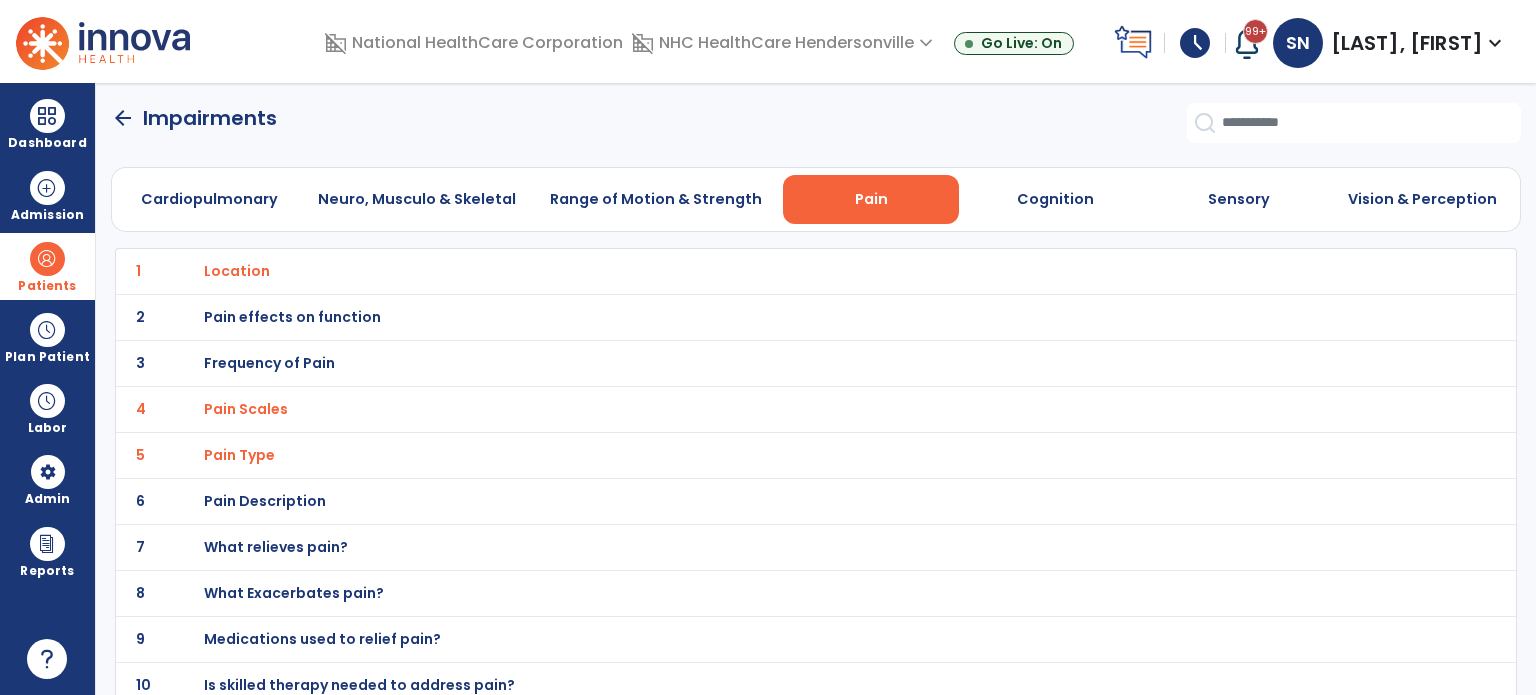 scroll, scrollTop: 11, scrollLeft: 0, axis: vertical 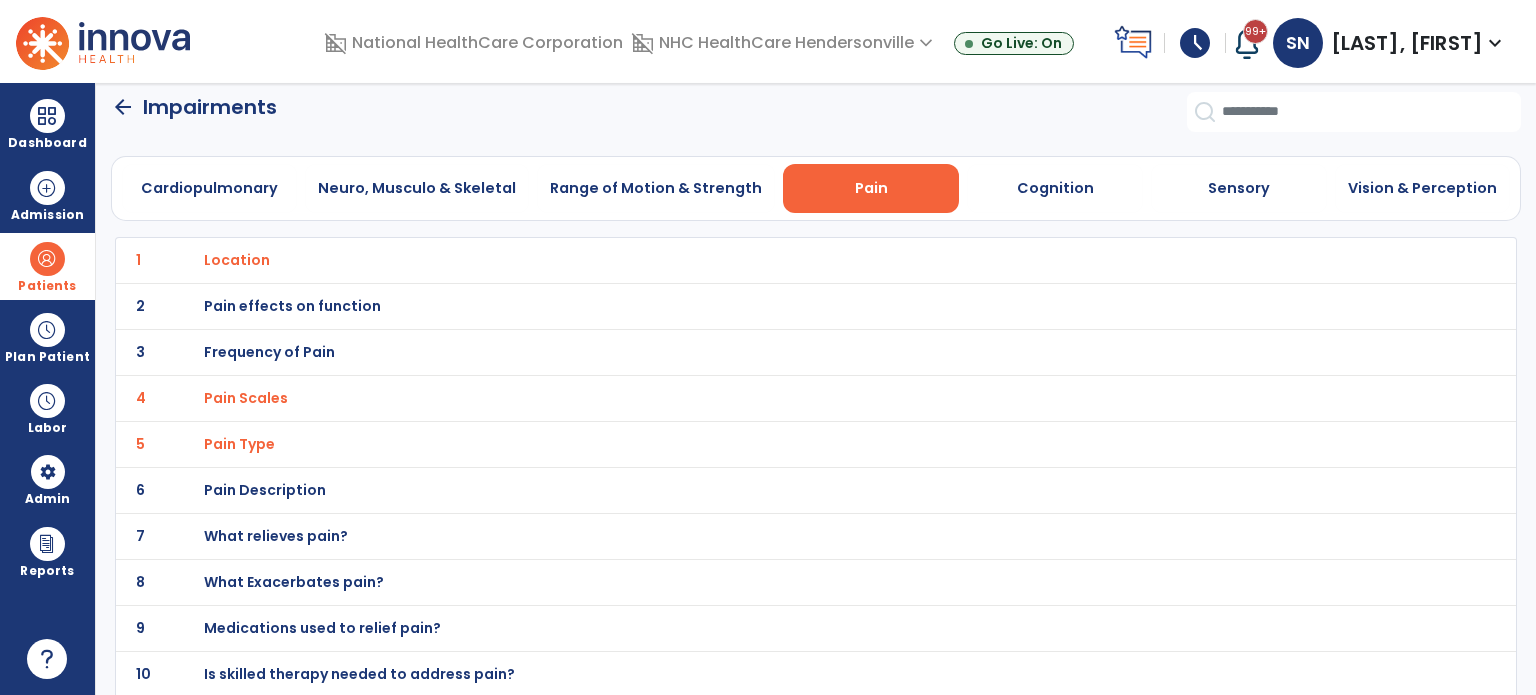 click on "What Exacerbates pain?" at bounding box center (237, 260) 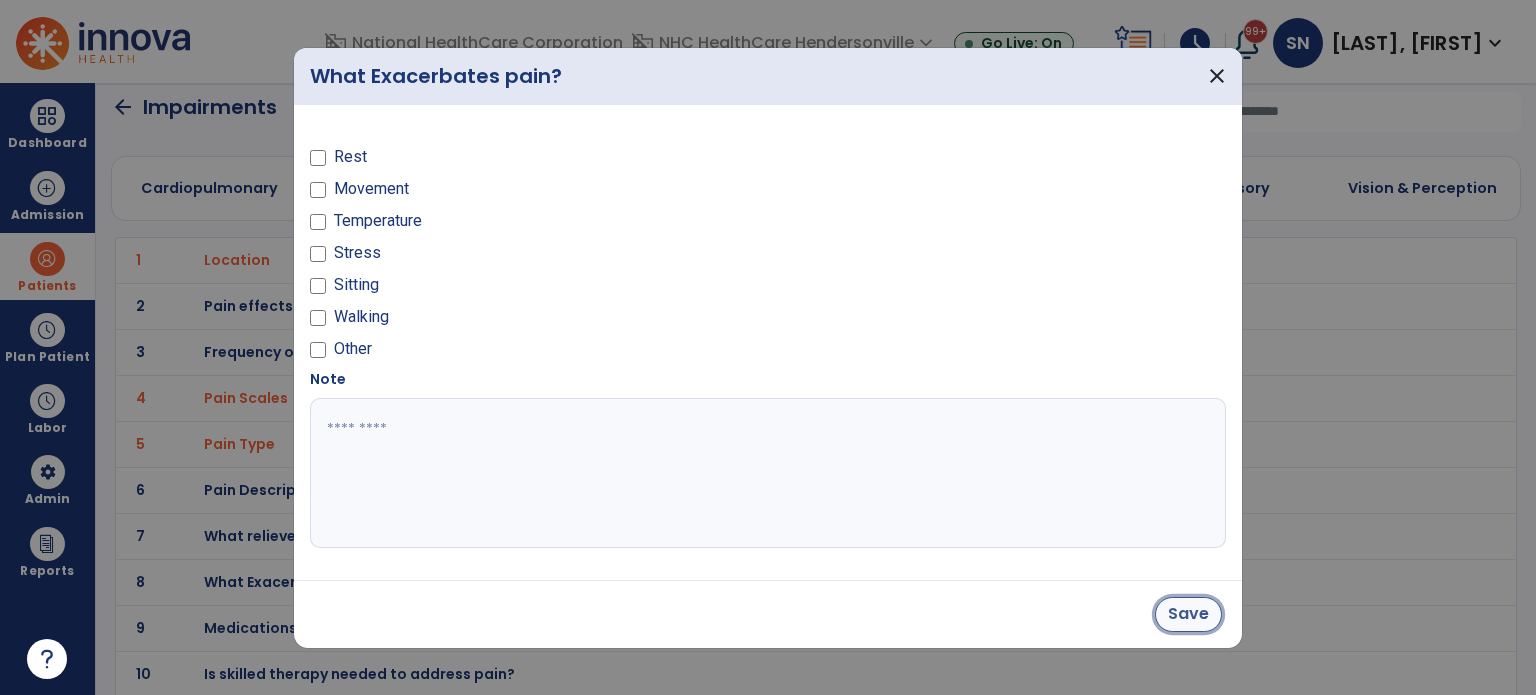 click on "Save" at bounding box center (1188, 614) 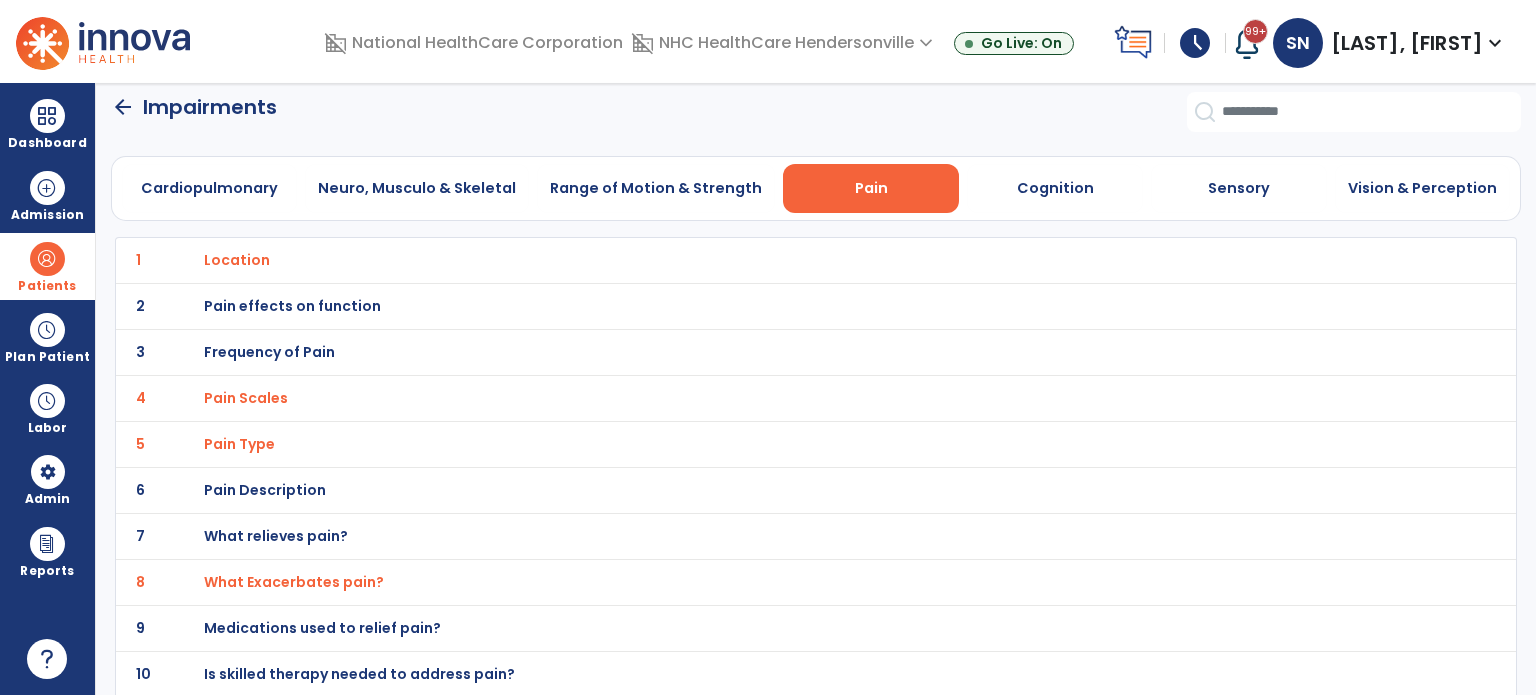 click on "Is skilled therapy needed to address pain?" at bounding box center (237, 260) 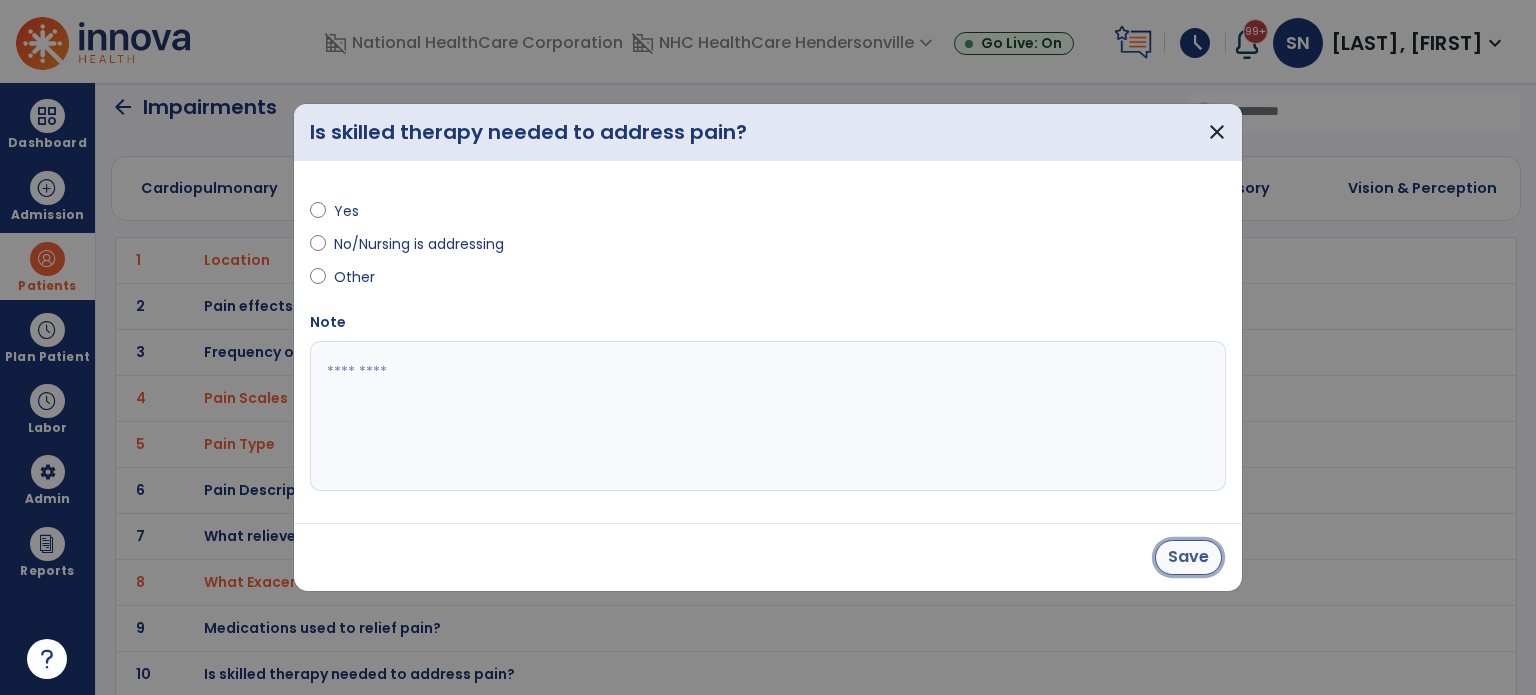 click on "Save" at bounding box center (1188, 557) 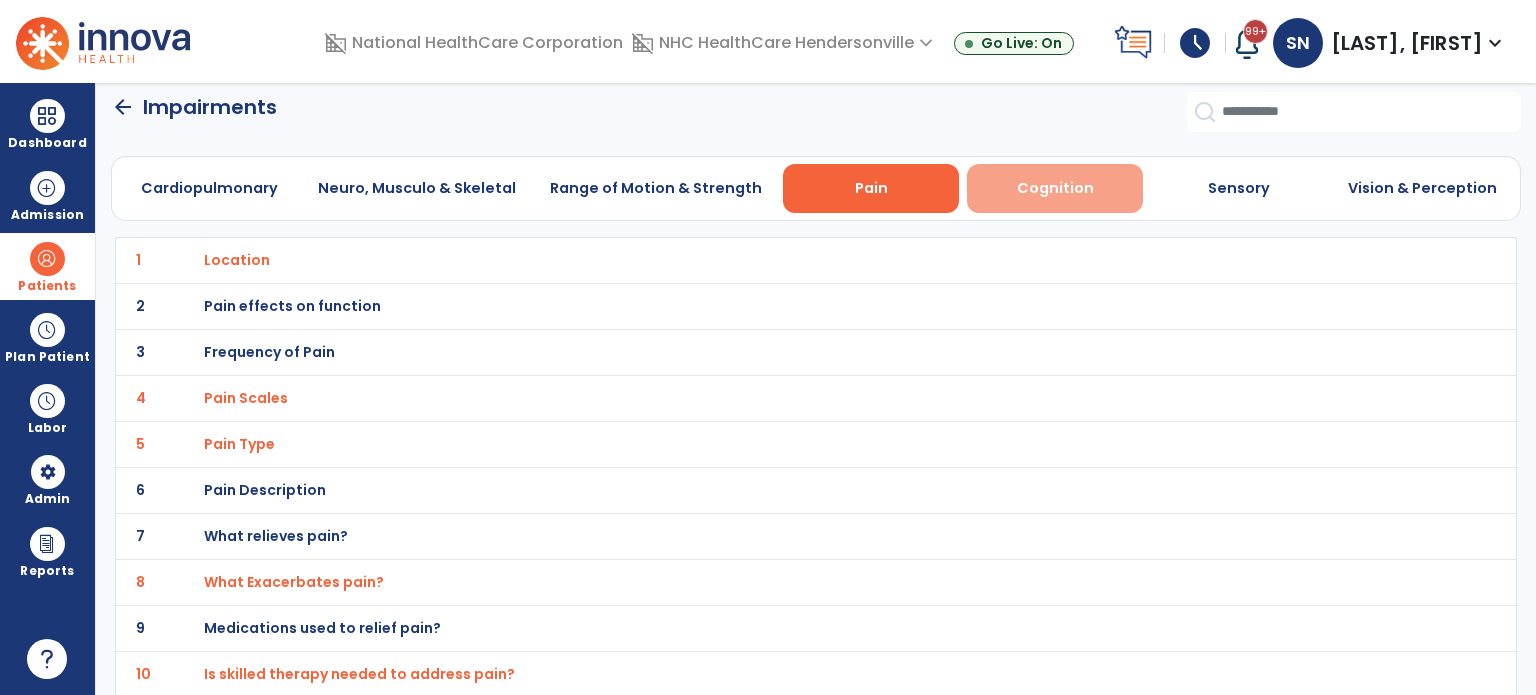 click on "Cognition" at bounding box center [1055, 188] 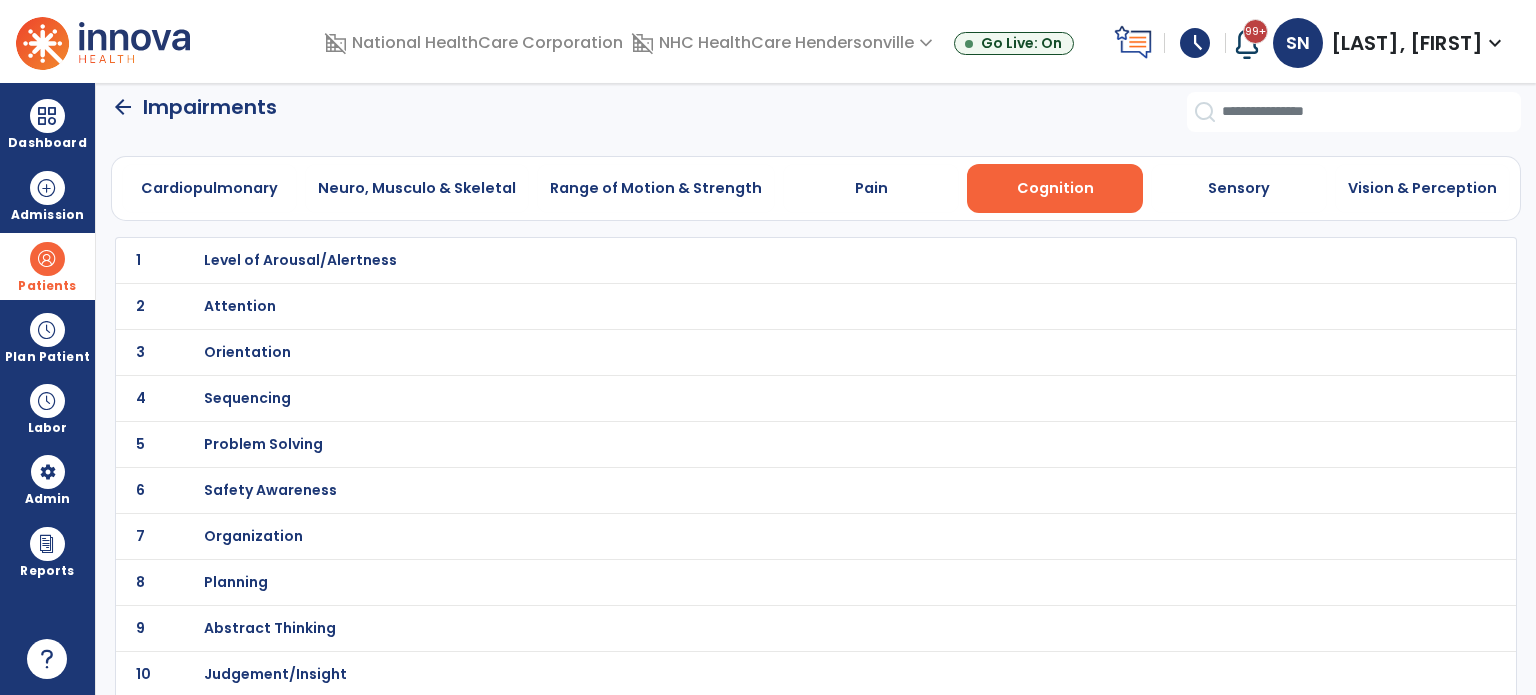 click on "Safety Awareness" at bounding box center [300, 260] 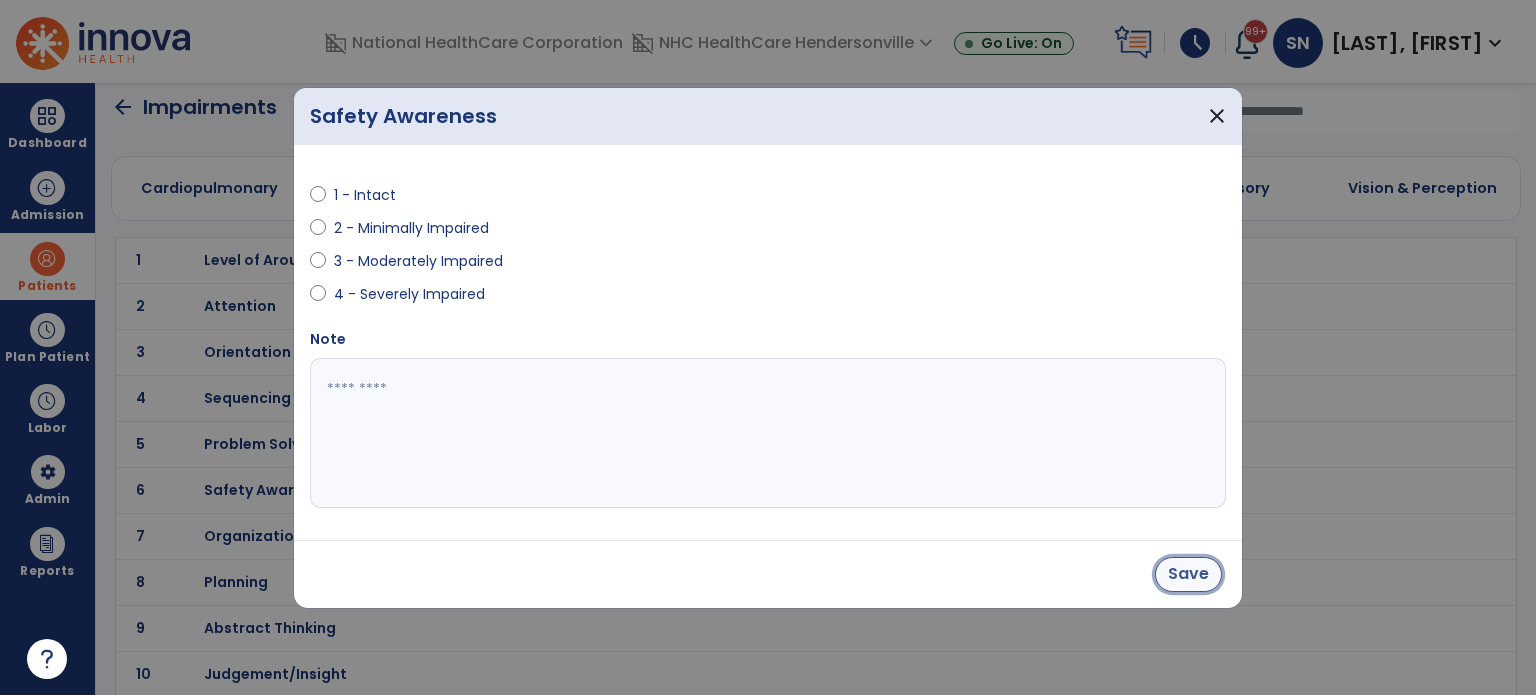 click on "Save" at bounding box center [1188, 574] 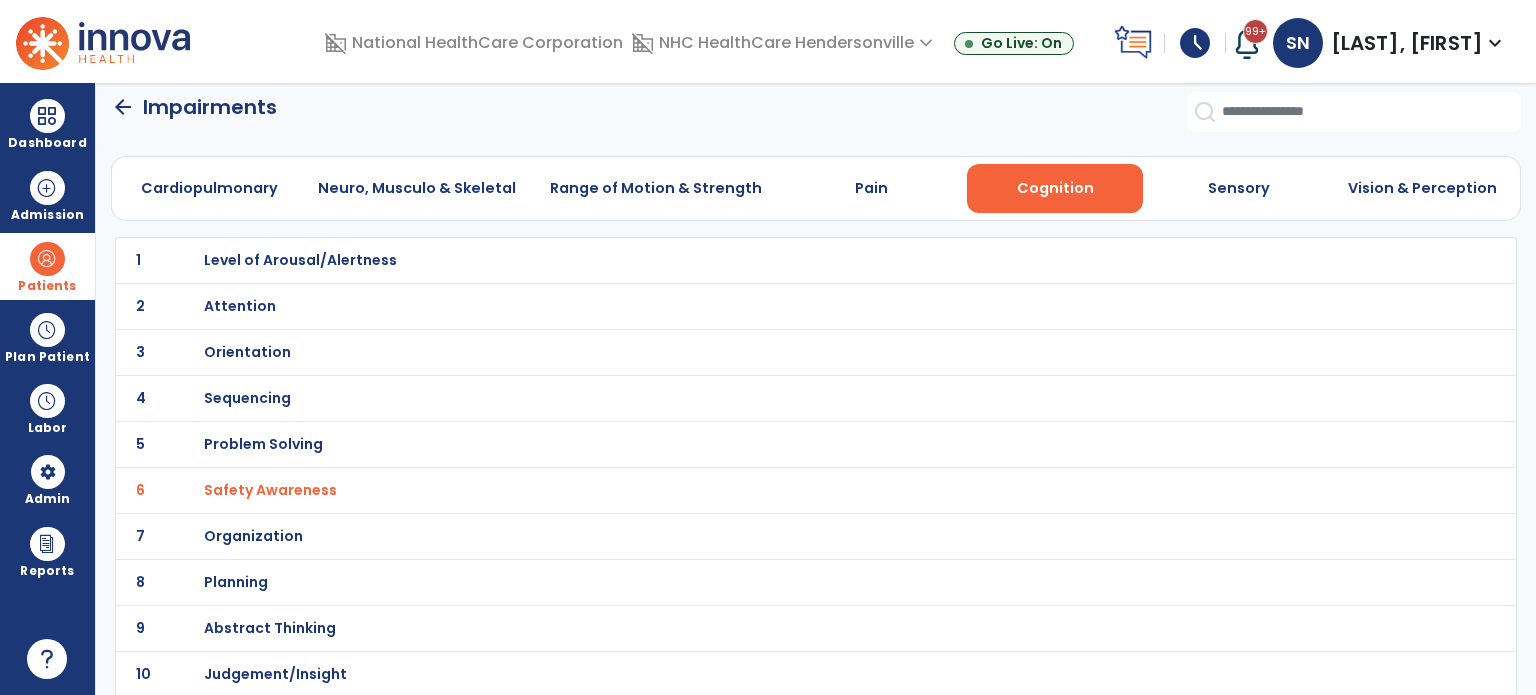 click on "Safety Awareness" at bounding box center (270, 490) 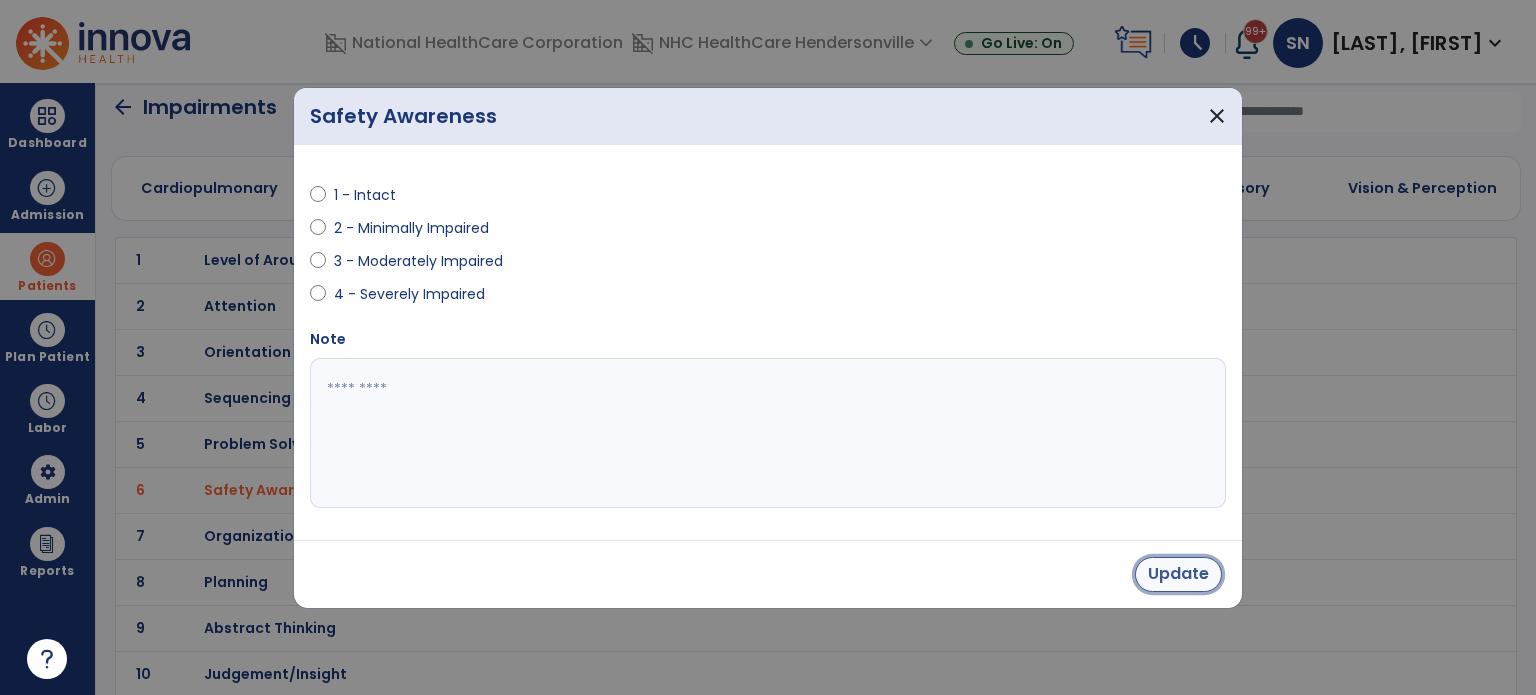 click on "Update" at bounding box center (1178, 574) 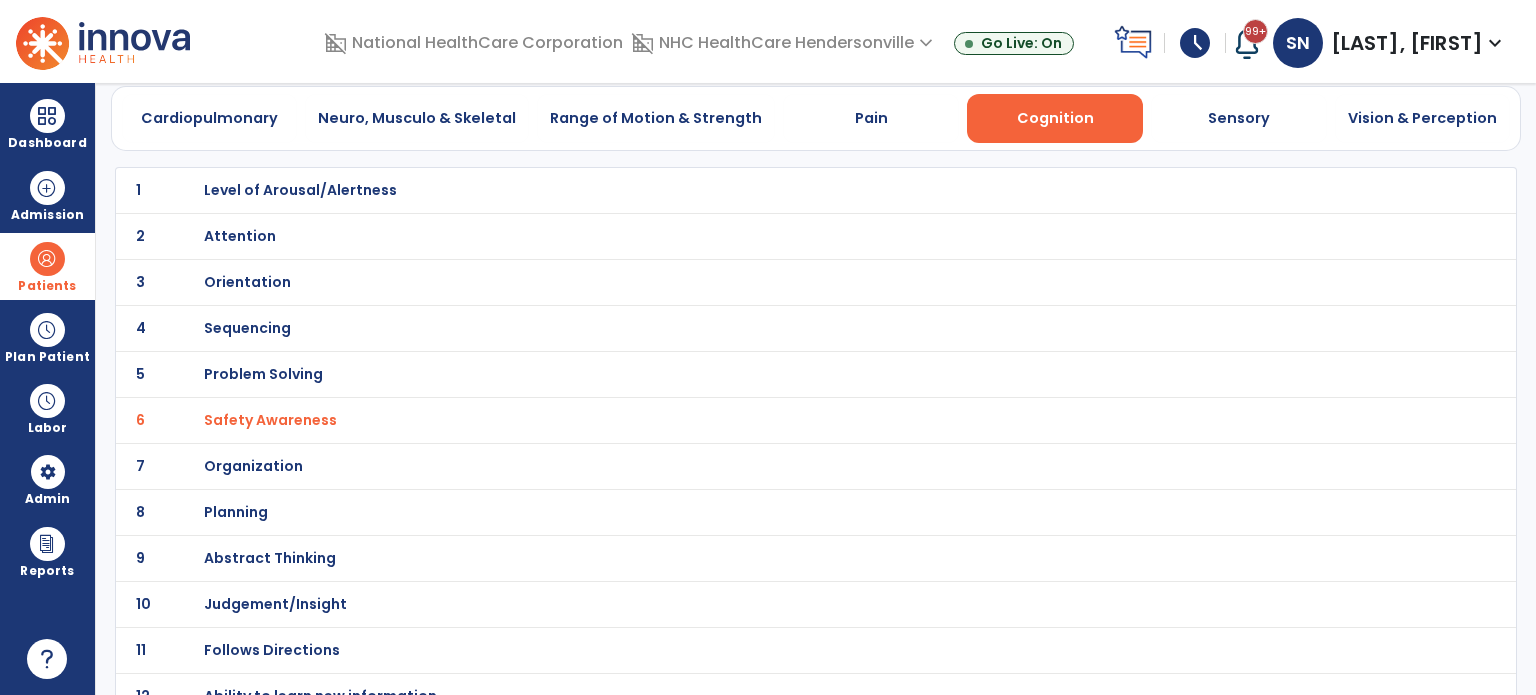 scroll, scrollTop: 48, scrollLeft: 0, axis: vertical 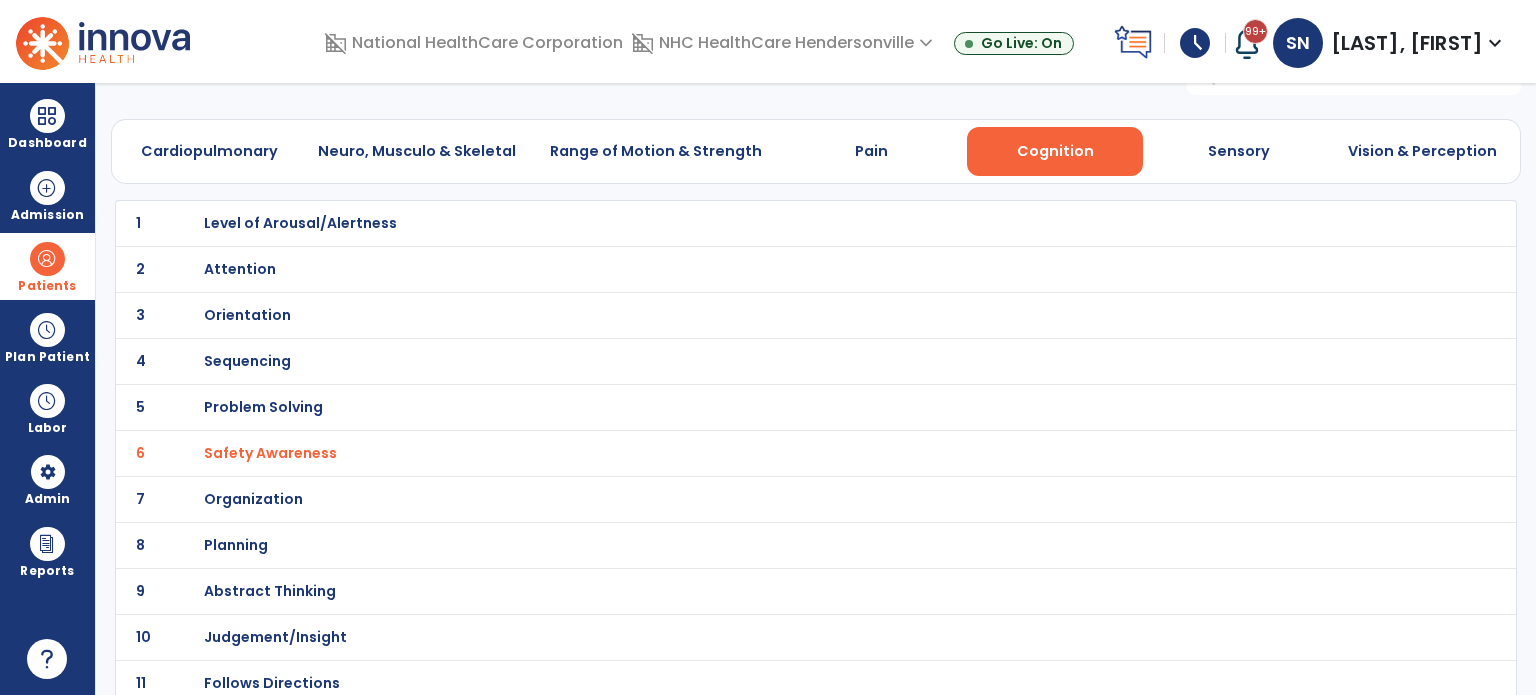 click on "Orientation" at bounding box center (300, 223) 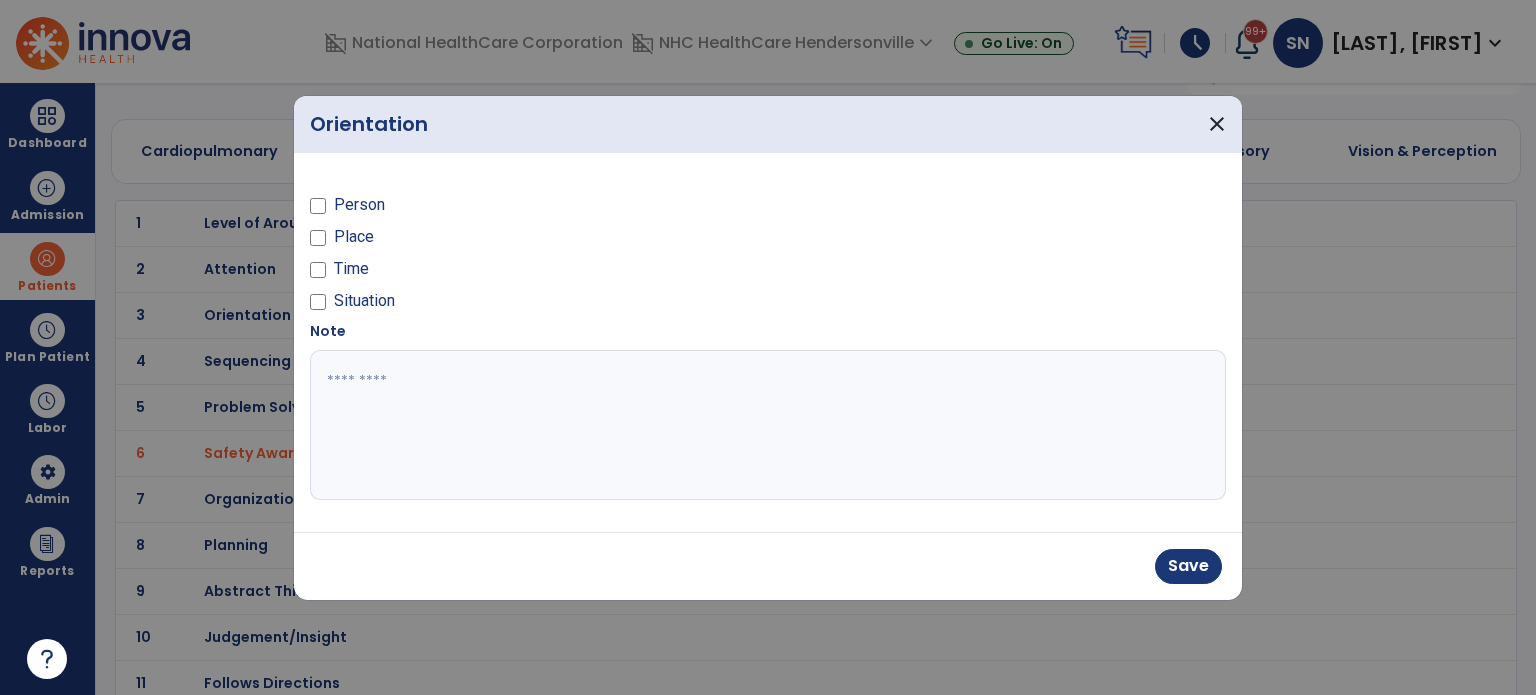 click on "Place" at bounding box center [533, 241] 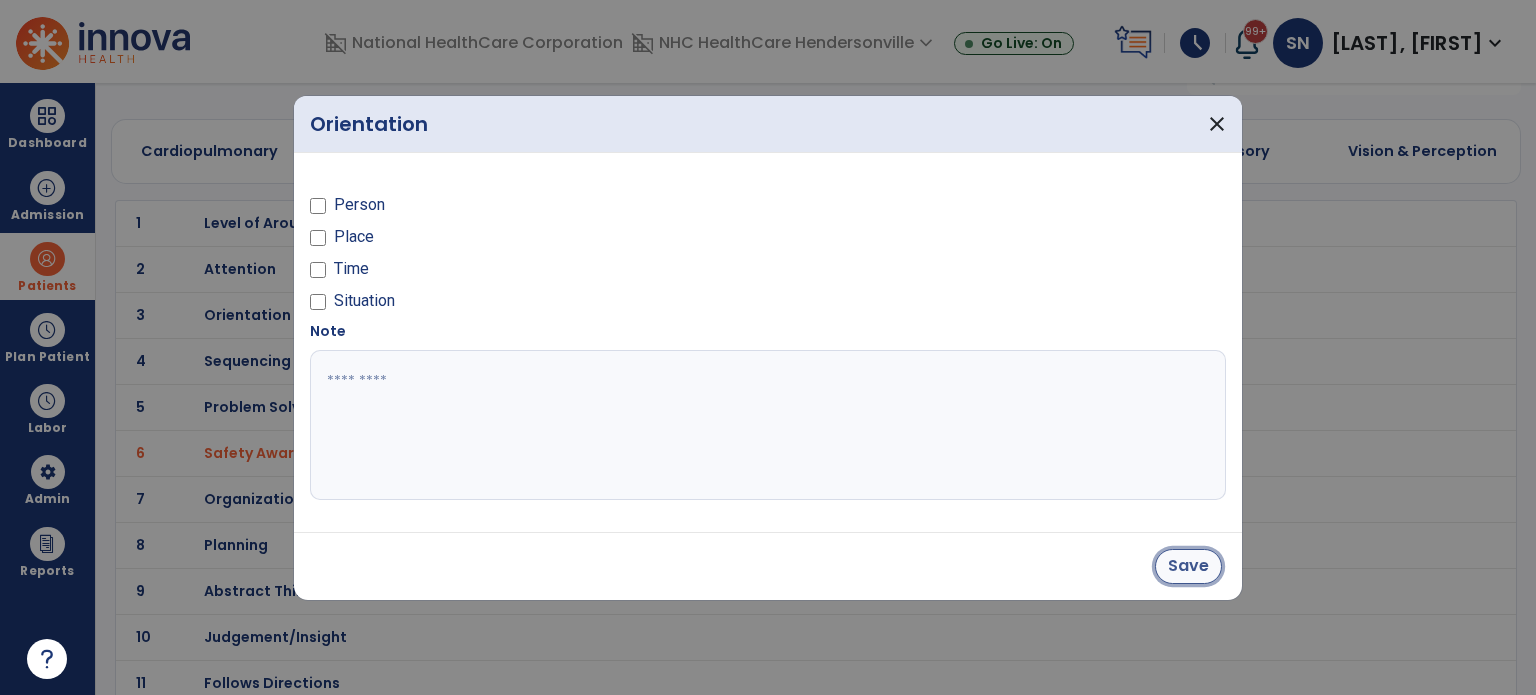 click on "Save" at bounding box center [1188, 566] 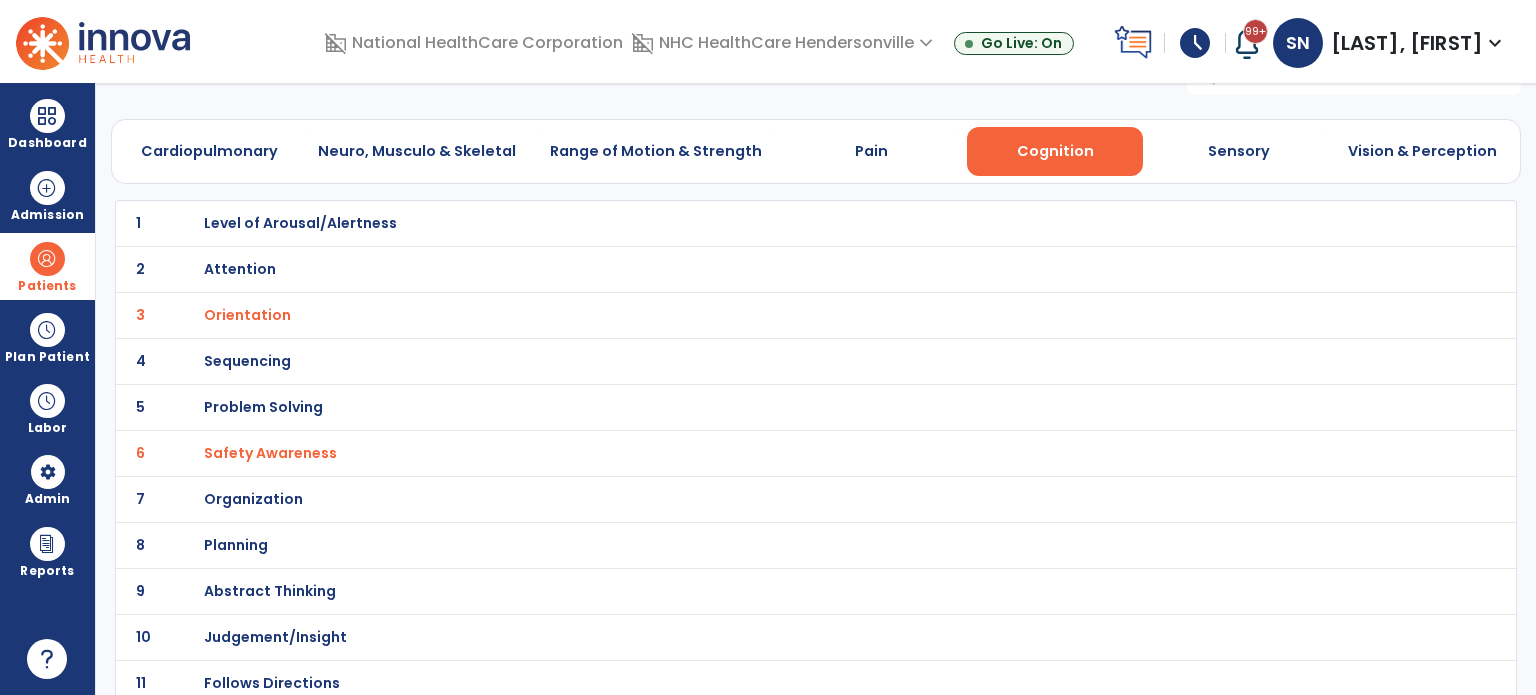 click at bounding box center [47, 259] 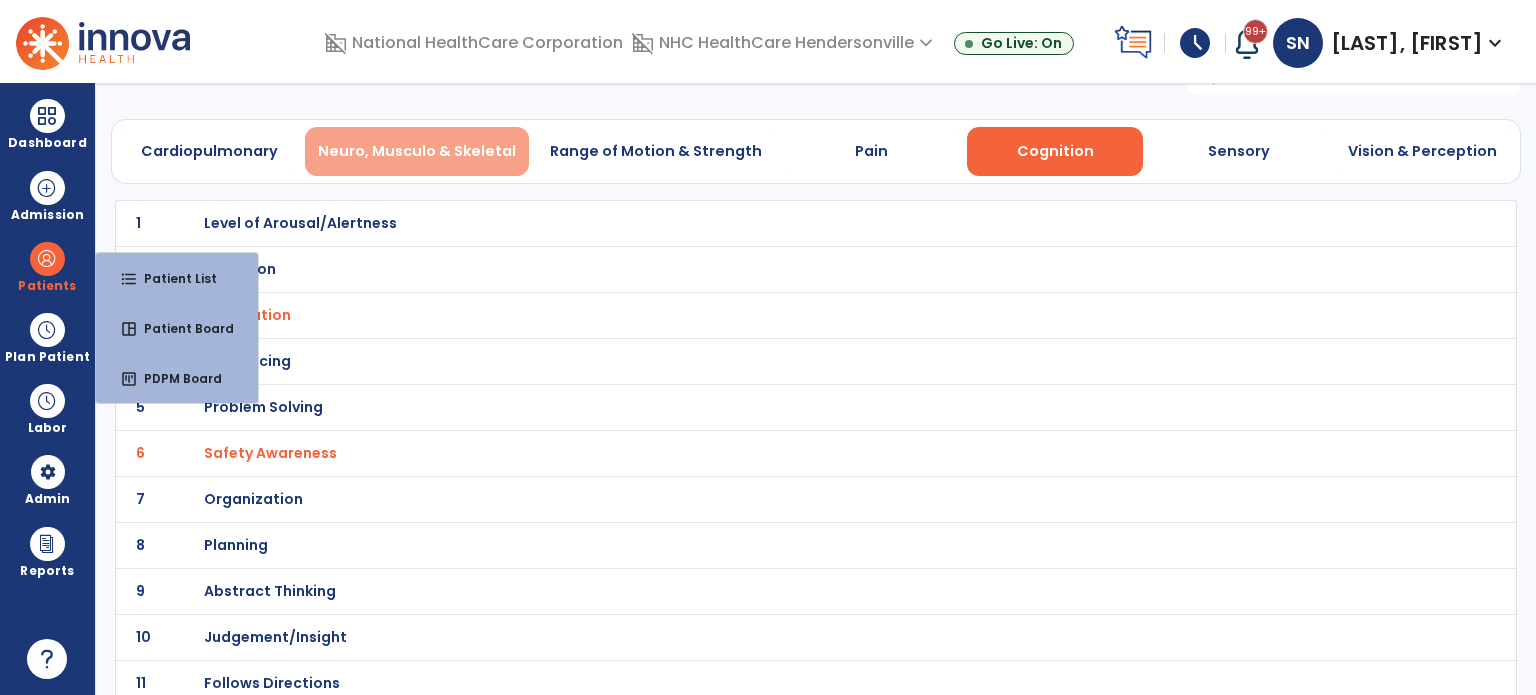 scroll, scrollTop: 0, scrollLeft: 0, axis: both 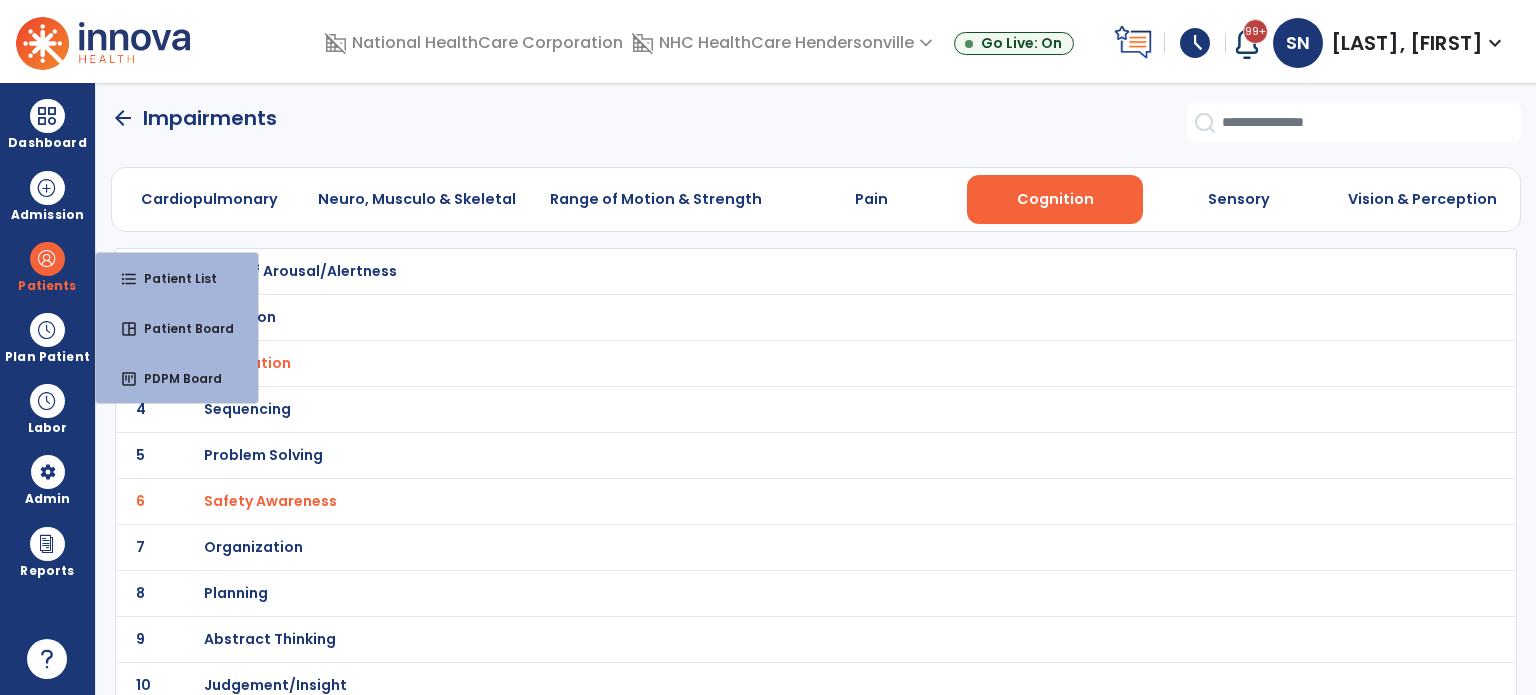 click on "arrow_back" 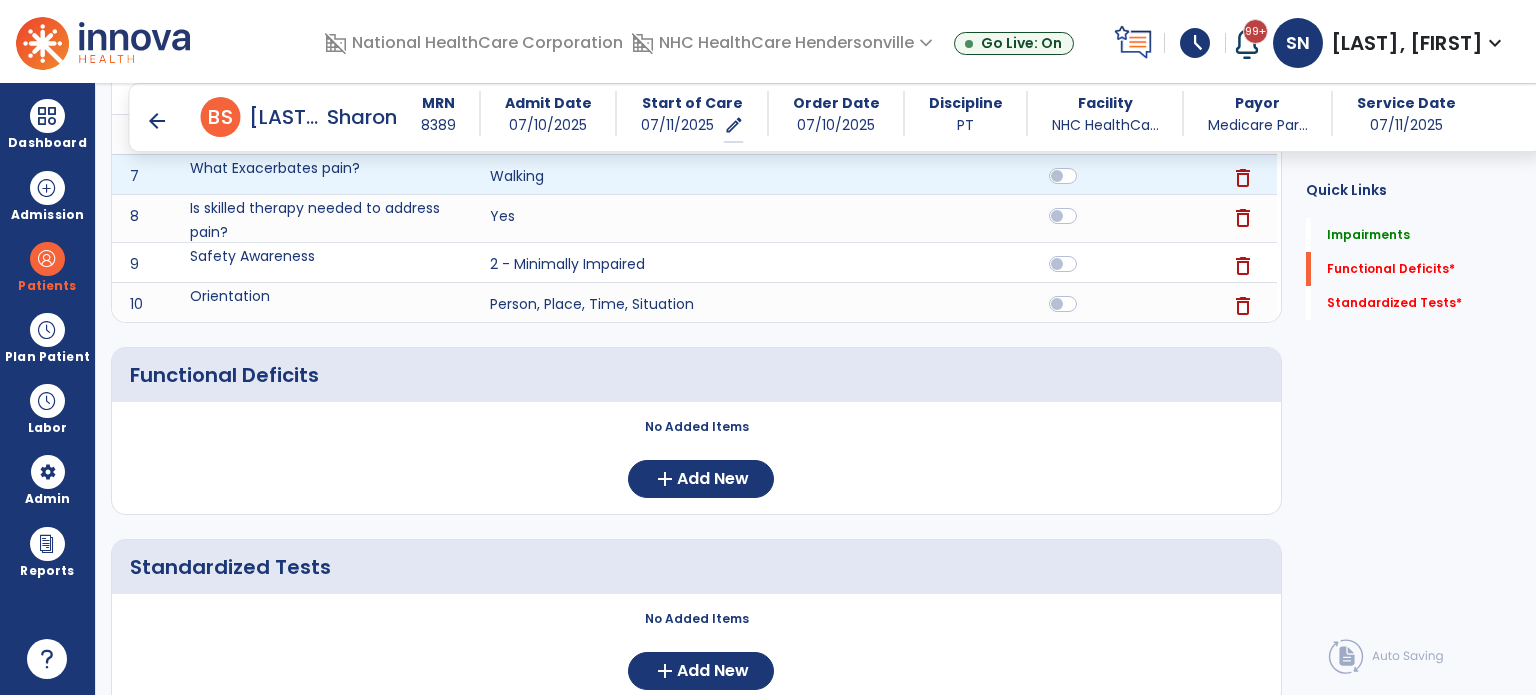scroll, scrollTop: 648, scrollLeft: 0, axis: vertical 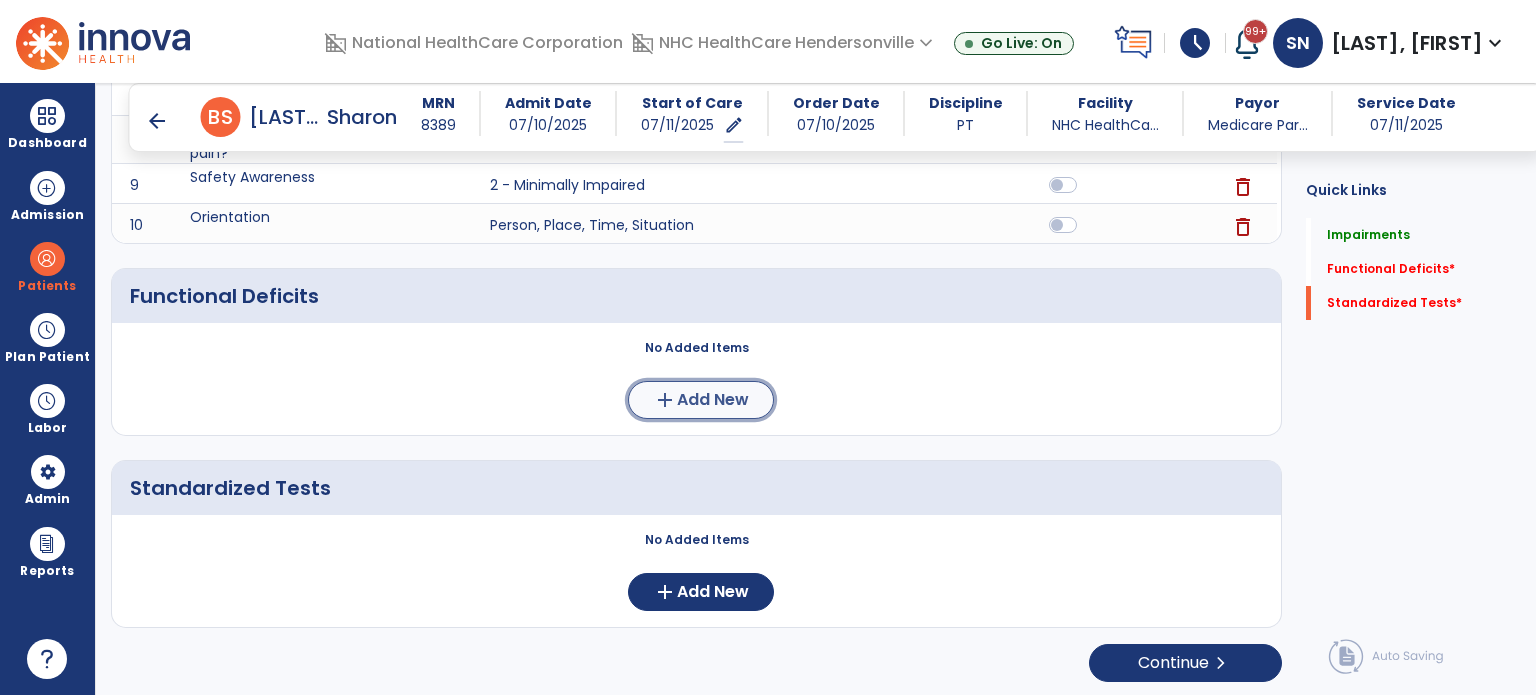 click on "Add New" 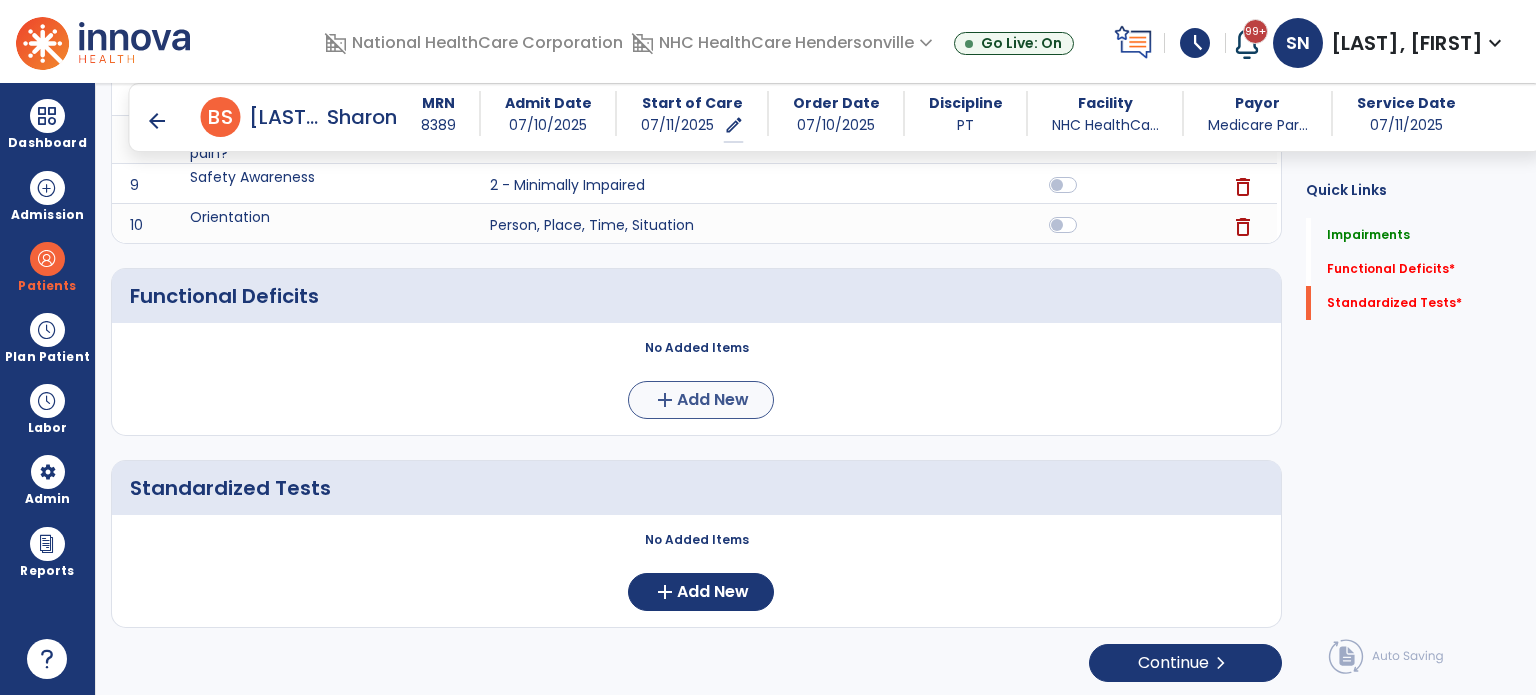 scroll, scrollTop: 0, scrollLeft: 0, axis: both 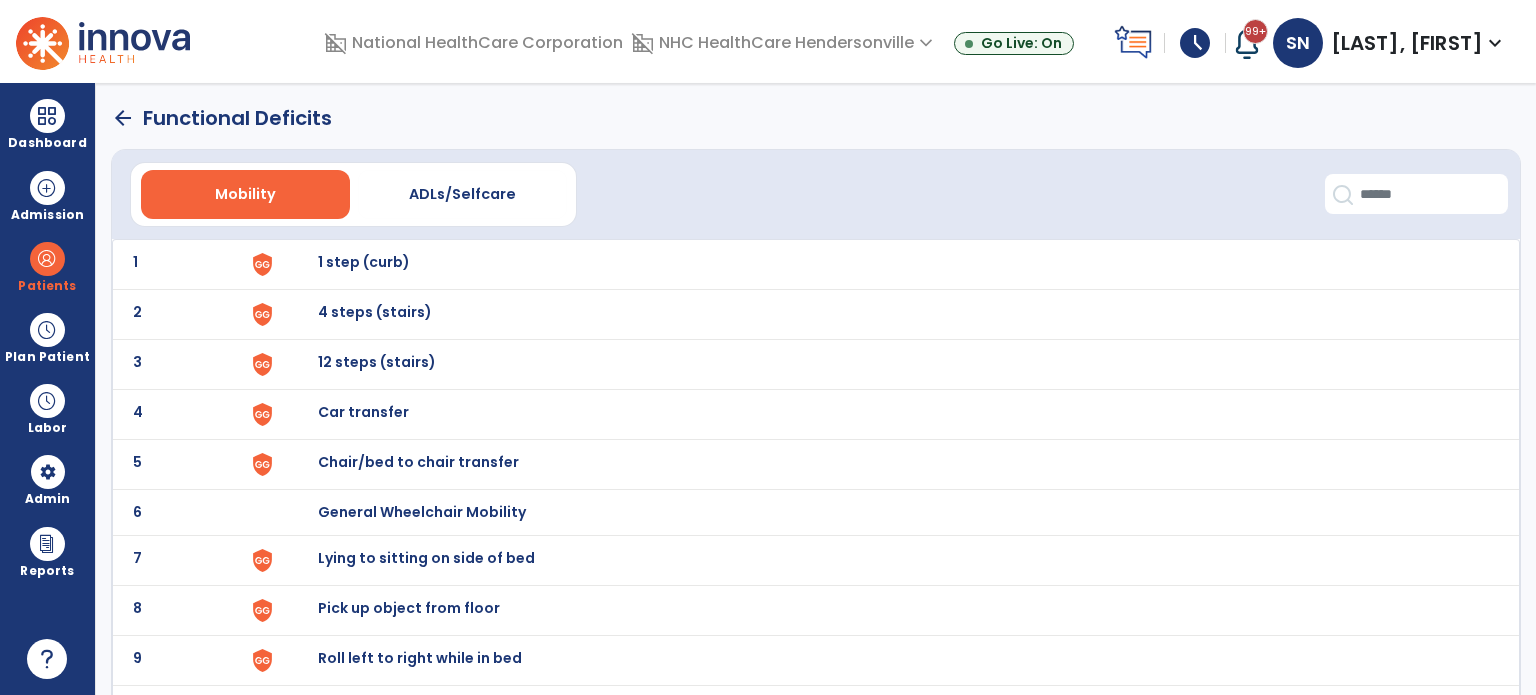 click on "1 step (curb)" at bounding box center (364, 262) 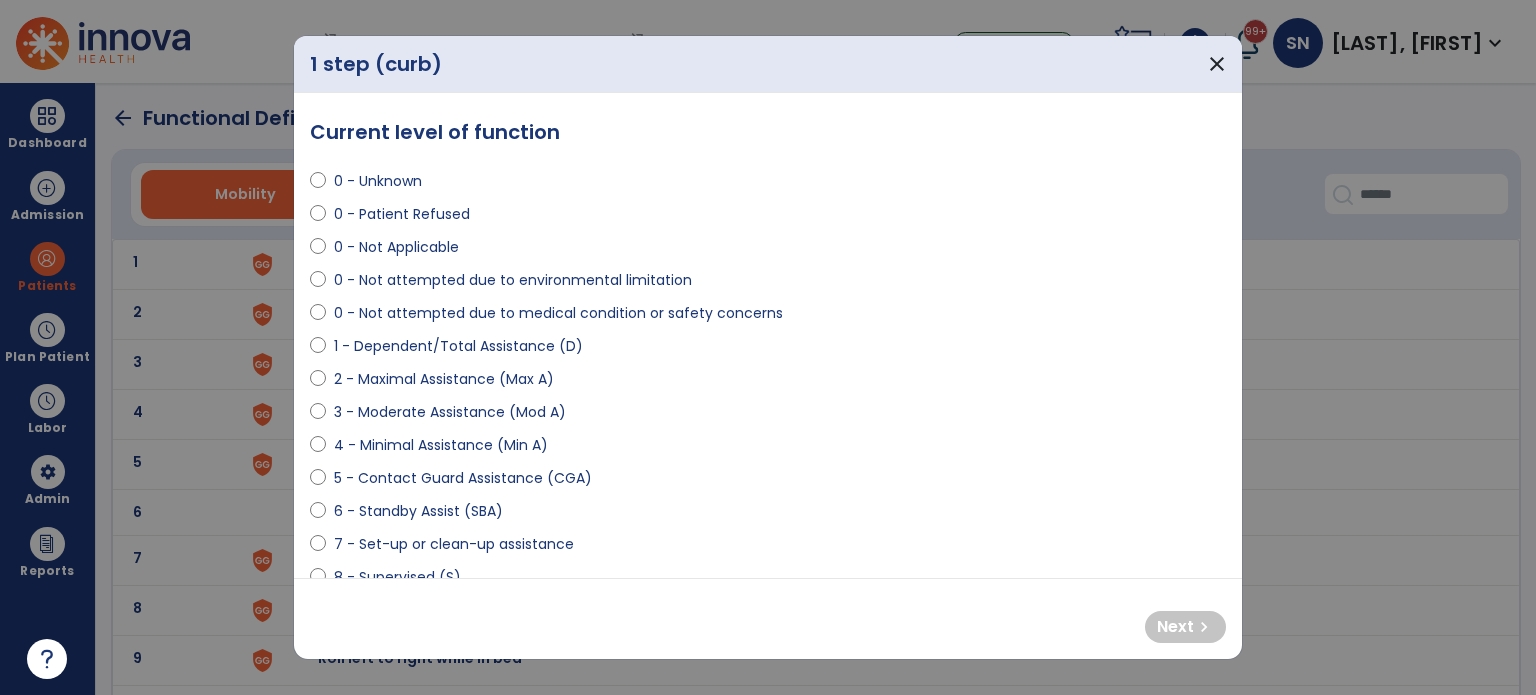 select on "**********" 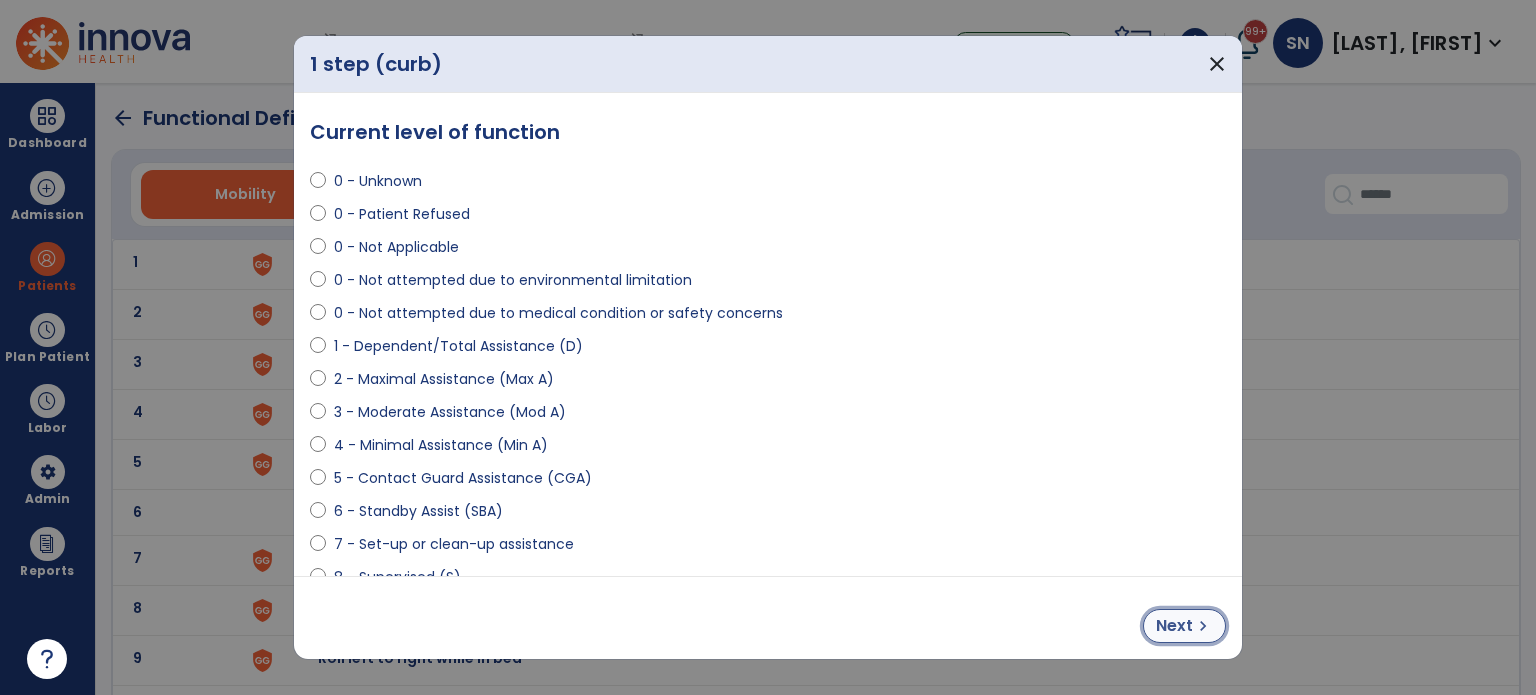 click on "Next  chevron_right" at bounding box center [1184, 626] 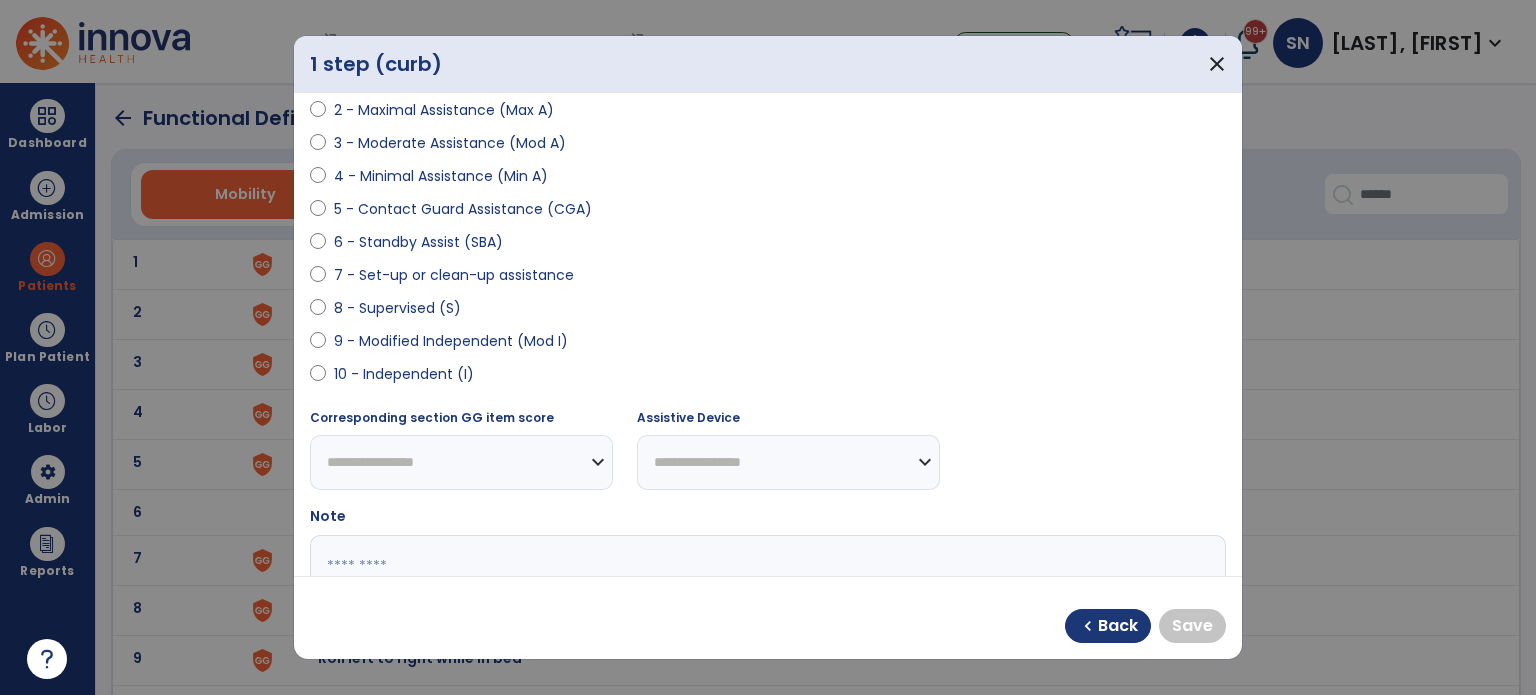 scroll, scrollTop: 300, scrollLeft: 0, axis: vertical 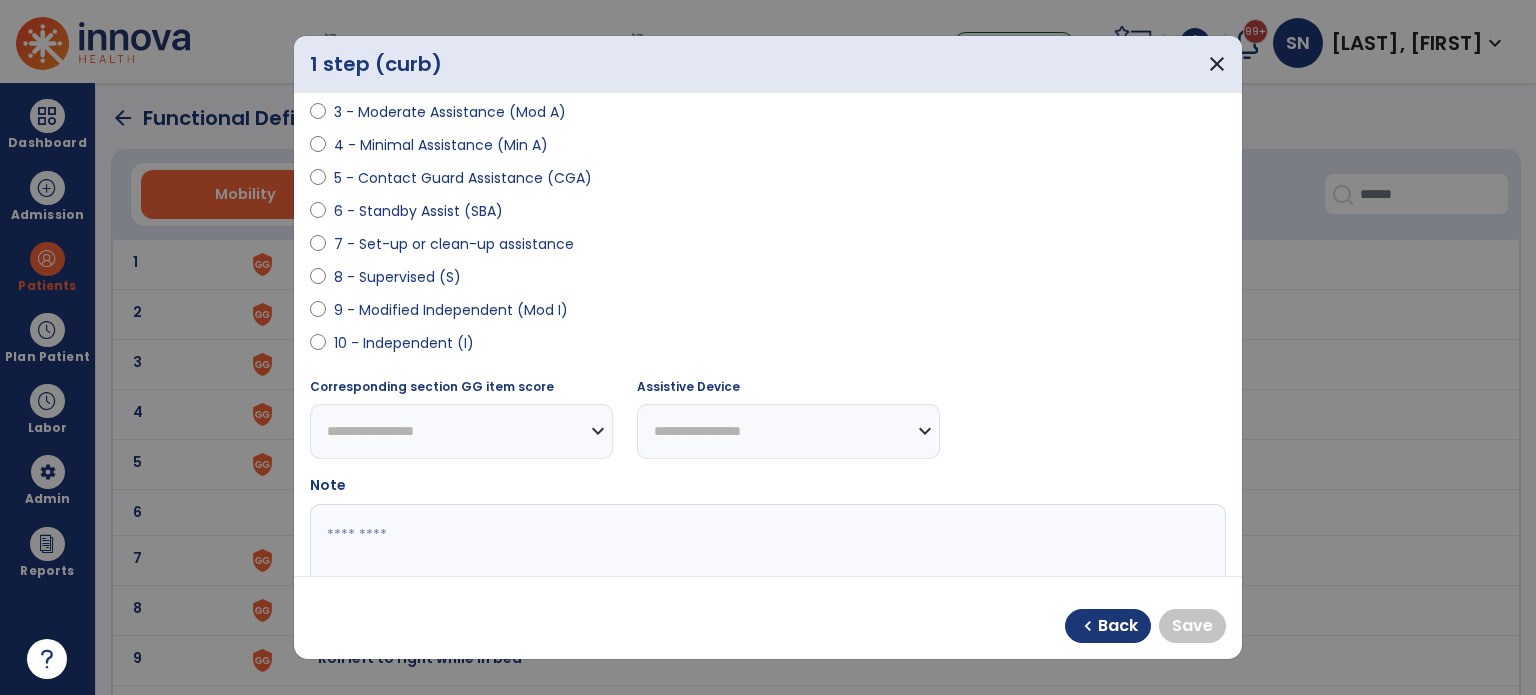 click on "9 - Modified Independent (Mod I)" at bounding box center (451, 310) 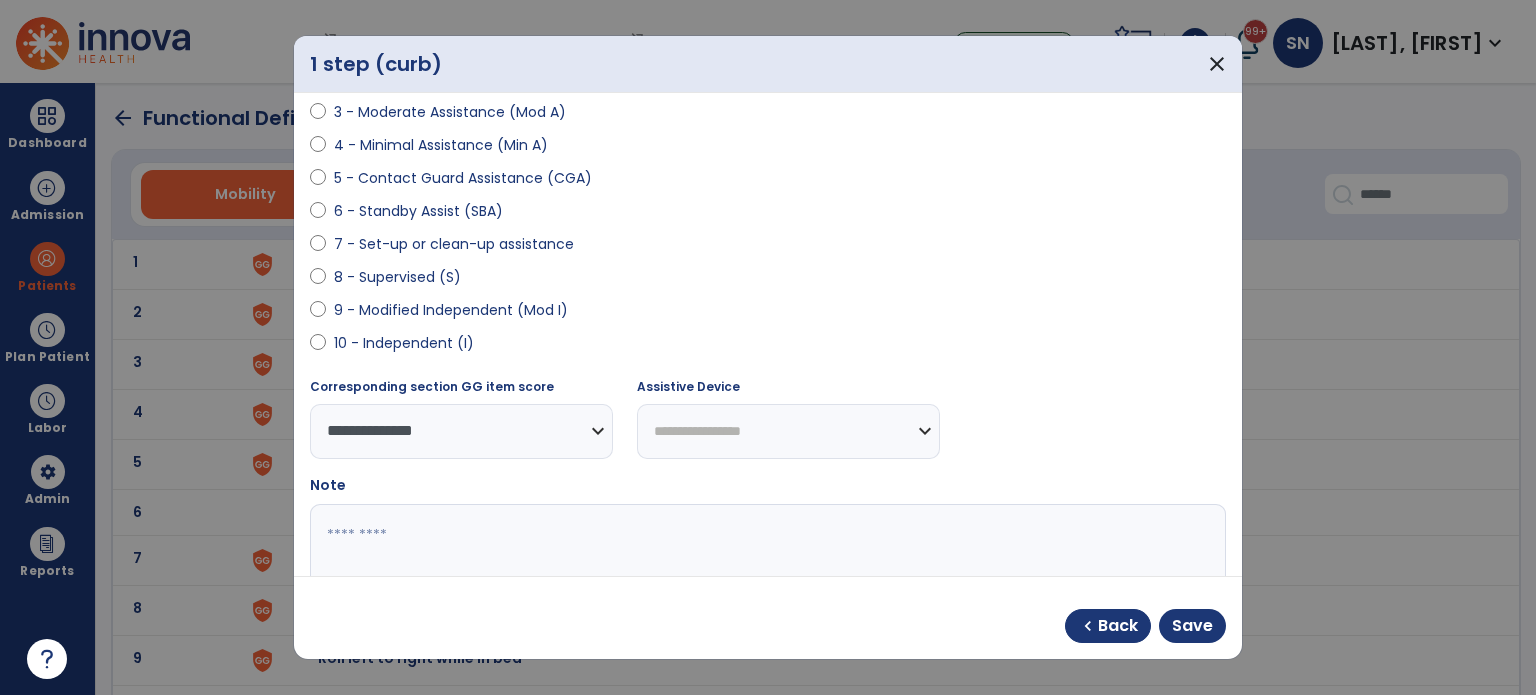 click on "**********" at bounding box center (788, 431) 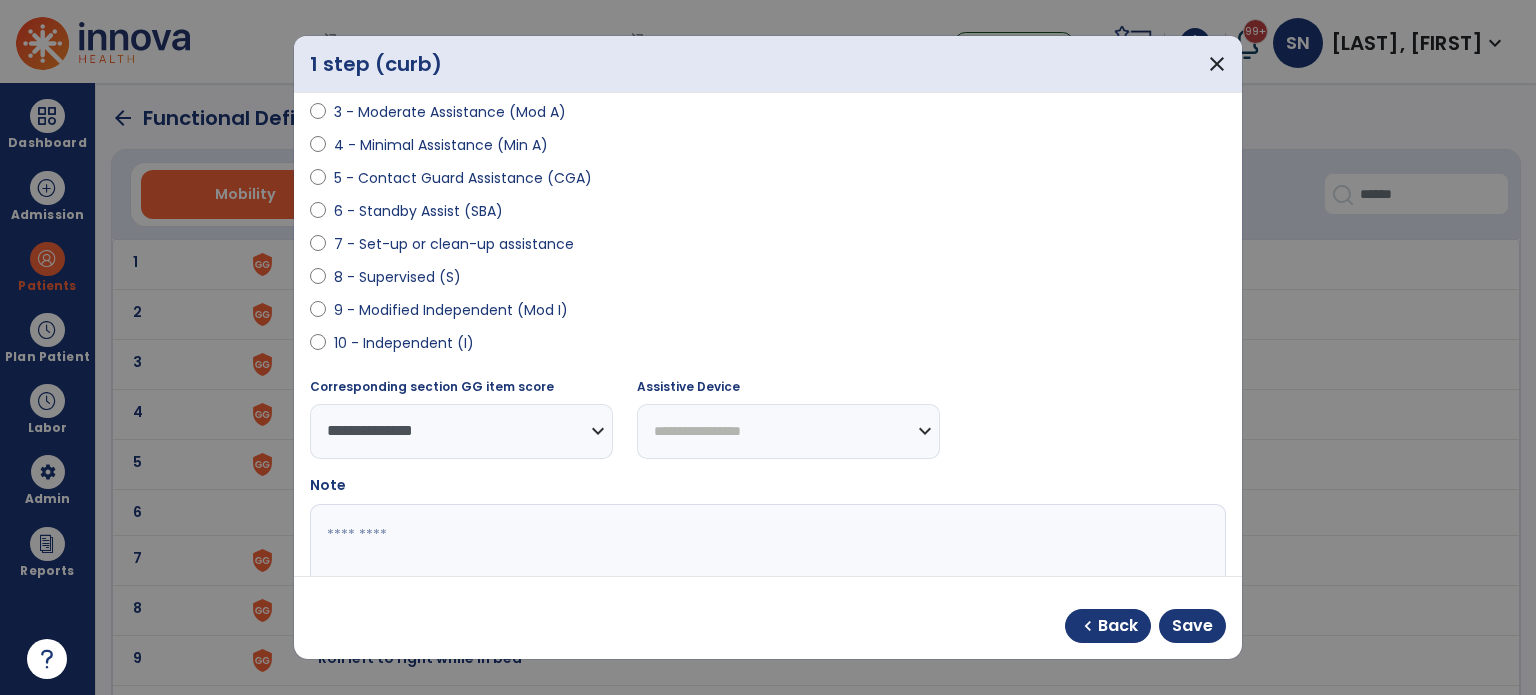 select on "**********" 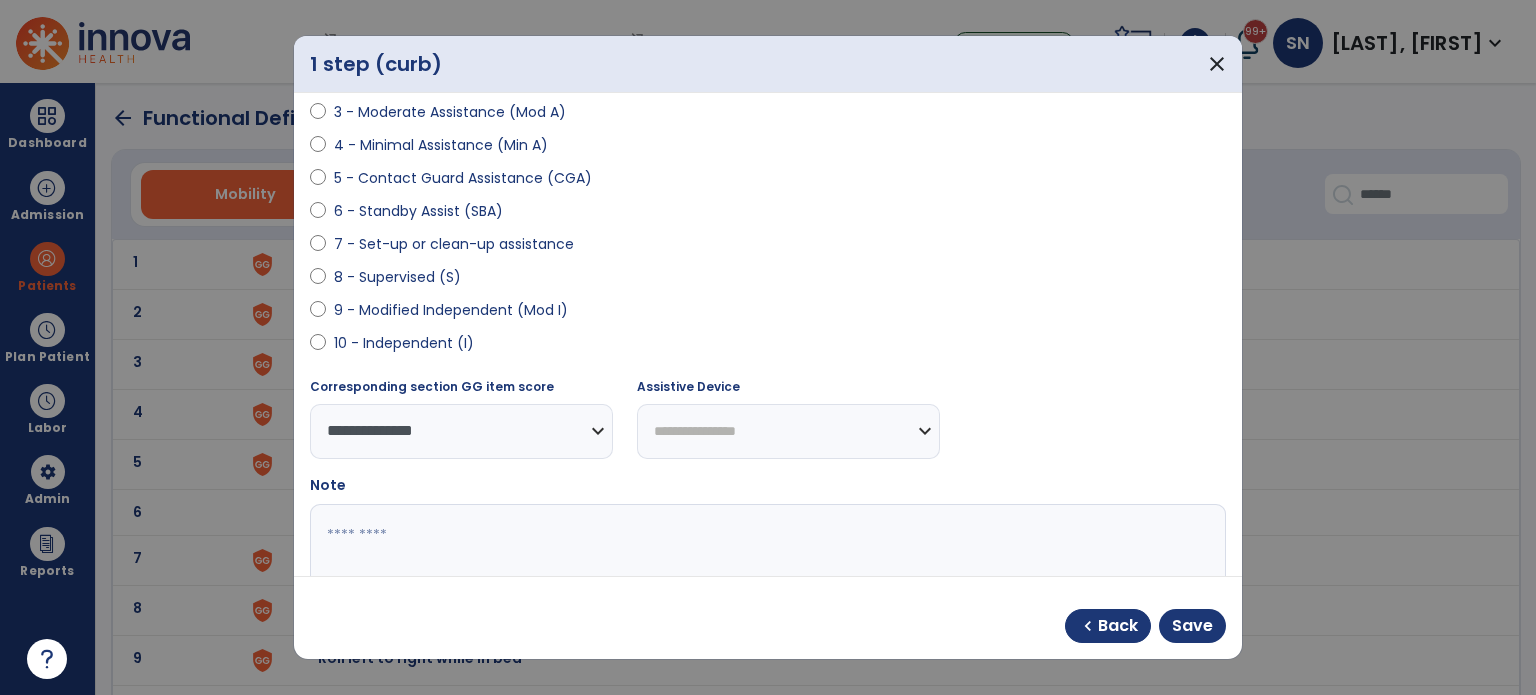 click on "**********" at bounding box center [788, 431] 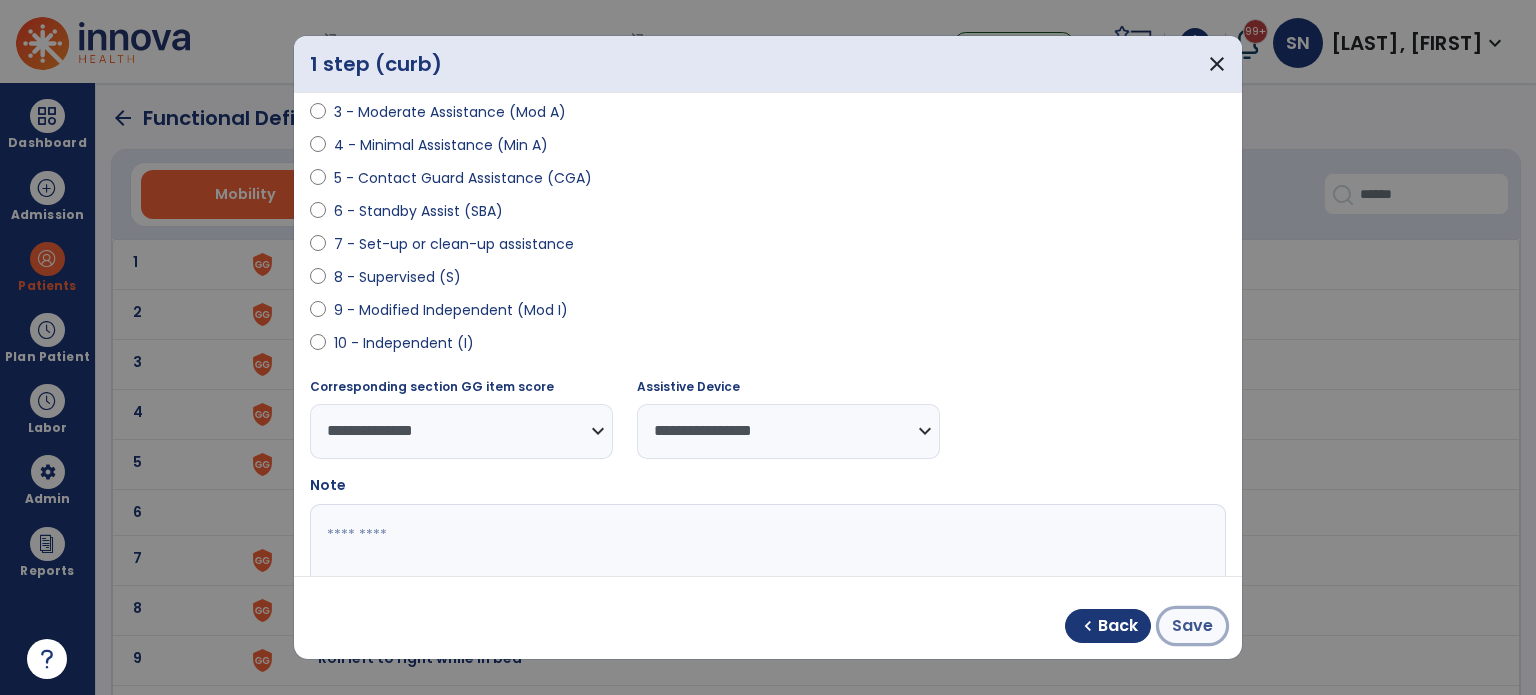 click on "Save" at bounding box center (1192, 626) 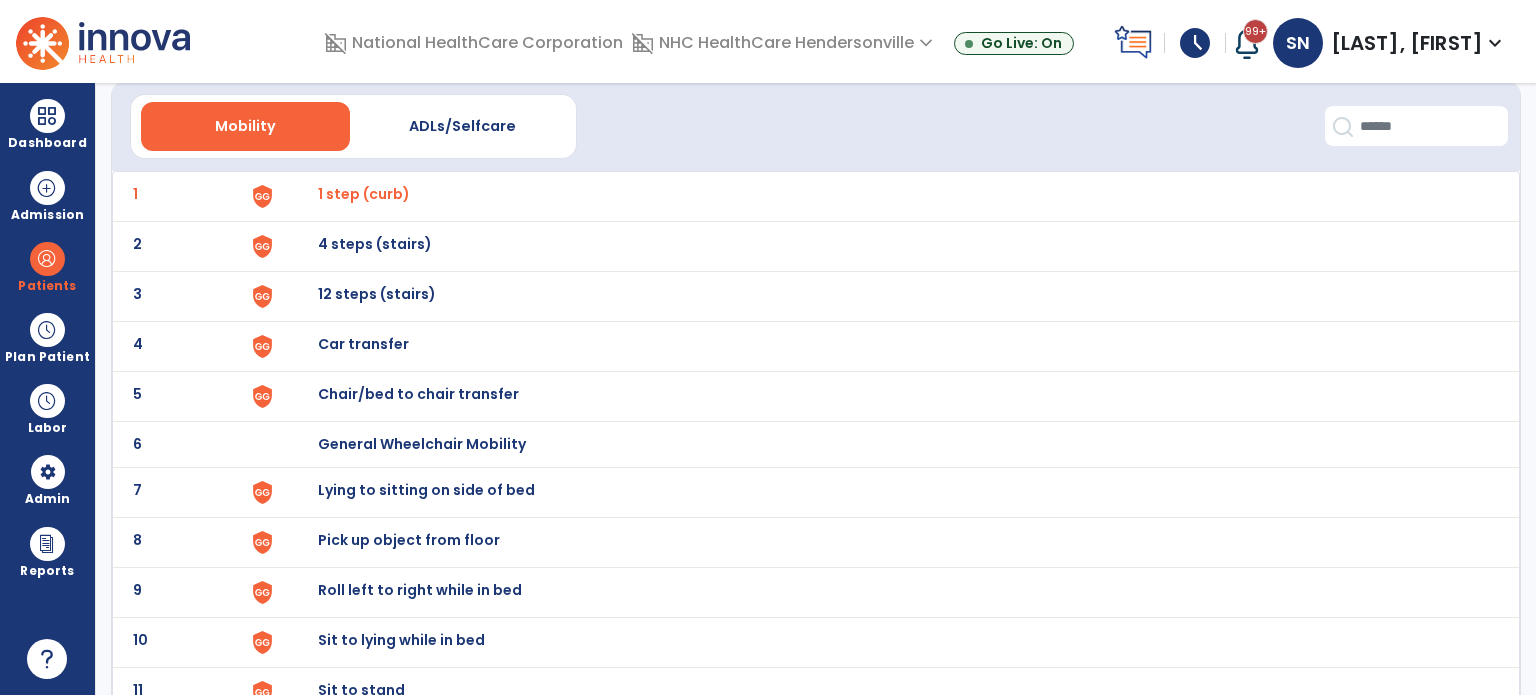 scroll, scrollTop: 100, scrollLeft: 0, axis: vertical 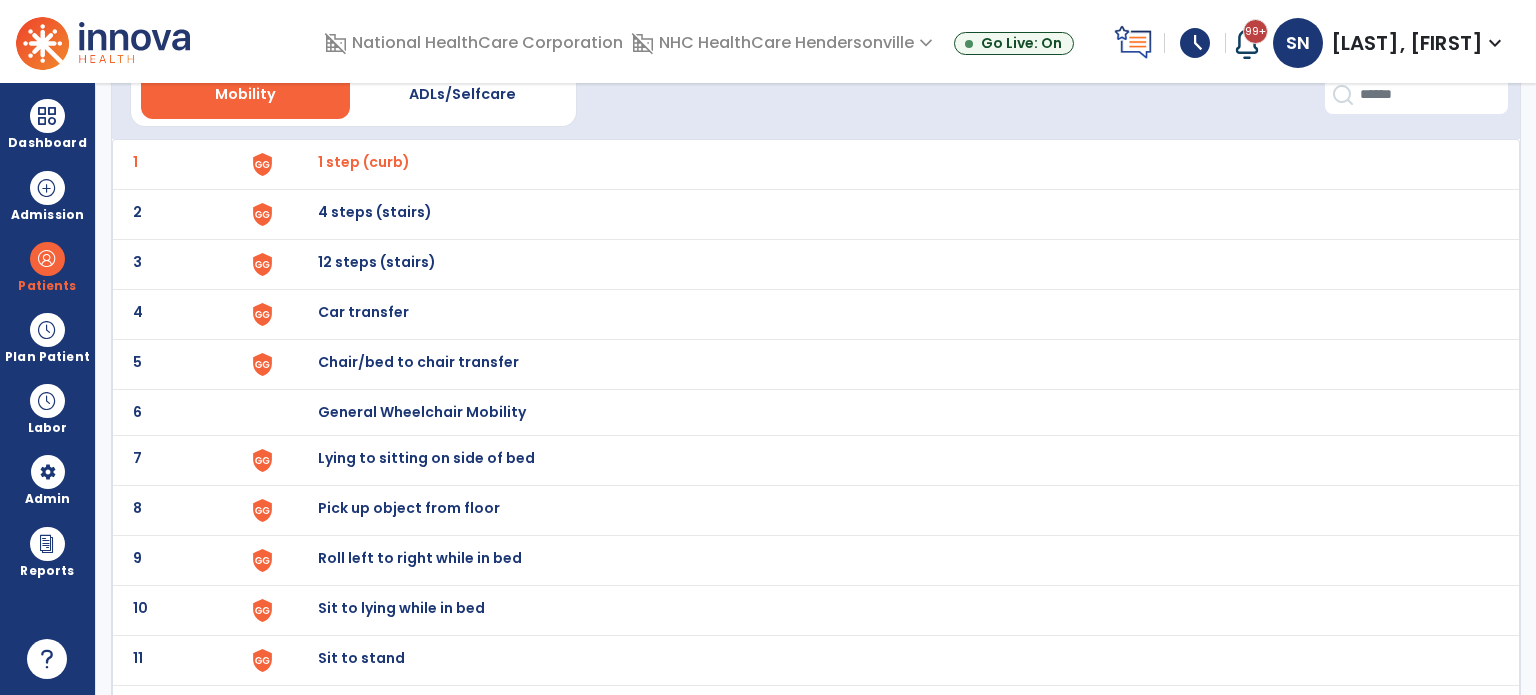click on "Sit to lying while in bed" at bounding box center [364, 162] 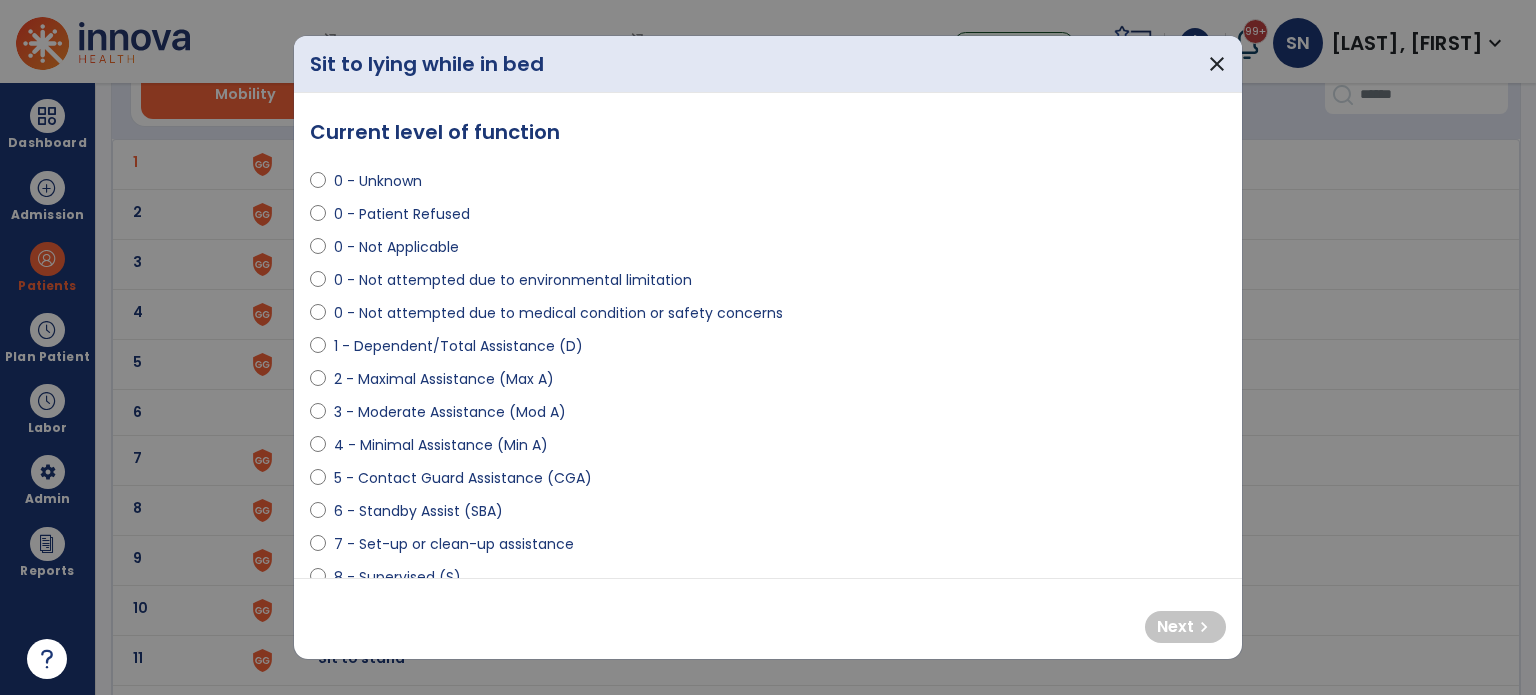select on "**********" 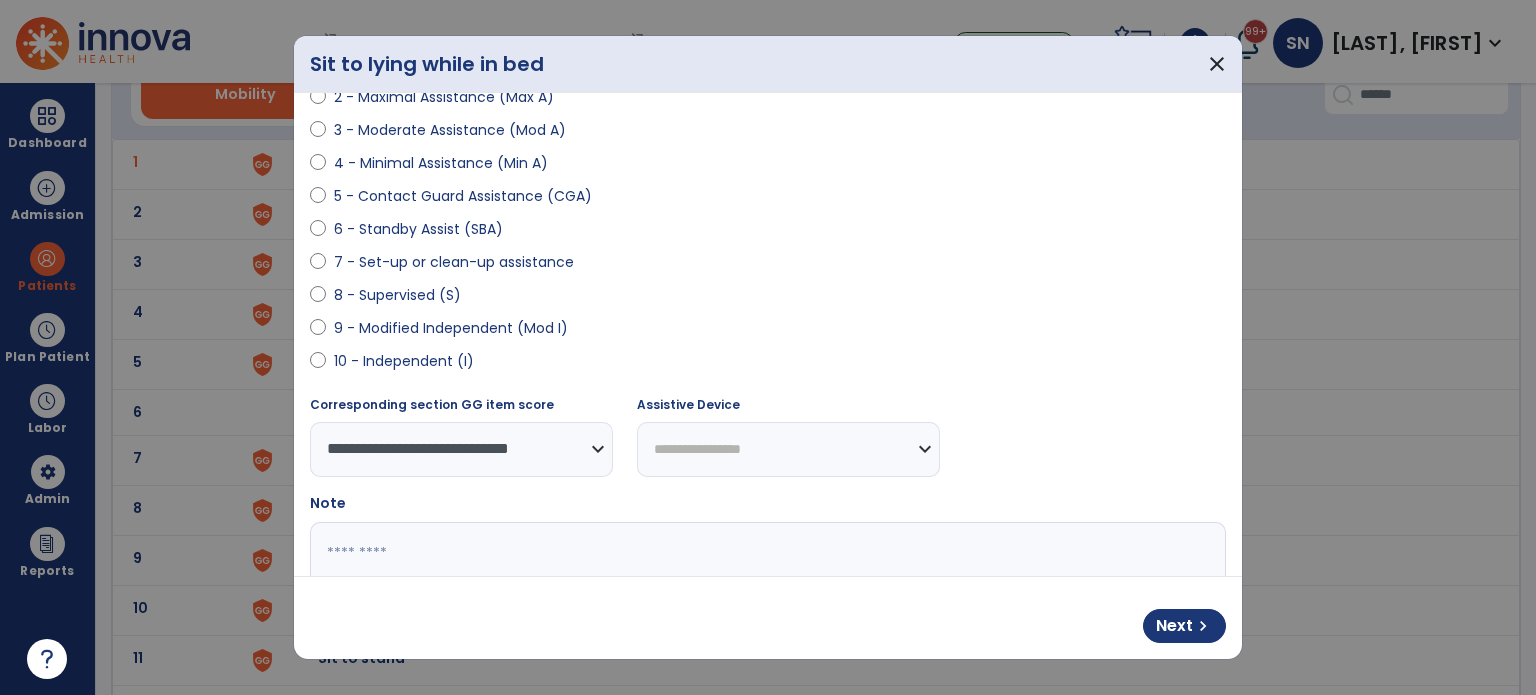 scroll, scrollTop: 300, scrollLeft: 0, axis: vertical 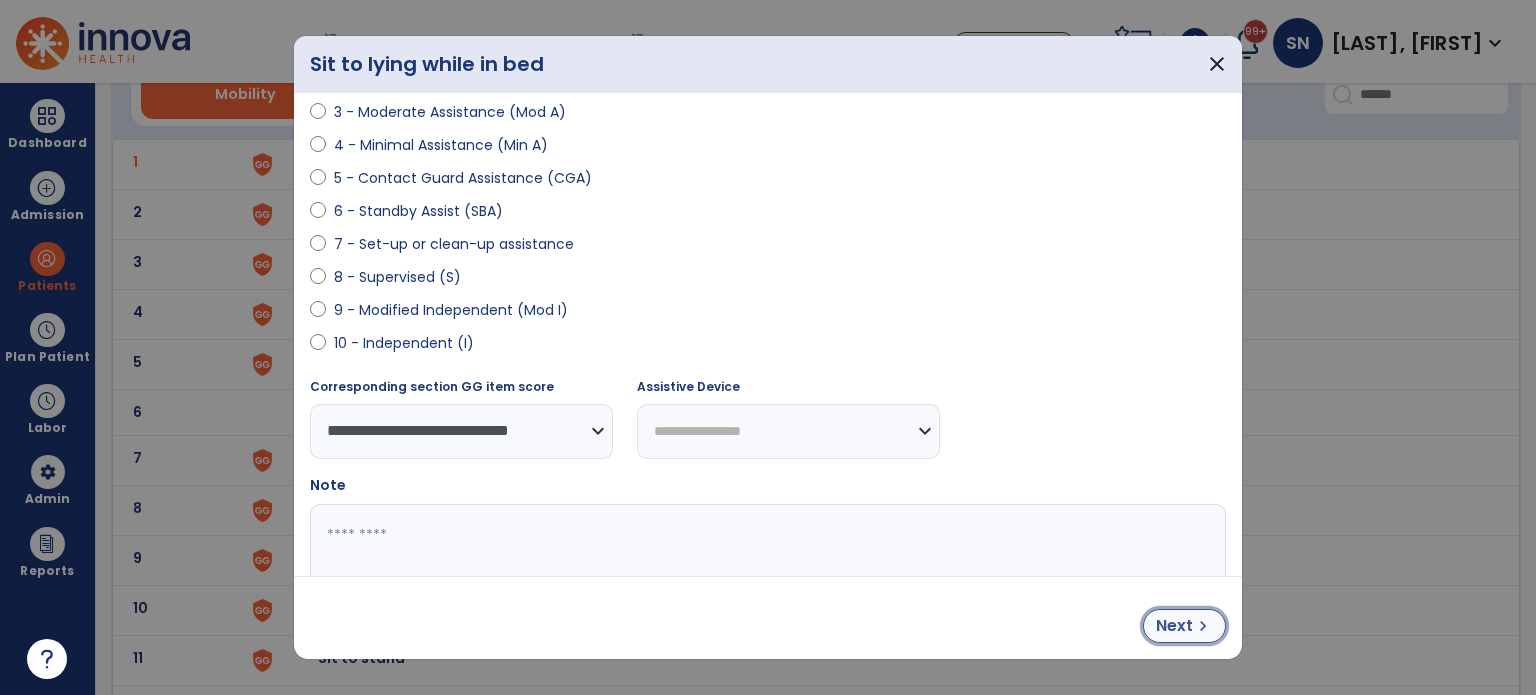 click on "Next" at bounding box center (1174, 626) 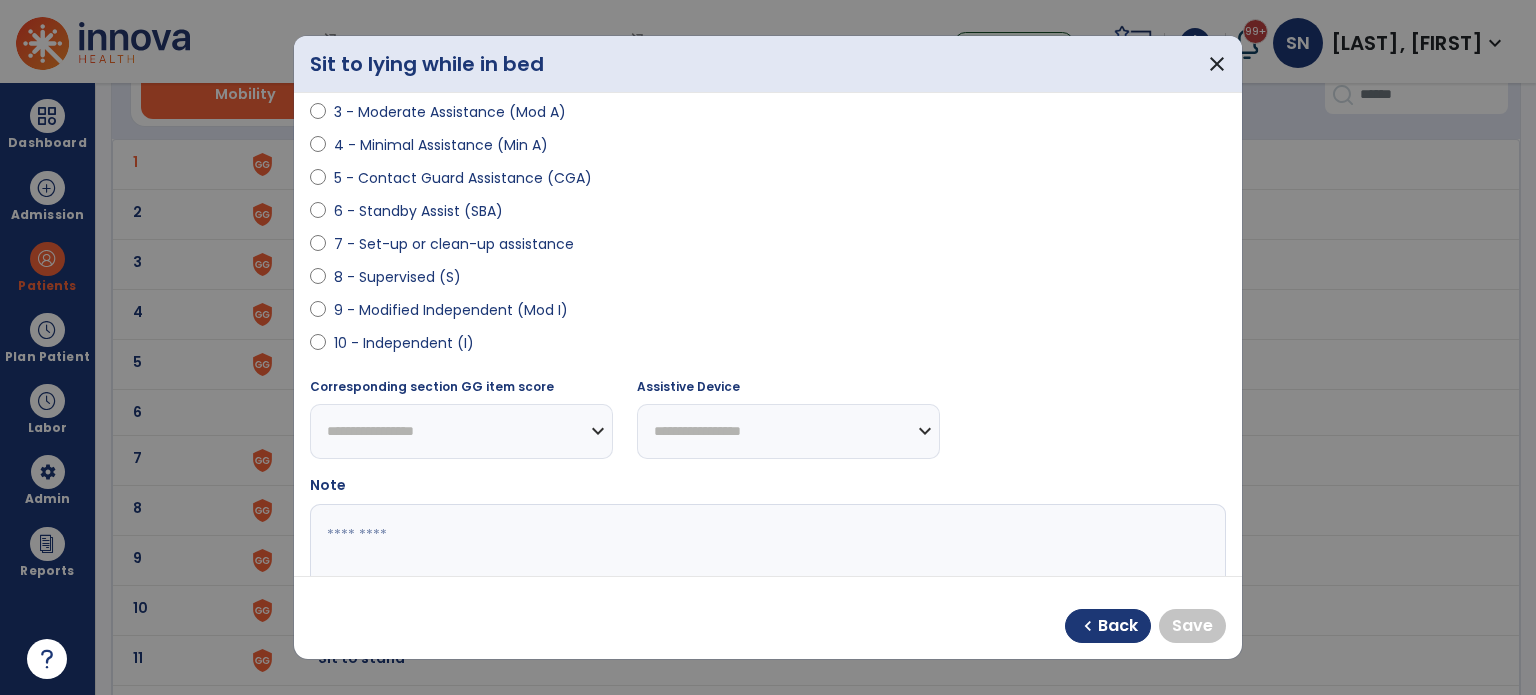 click on "10 - Independent (I)" at bounding box center [404, 343] 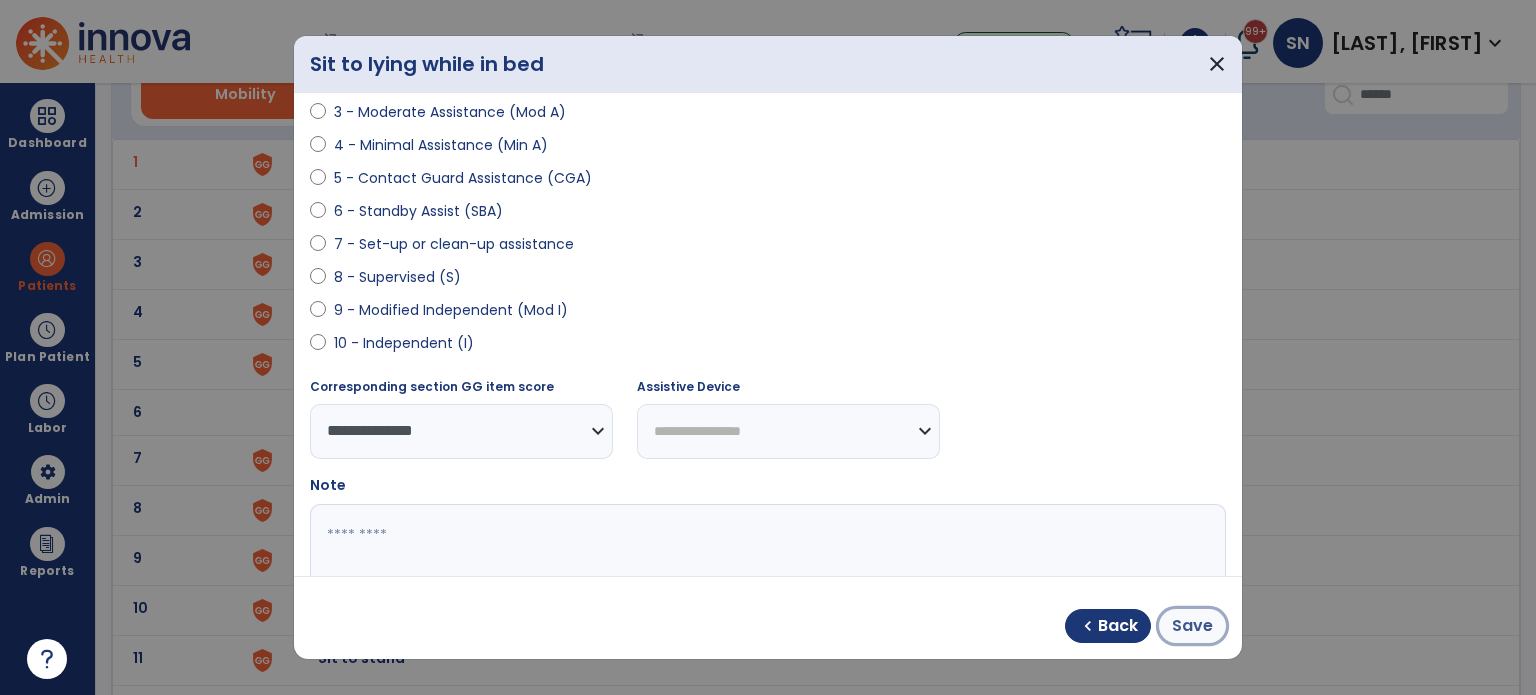 click on "Save" at bounding box center [1192, 626] 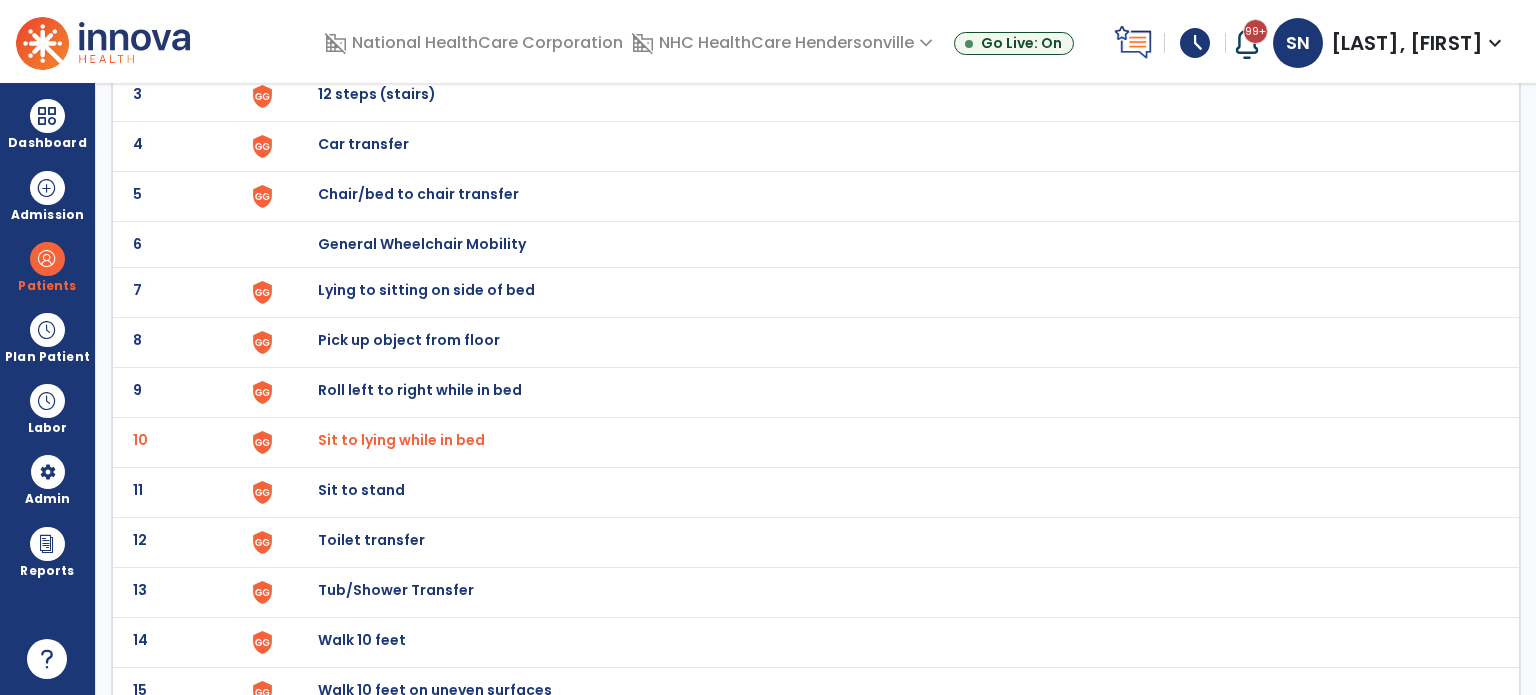 scroll, scrollTop: 300, scrollLeft: 0, axis: vertical 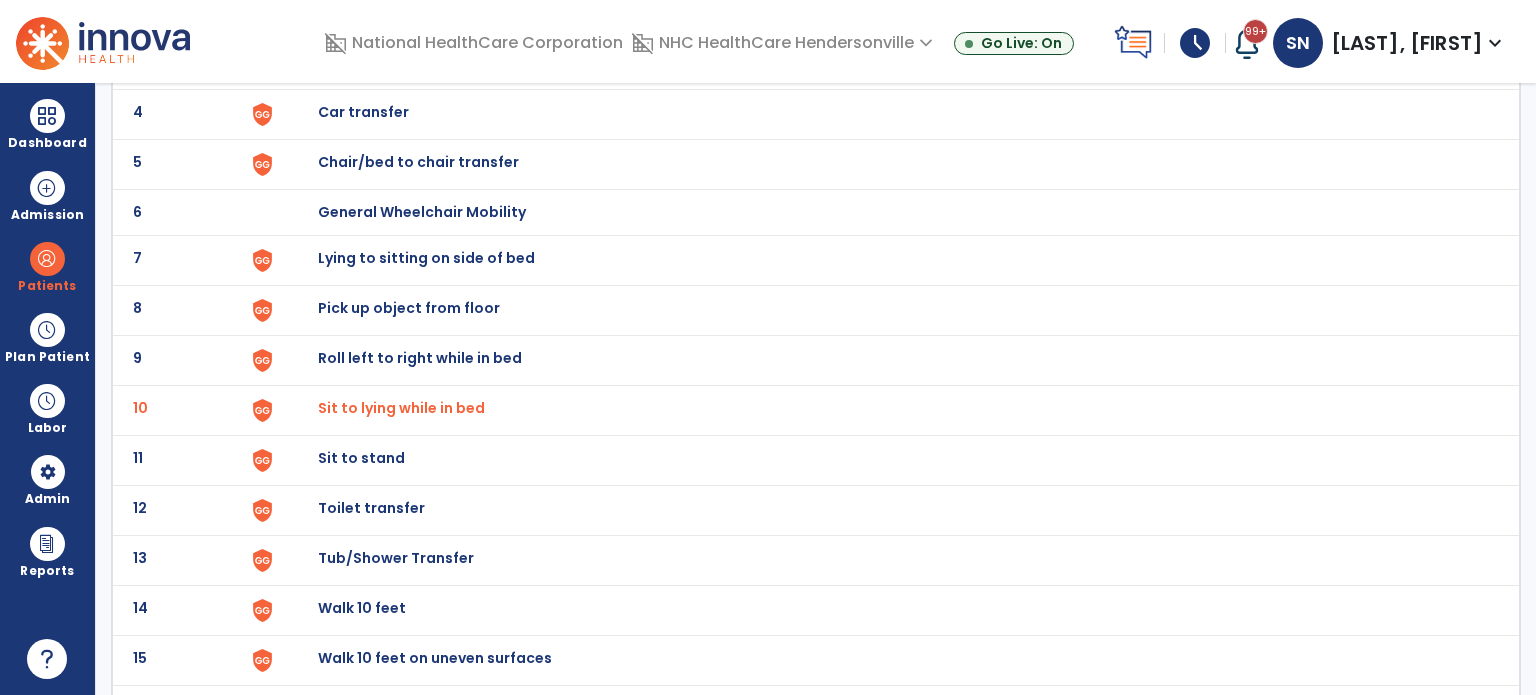 click on "Chair/bed to chair transfer" at bounding box center [364, -38] 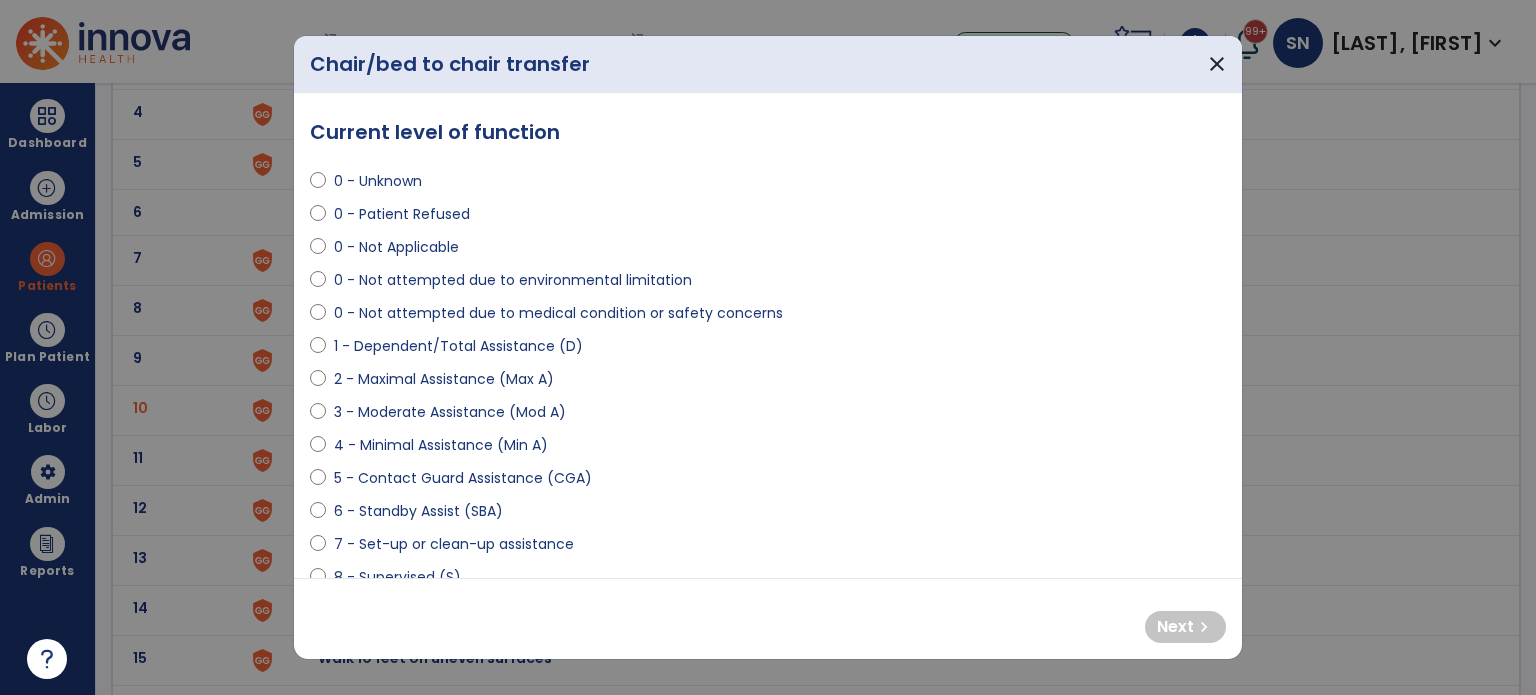 select on "**********" 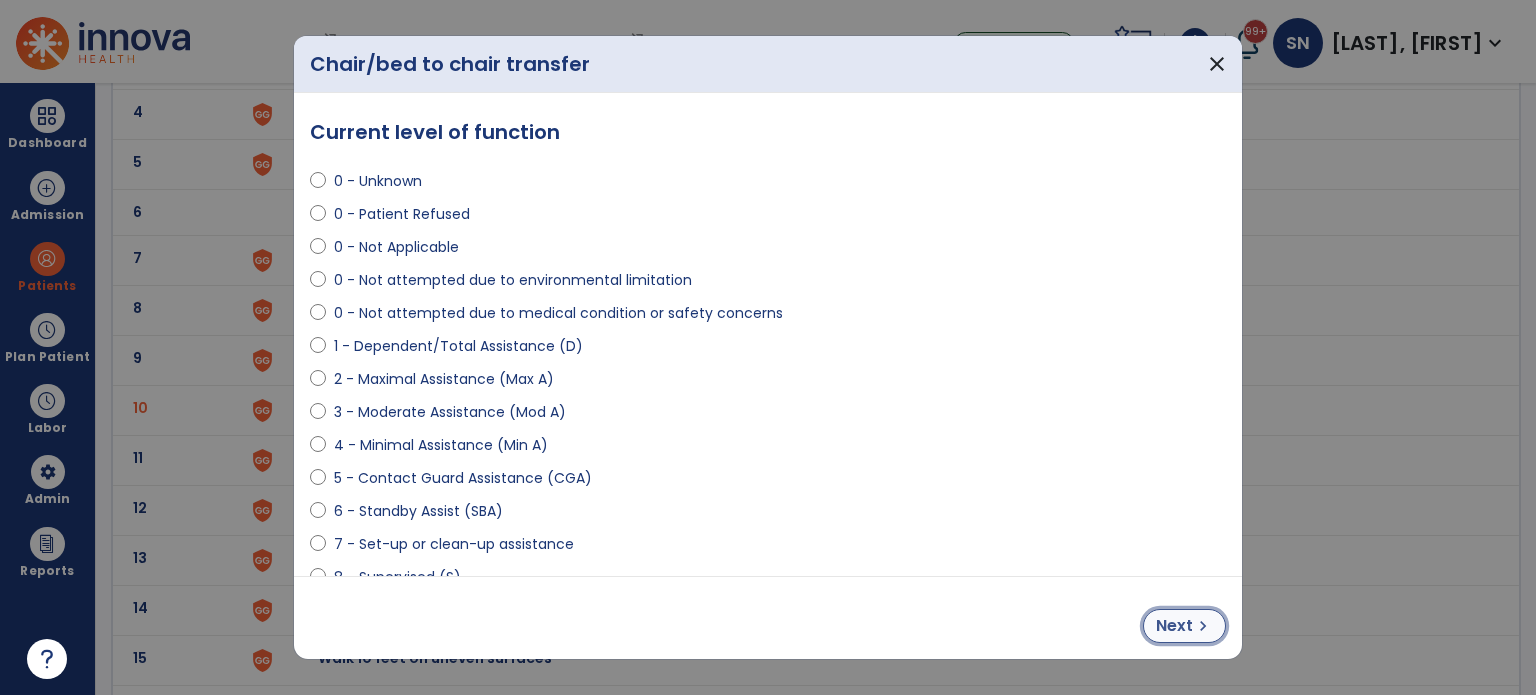 click on "Next" at bounding box center [1174, 626] 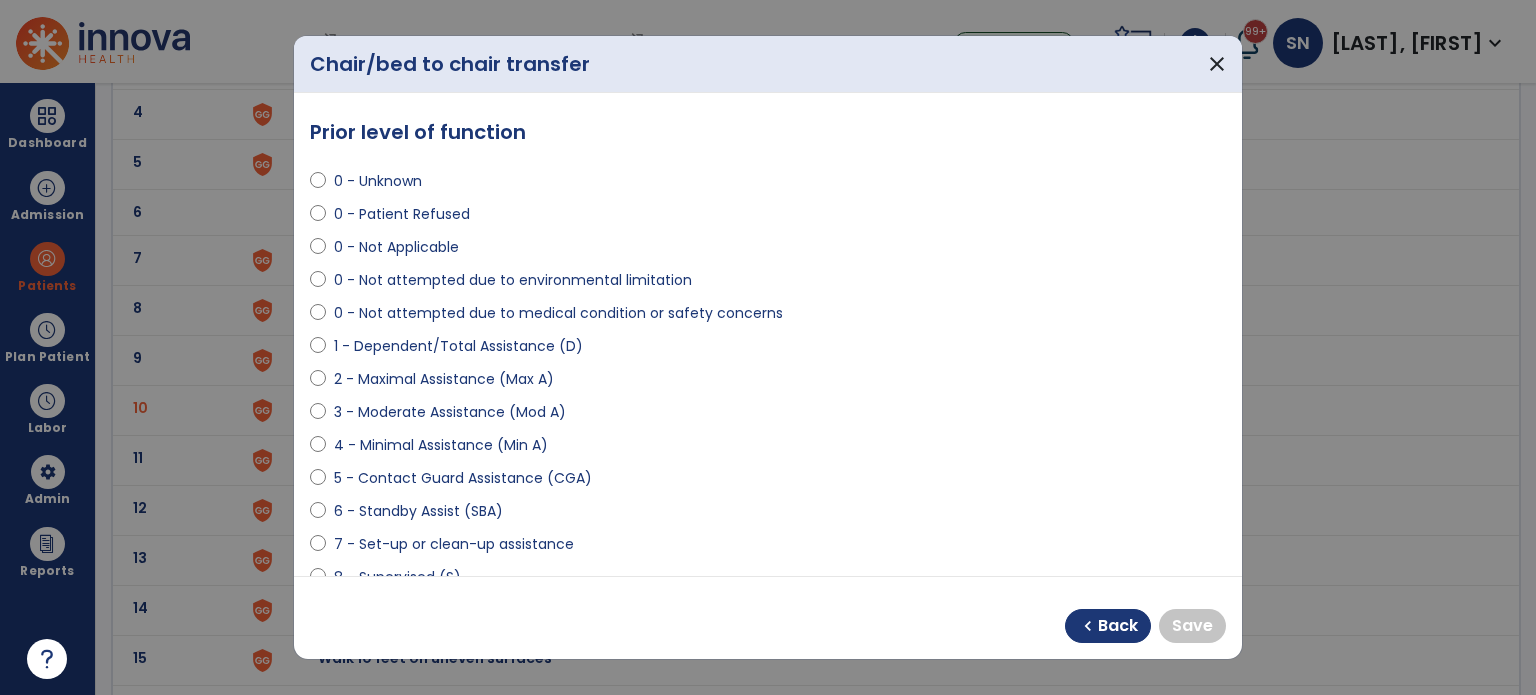 scroll, scrollTop: 100, scrollLeft: 0, axis: vertical 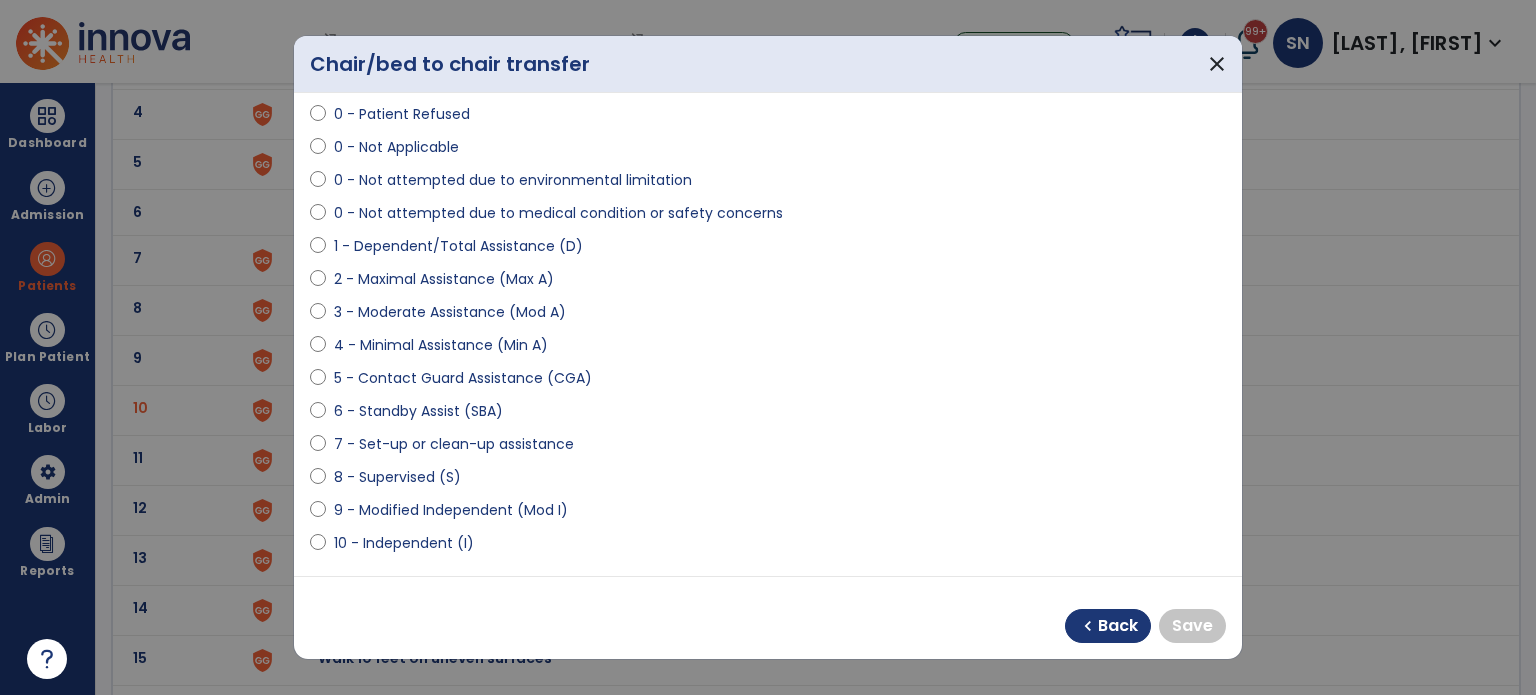 click on "9 - Modified Independent (Mod I)" at bounding box center [451, 510] 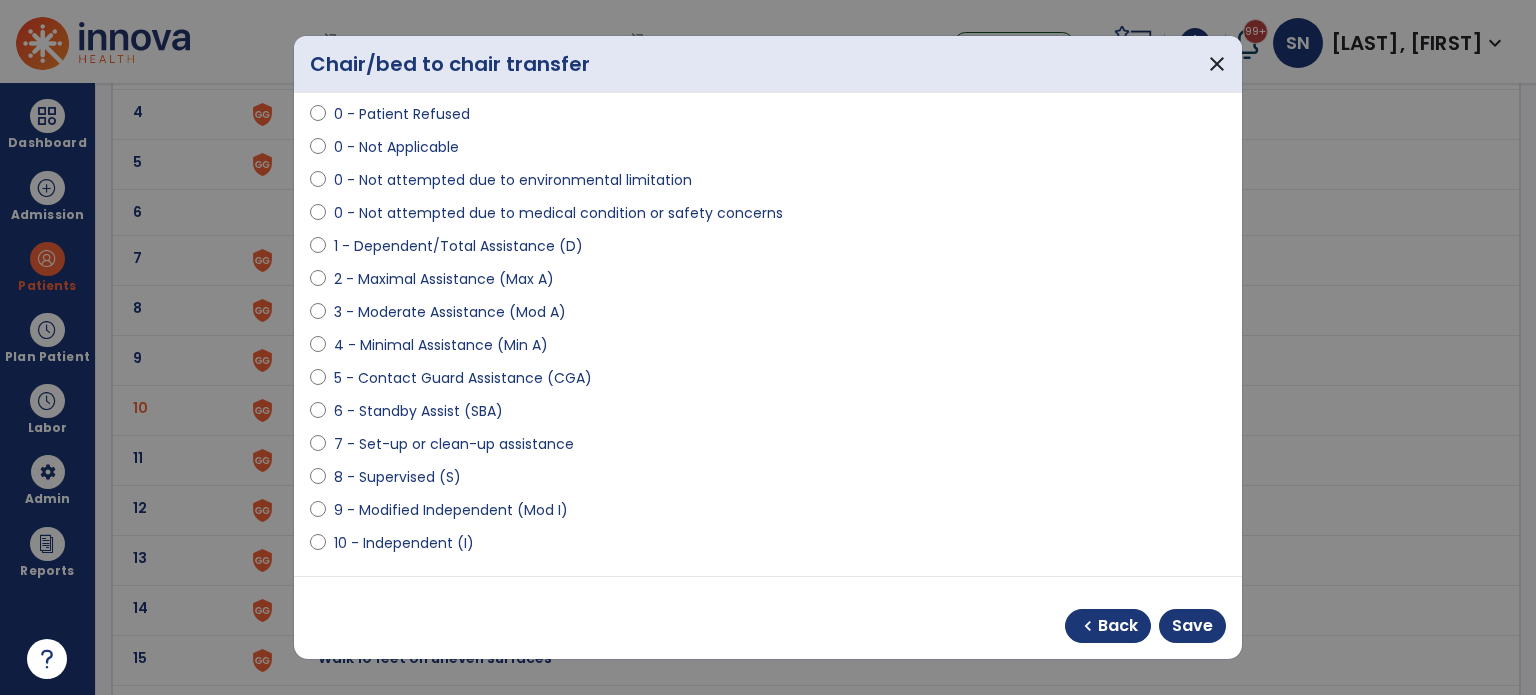 click on "10 - Independent (I)" at bounding box center (404, 543) 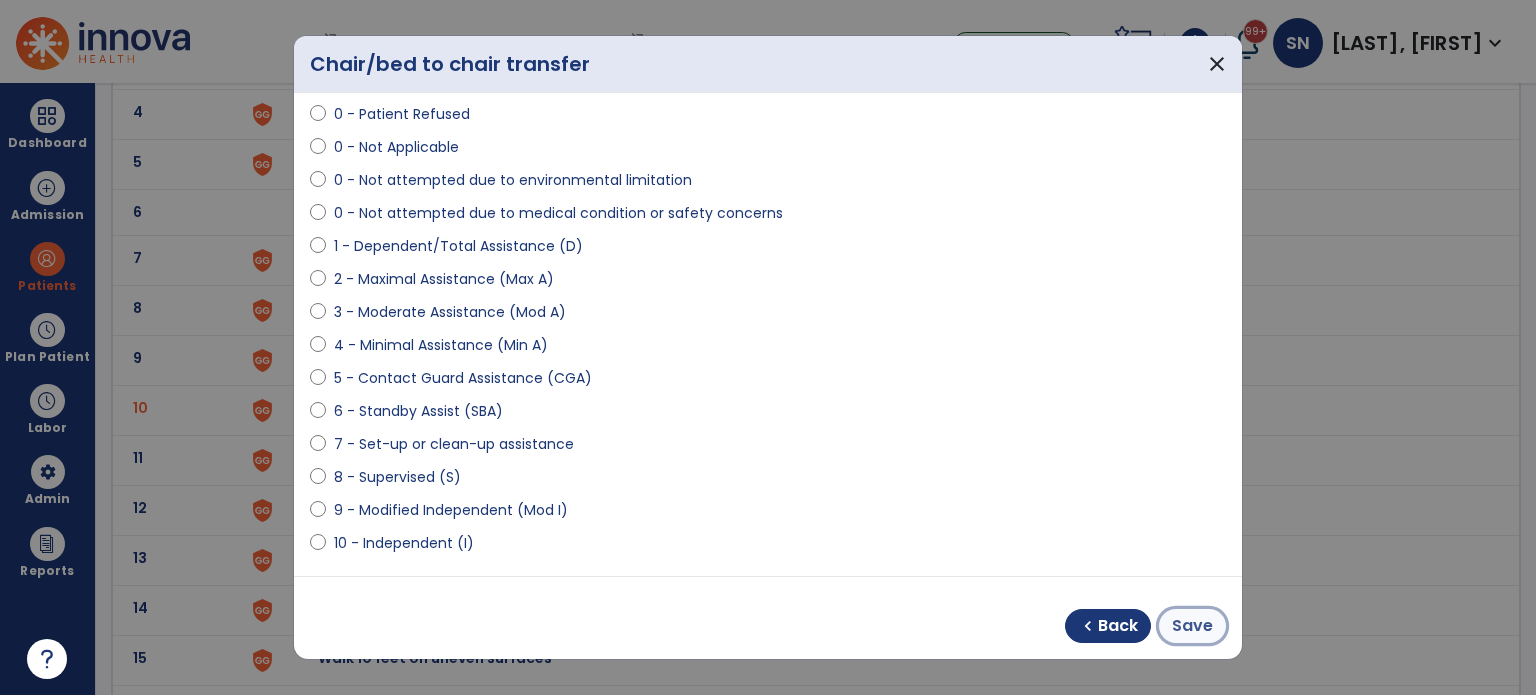 click on "Save" at bounding box center [1192, 626] 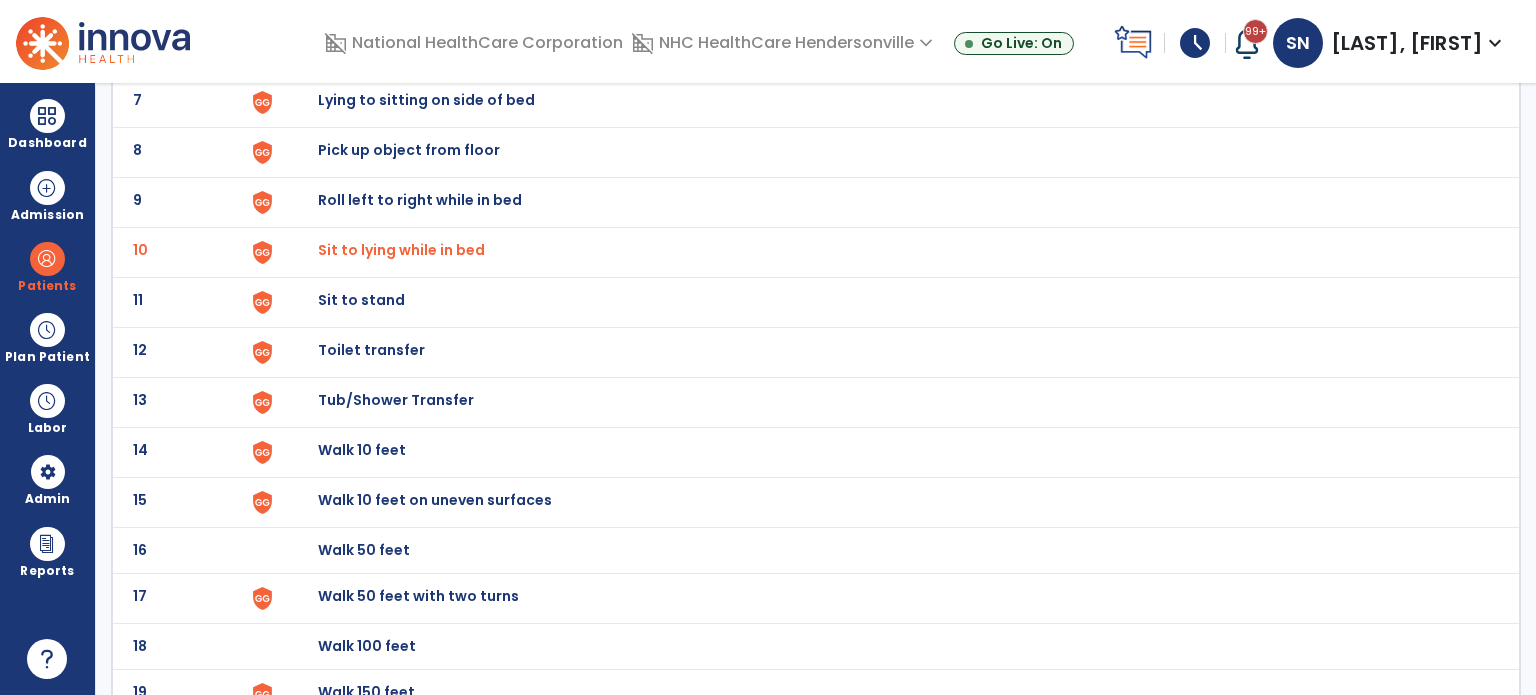 scroll, scrollTop: 500, scrollLeft: 0, axis: vertical 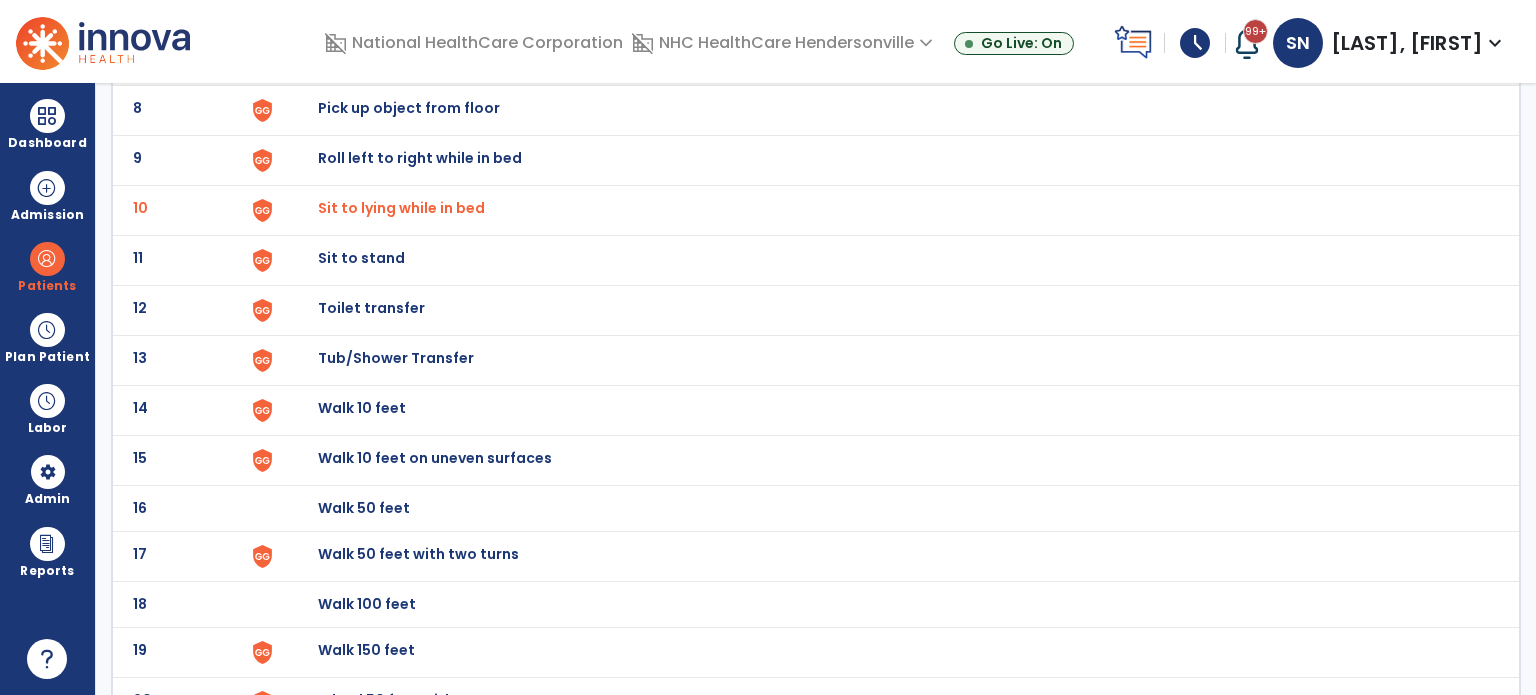 click on "Walk 10 feet" at bounding box center (364, -238) 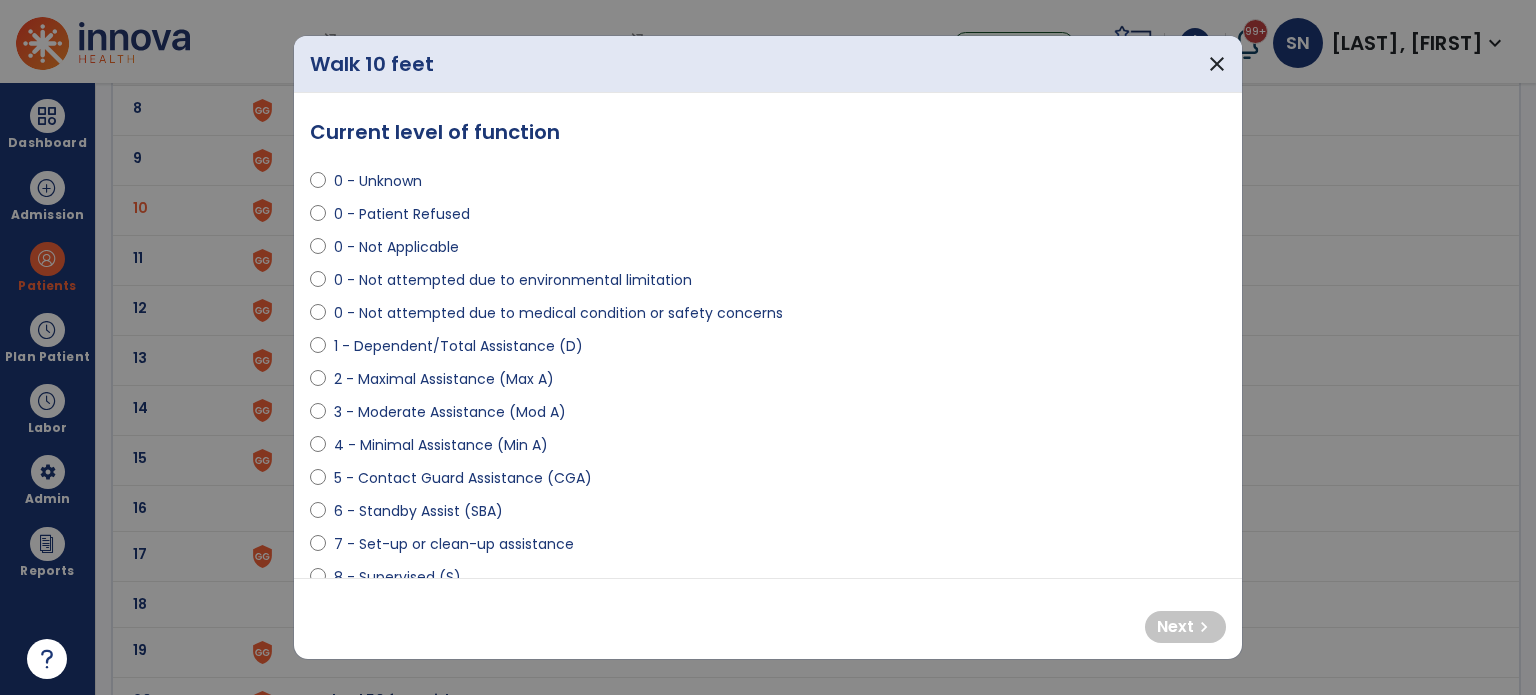 select on "**********" 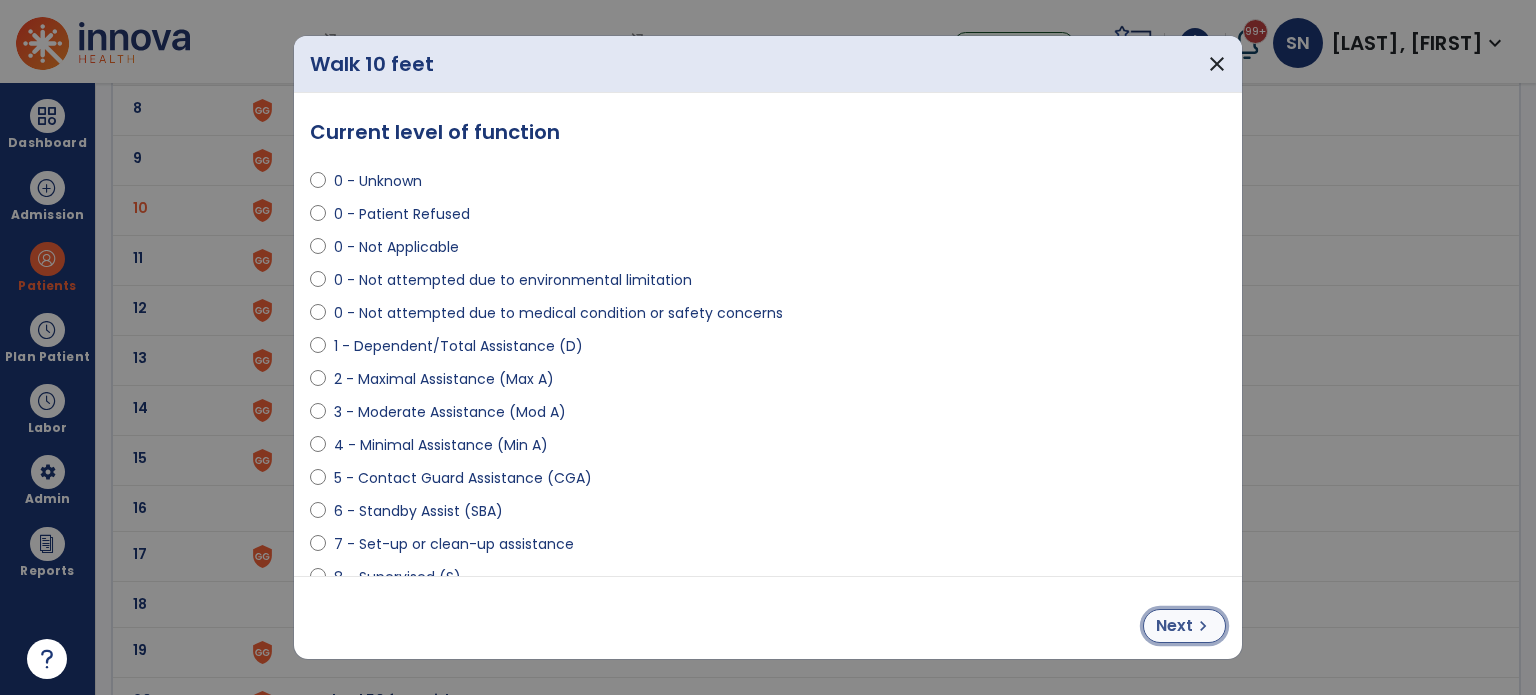 click on "Next" at bounding box center (1174, 626) 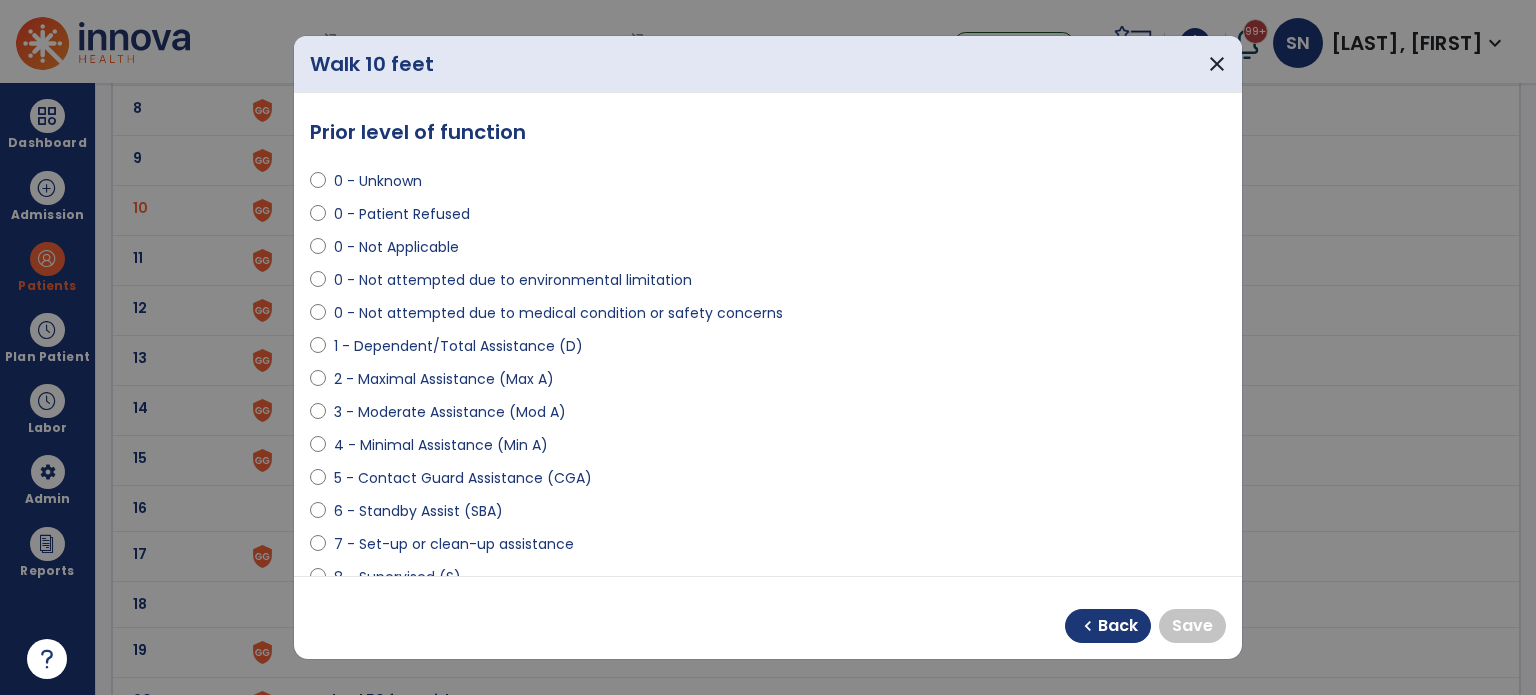 scroll, scrollTop: 200, scrollLeft: 0, axis: vertical 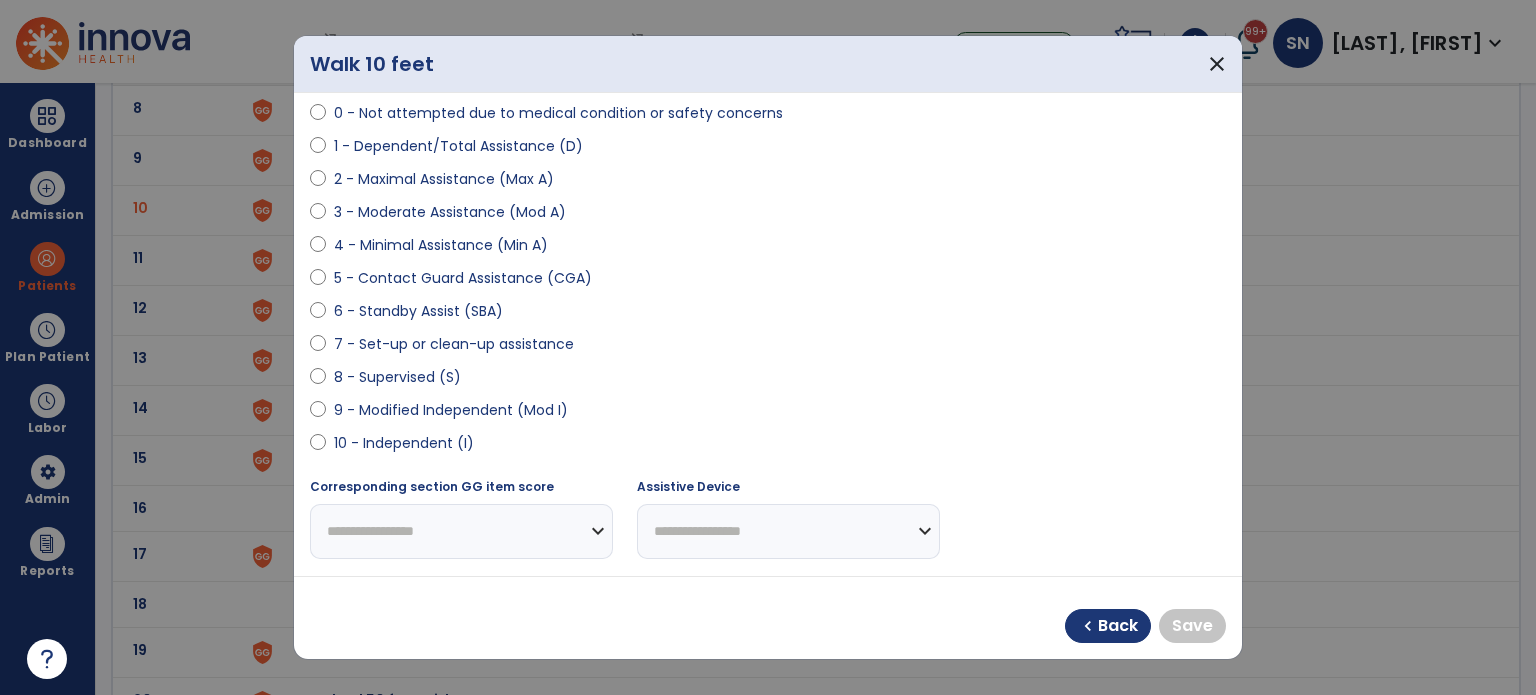 click on "9 - Modified Independent (Mod I)" at bounding box center [451, 410] 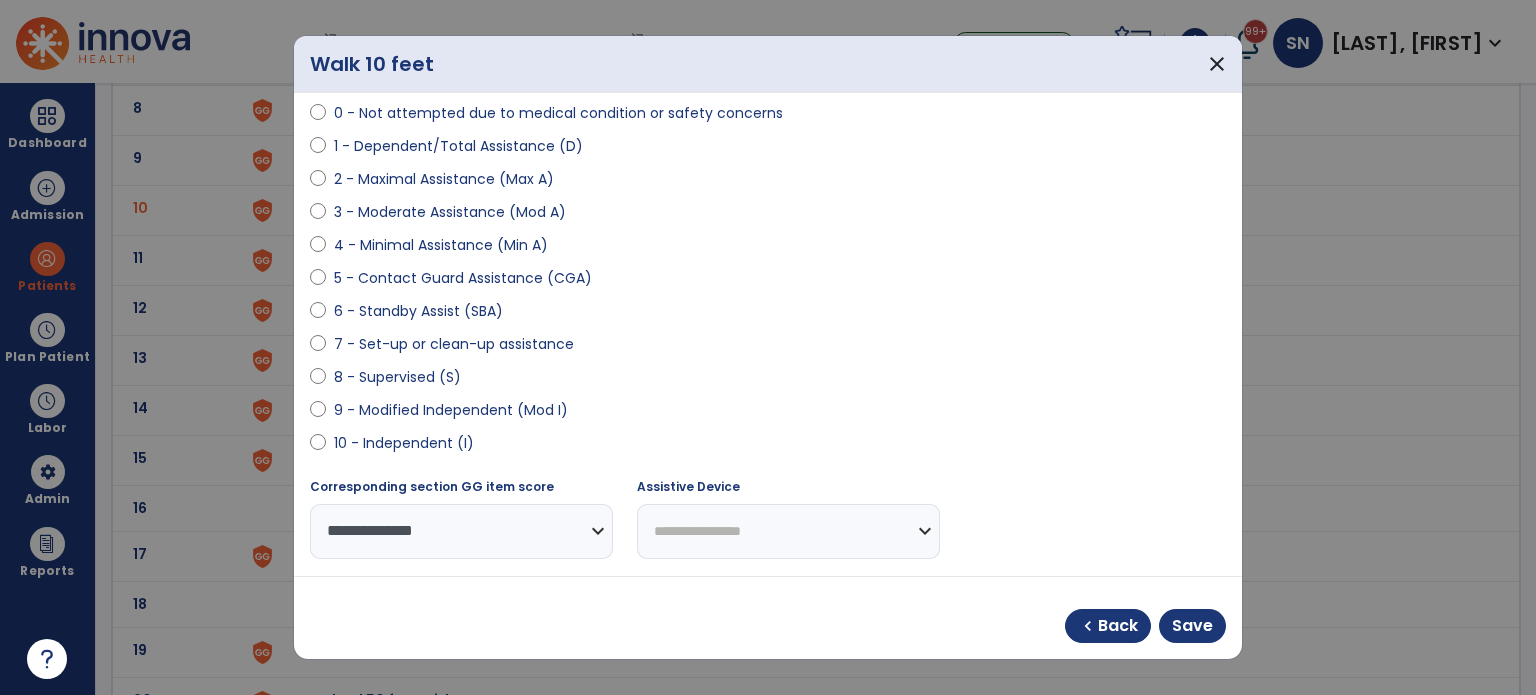 click on "**********" at bounding box center [788, 531] 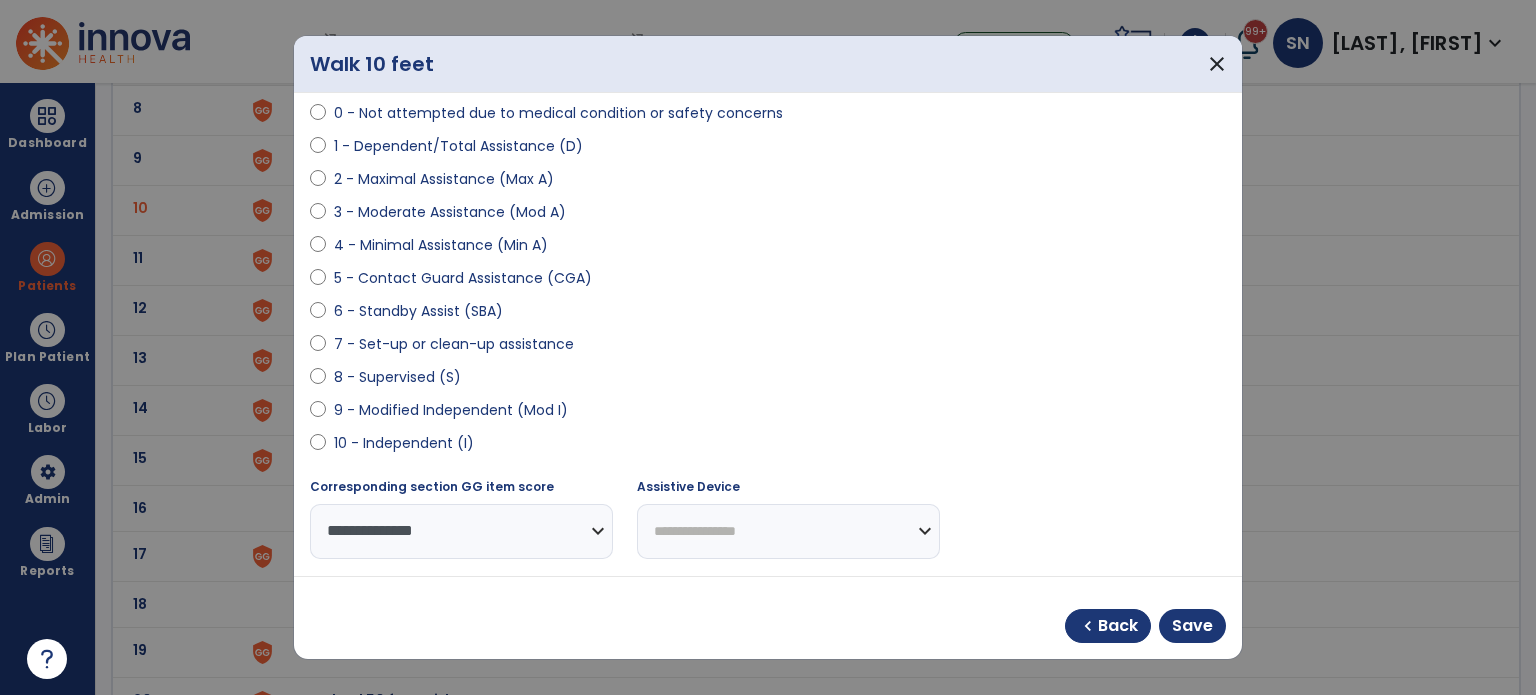 click on "**********" at bounding box center (788, 531) 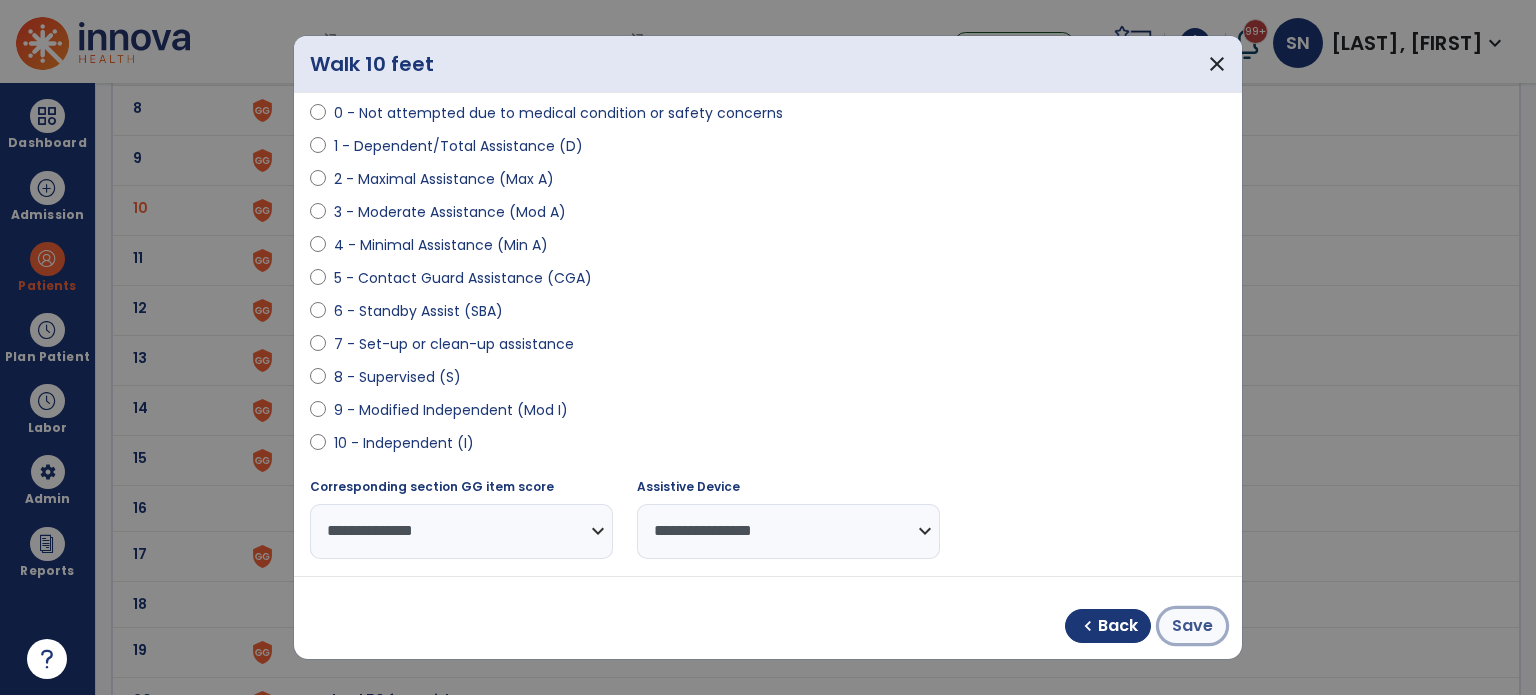 click on "Save" at bounding box center [1192, 626] 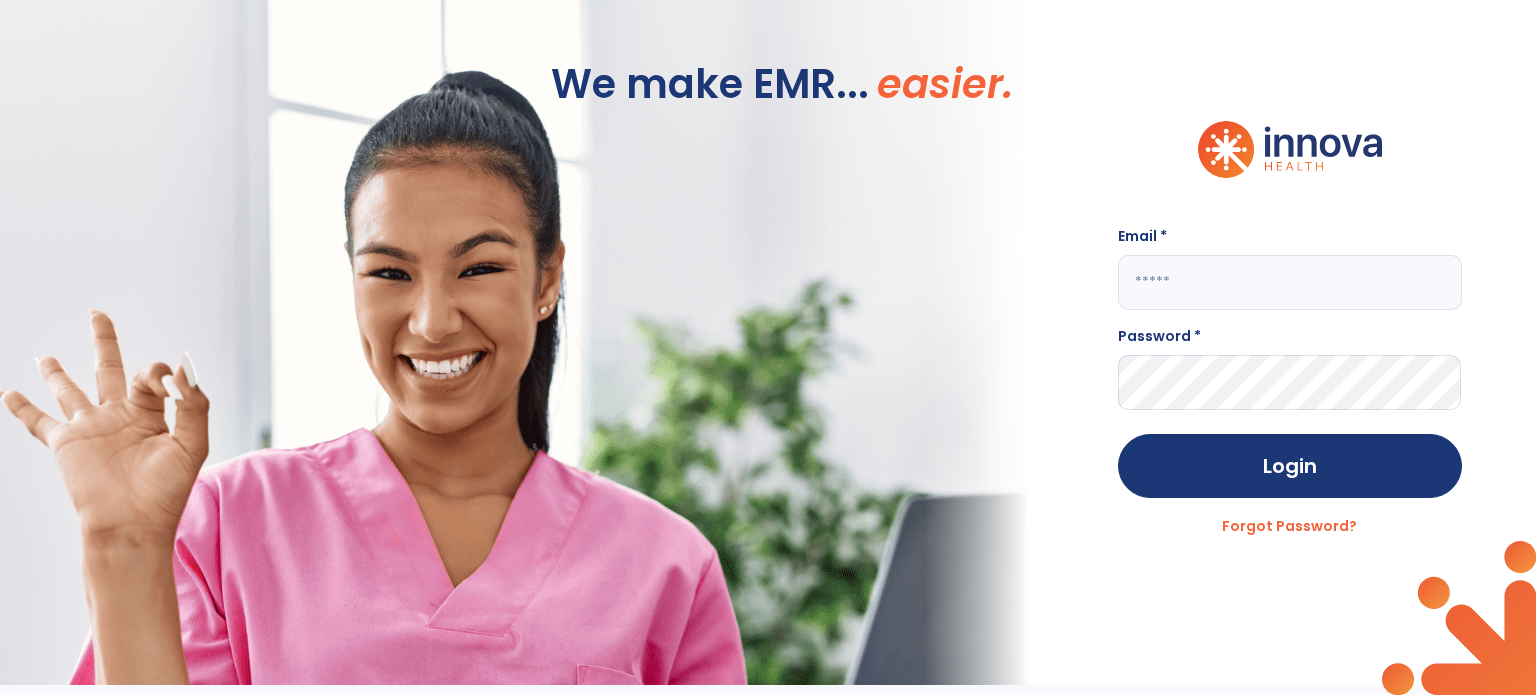 type on "**********" 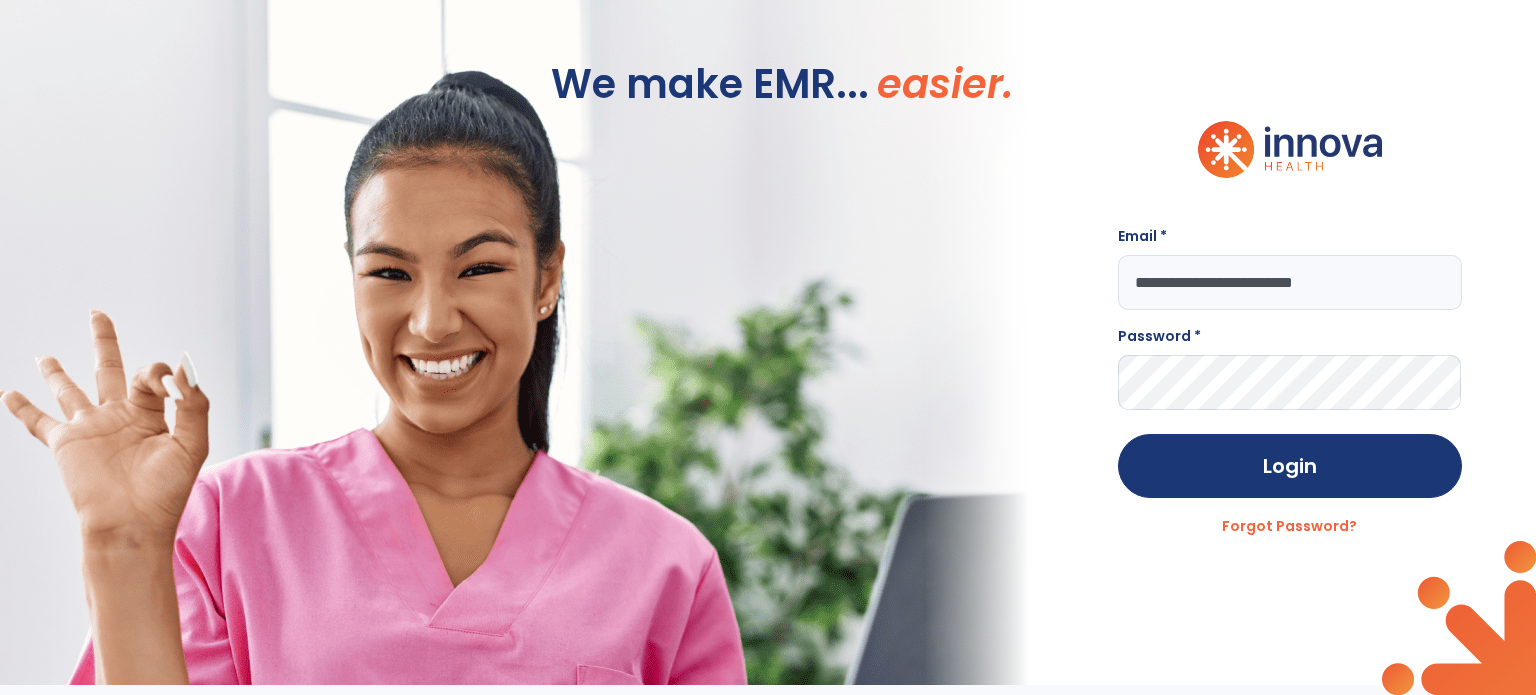 scroll, scrollTop: 0, scrollLeft: 0, axis: both 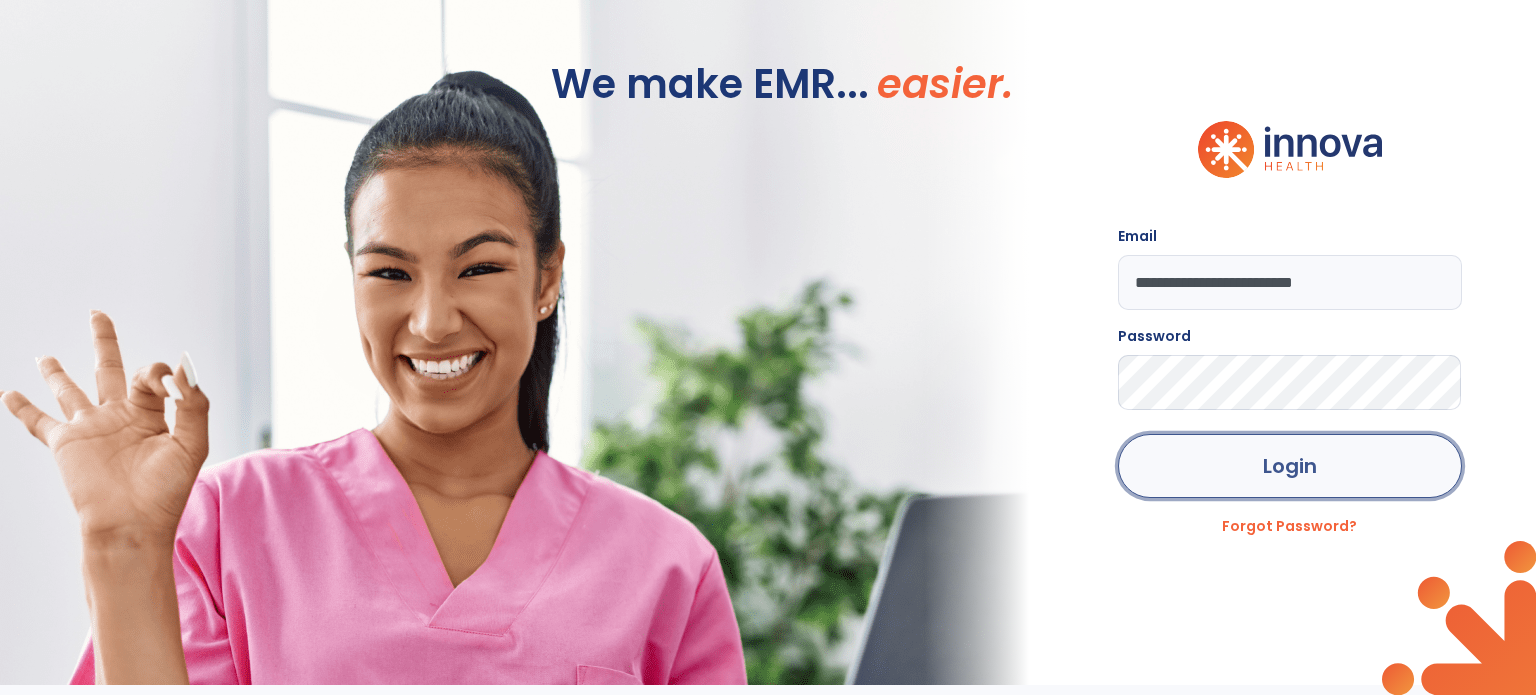 click on "Login" 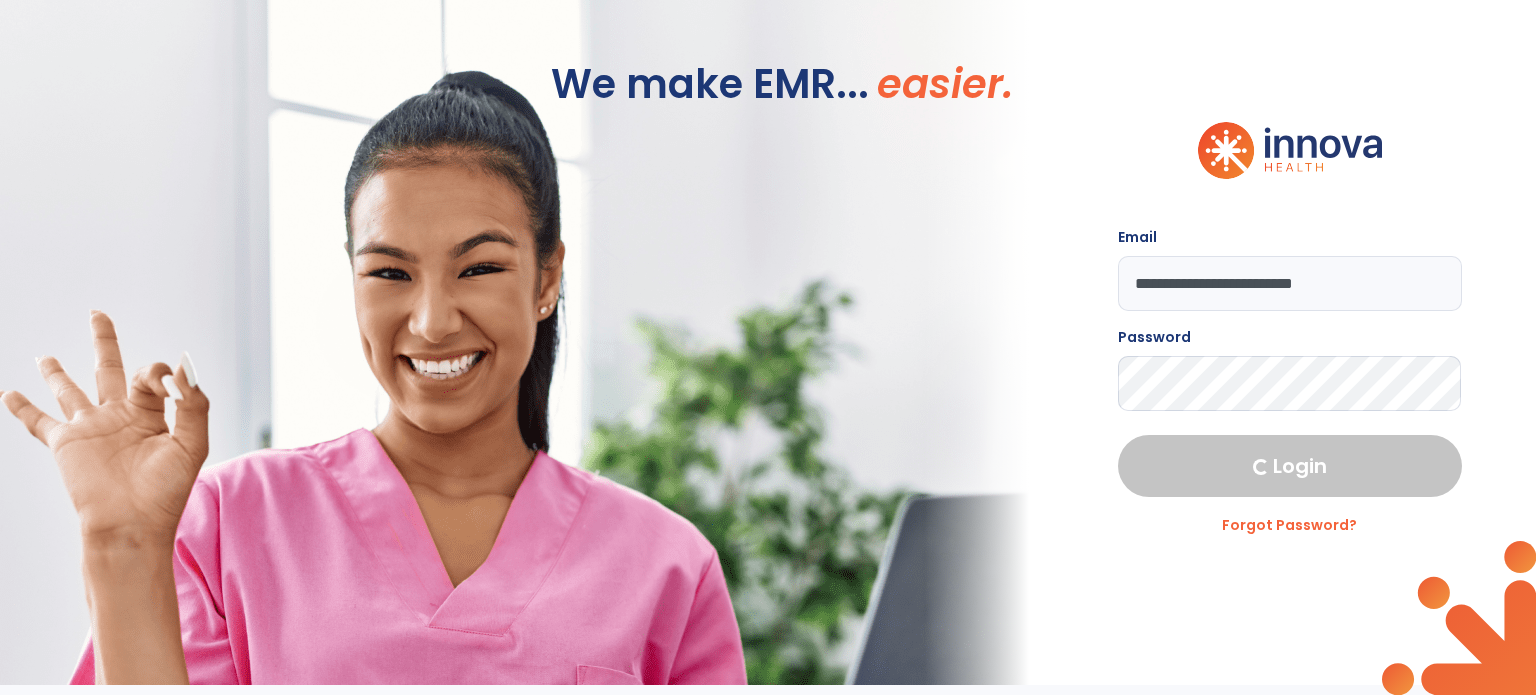 select on "***" 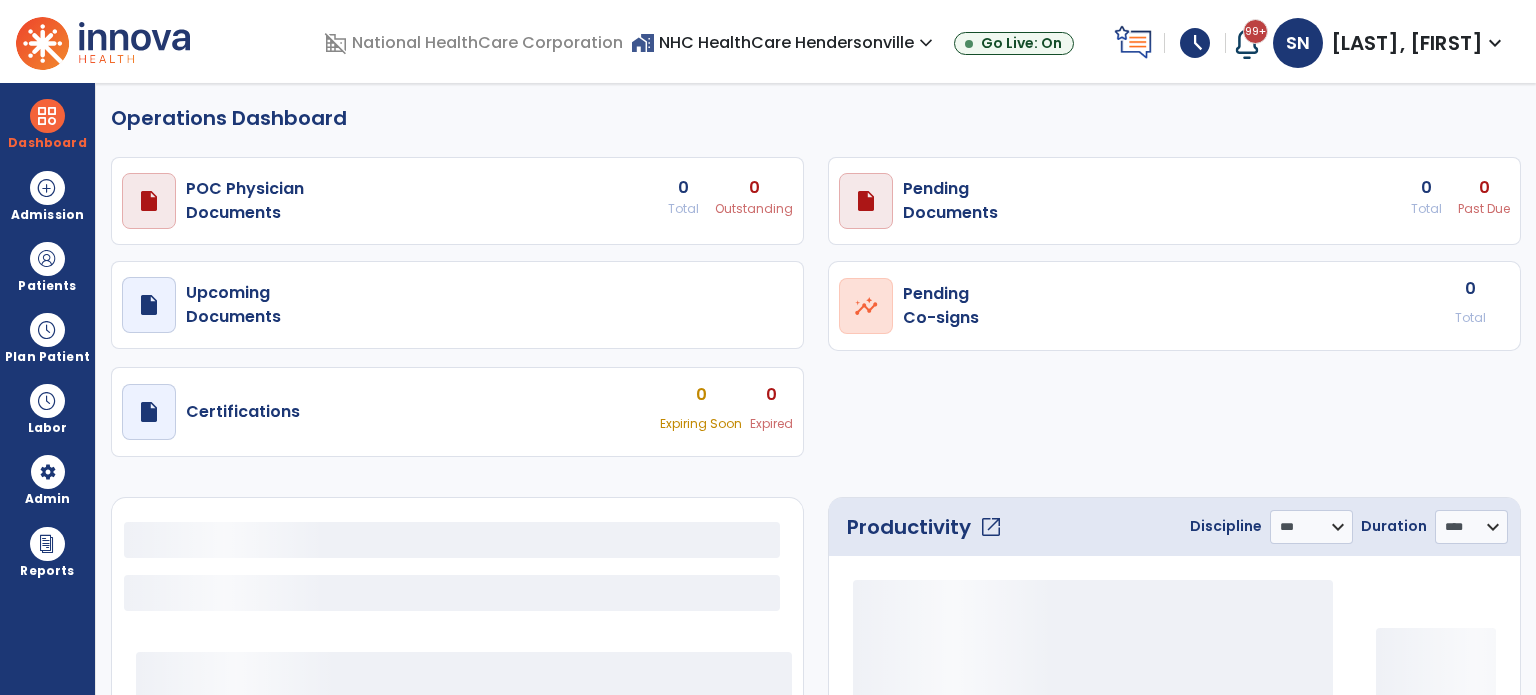 select on "***" 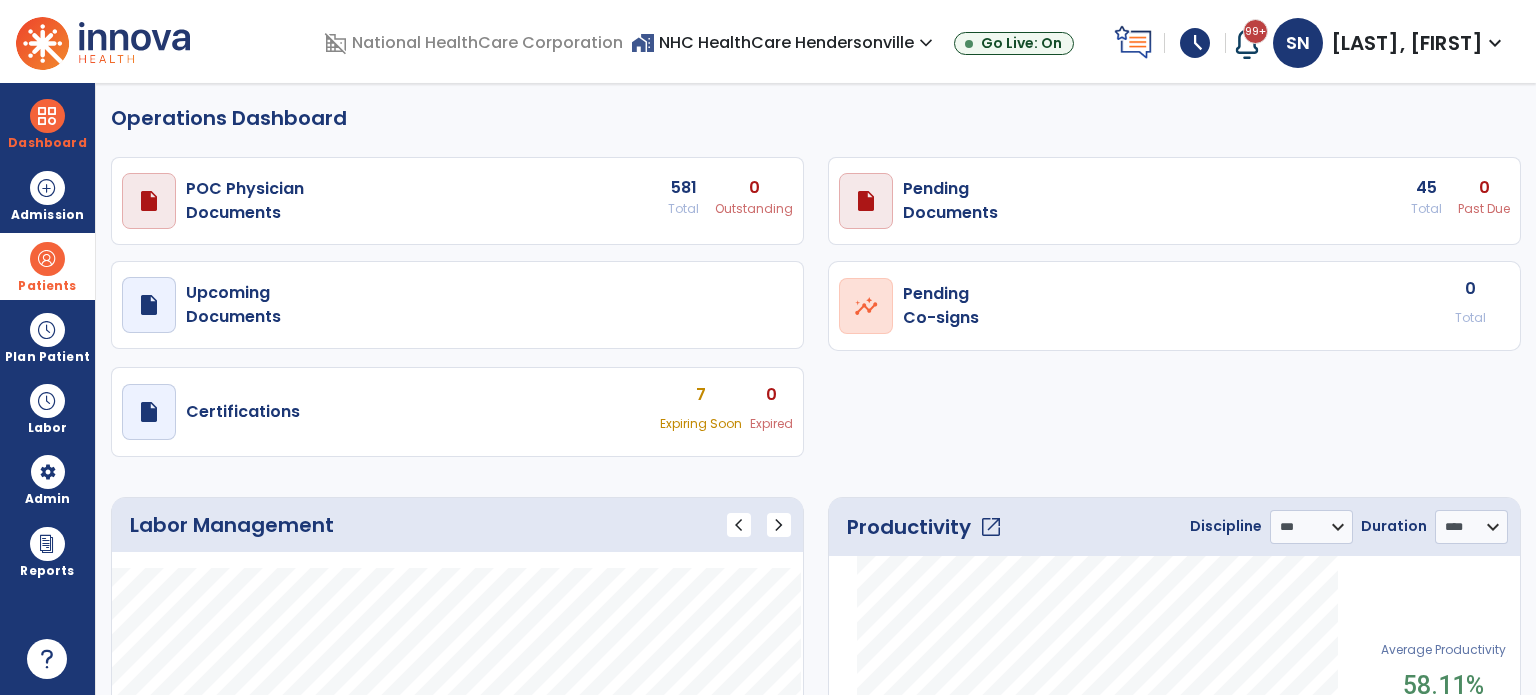 click at bounding box center (47, 259) 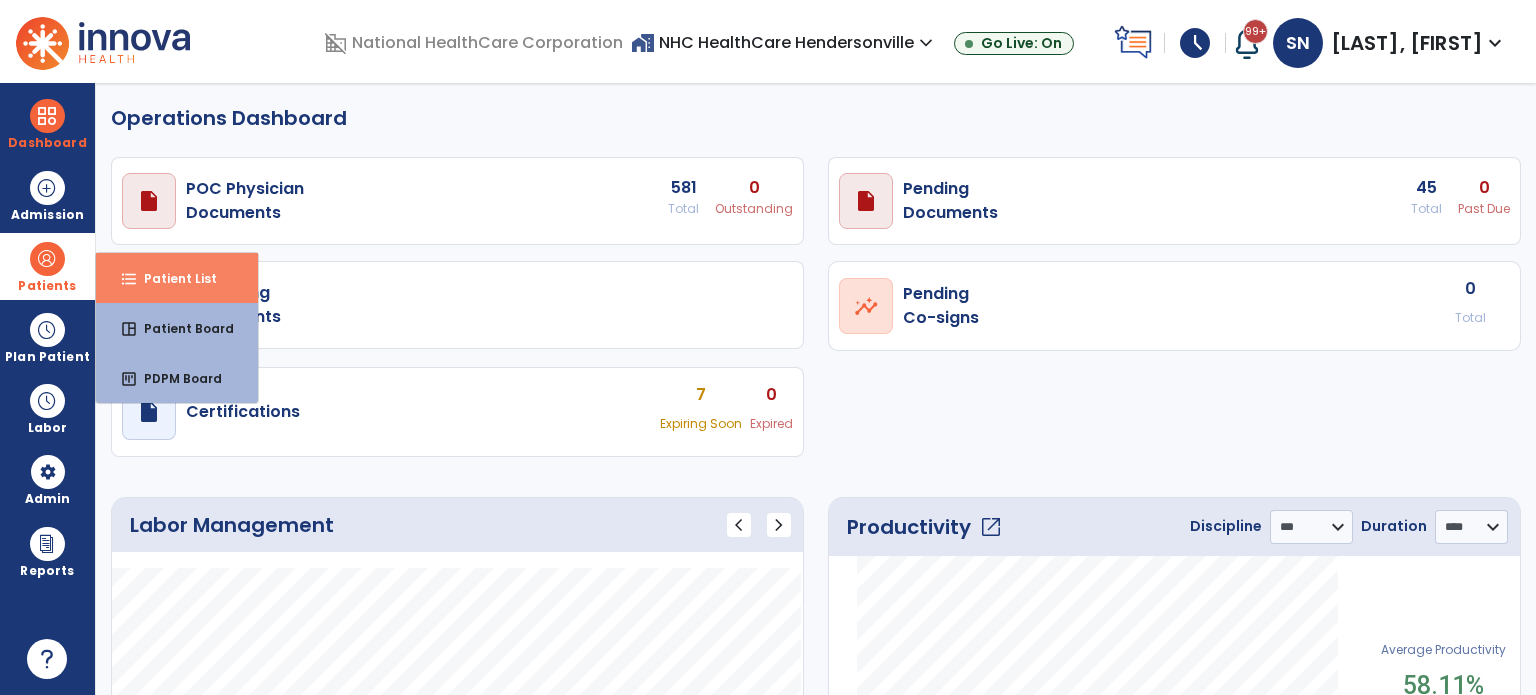 click on "format_list_bulleted  Patient List" at bounding box center [177, 278] 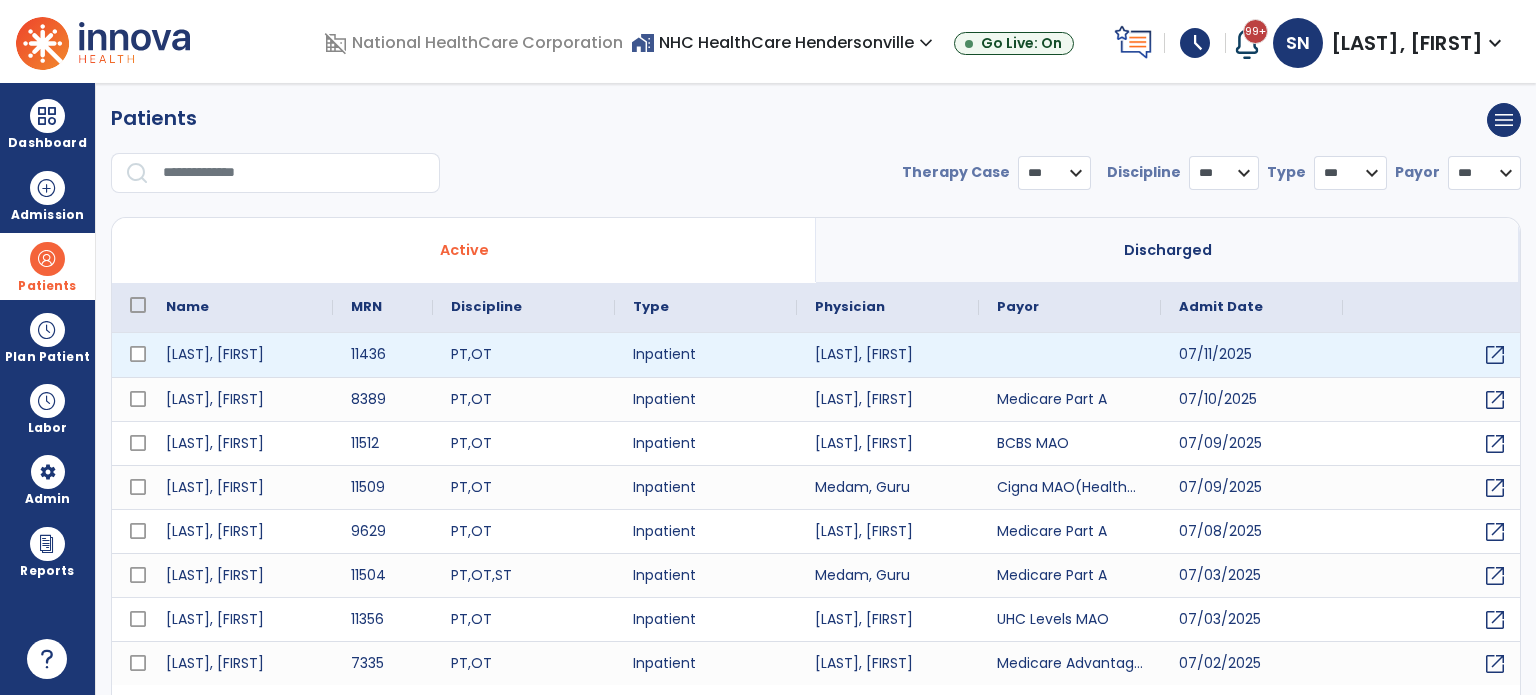 select on "***" 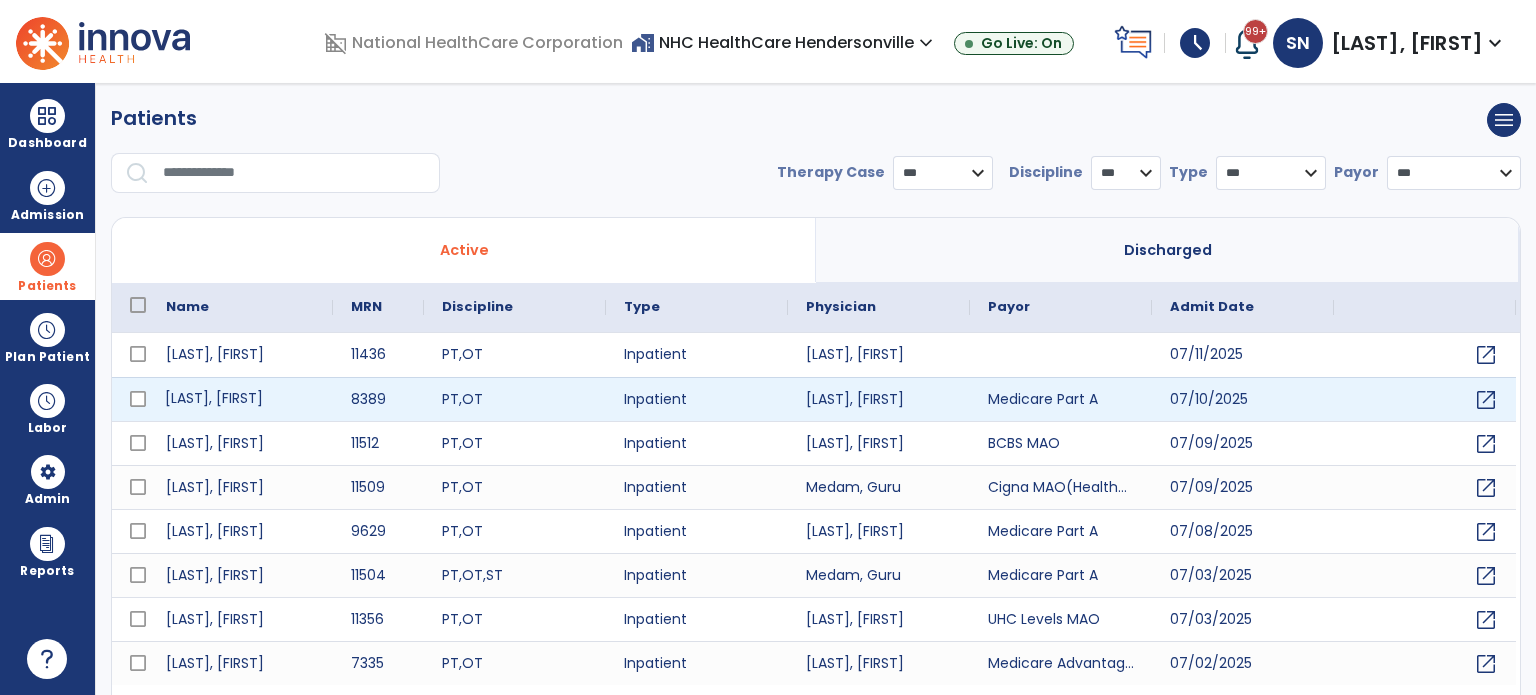 click on "[LAST], [FIRST]" at bounding box center [240, 399] 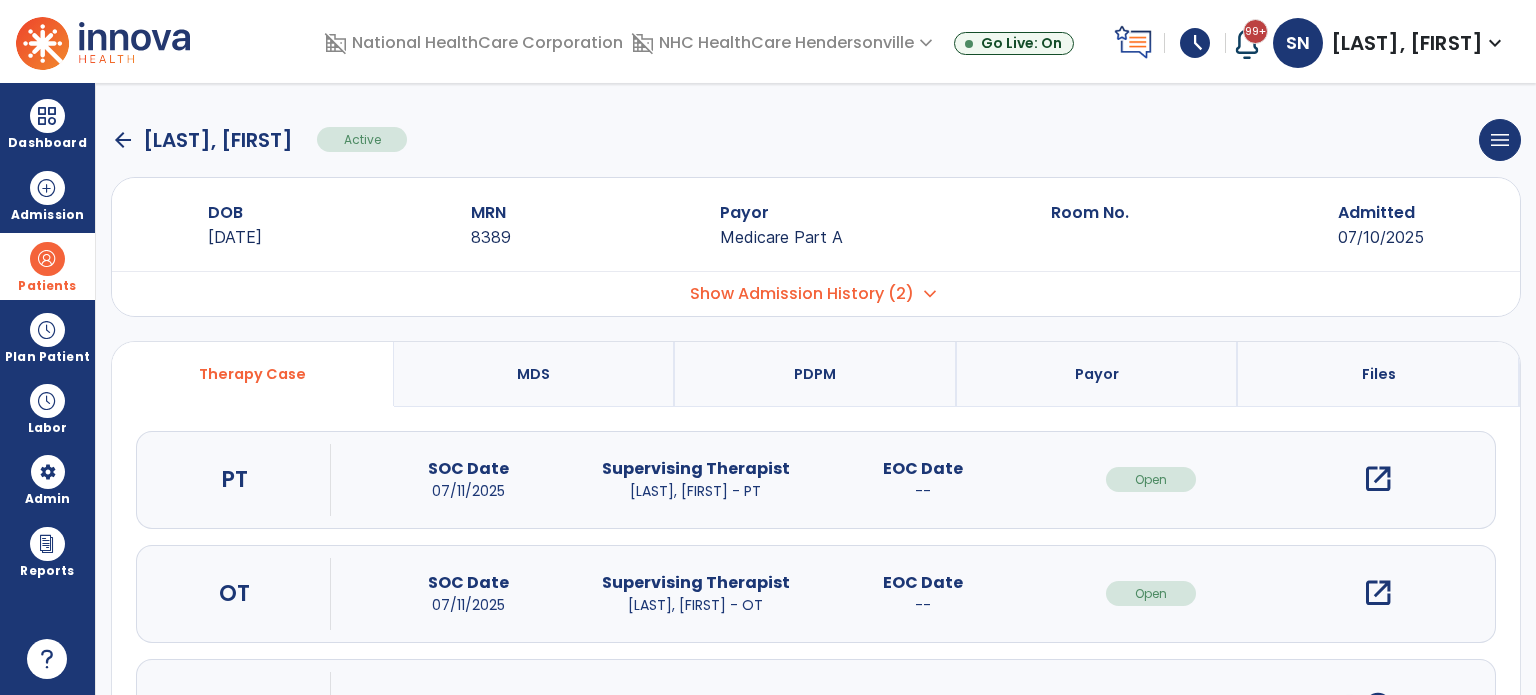 click on "open_in_new" at bounding box center [1378, 479] 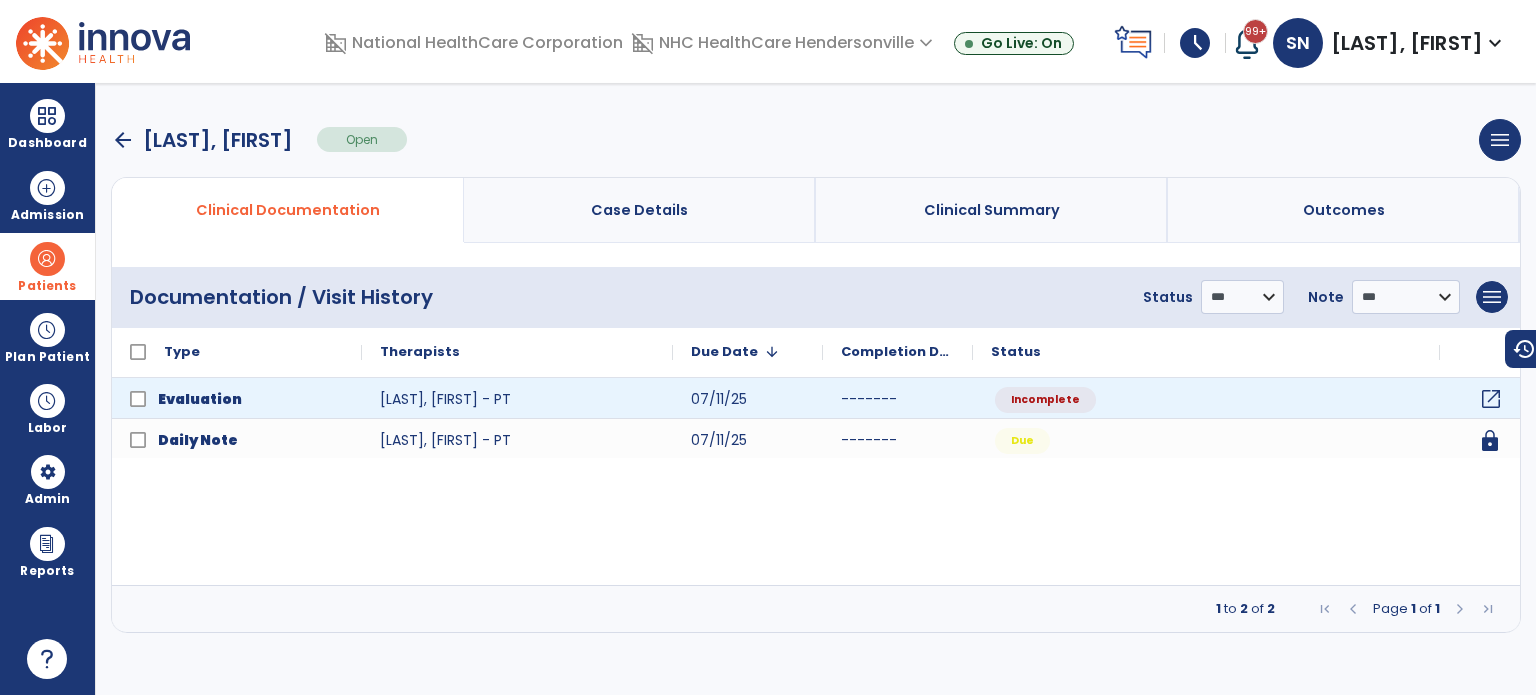 click on "open_in_new" 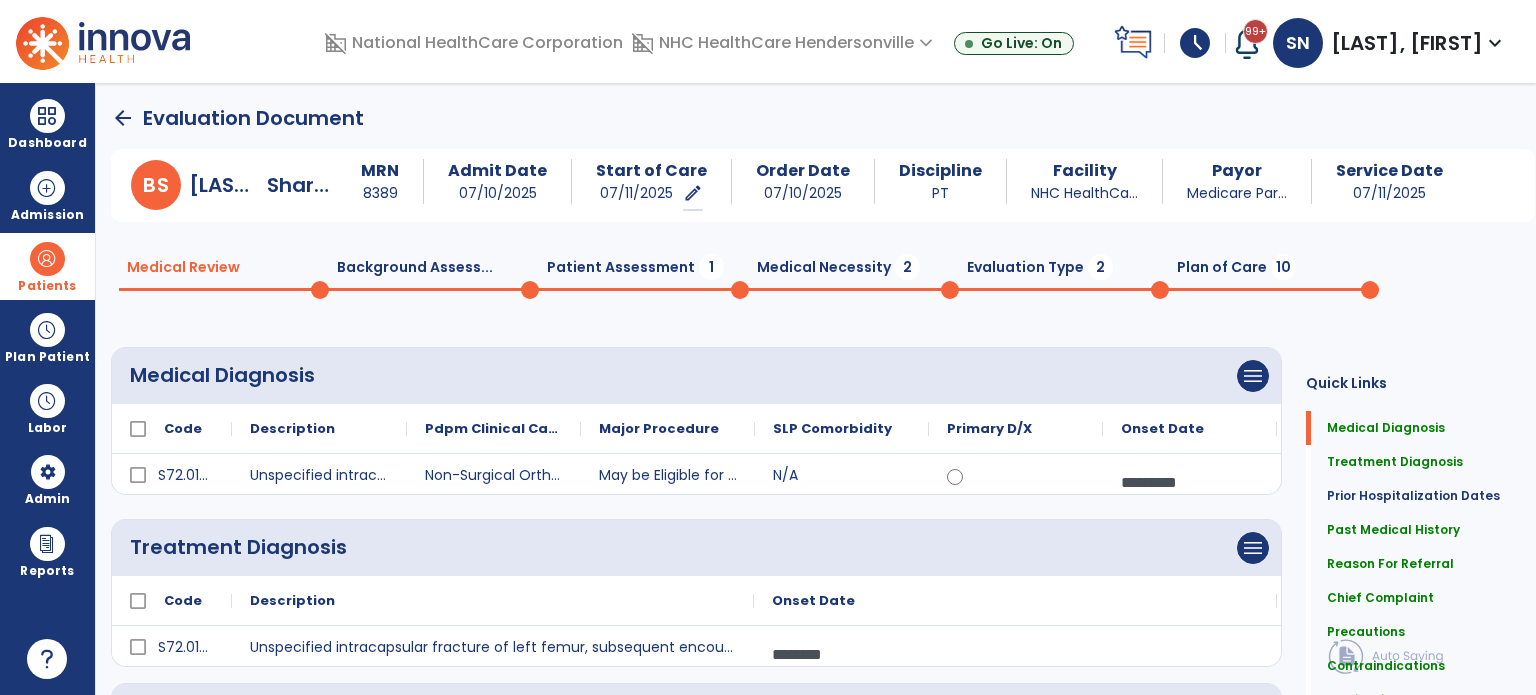 click on "Patient Assessment  1" 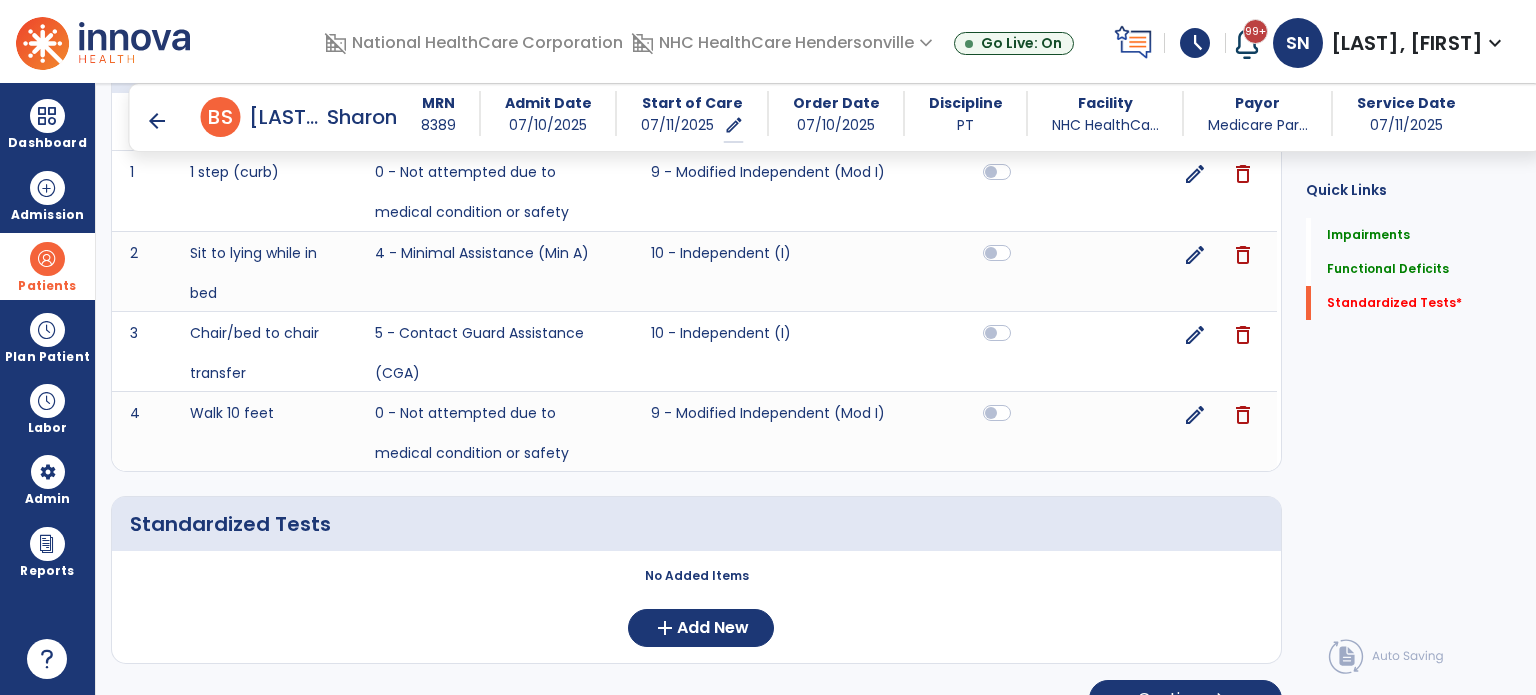 scroll, scrollTop: 916, scrollLeft: 0, axis: vertical 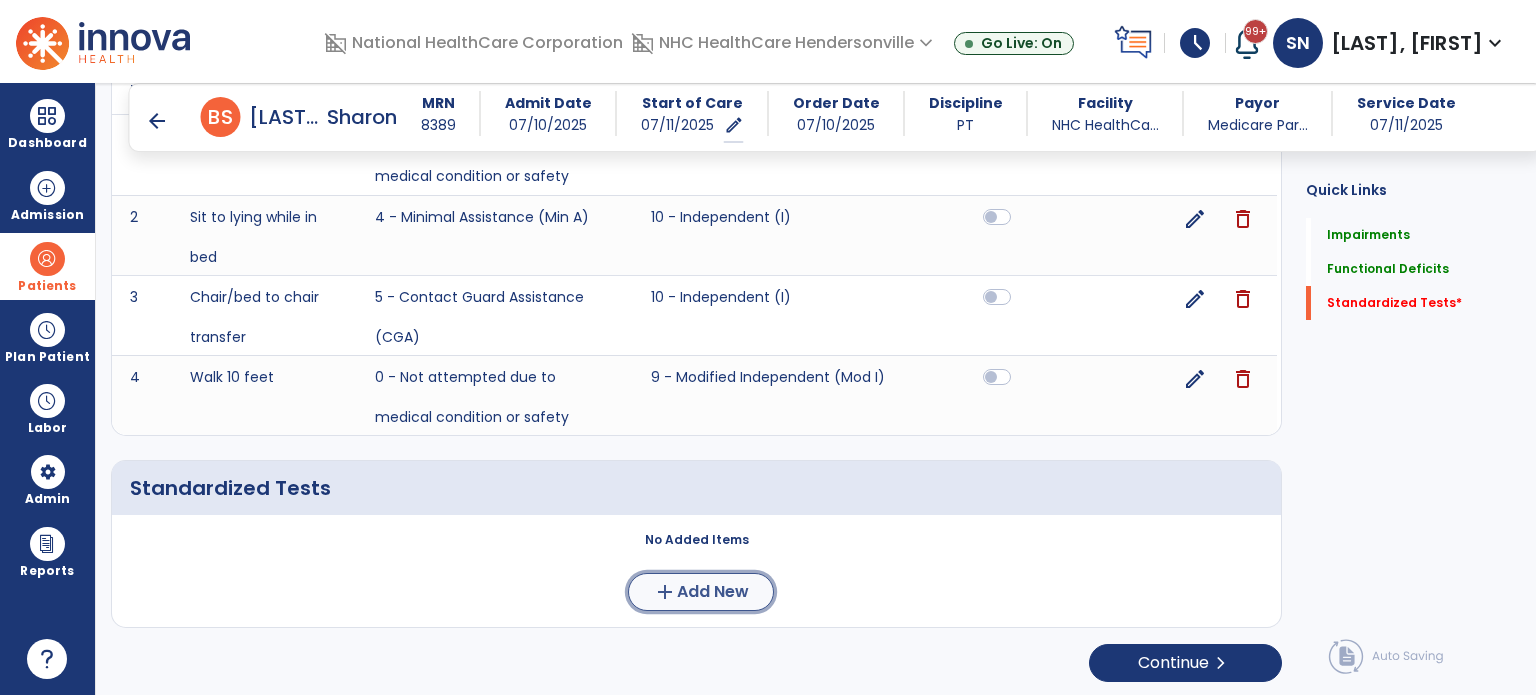 click on "Add New" 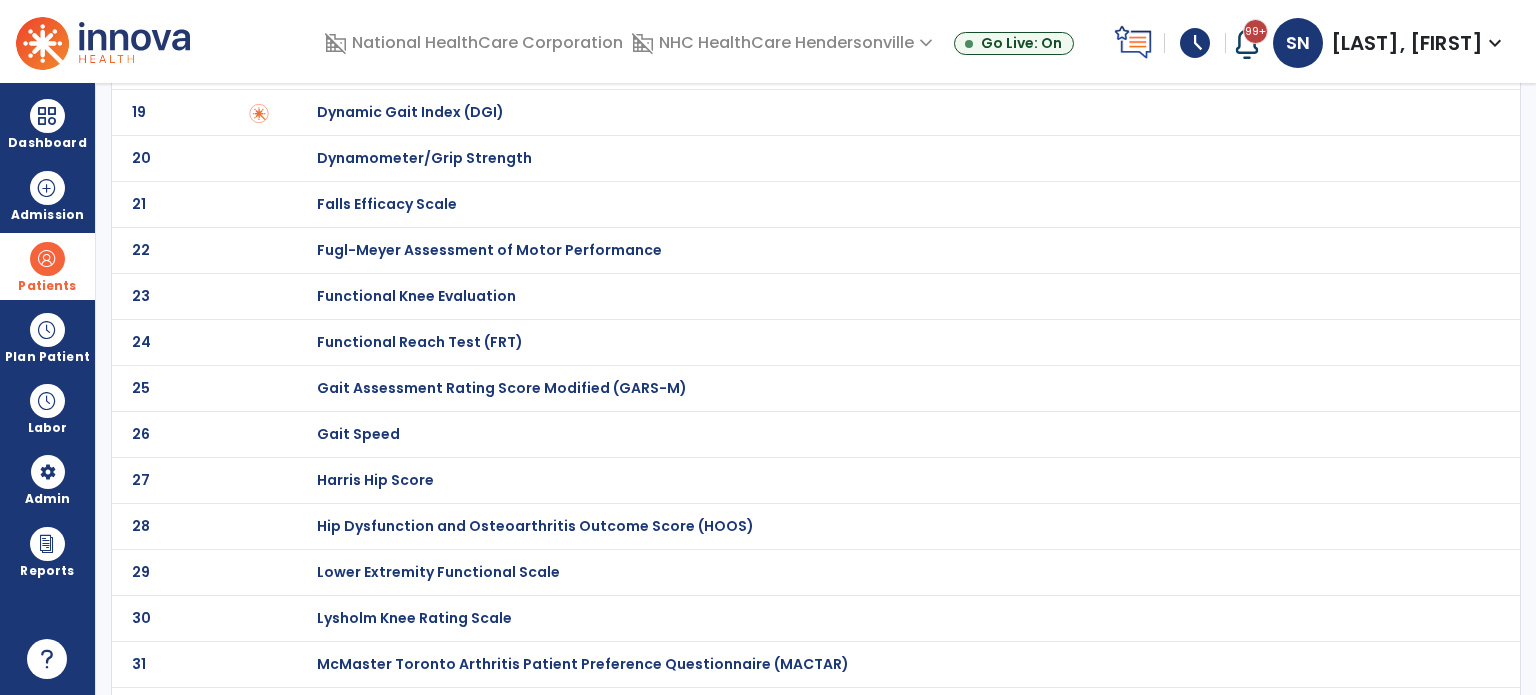 scroll, scrollTop: 0, scrollLeft: 0, axis: both 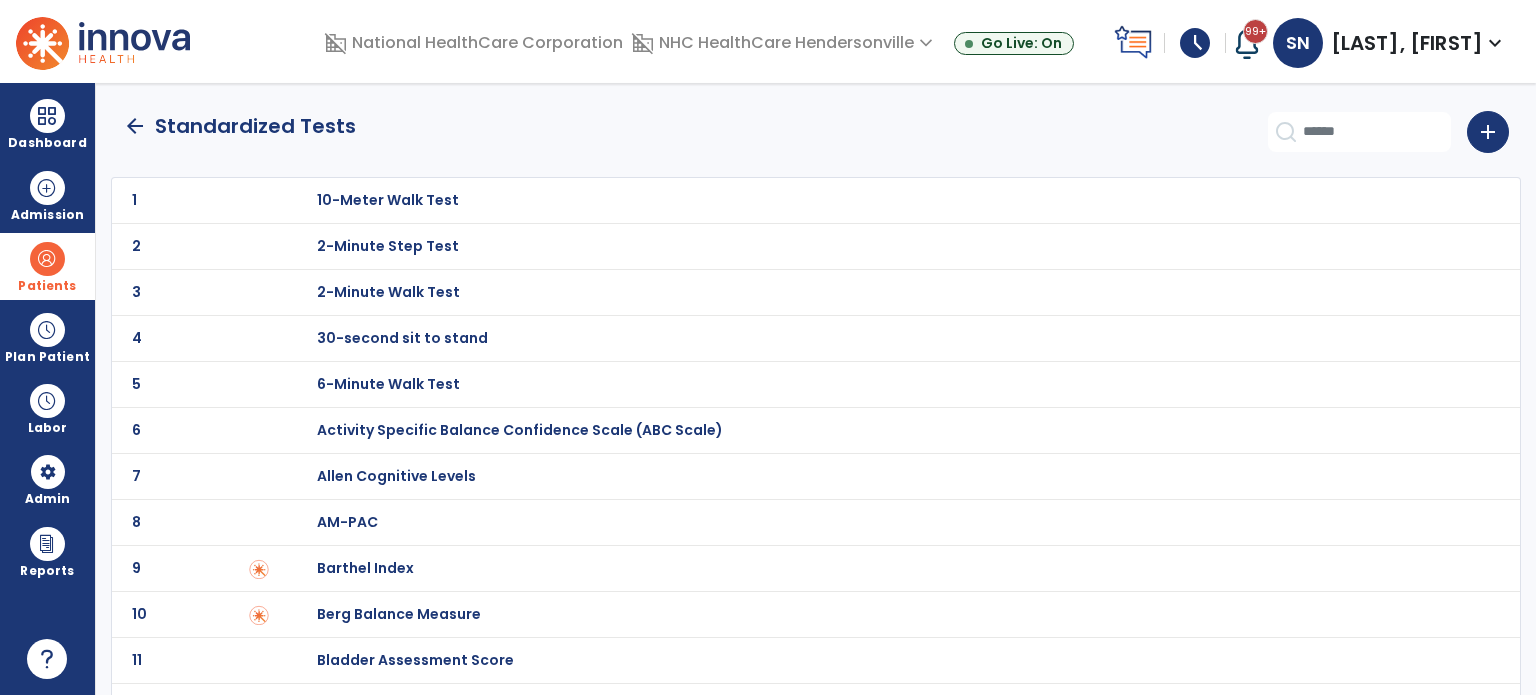 click on "30-second sit to stand" at bounding box center (388, 200) 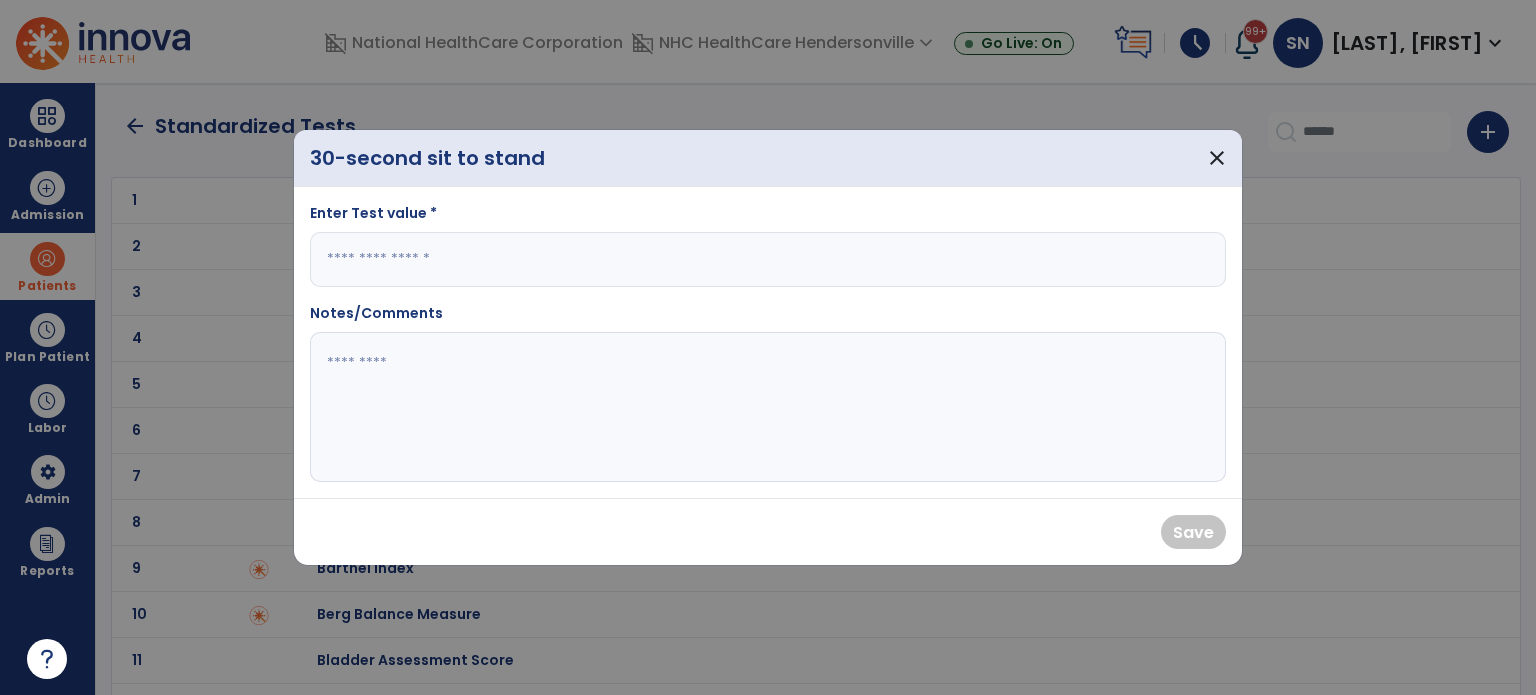 click at bounding box center (768, 259) 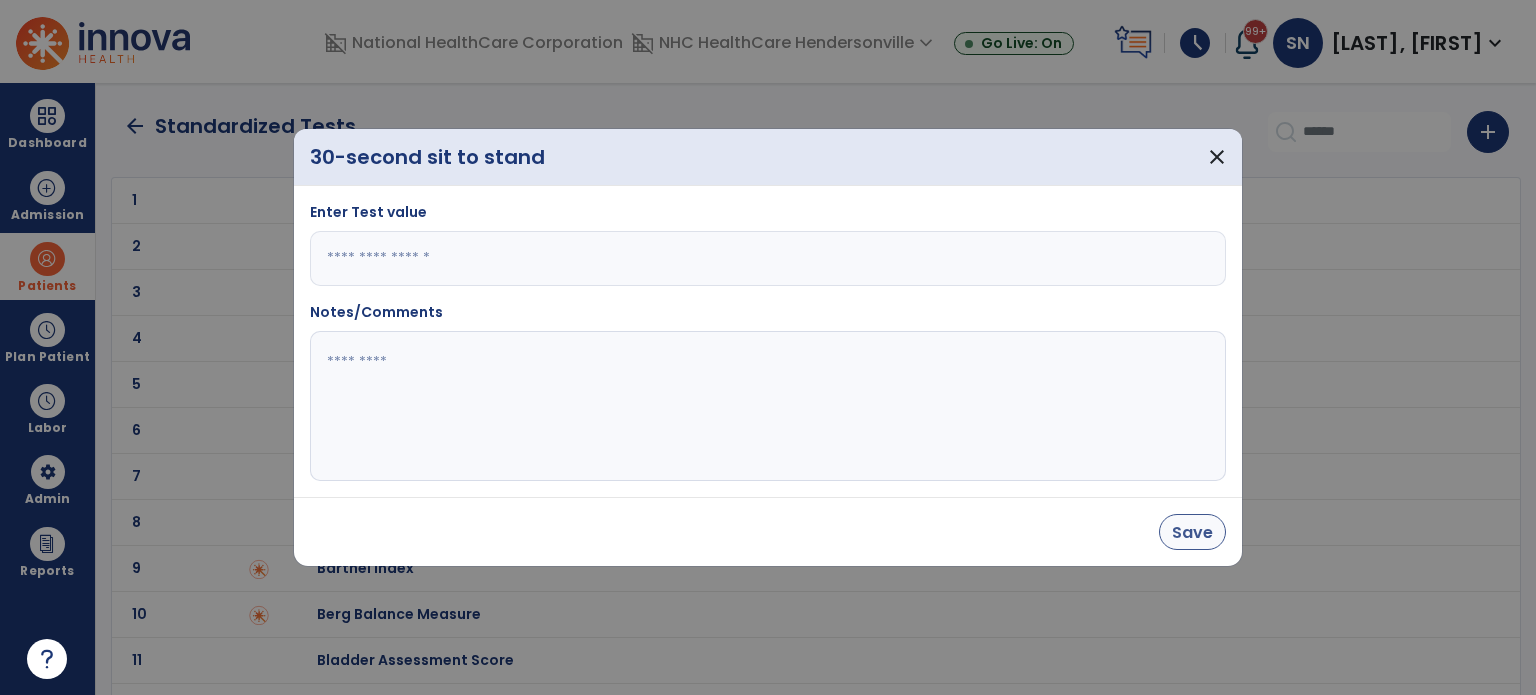 type on "*" 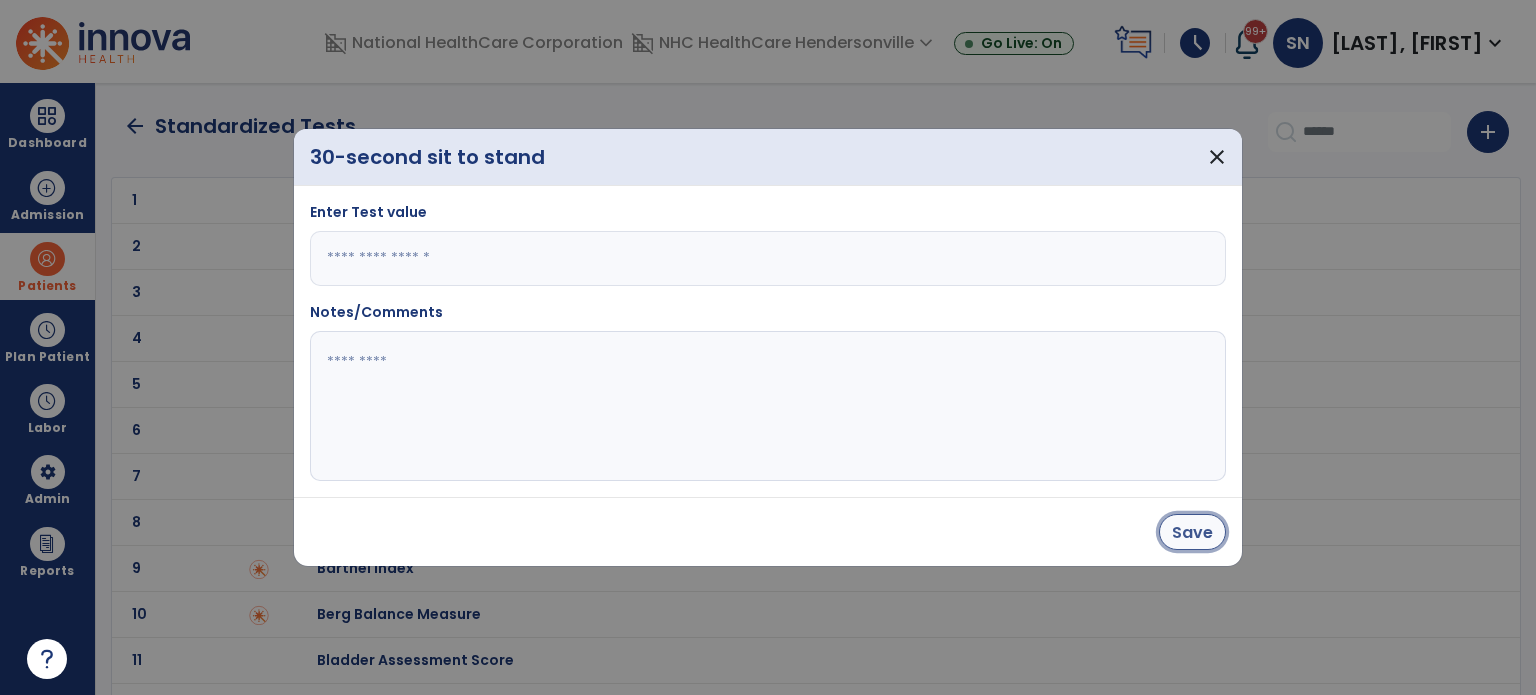 click on "Save" at bounding box center [1192, 532] 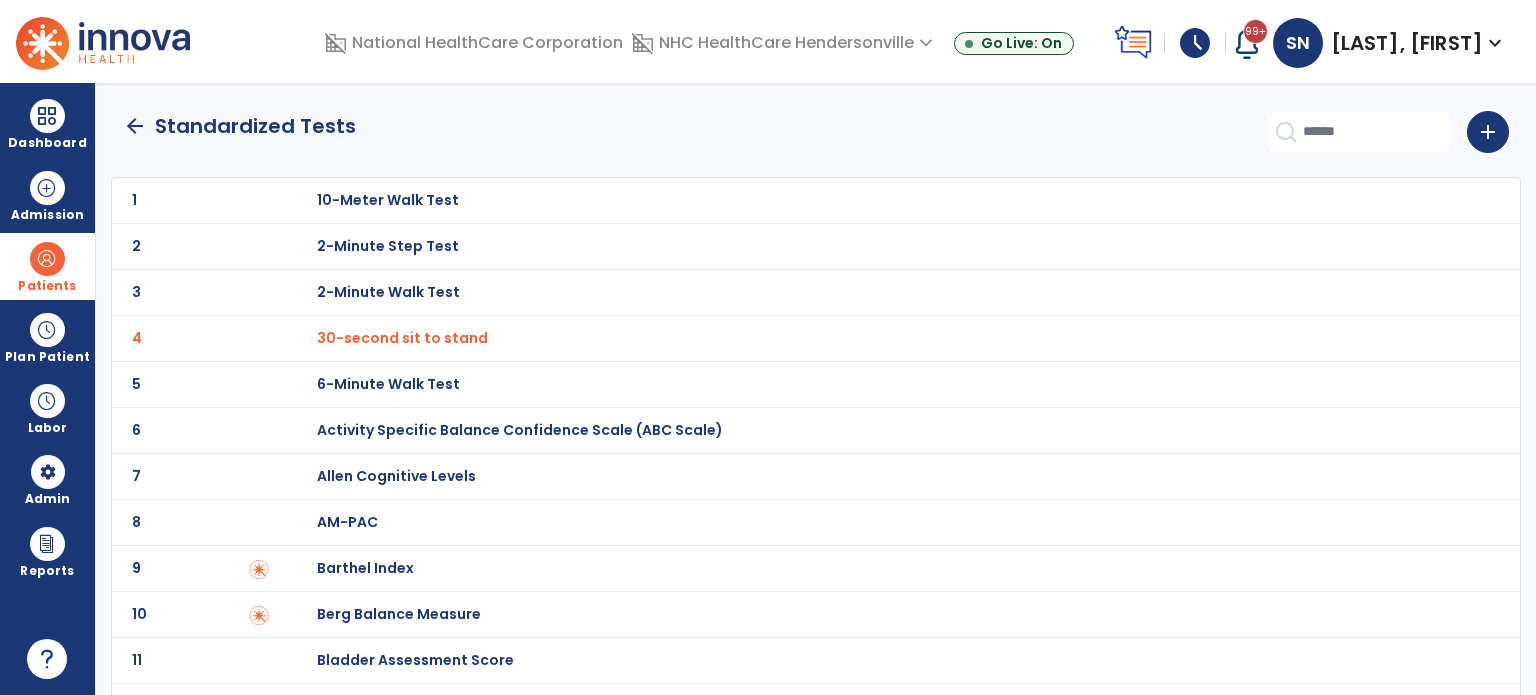 click on "arrow_back" 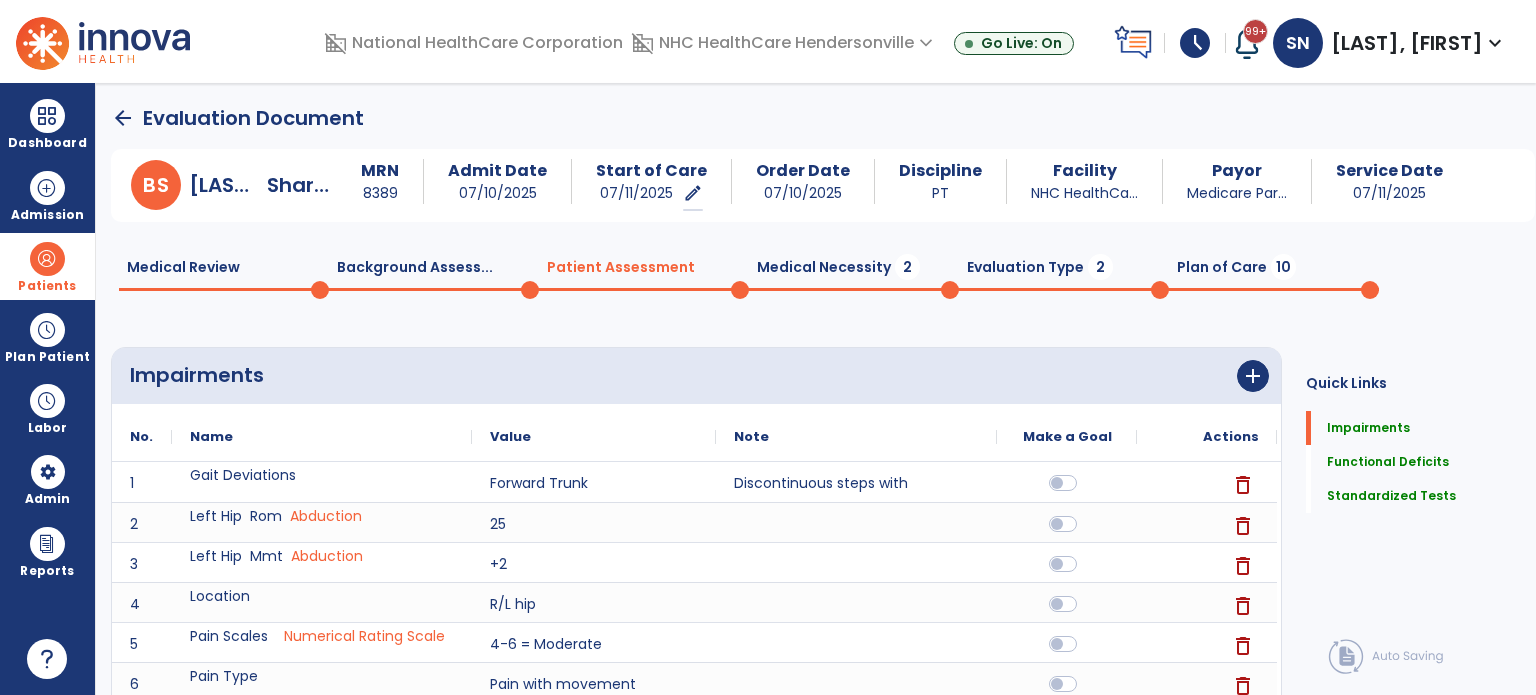 scroll, scrollTop: 20, scrollLeft: 0, axis: vertical 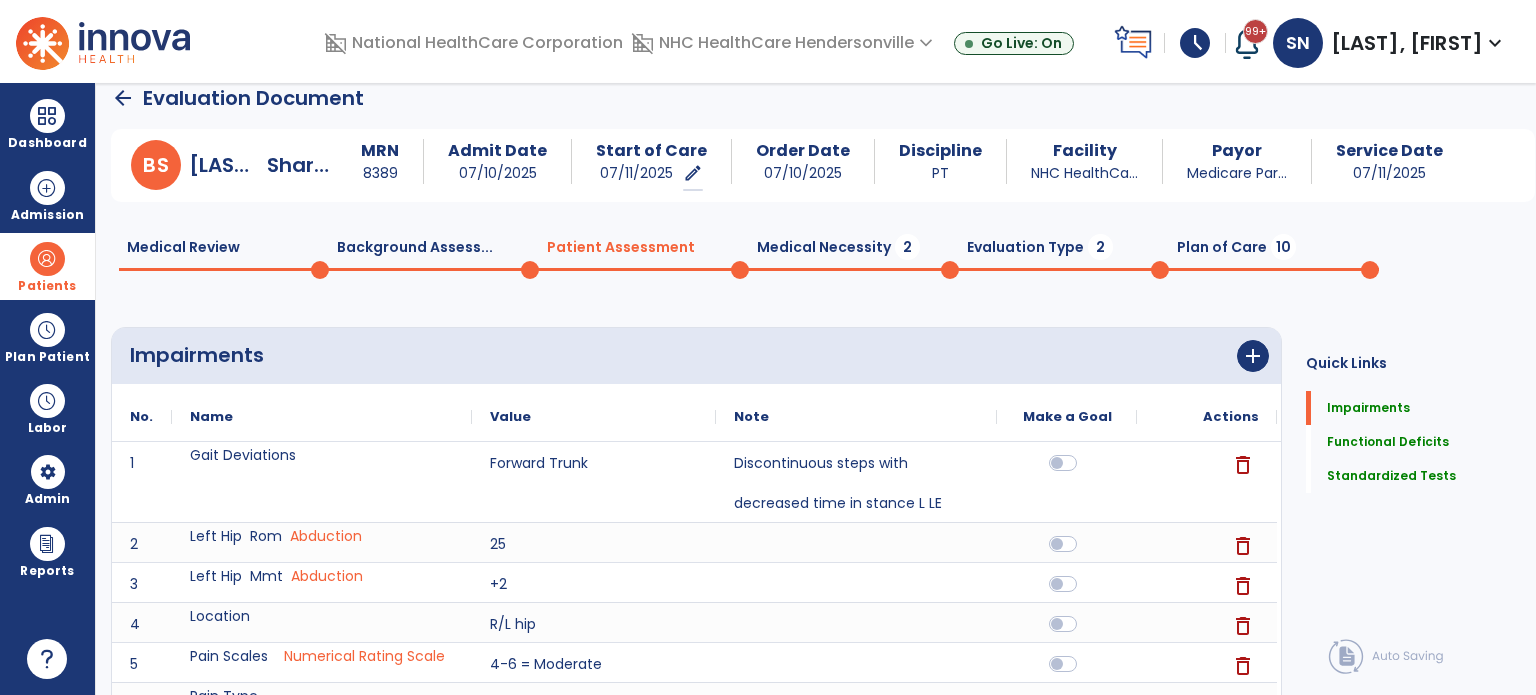 click on "Medical Necessity  2" 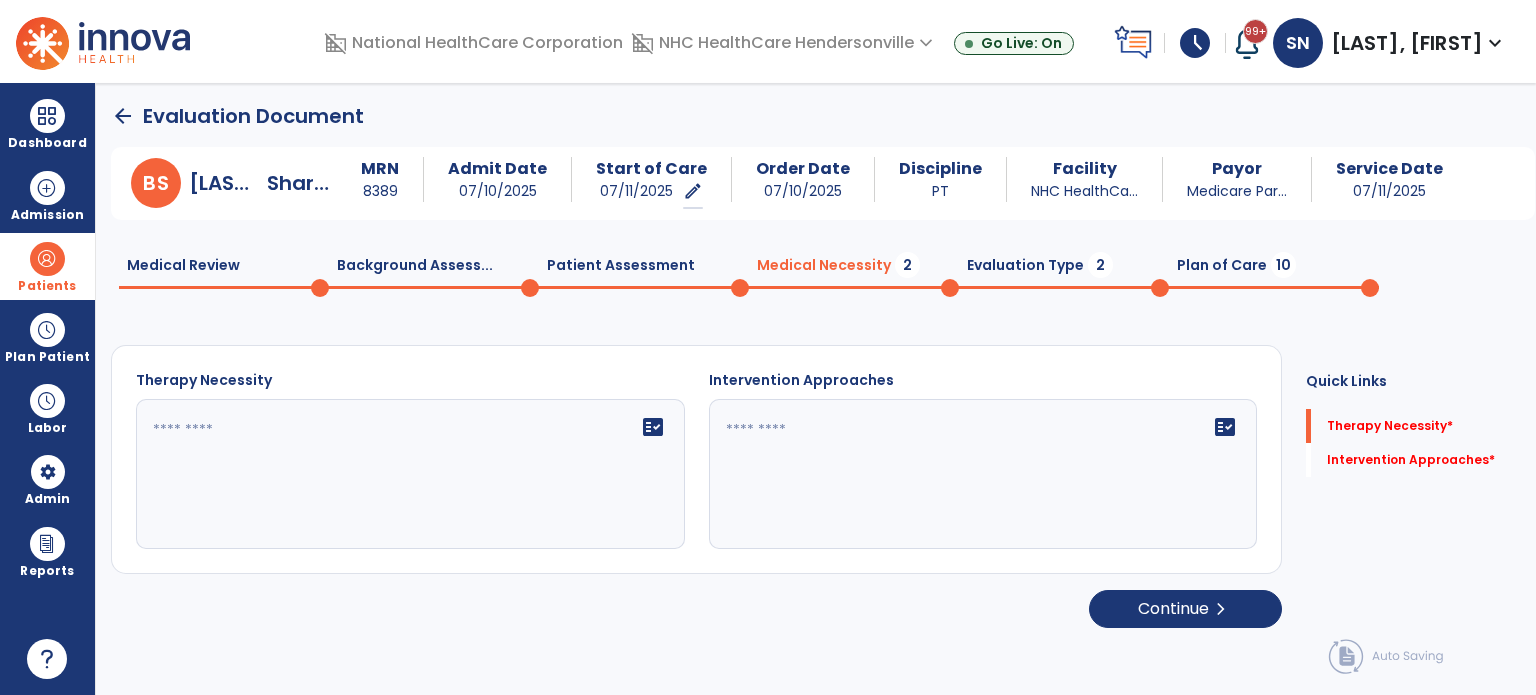 scroll, scrollTop: 0, scrollLeft: 0, axis: both 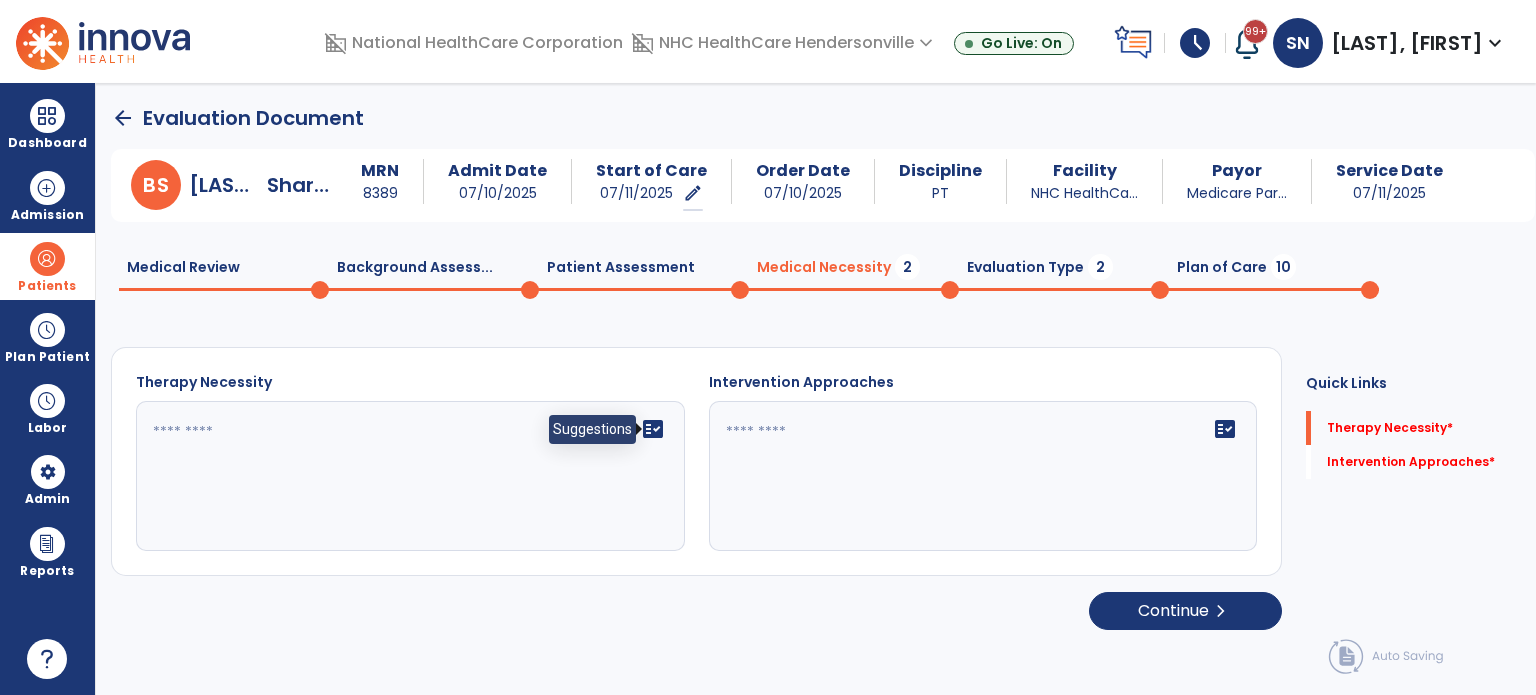 click on "fact_check" 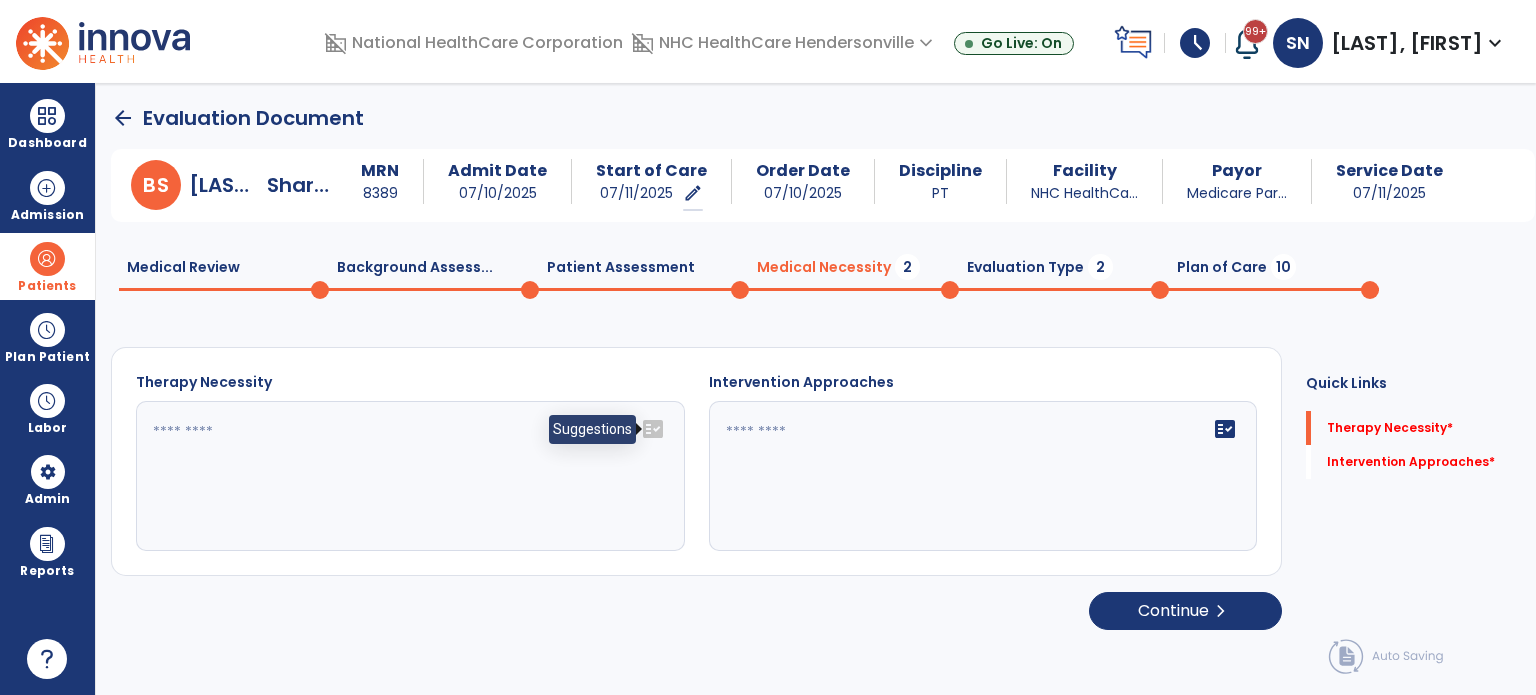 click on "fact_check" 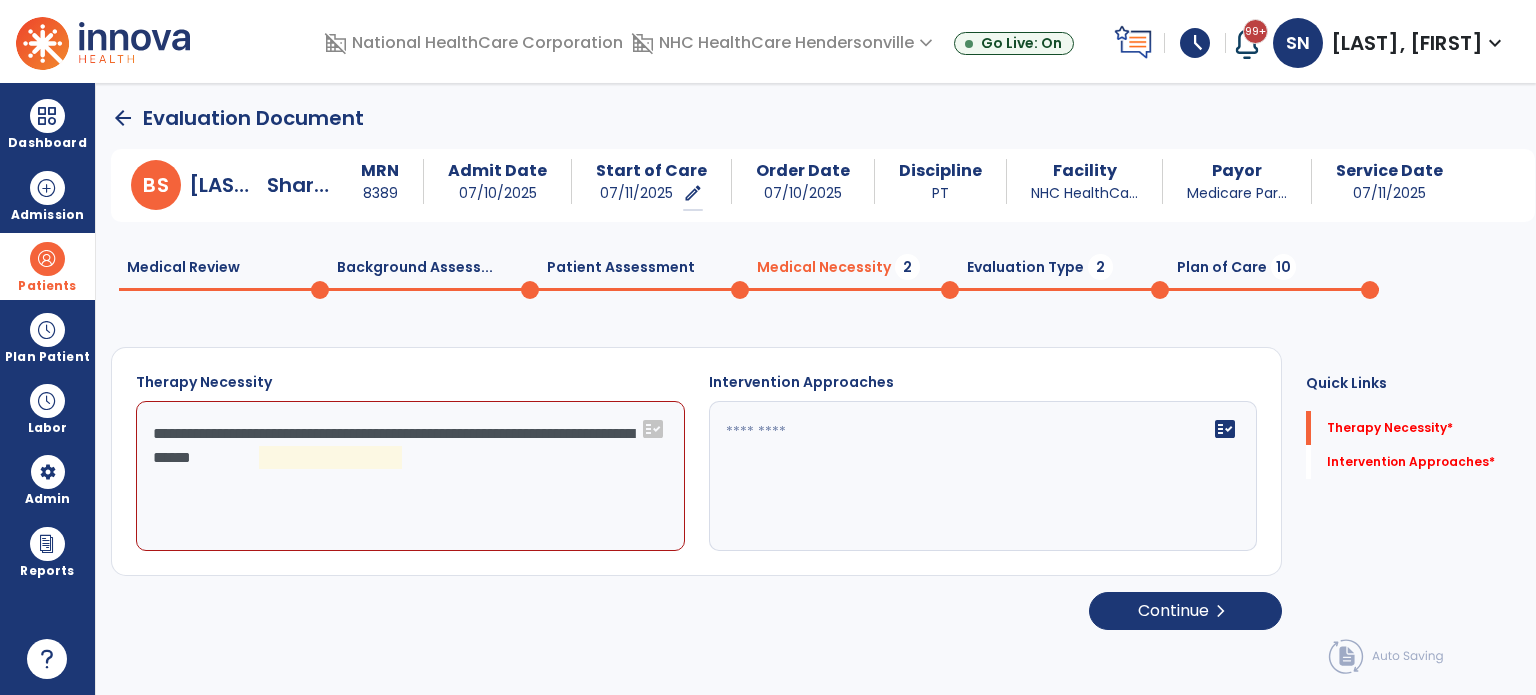 click on "**********" 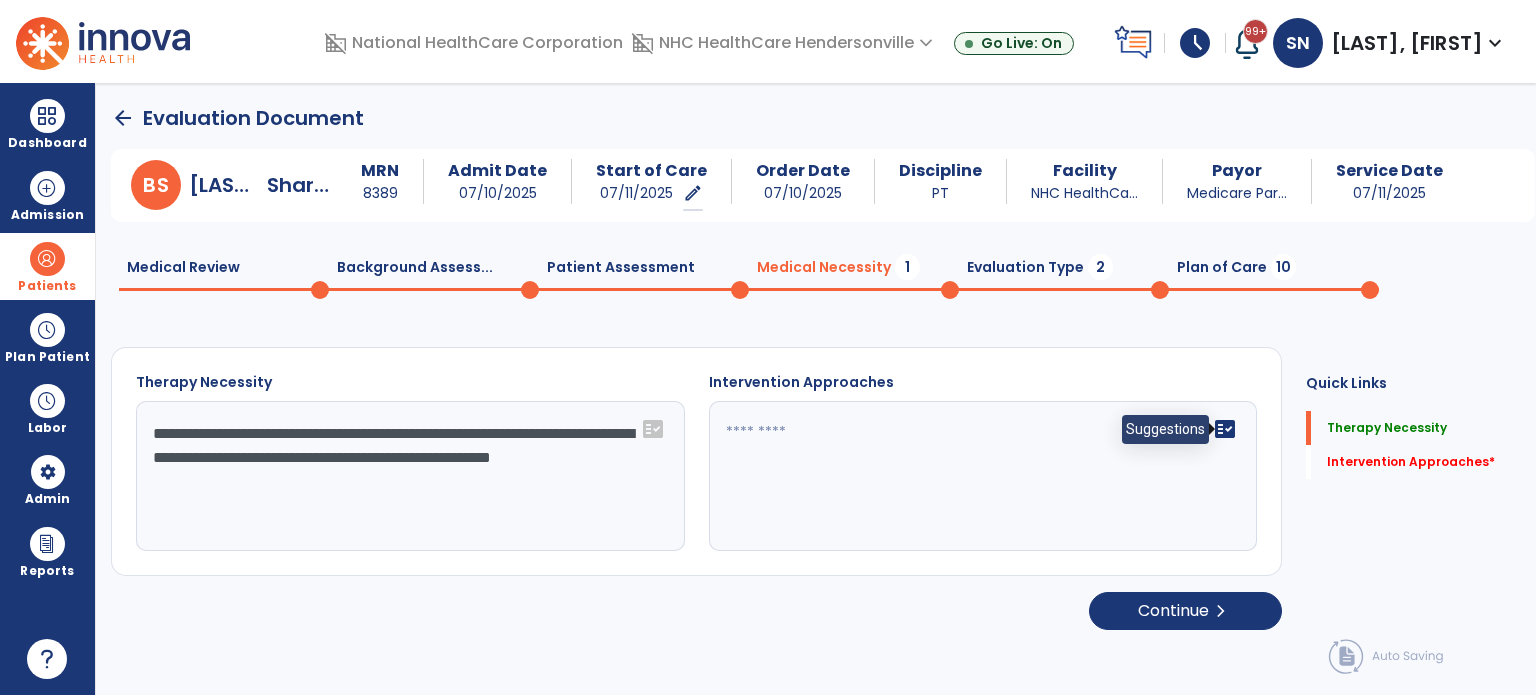 type on "**********" 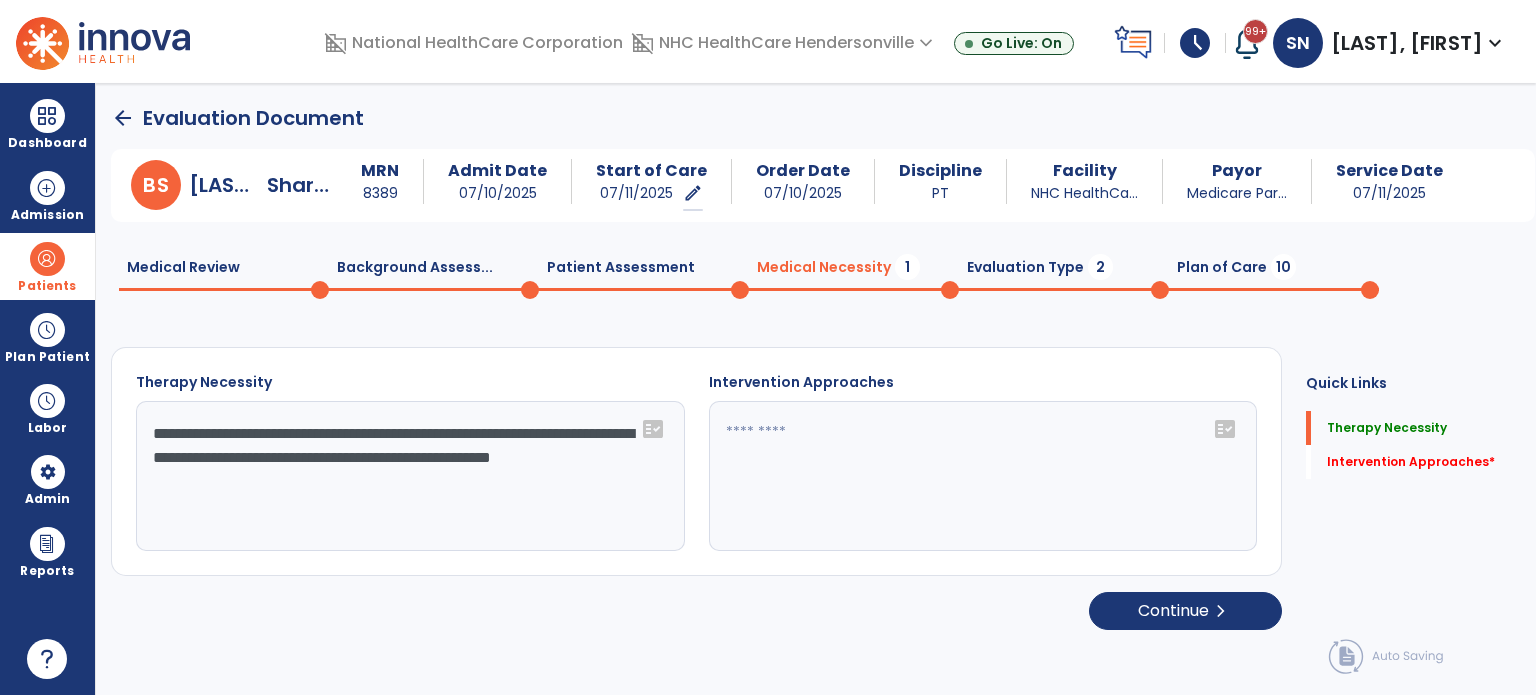 click 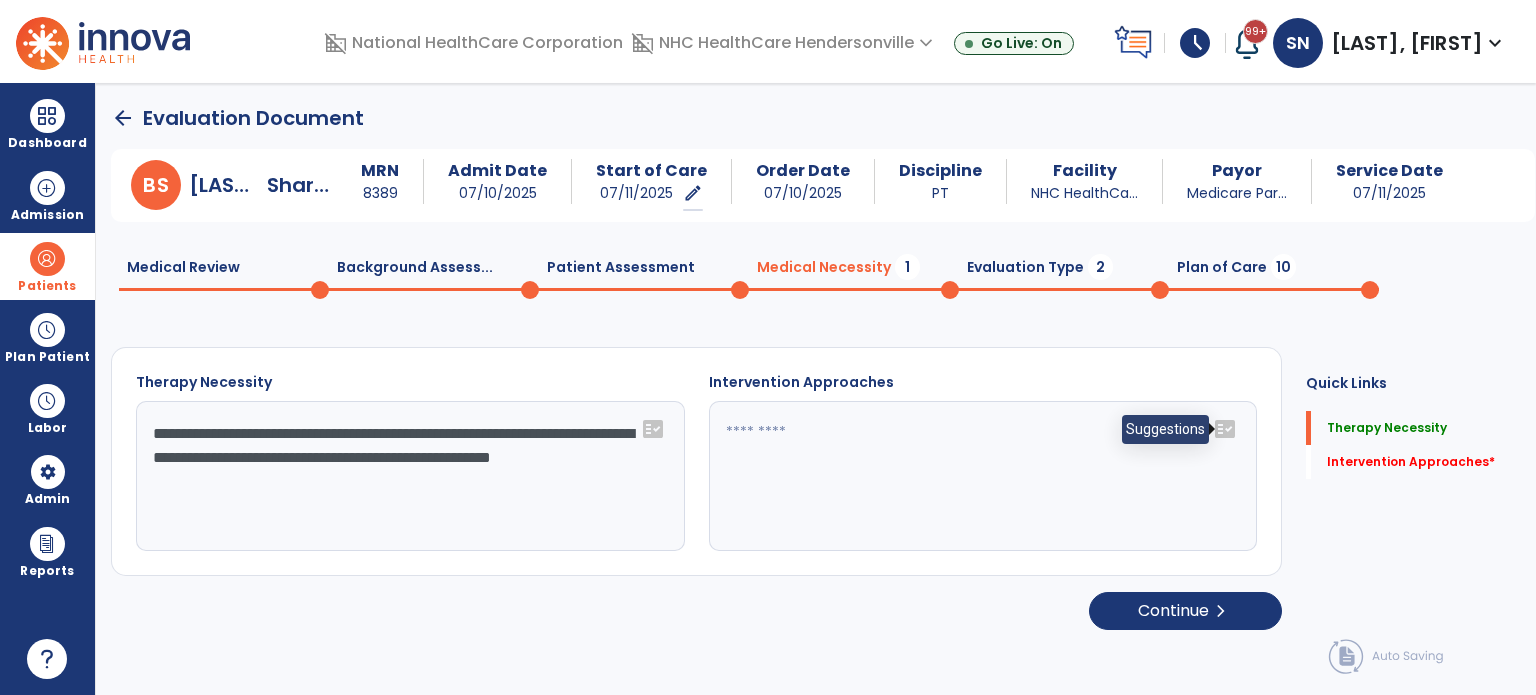 click on "fact_check" 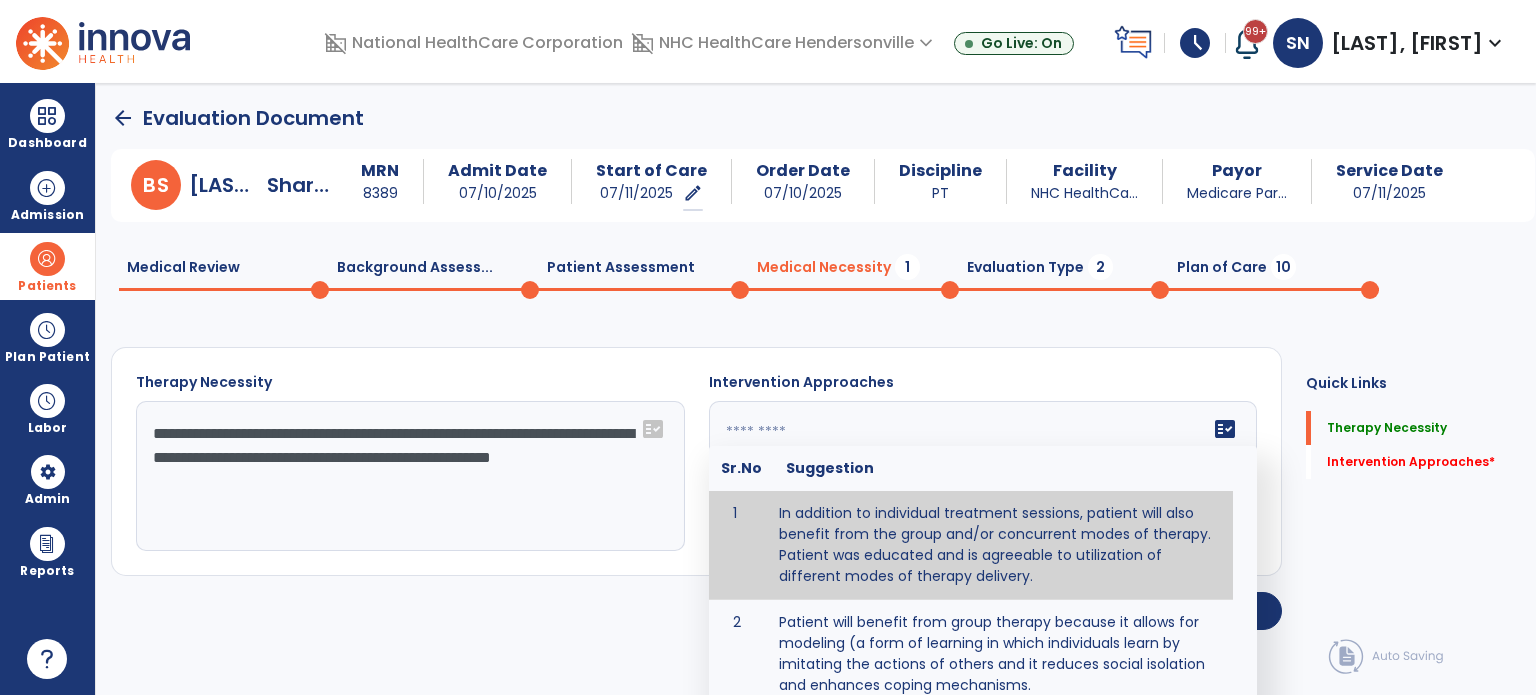 type on "**********" 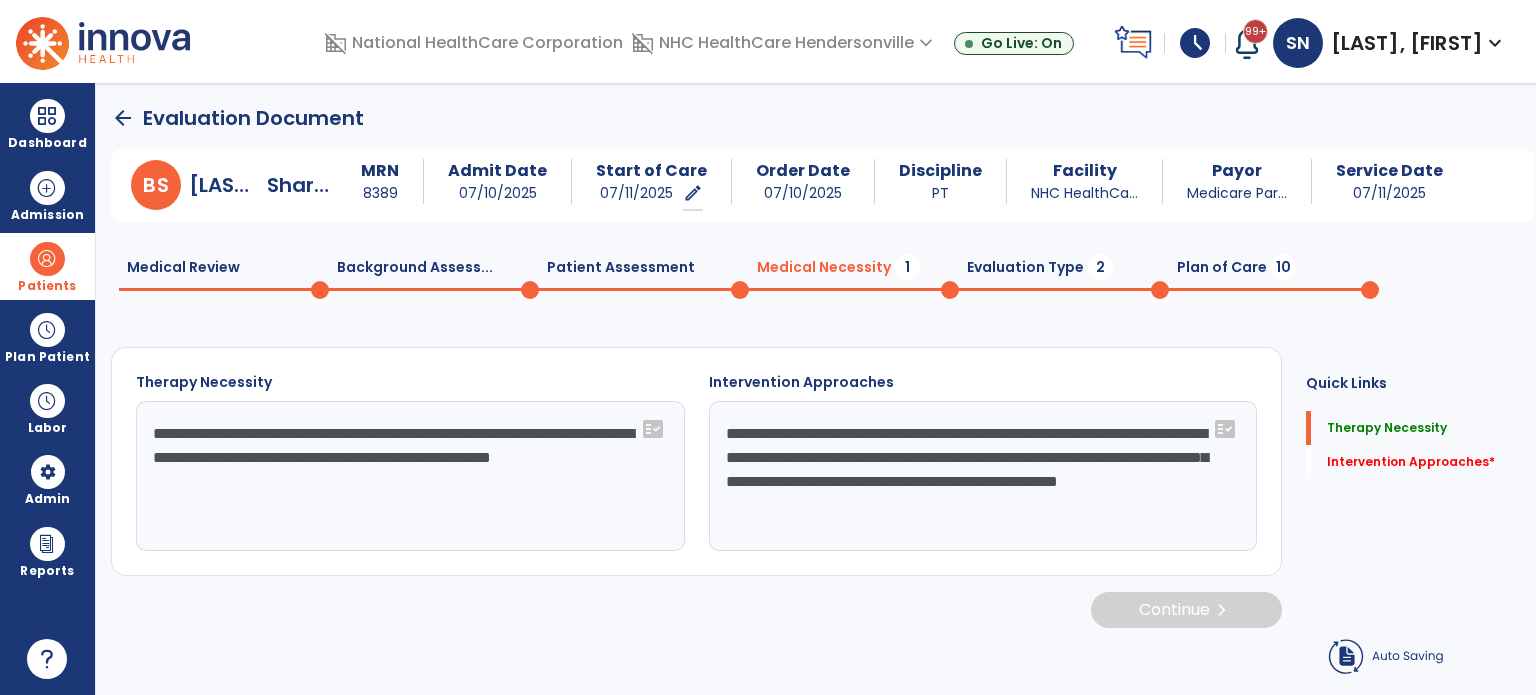 drag, startPoint x: 1092, startPoint y: 508, endPoint x: 1088, endPoint y: 527, distance: 19.416489 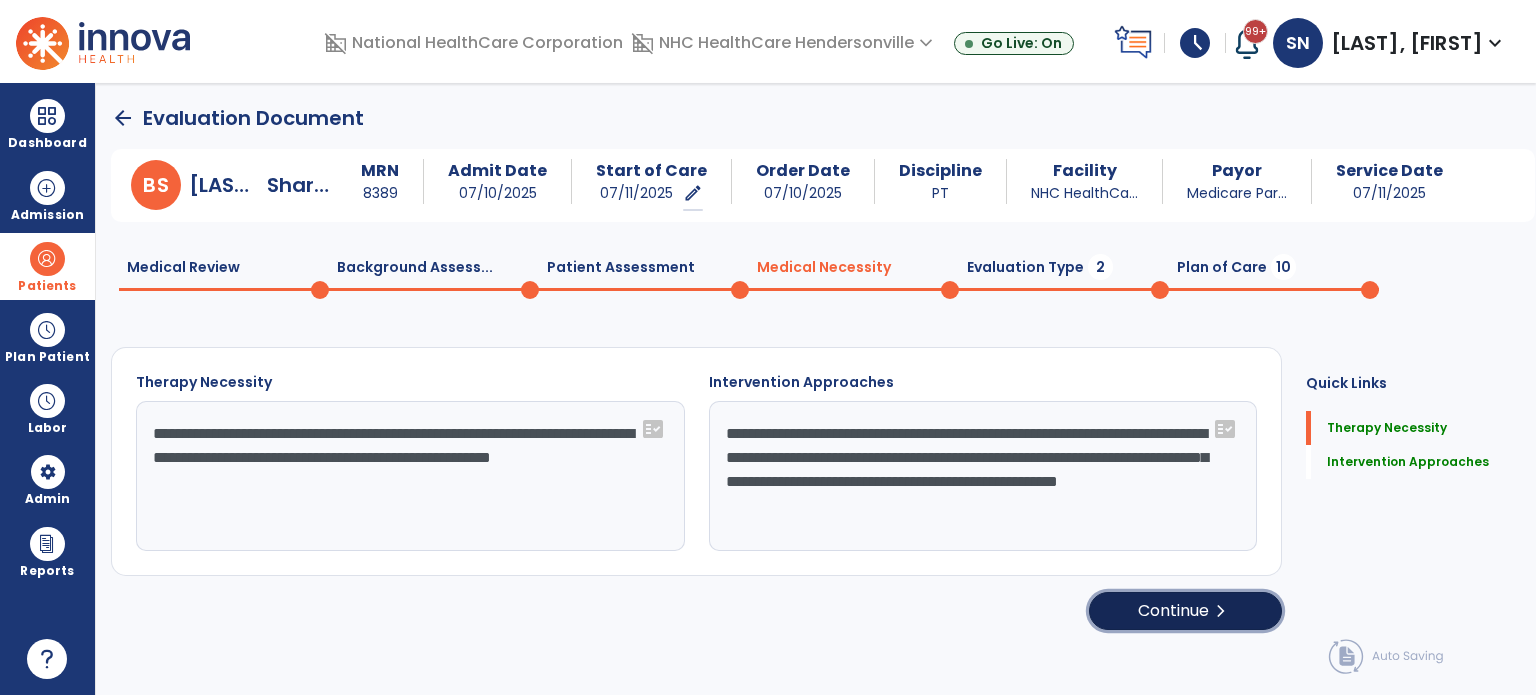 click on "Continue  chevron_right" 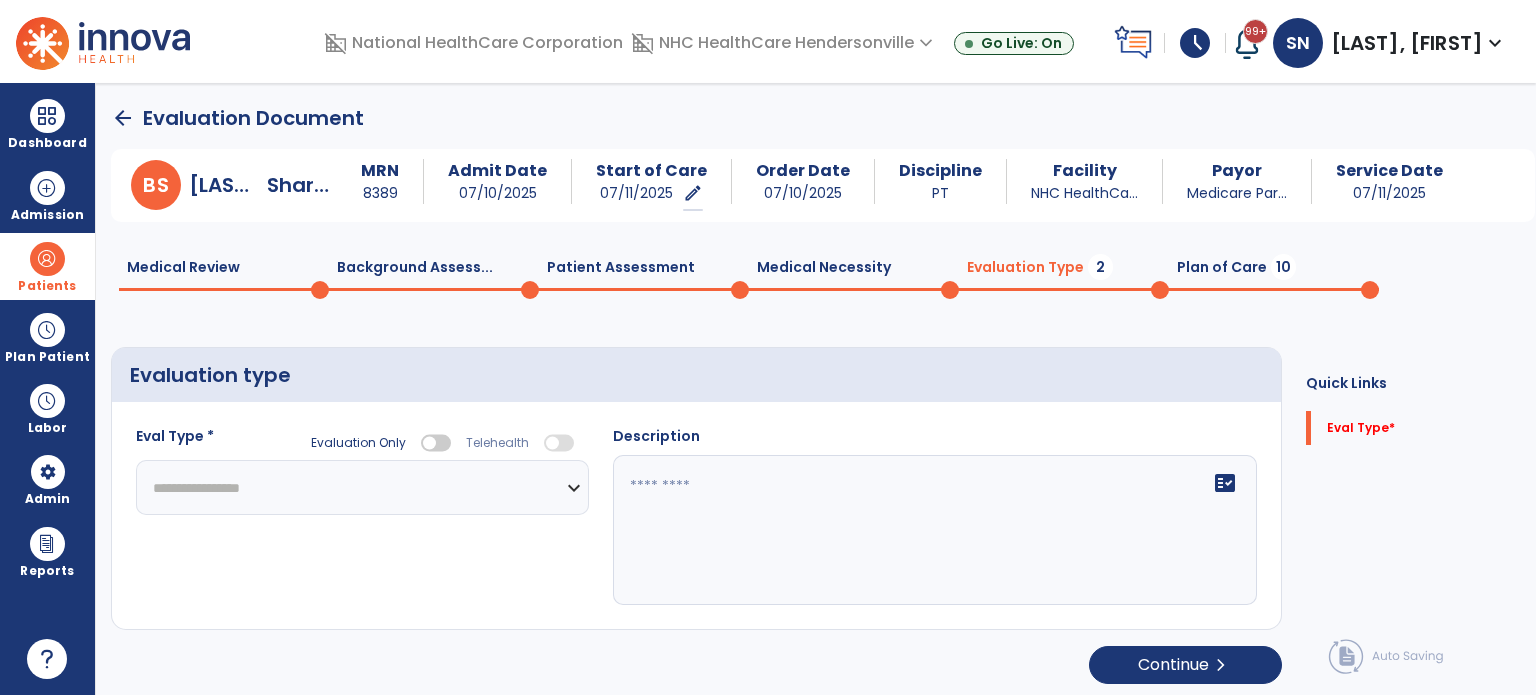 click on "**********" 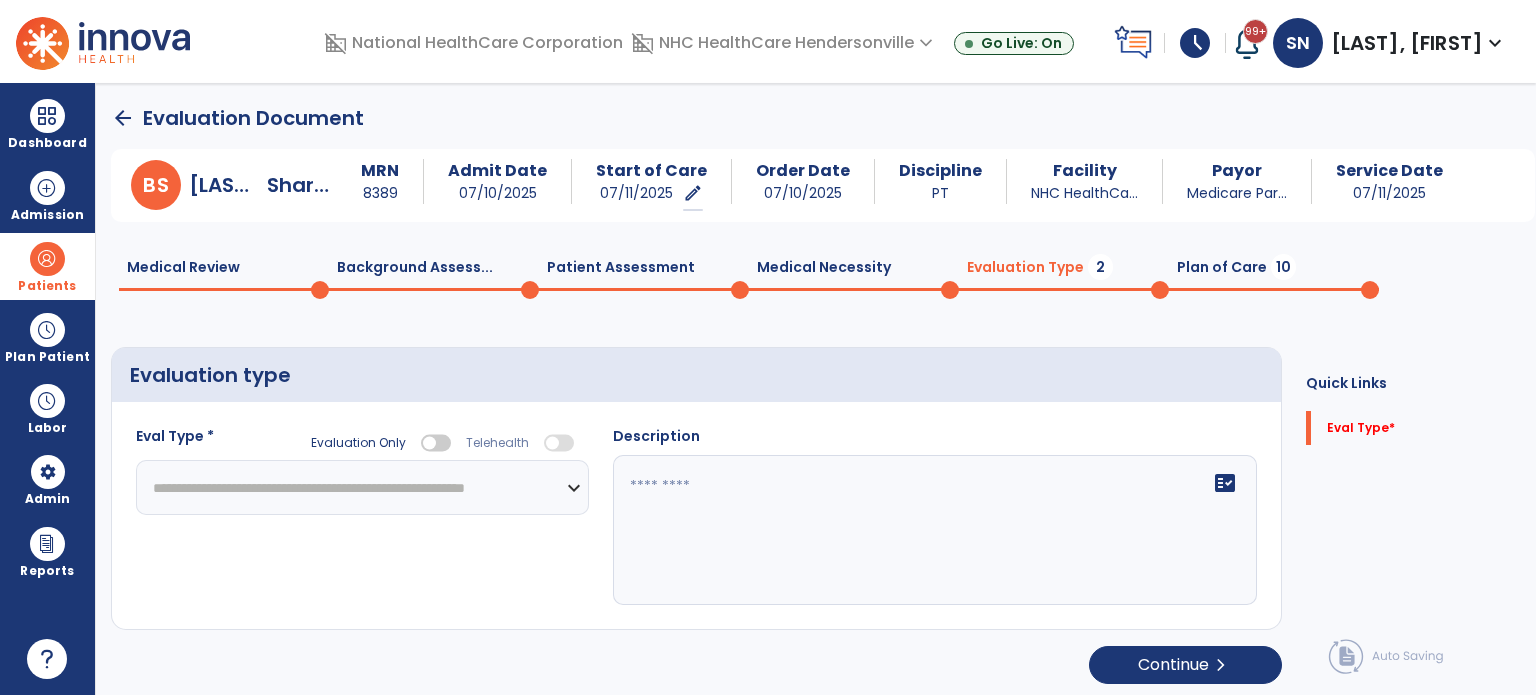 click on "**********" 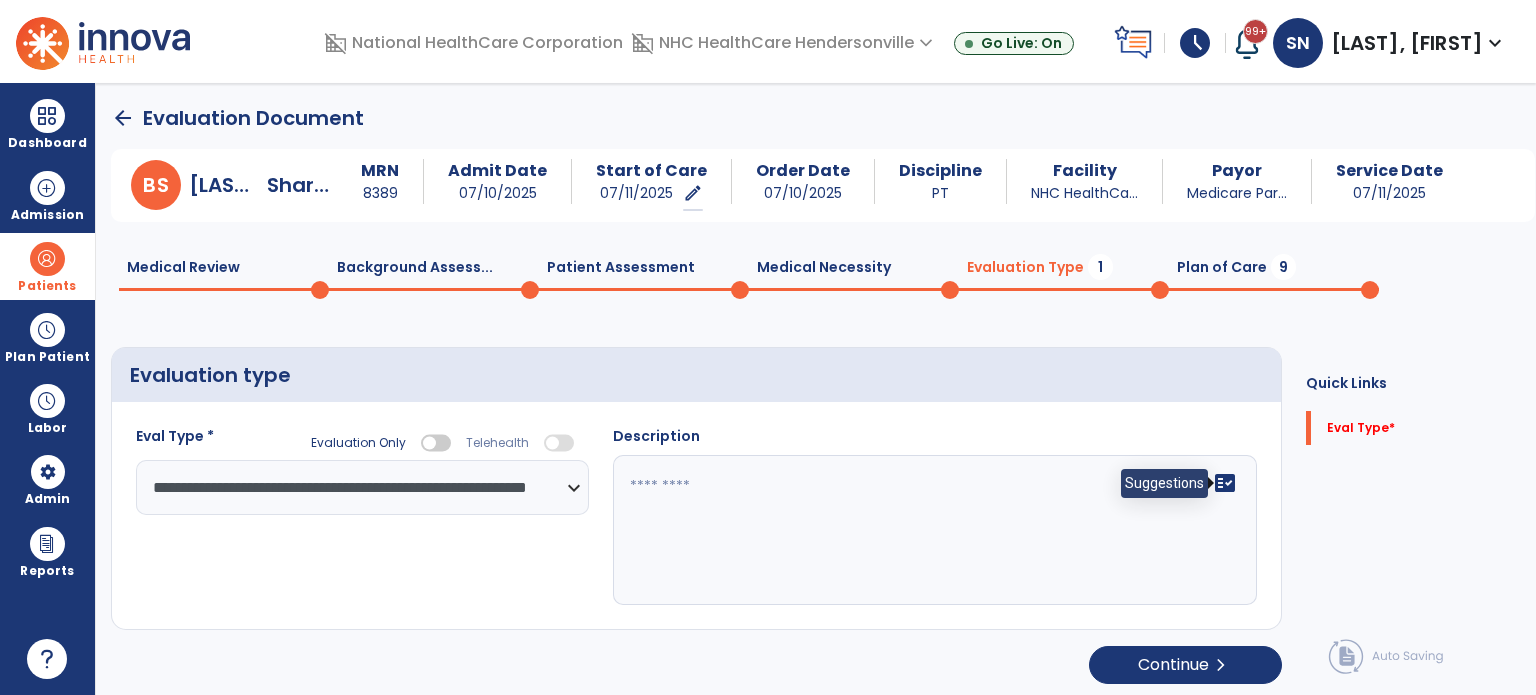 click on "fact_check" 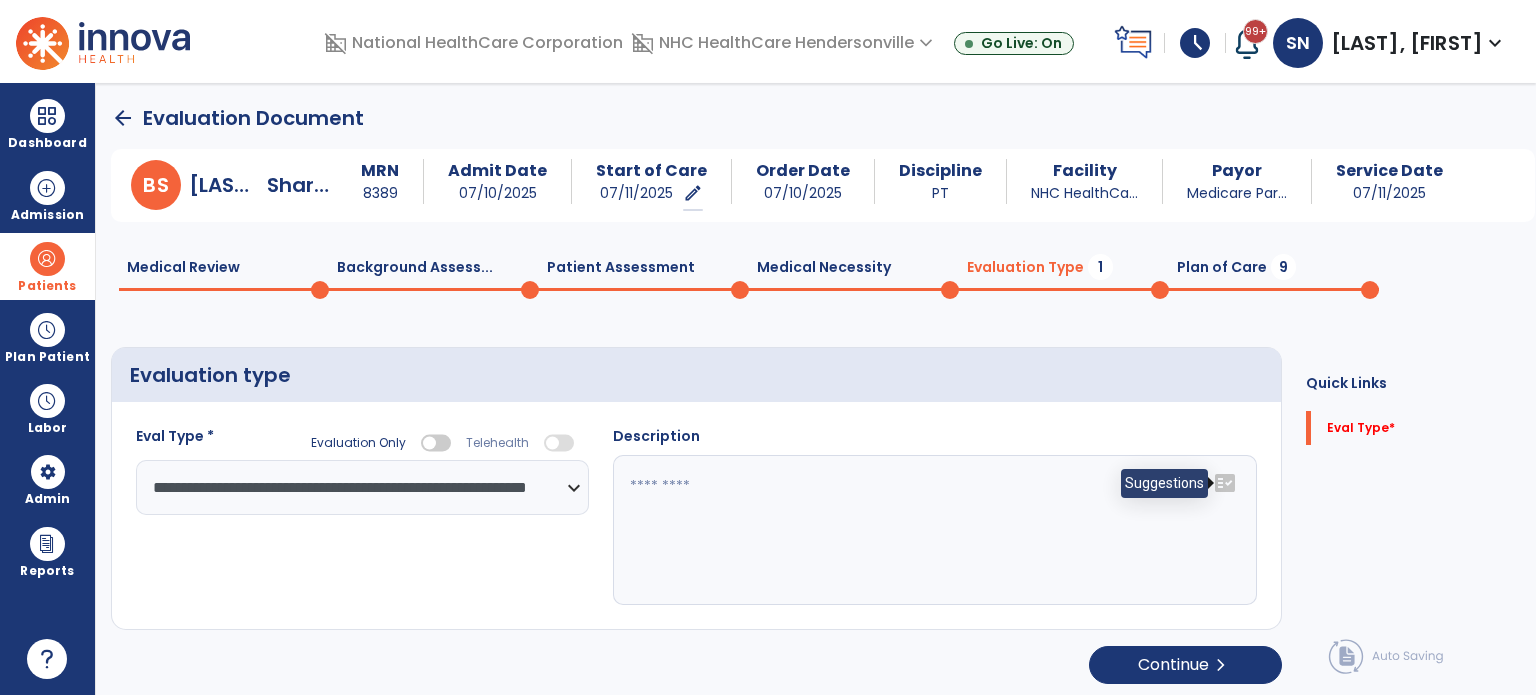 click on "fact_check" 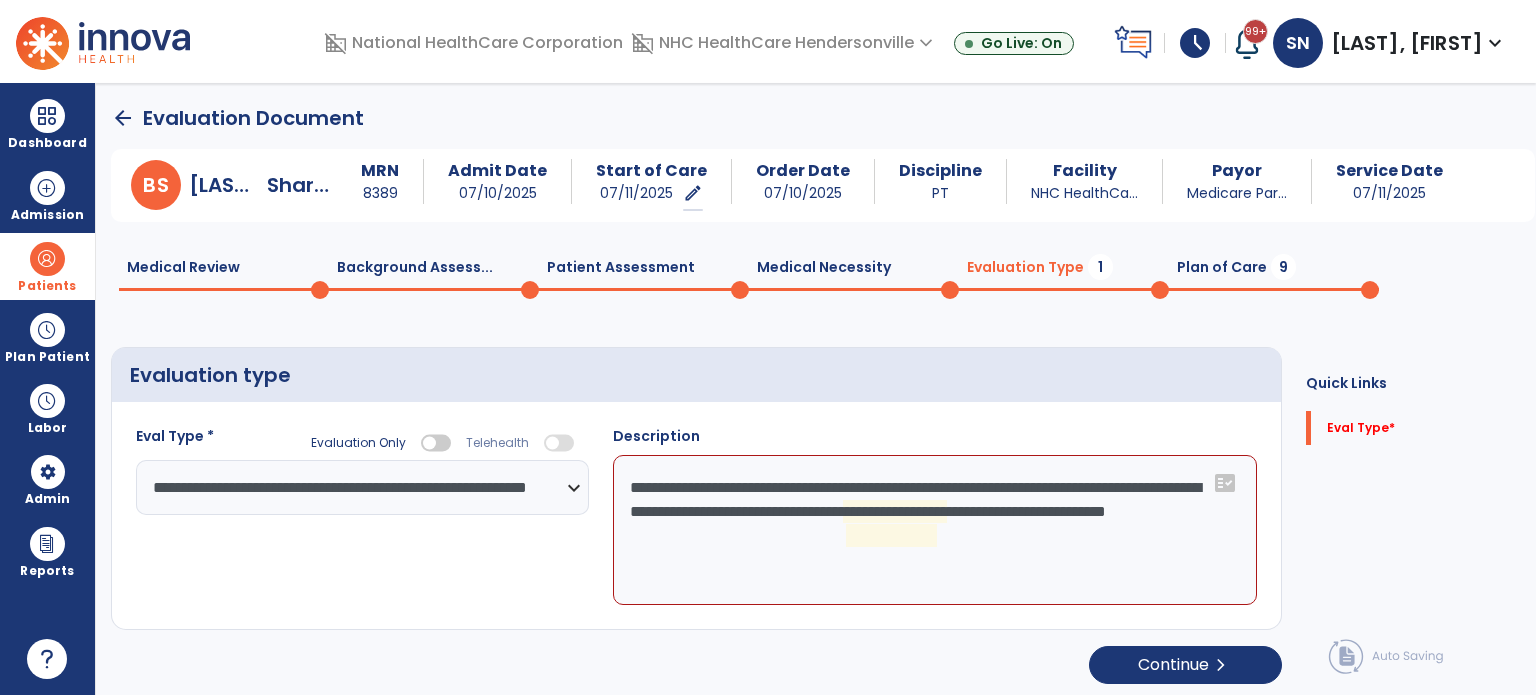 click on "**********" 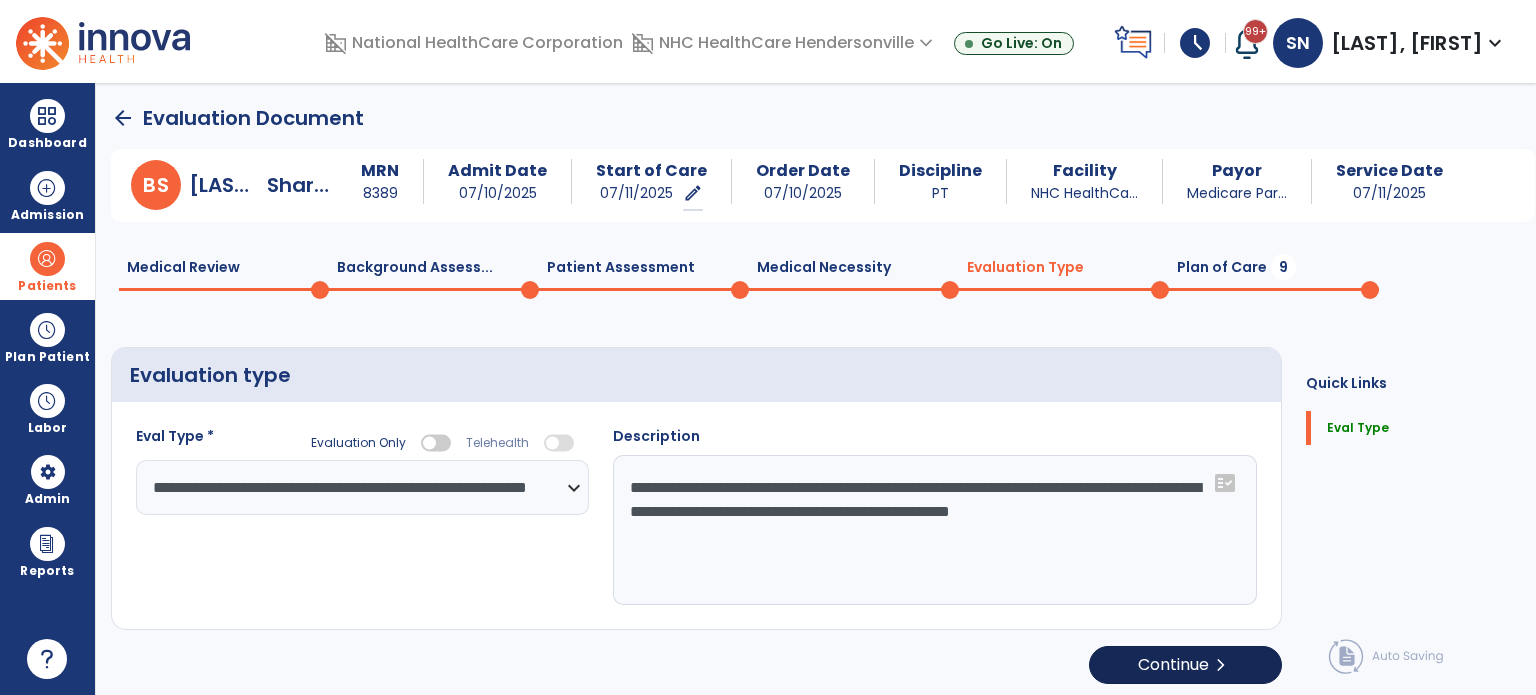 type on "**********" 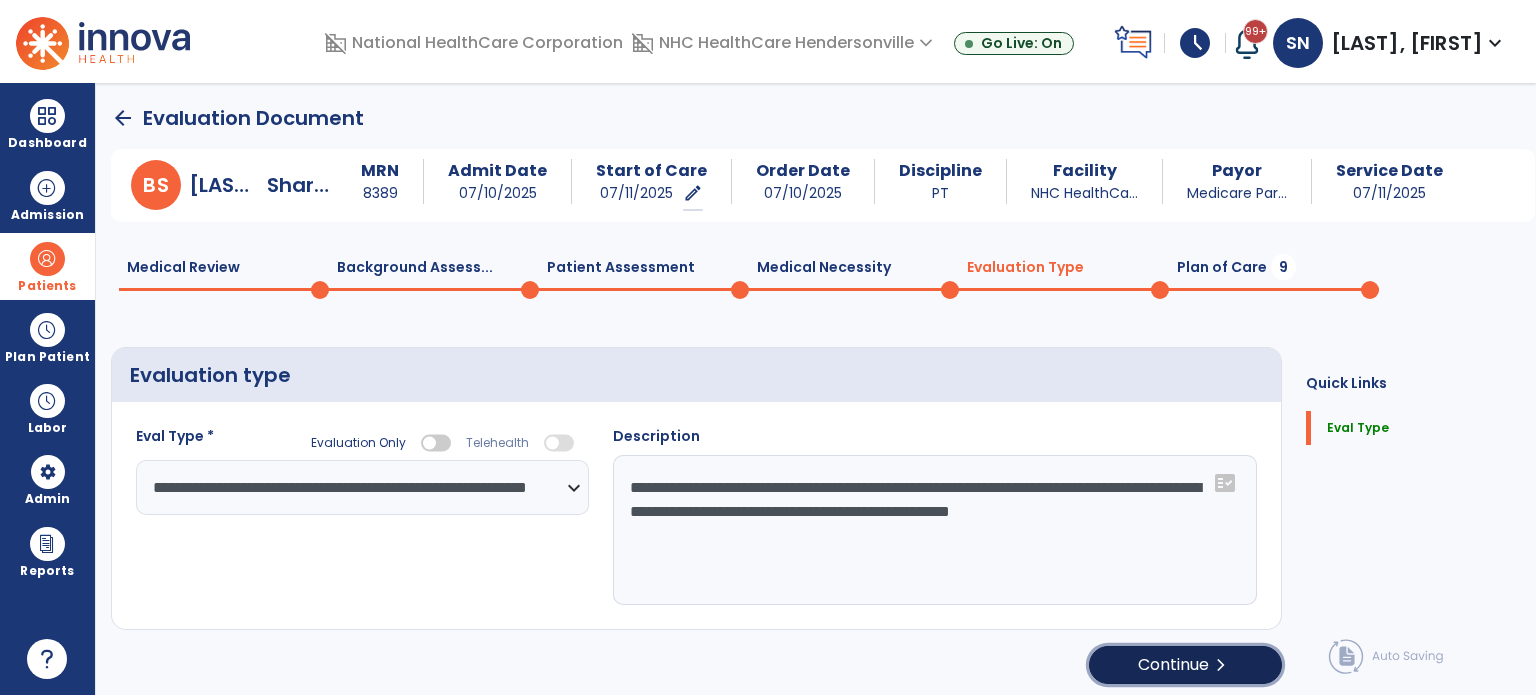 click on "Continue  chevron_right" 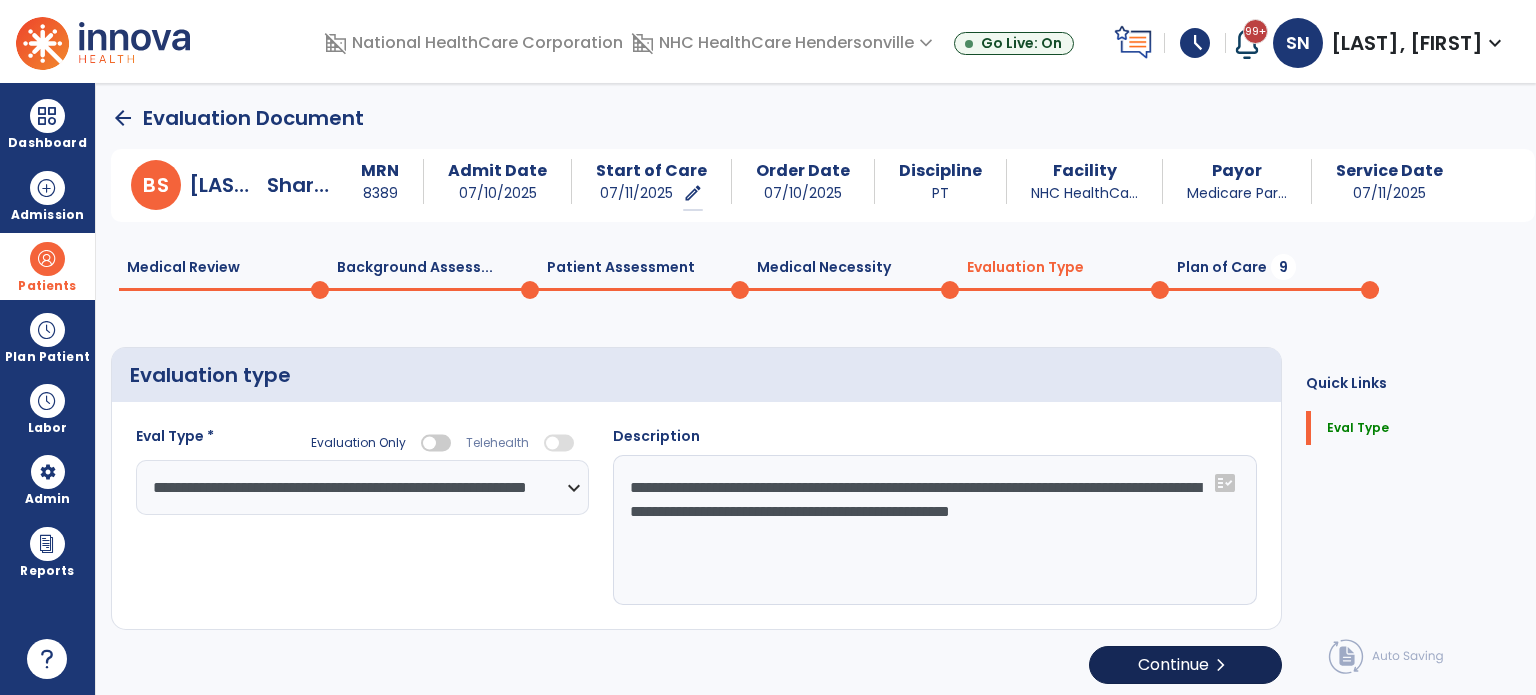 select on "*****" 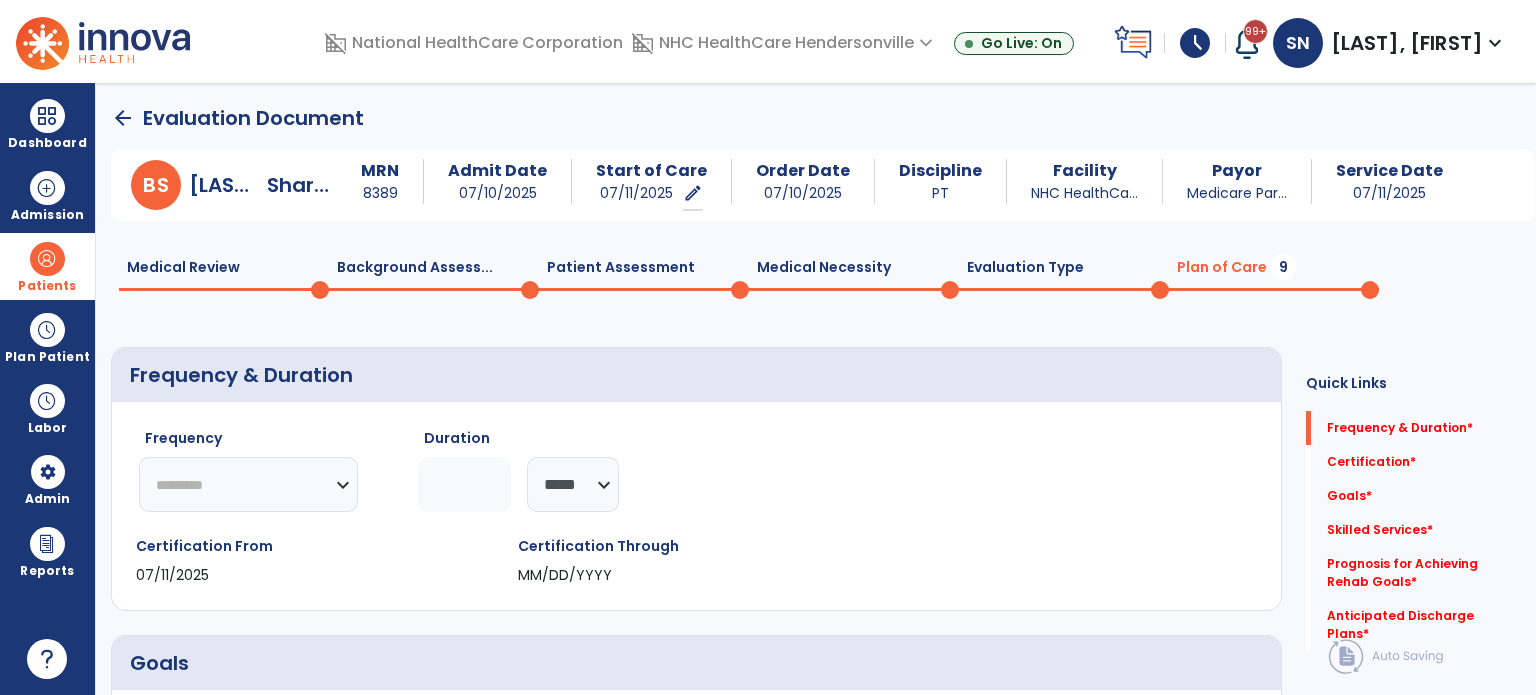 click on "********* ** ** ** ** ** ** **" 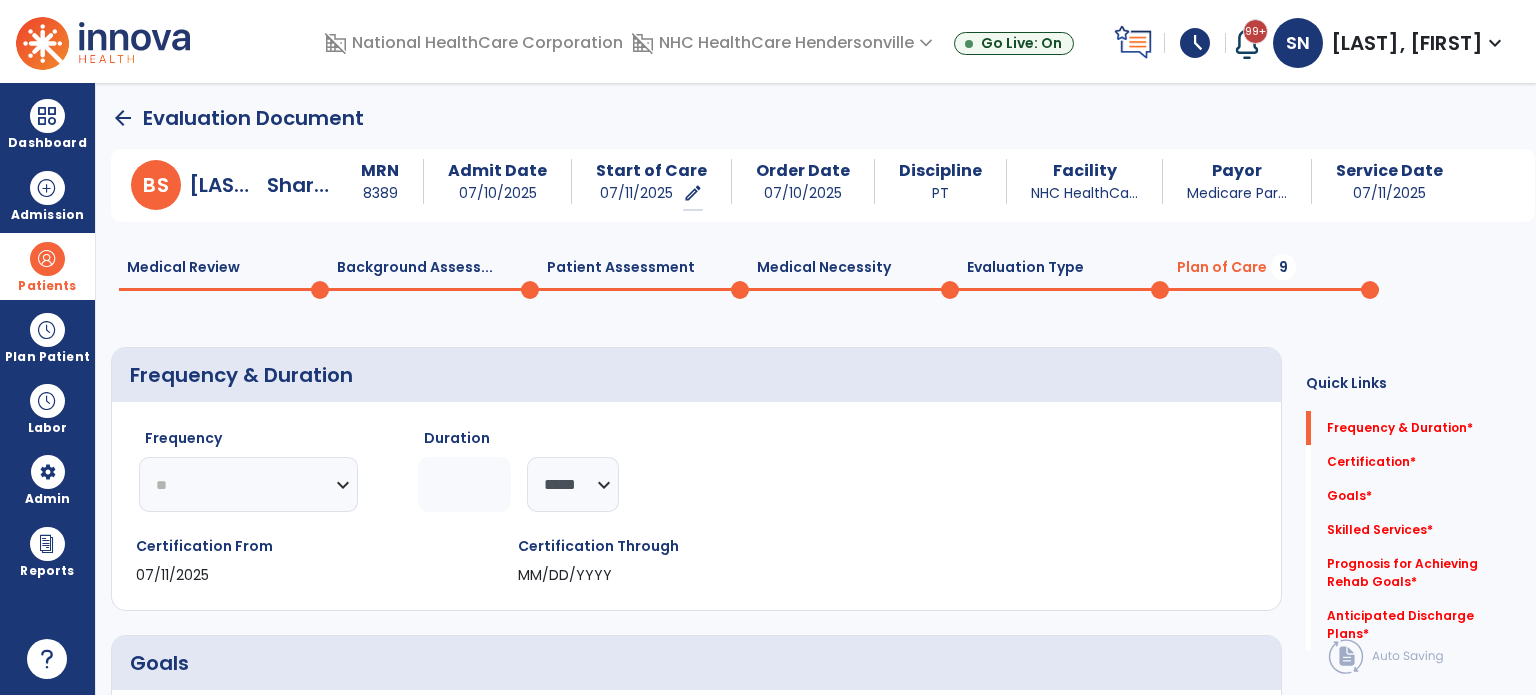 click on "********* ** ** ** ** ** ** **" 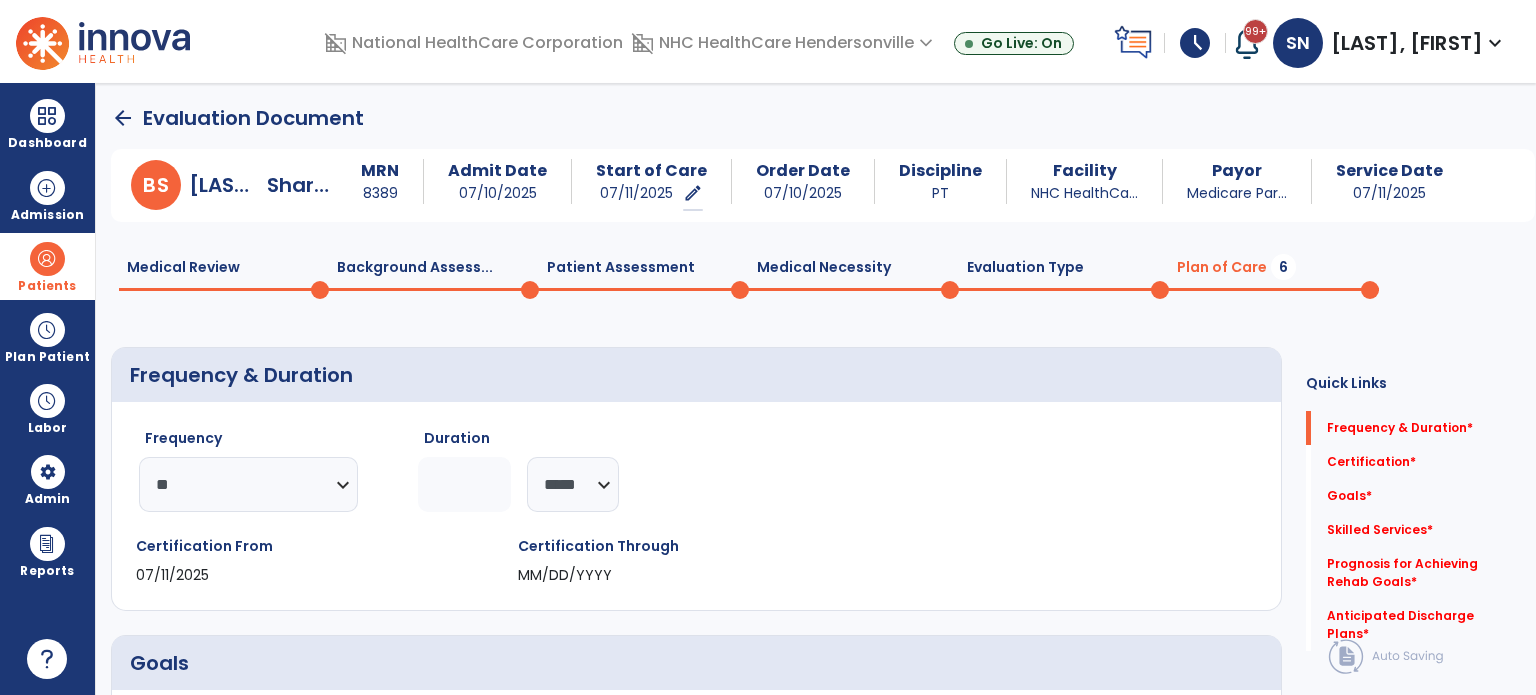 click 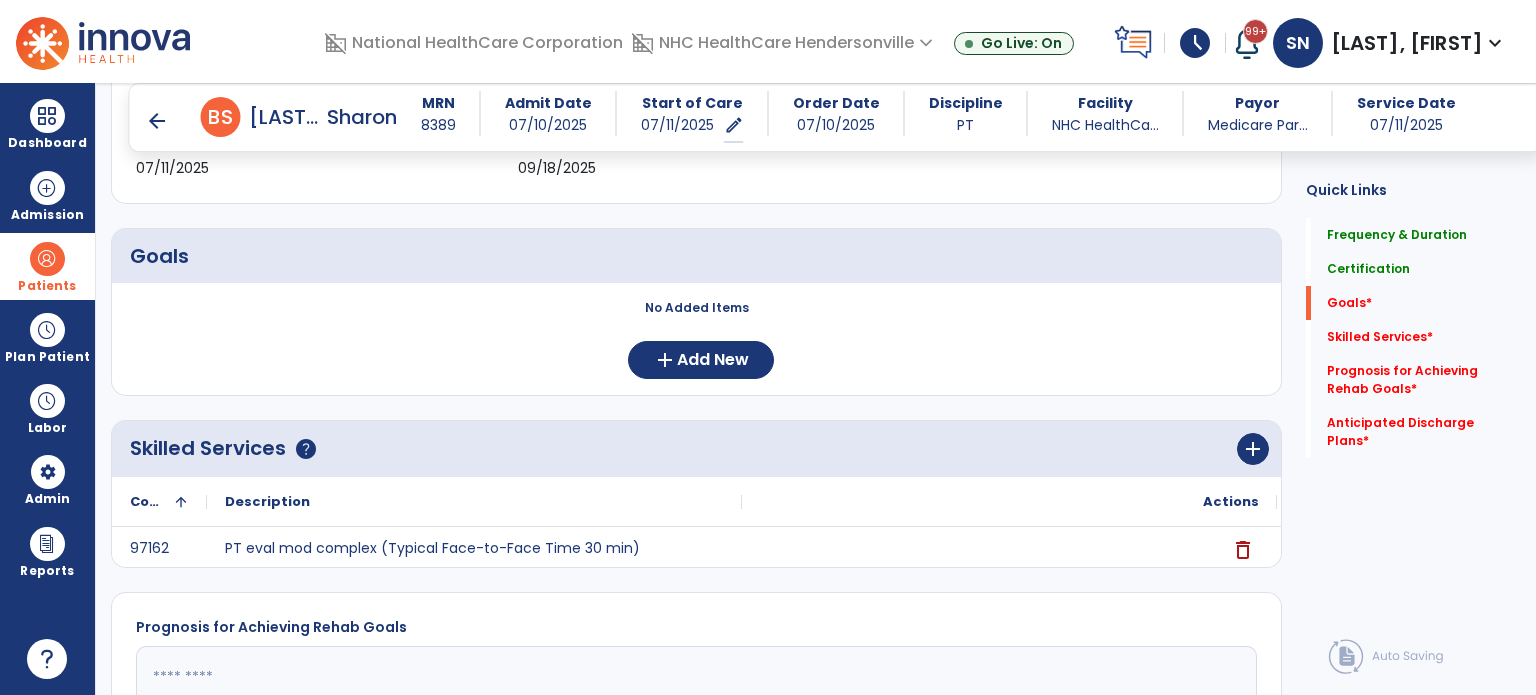 scroll, scrollTop: 400, scrollLeft: 0, axis: vertical 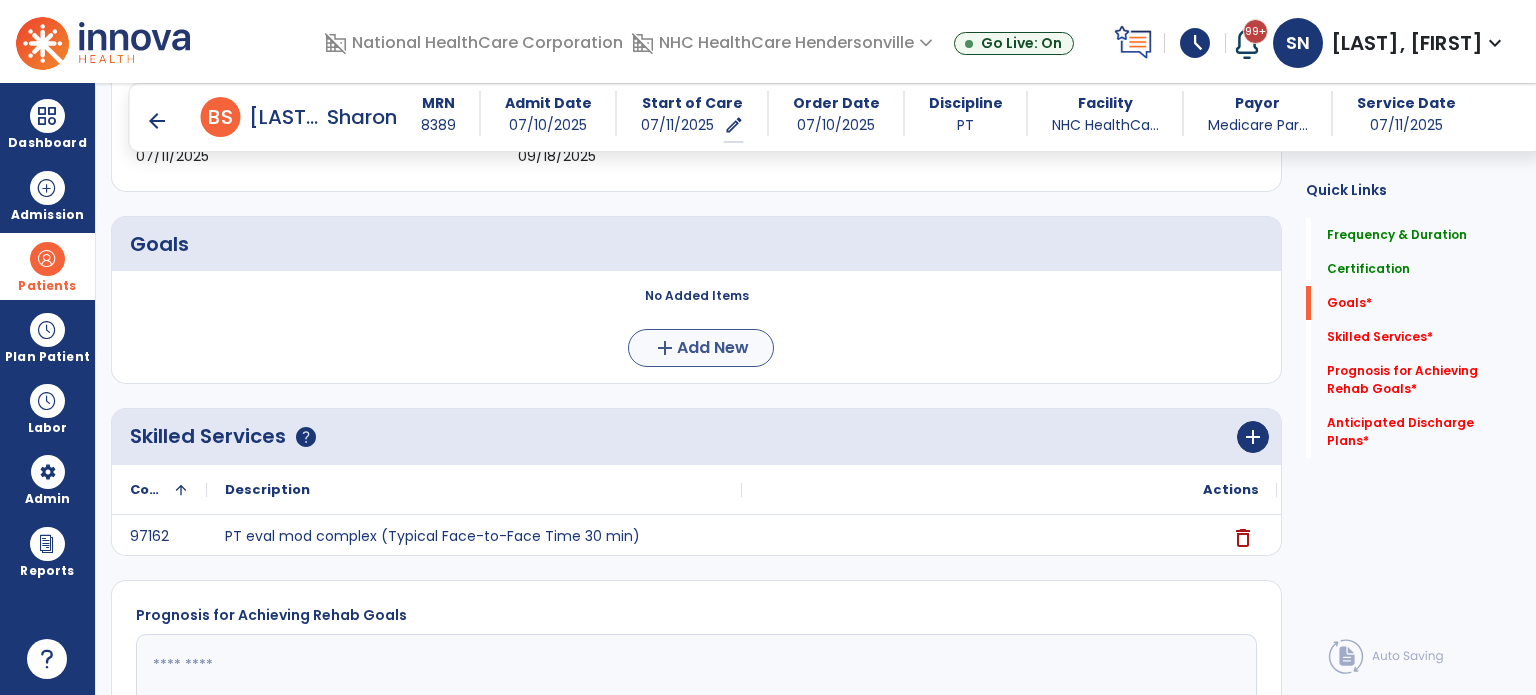type on "**" 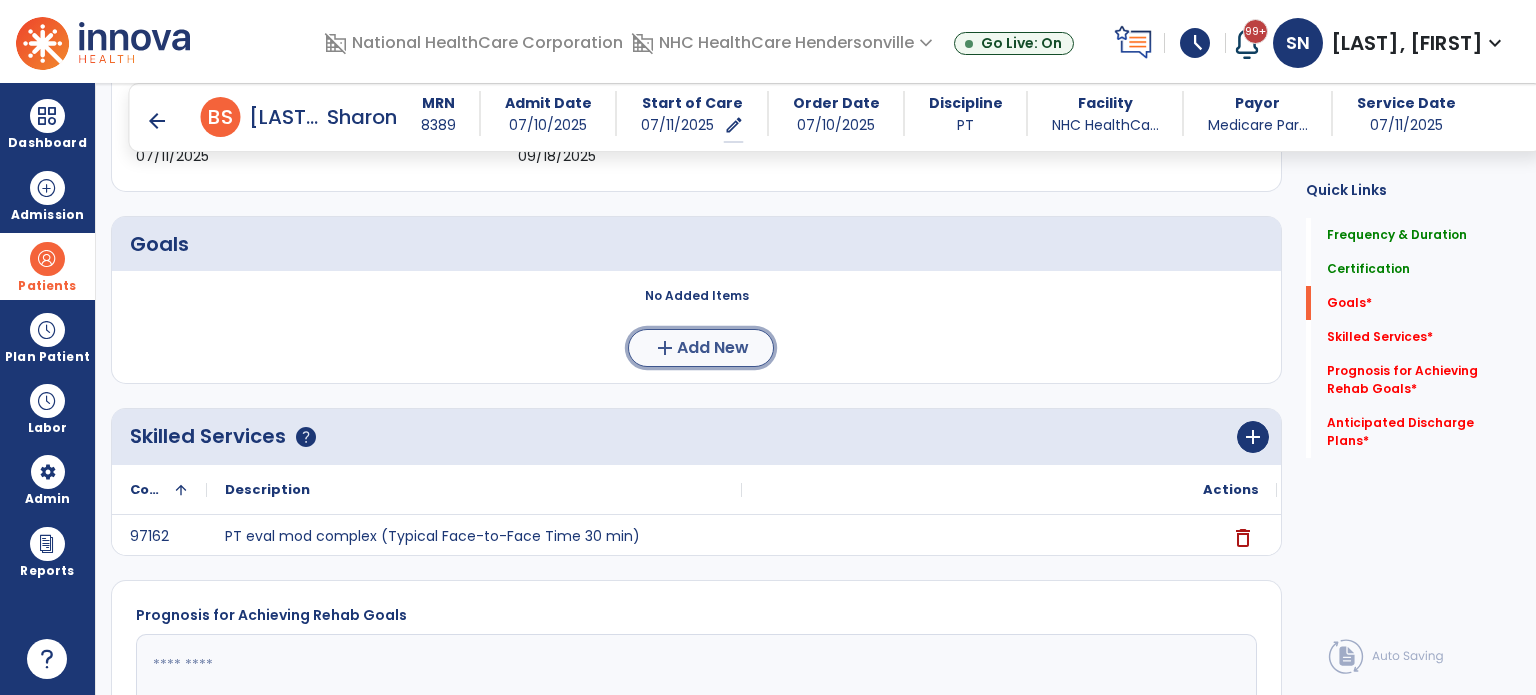 click on "Add New" at bounding box center [713, 348] 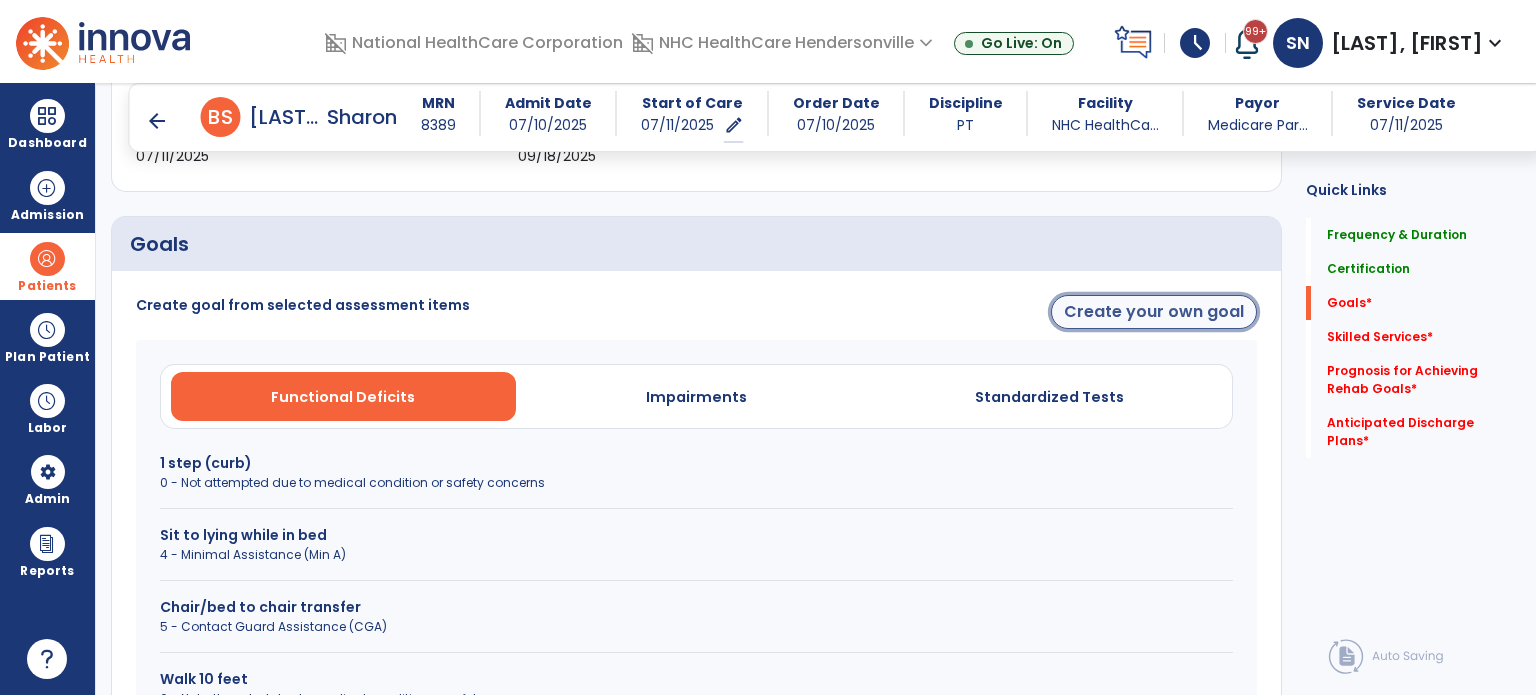 click on "Create your own goal" at bounding box center [1154, 312] 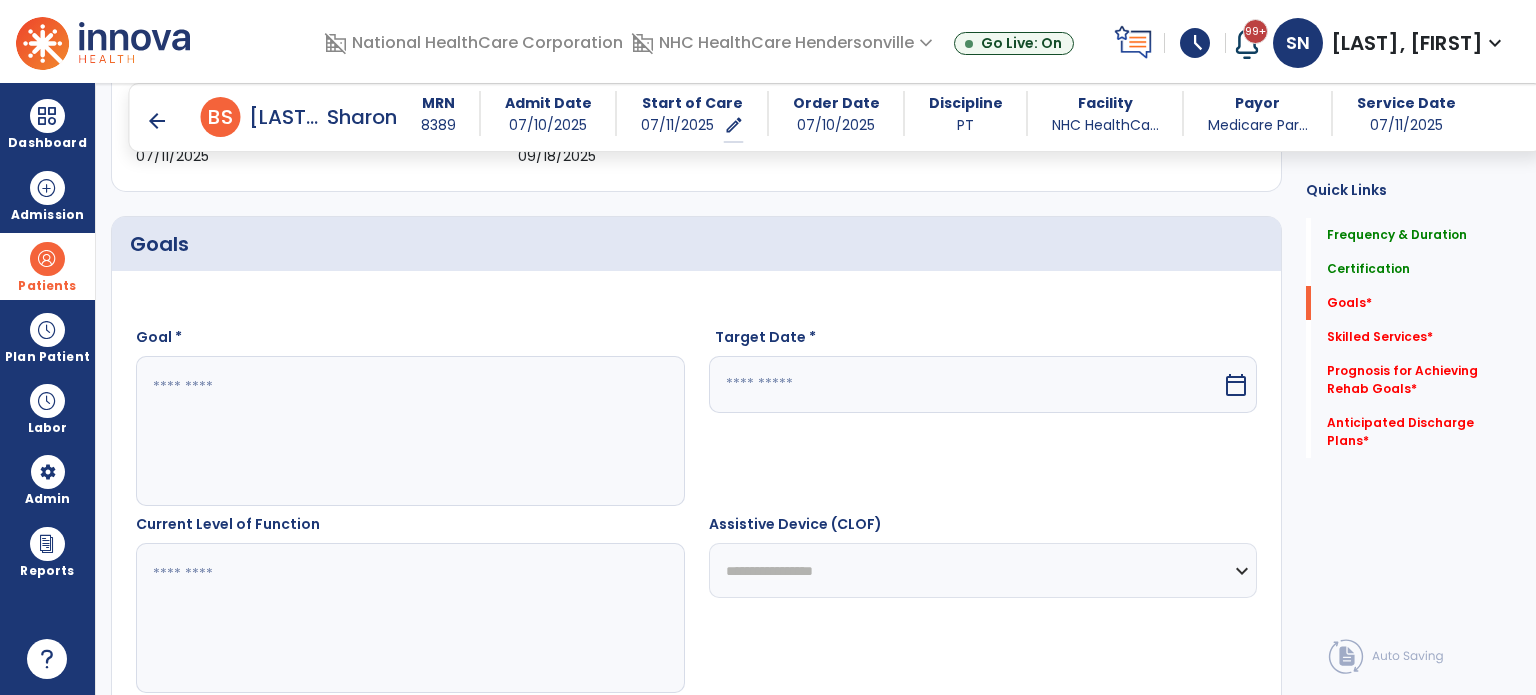click at bounding box center (409, 431) 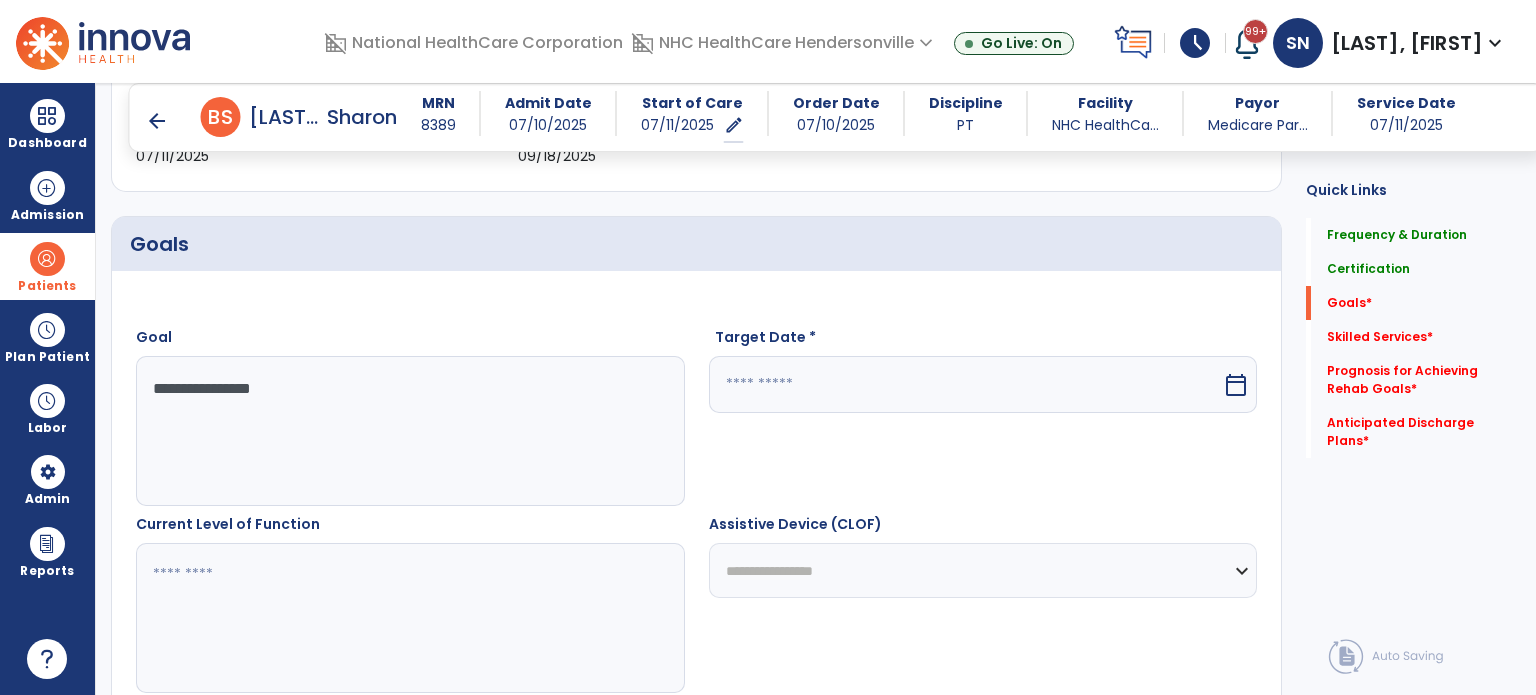 drag, startPoint x: 287, startPoint y: 392, endPoint x: 128, endPoint y: 381, distance: 159.38005 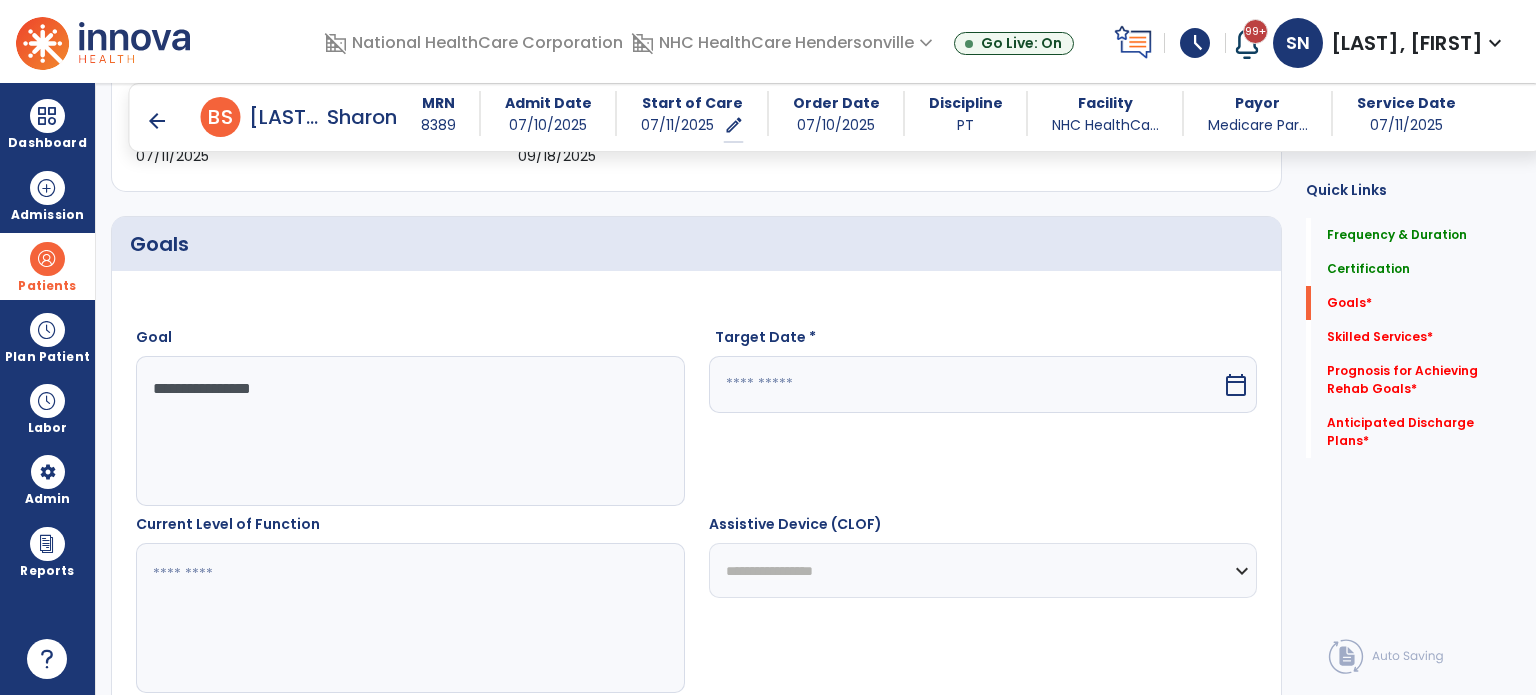 click on "**********" at bounding box center (410, 416) 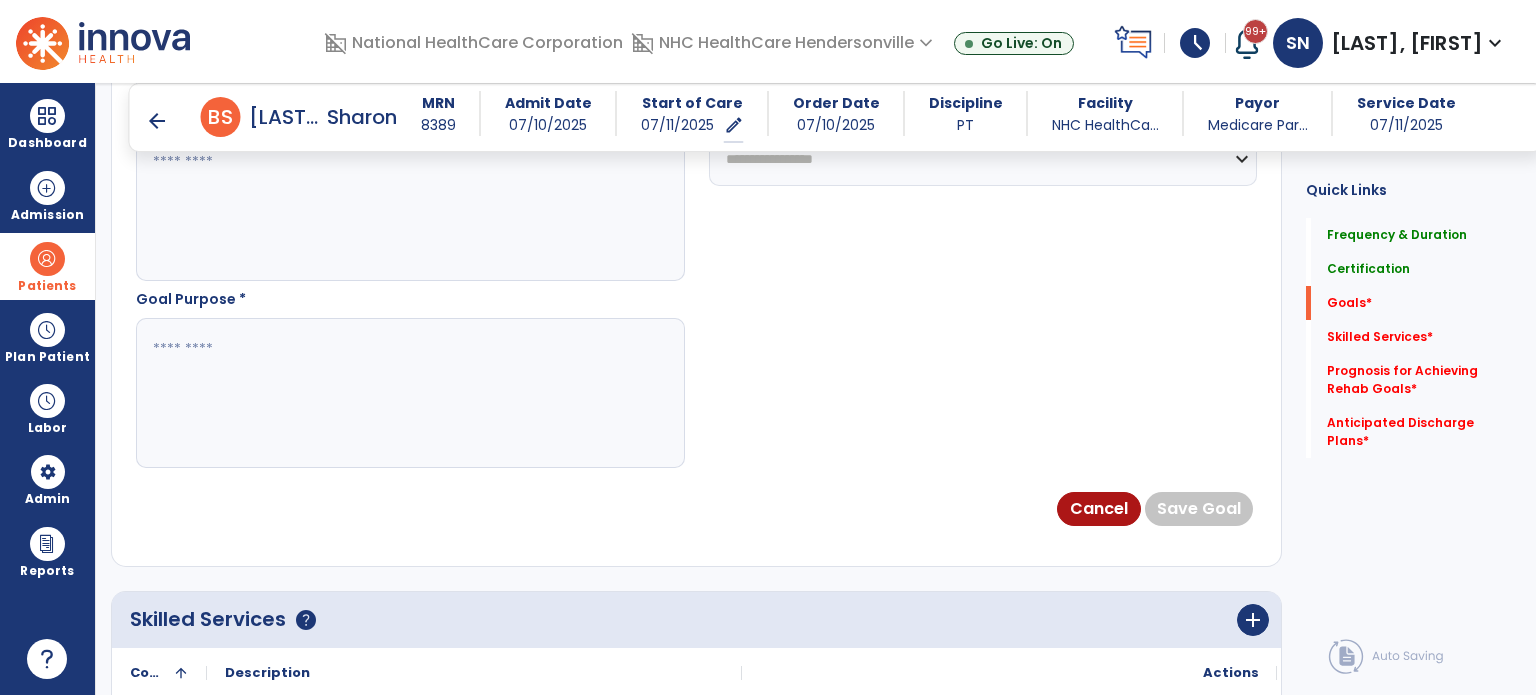 scroll, scrollTop: 1200, scrollLeft: 0, axis: vertical 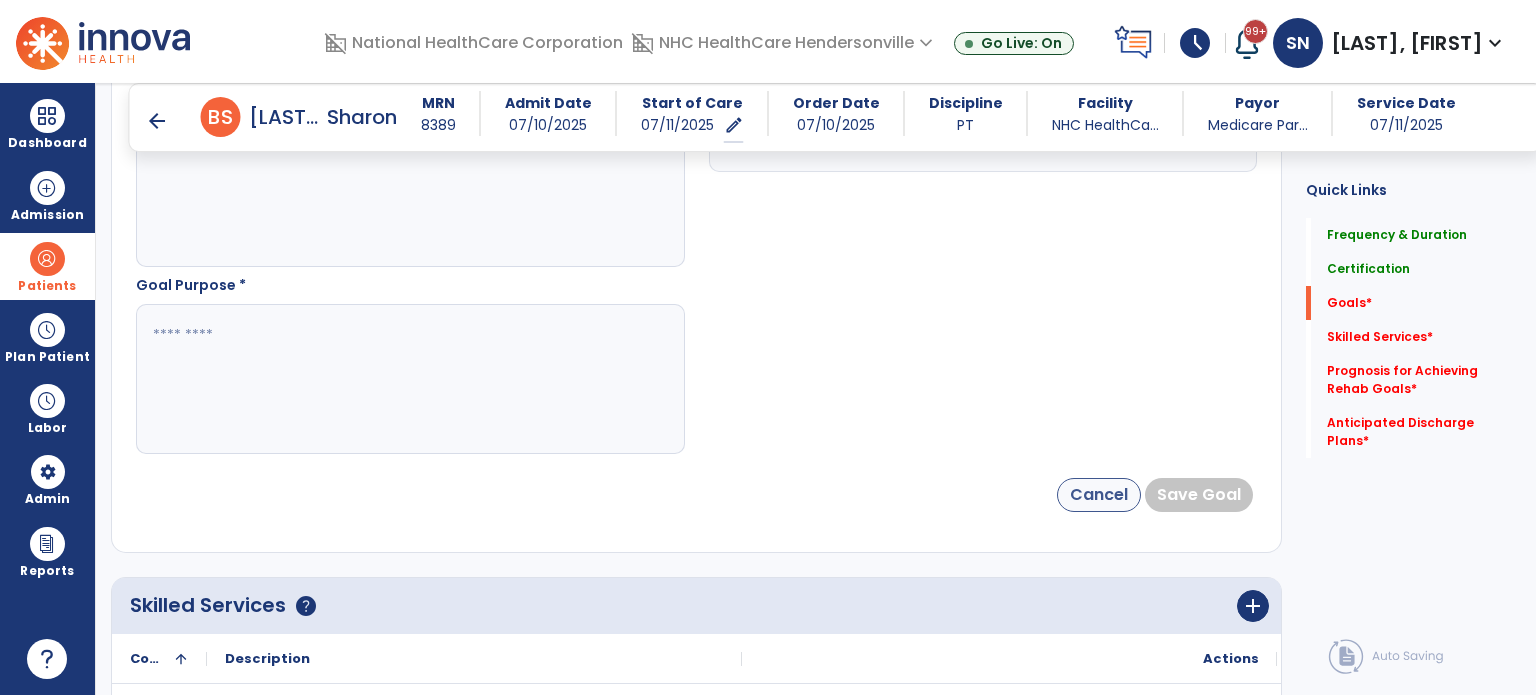 type on "**********" 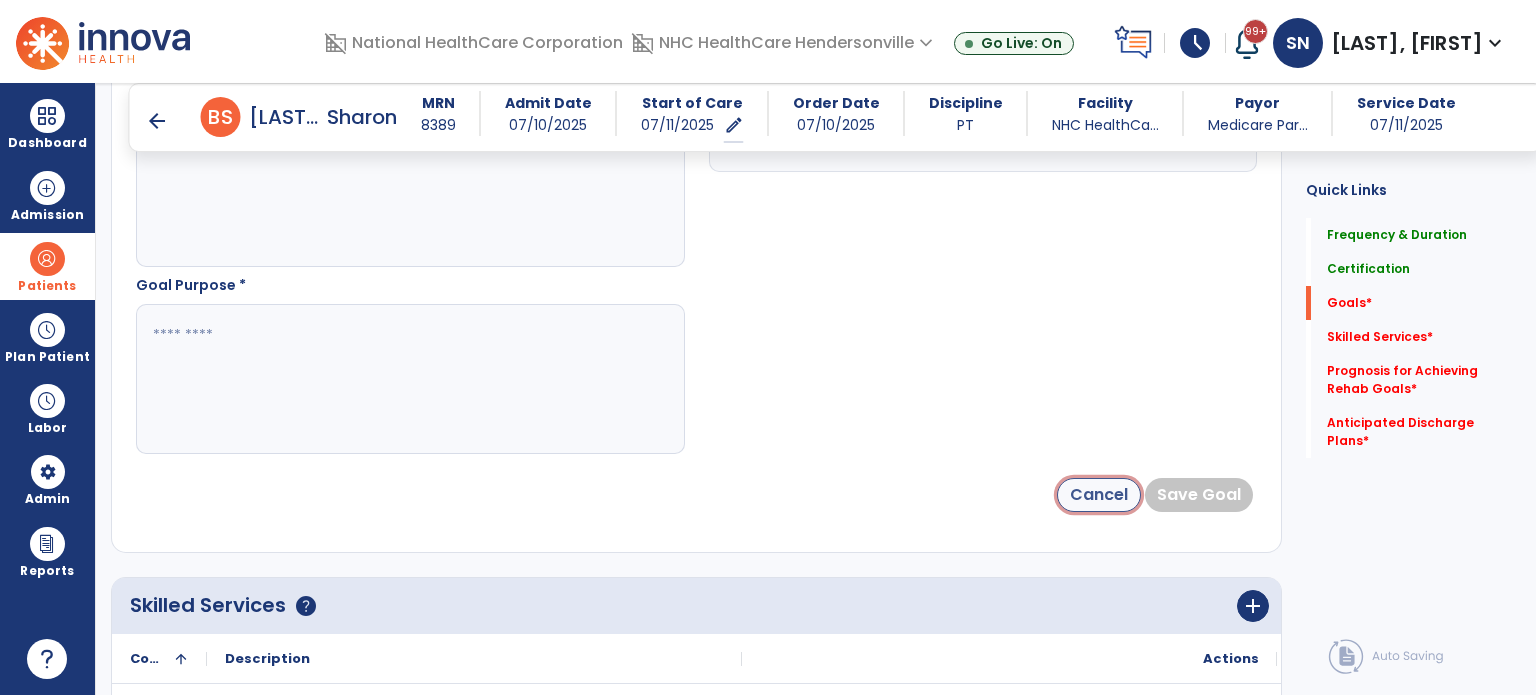 click on "Cancel" at bounding box center (1099, 495) 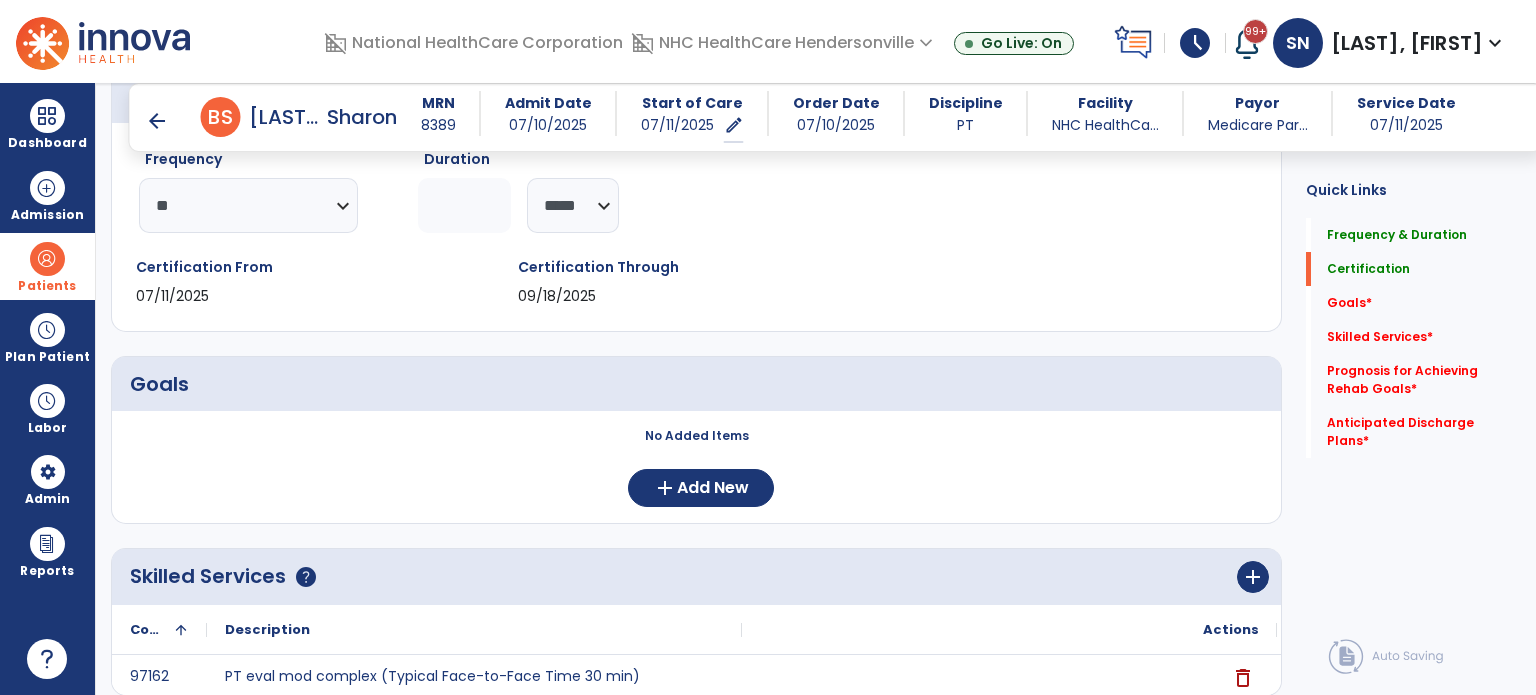 scroll, scrollTop: 360, scrollLeft: 0, axis: vertical 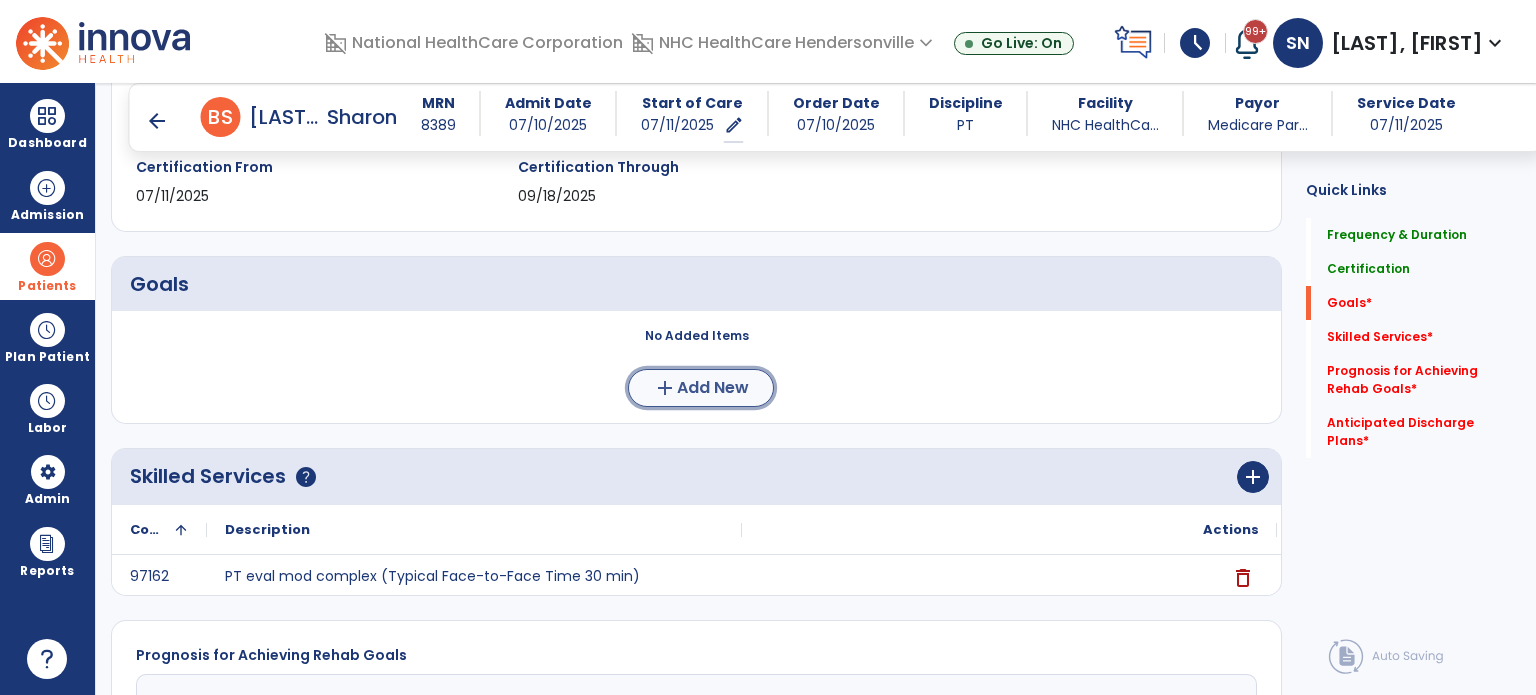 click on "Add New" at bounding box center (713, 388) 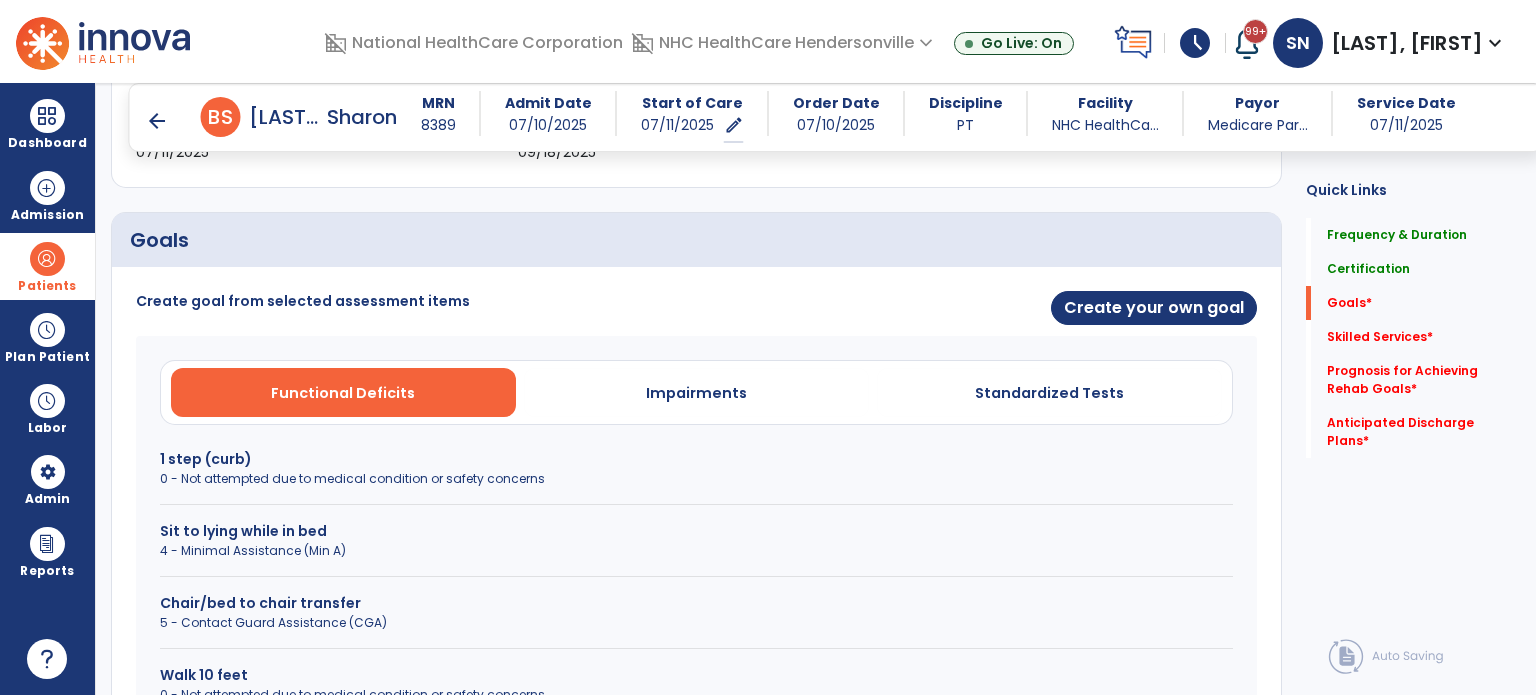 scroll, scrollTop: 360, scrollLeft: 0, axis: vertical 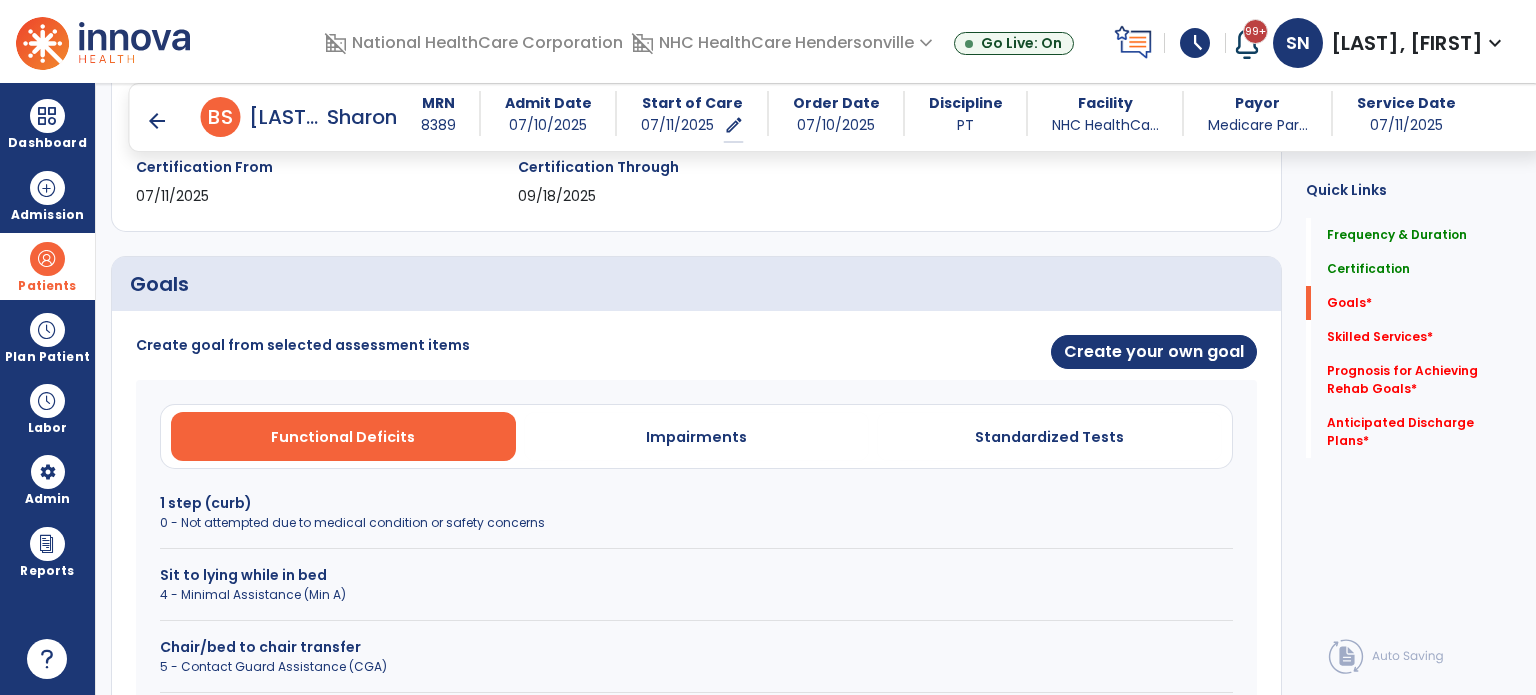 click on "Functional Deficits" at bounding box center (343, 437) 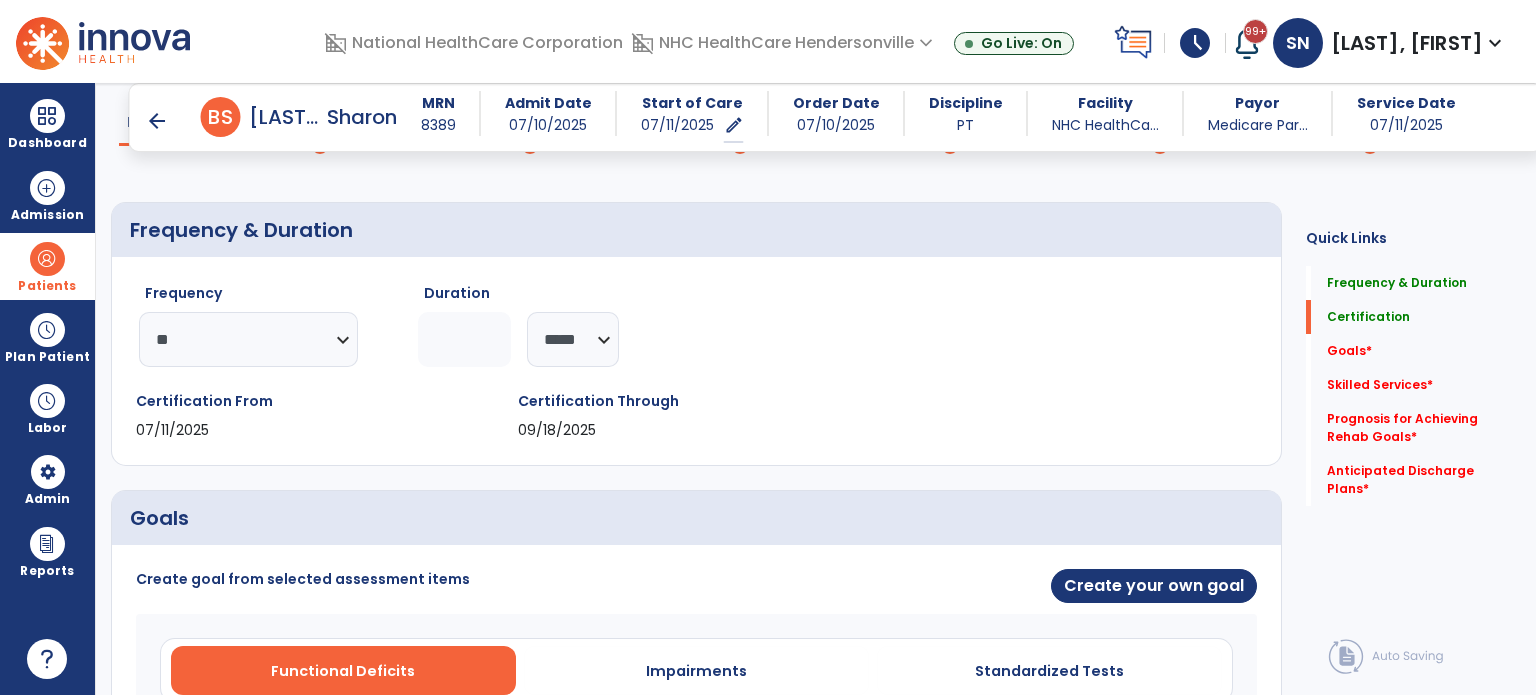 scroll, scrollTop: 60, scrollLeft: 0, axis: vertical 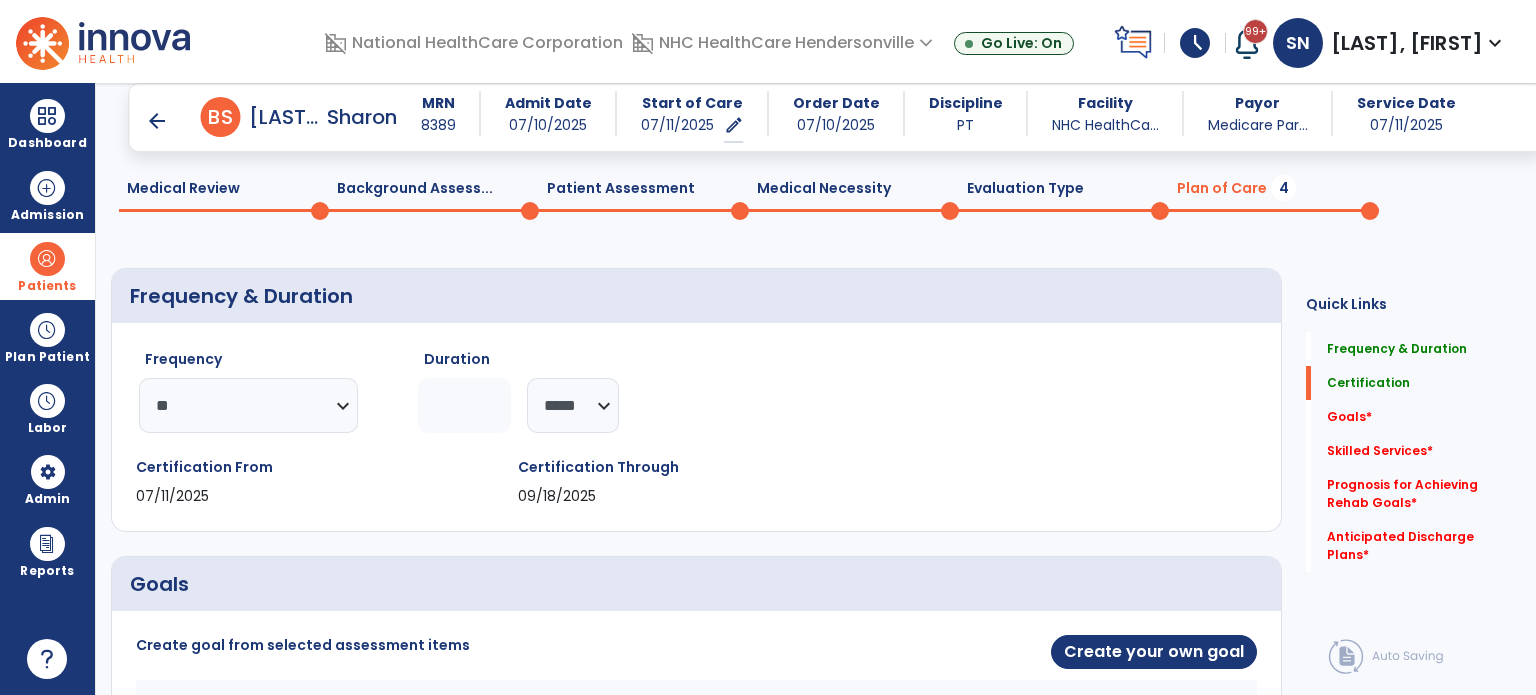 click on "Patient Assessment  0" 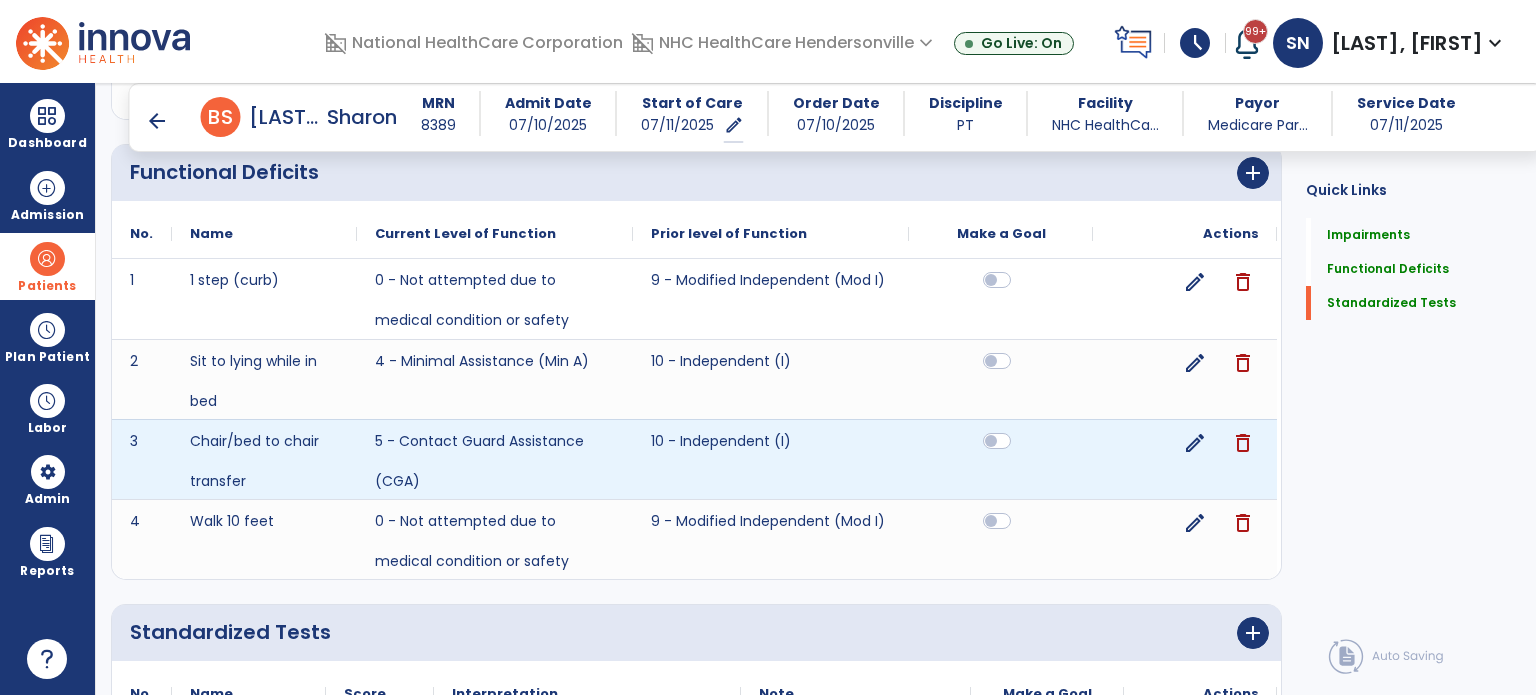 scroll, scrollTop: 745, scrollLeft: 0, axis: vertical 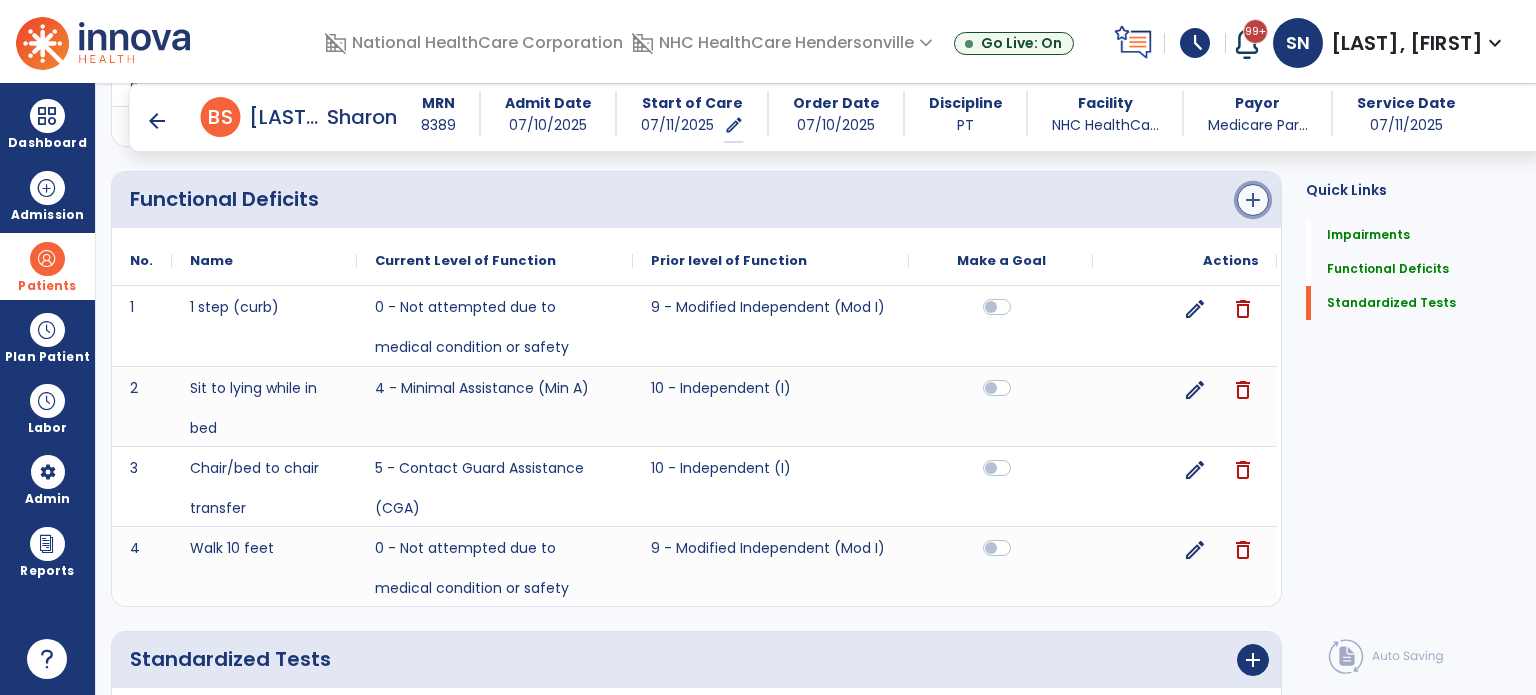 click on "add" 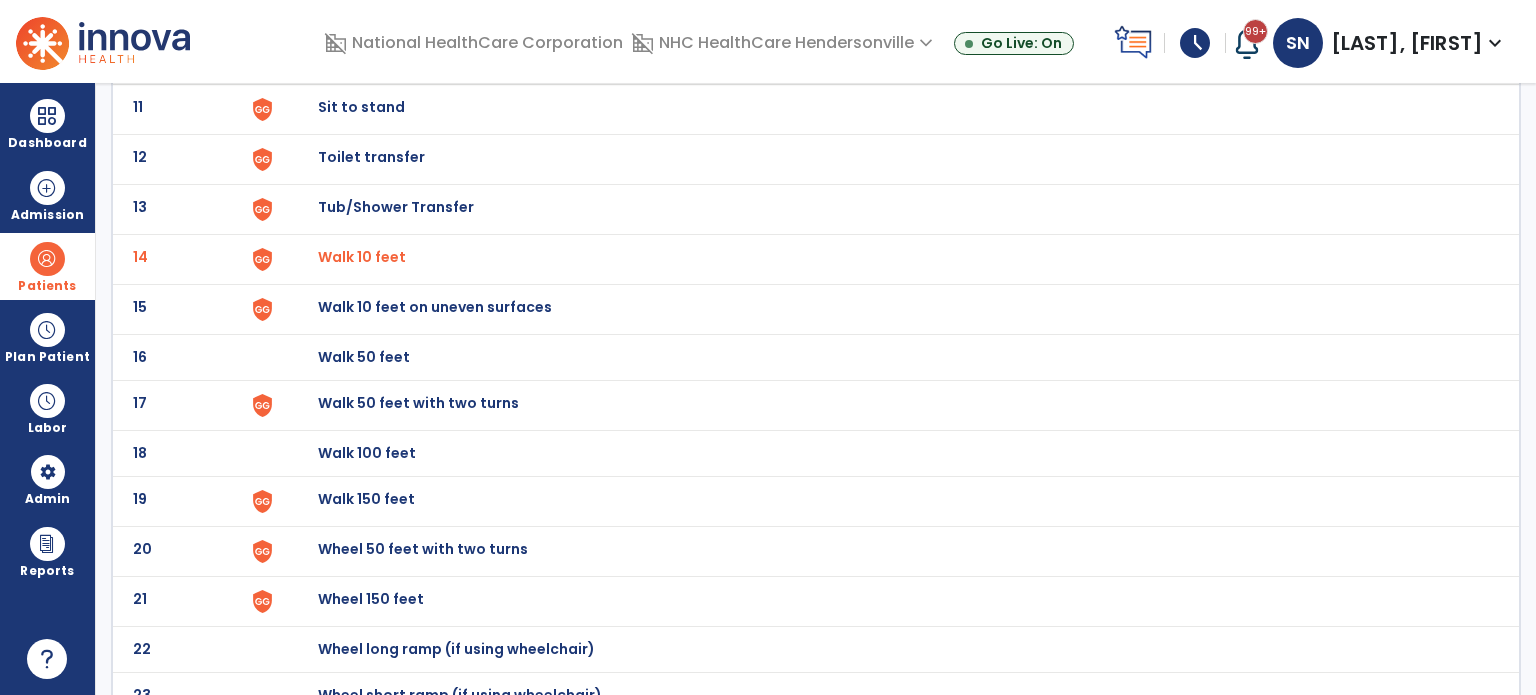 scroll, scrollTop: 670, scrollLeft: 0, axis: vertical 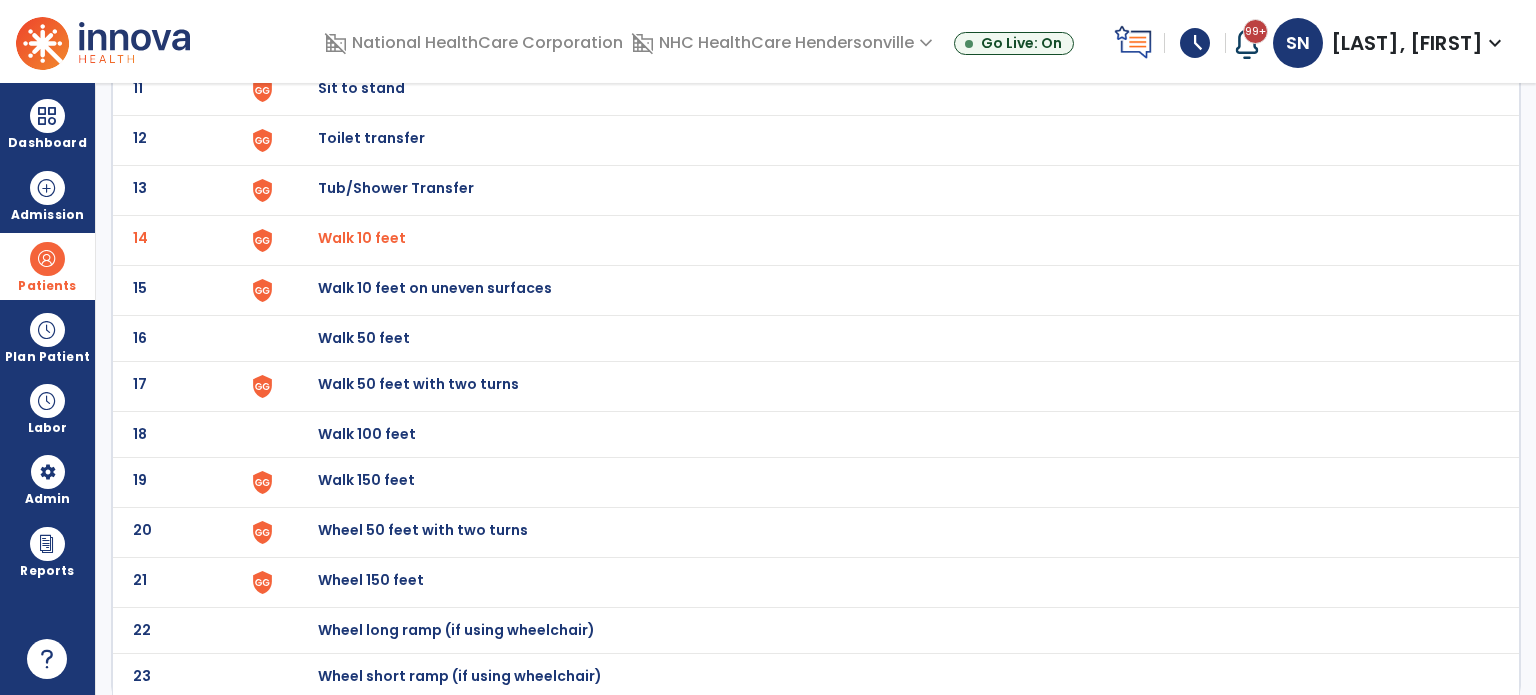 click on "Walk 150 feet" at bounding box center (364, -408) 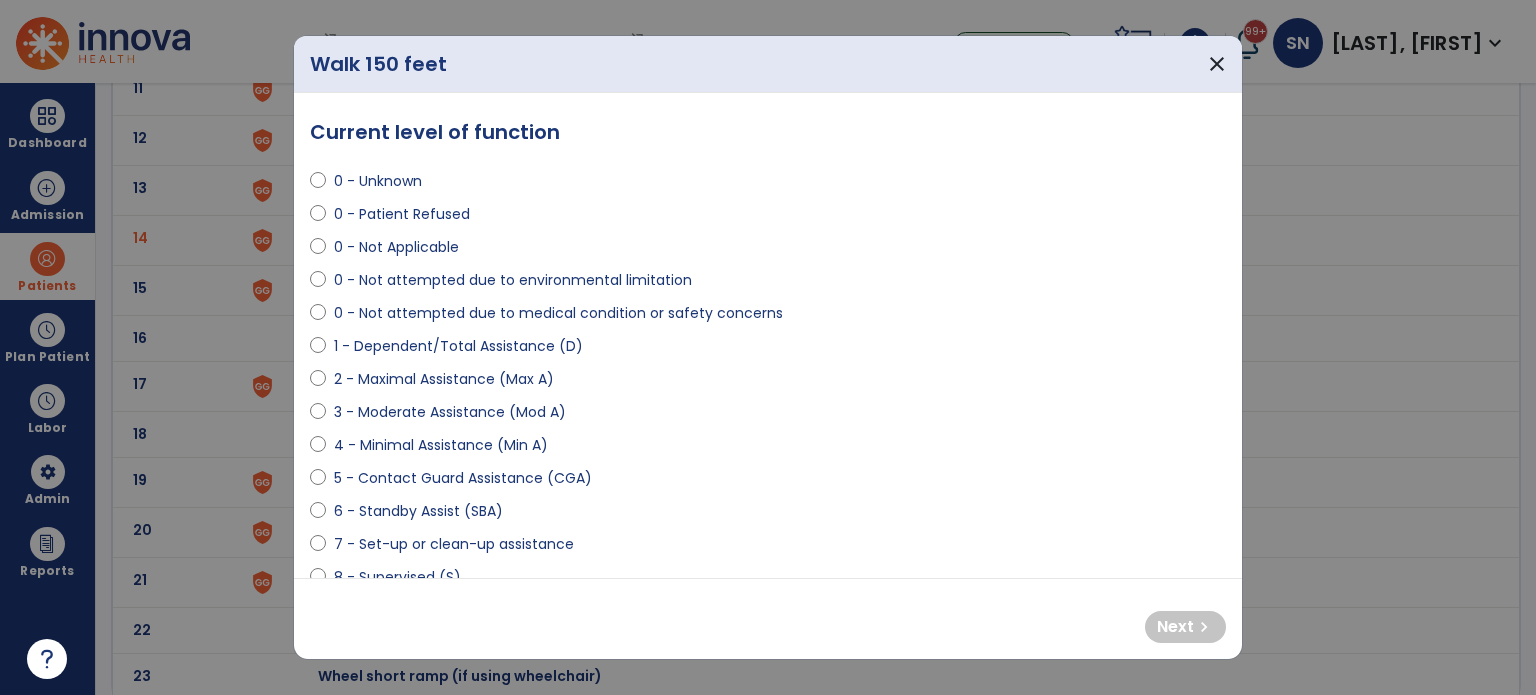 select on "**********" 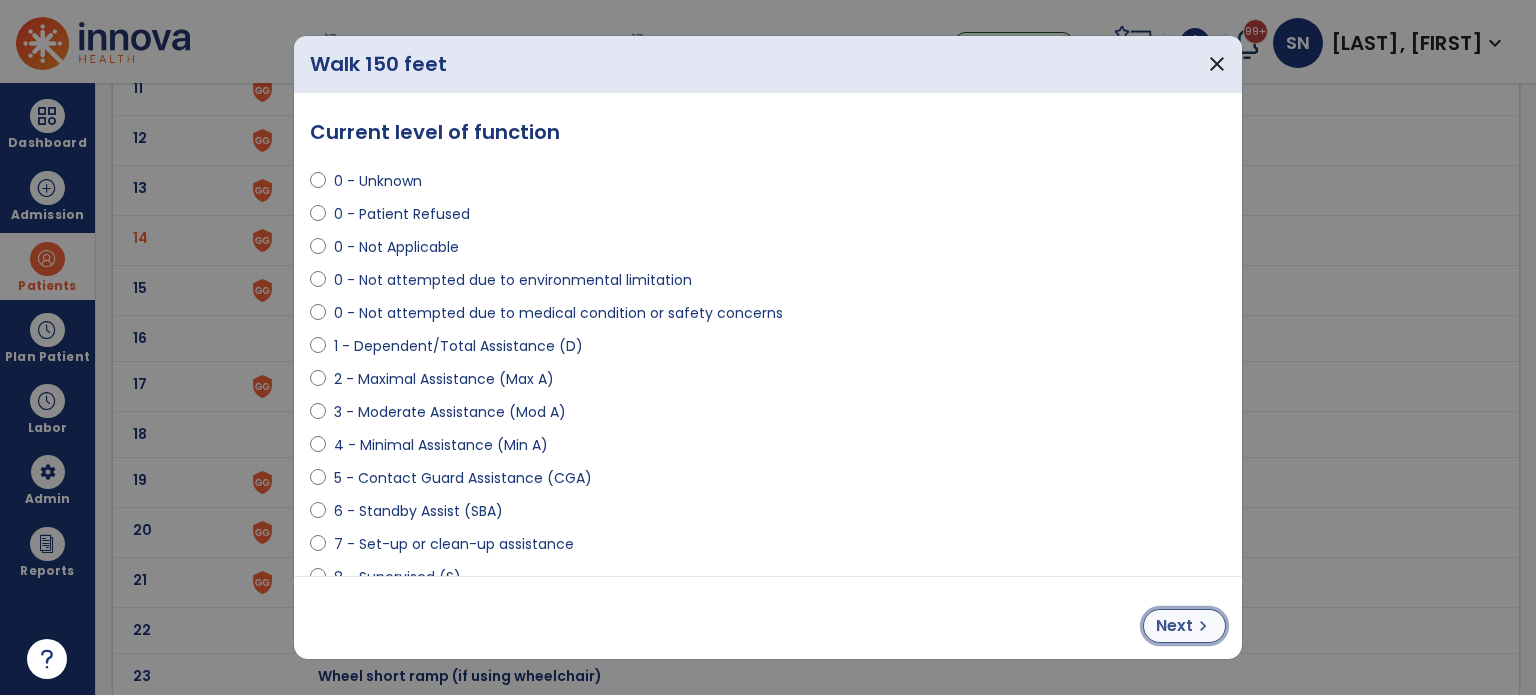 click on "Next" at bounding box center (1174, 626) 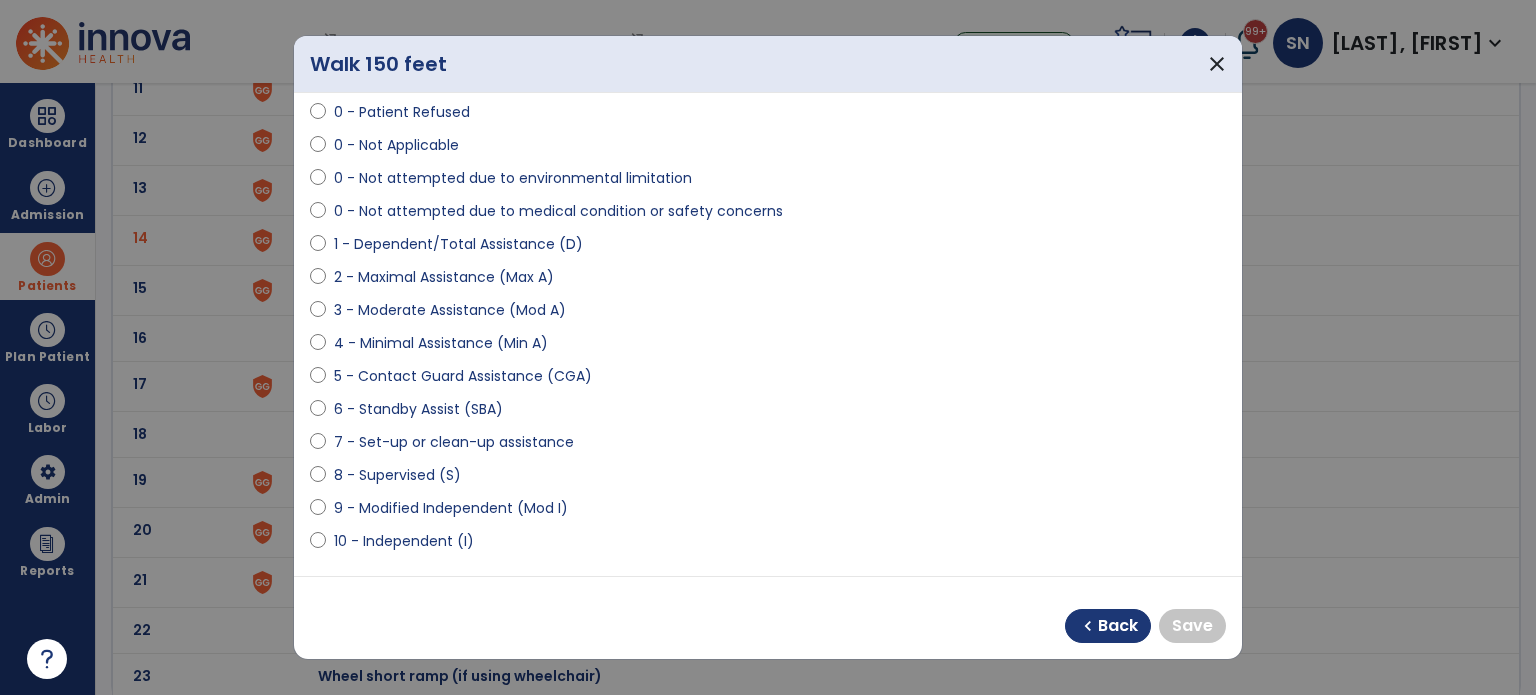scroll, scrollTop: 300, scrollLeft: 0, axis: vertical 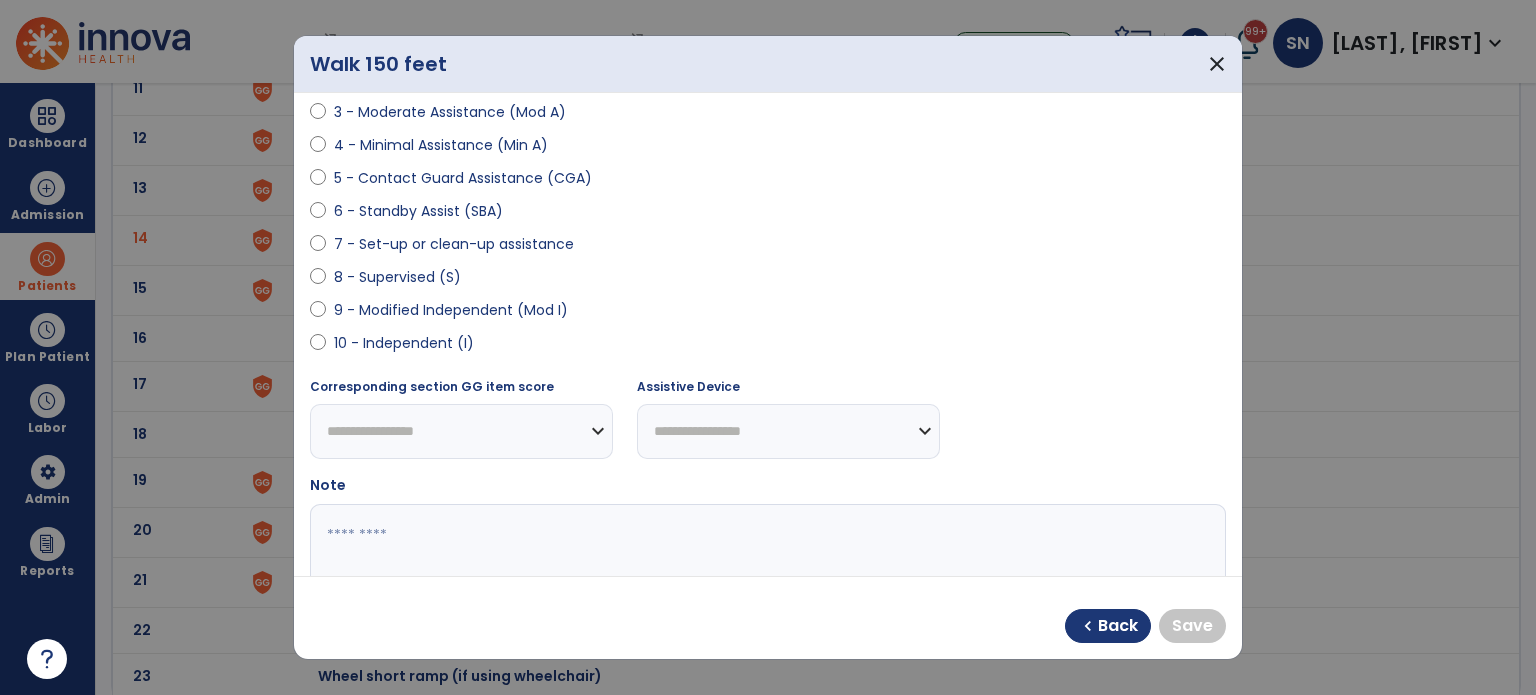 click on "9 - Modified Independent (Mod I)" at bounding box center (451, 310) 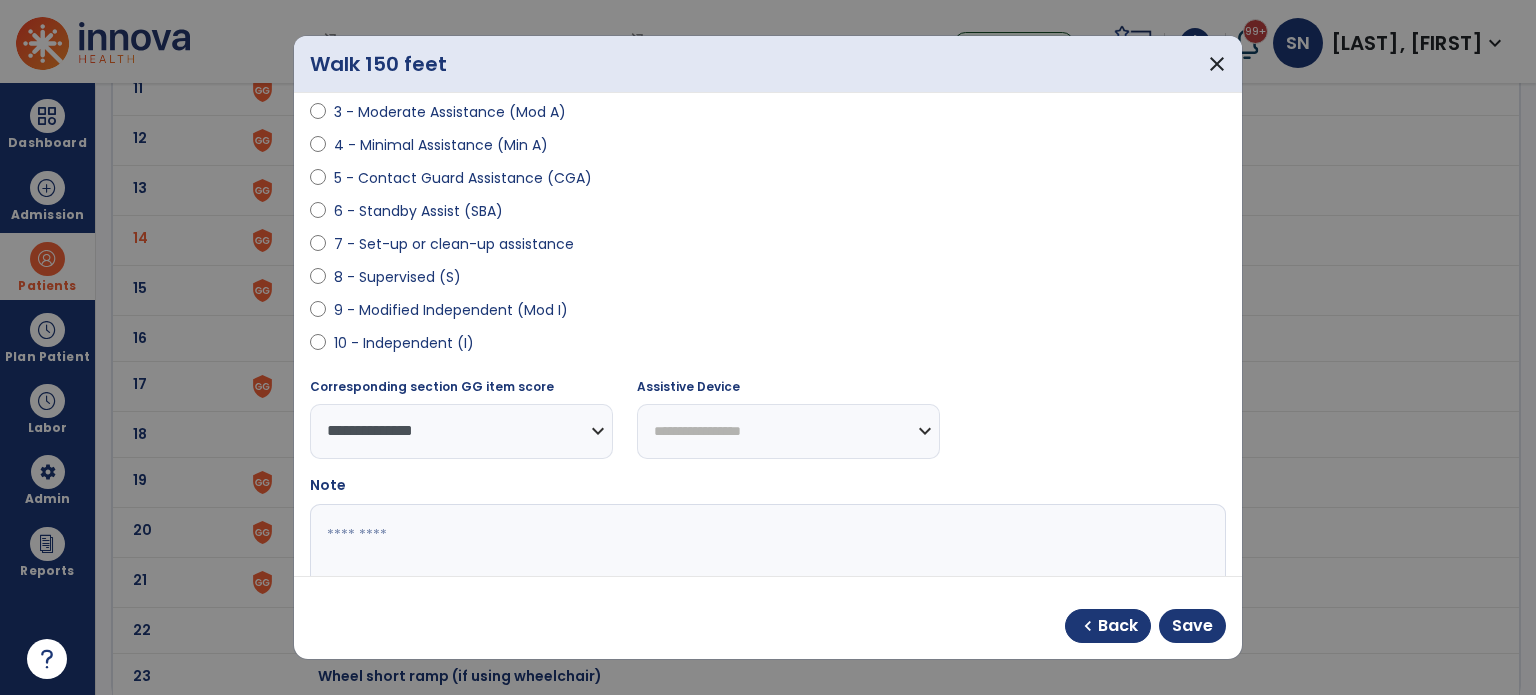 click on "**********" at bounding box center [788, 431] 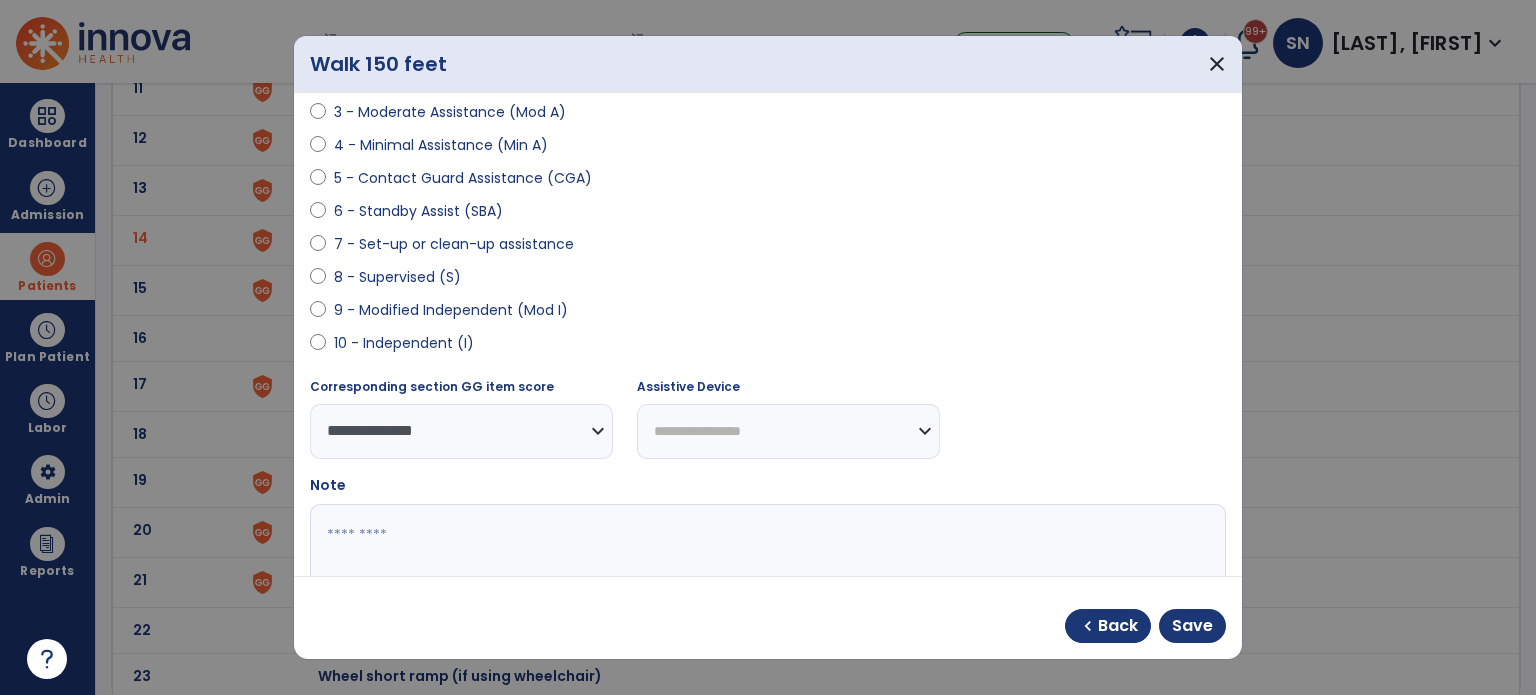 select on "**********" 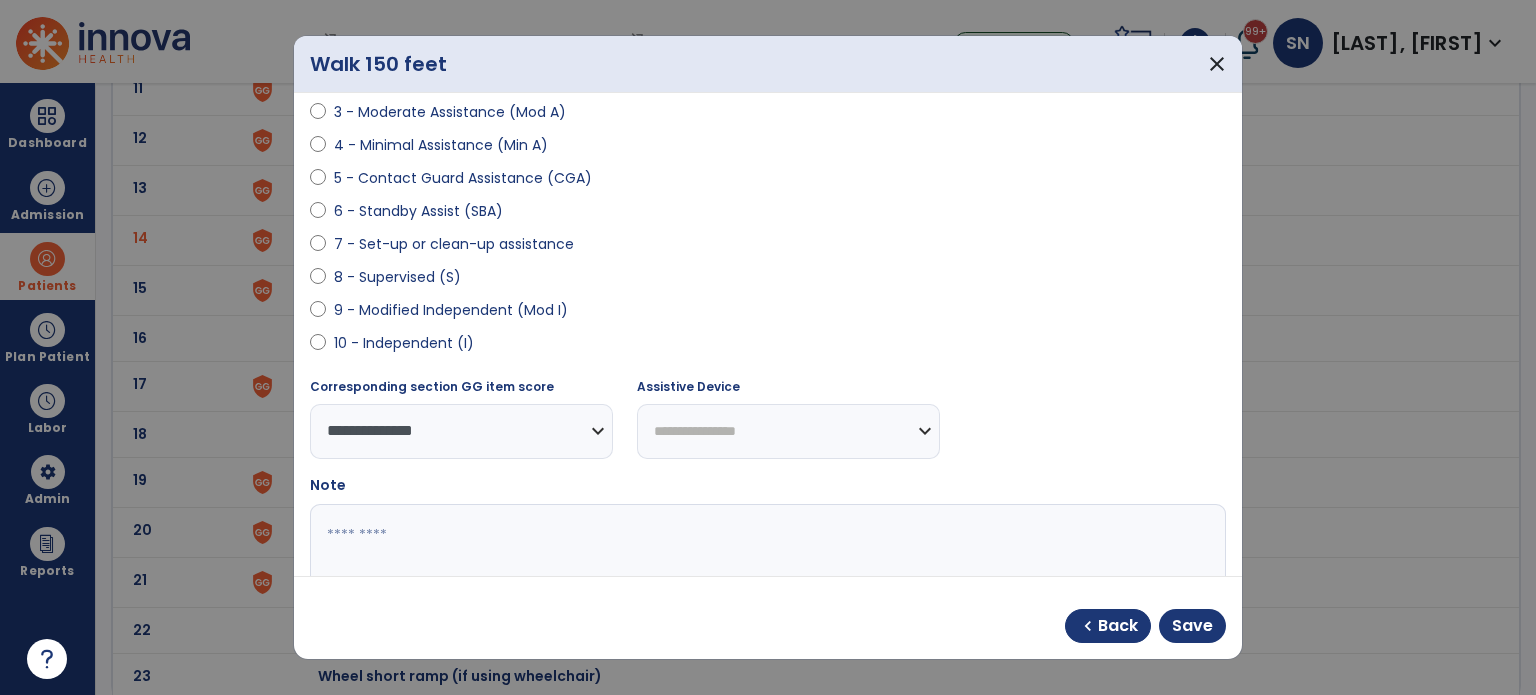 click on "**********" at bounding box center (788, 431) 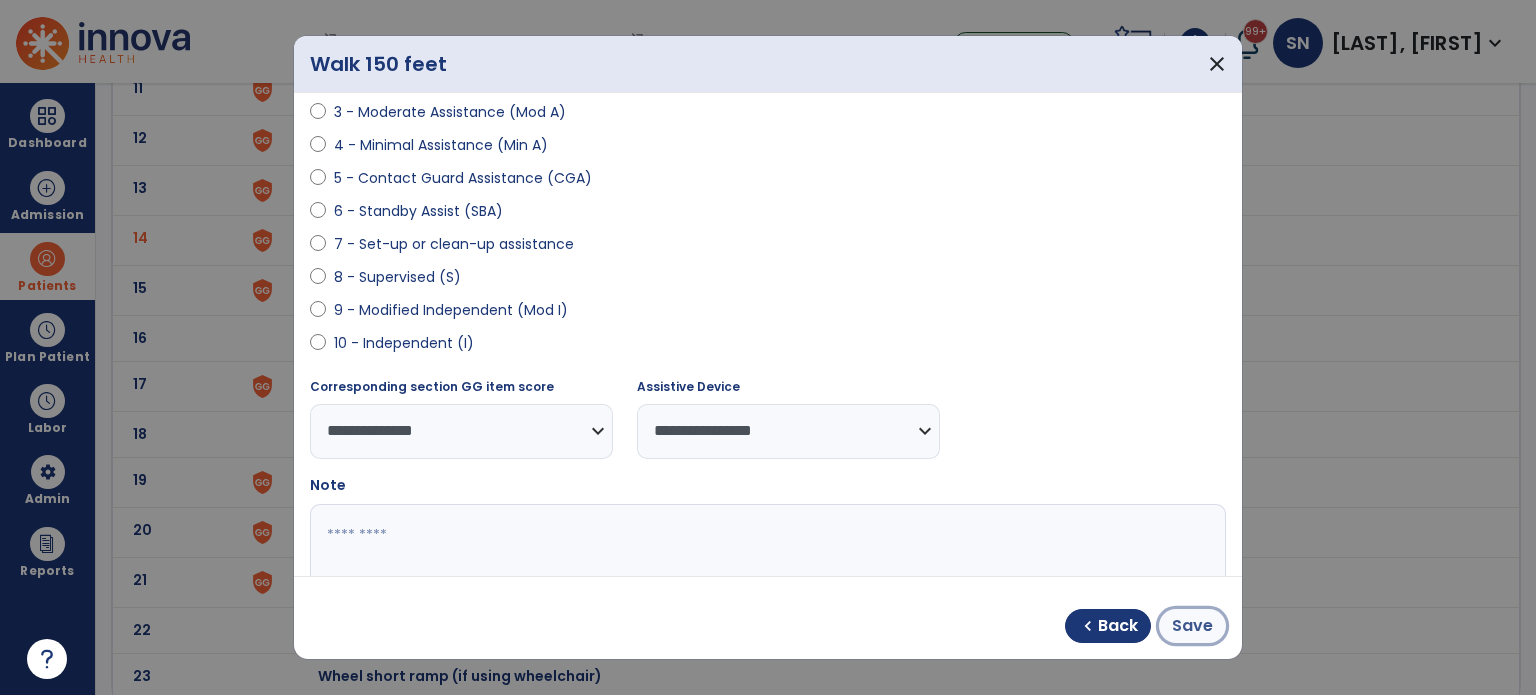 click on "Save" at bounding box center (1192, 626) 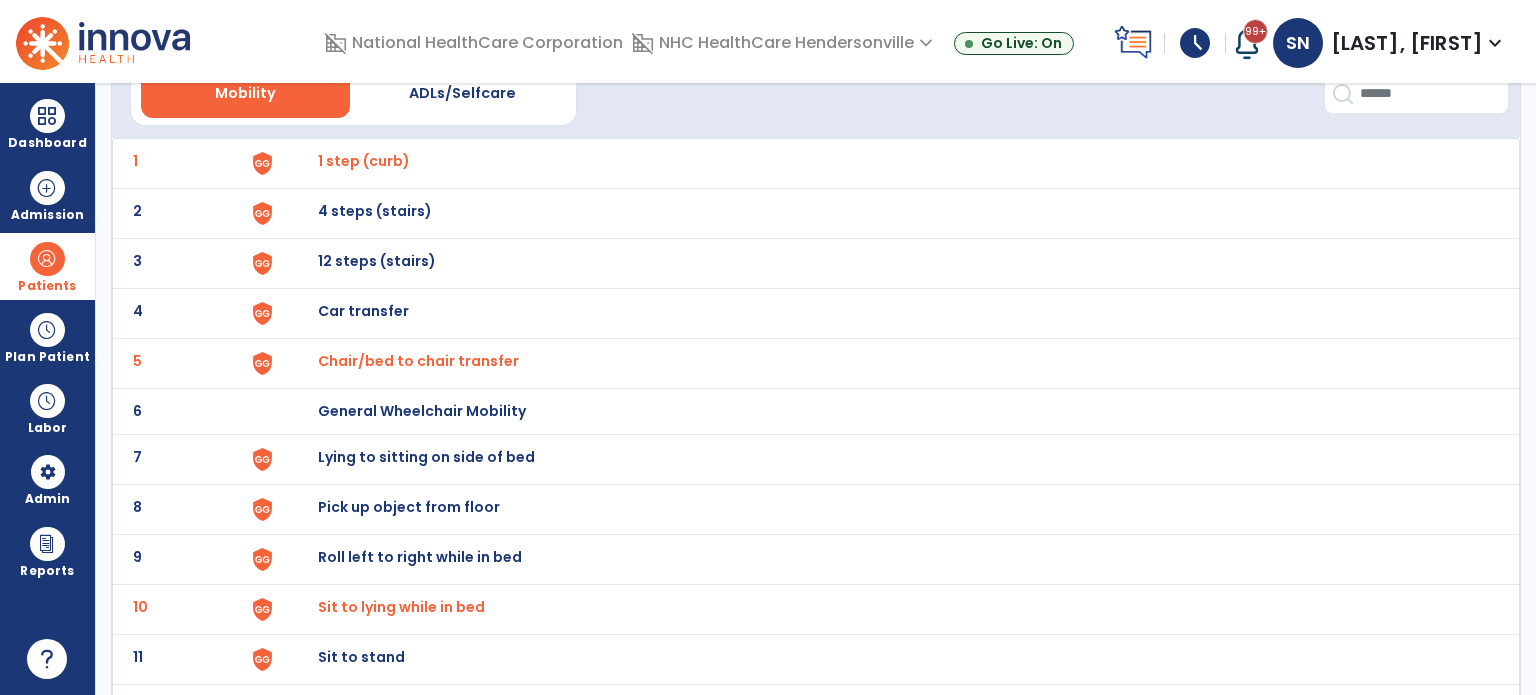 scroll, scrollTop: 0, scrollLeft: 0, axis: both 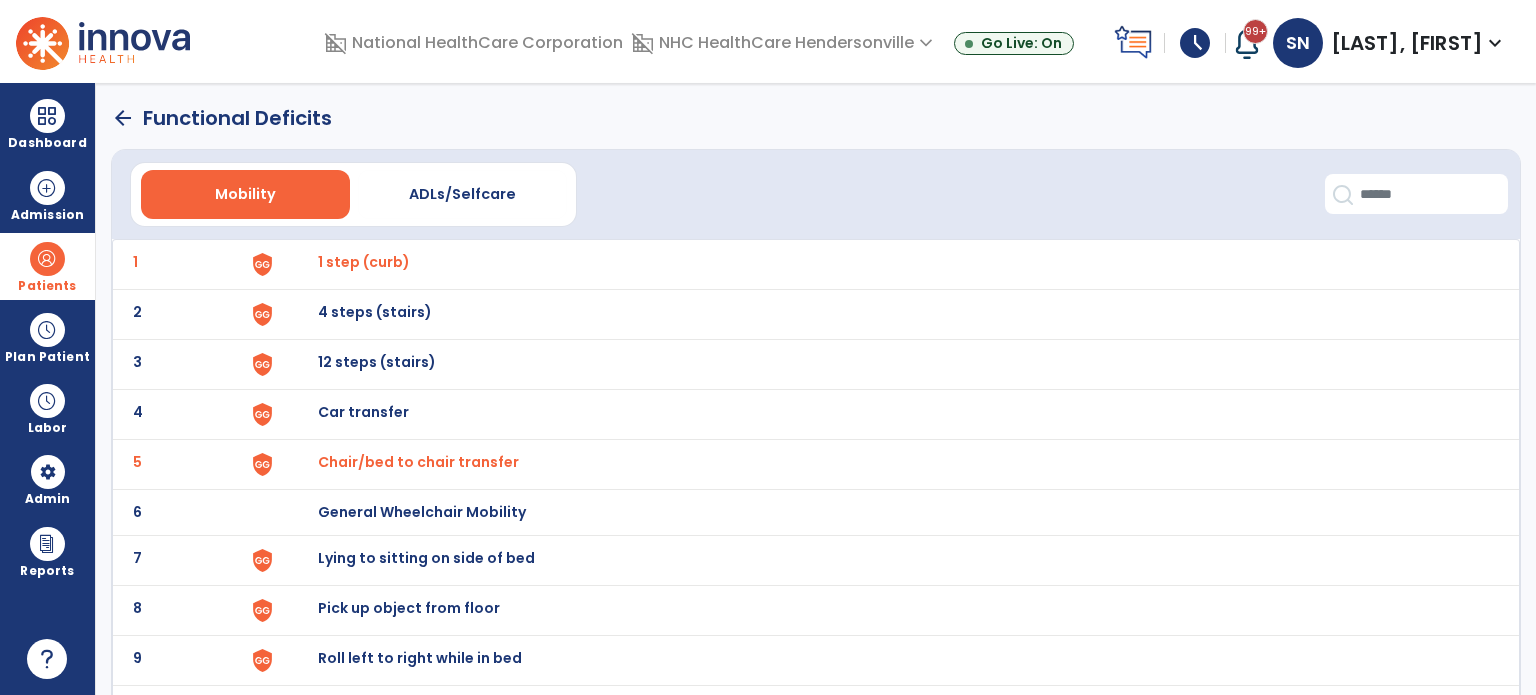click on "arrow_back" 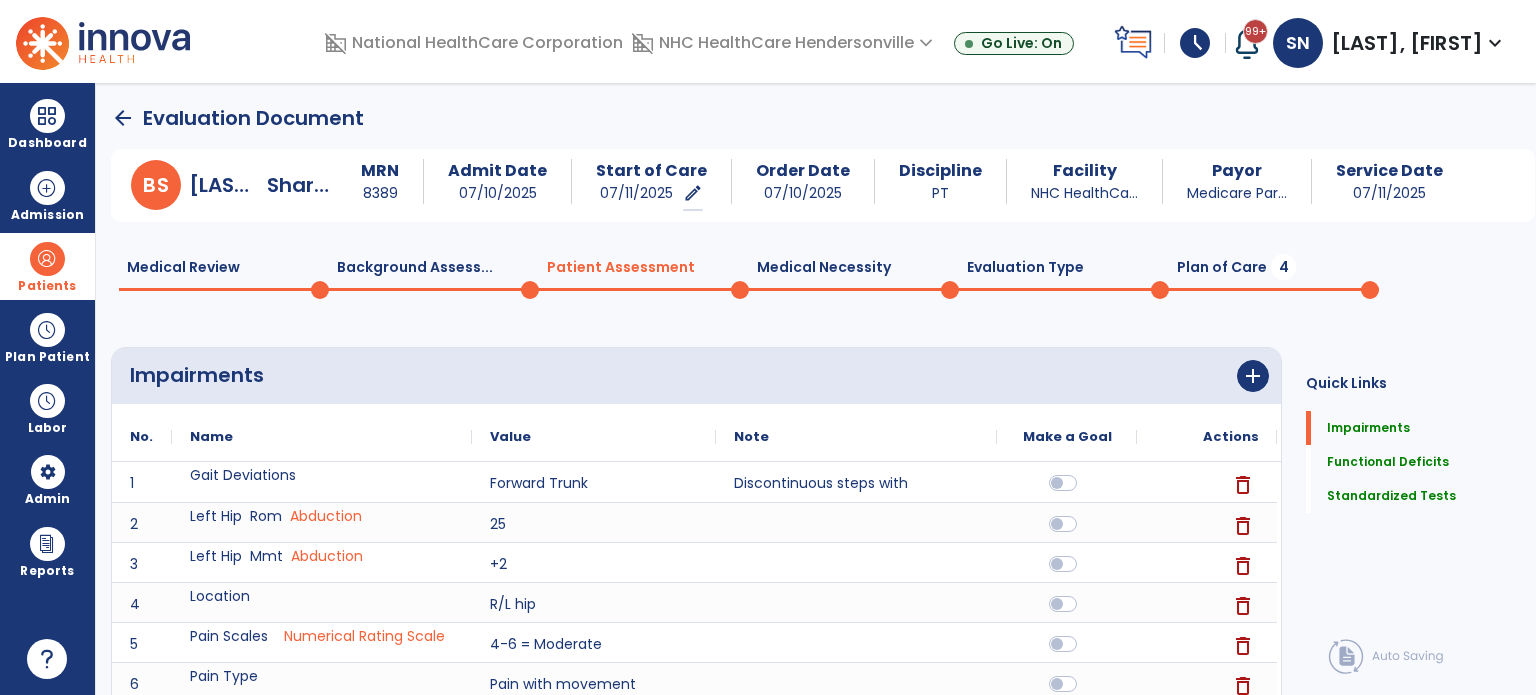 scroll, scrollTop: 20, scrollLeft: 0, axis: vertical 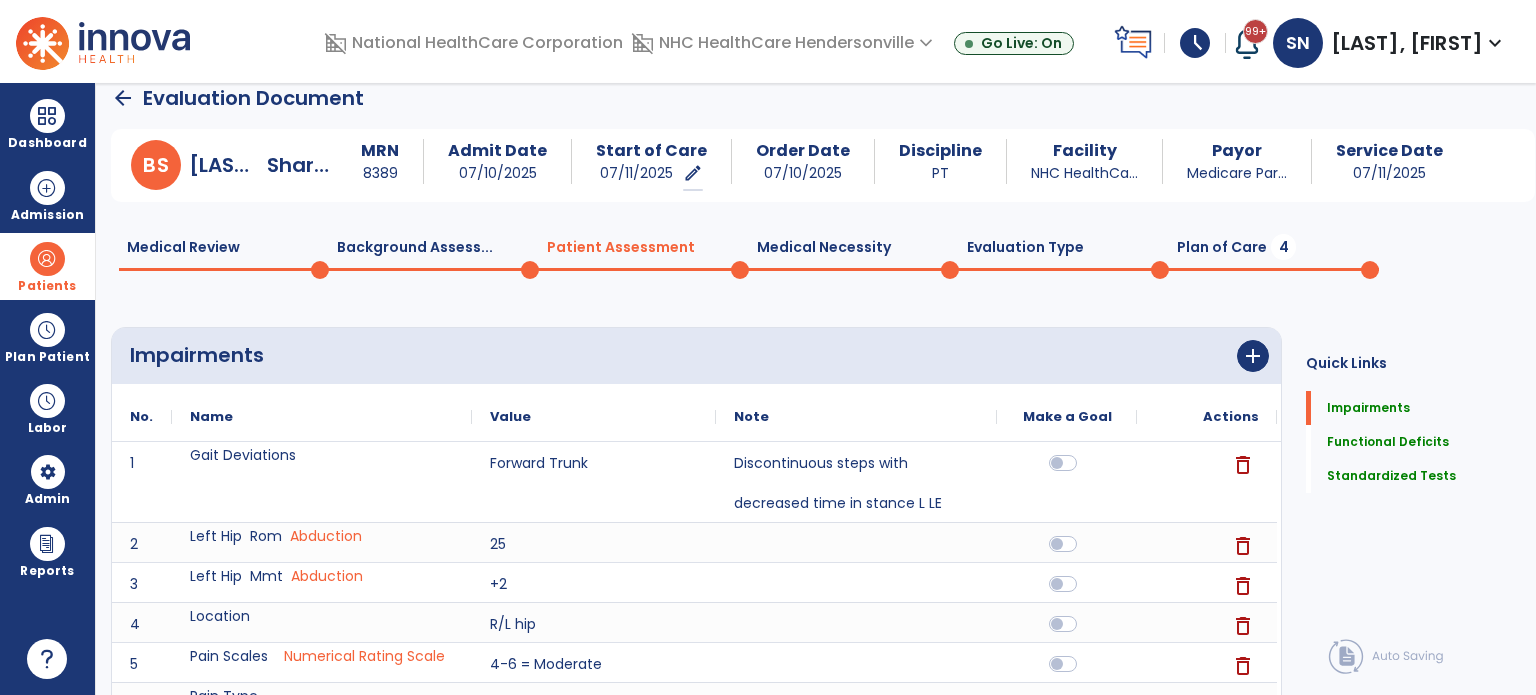 click on "Plan of Care  4" 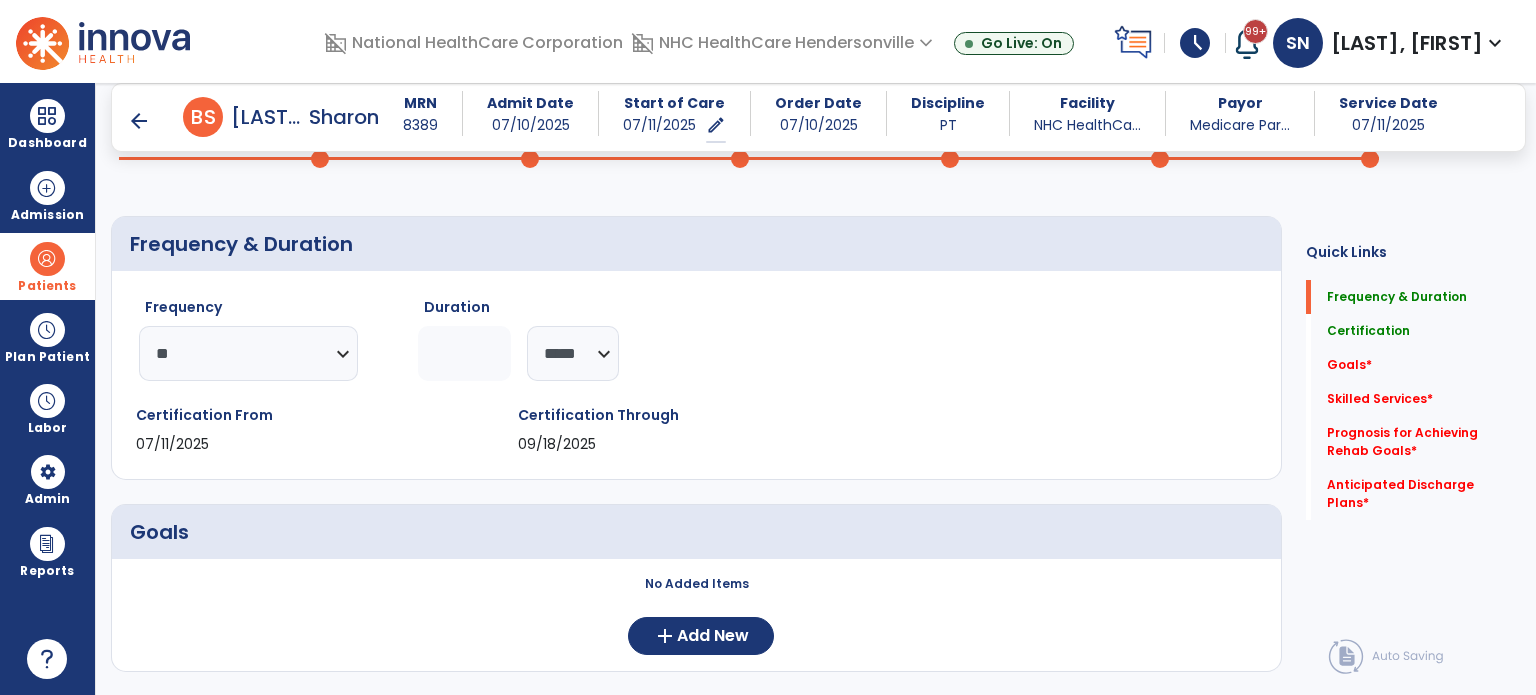 scroll, scrollTop: 220, scrollLeft: 0, axis: vertical 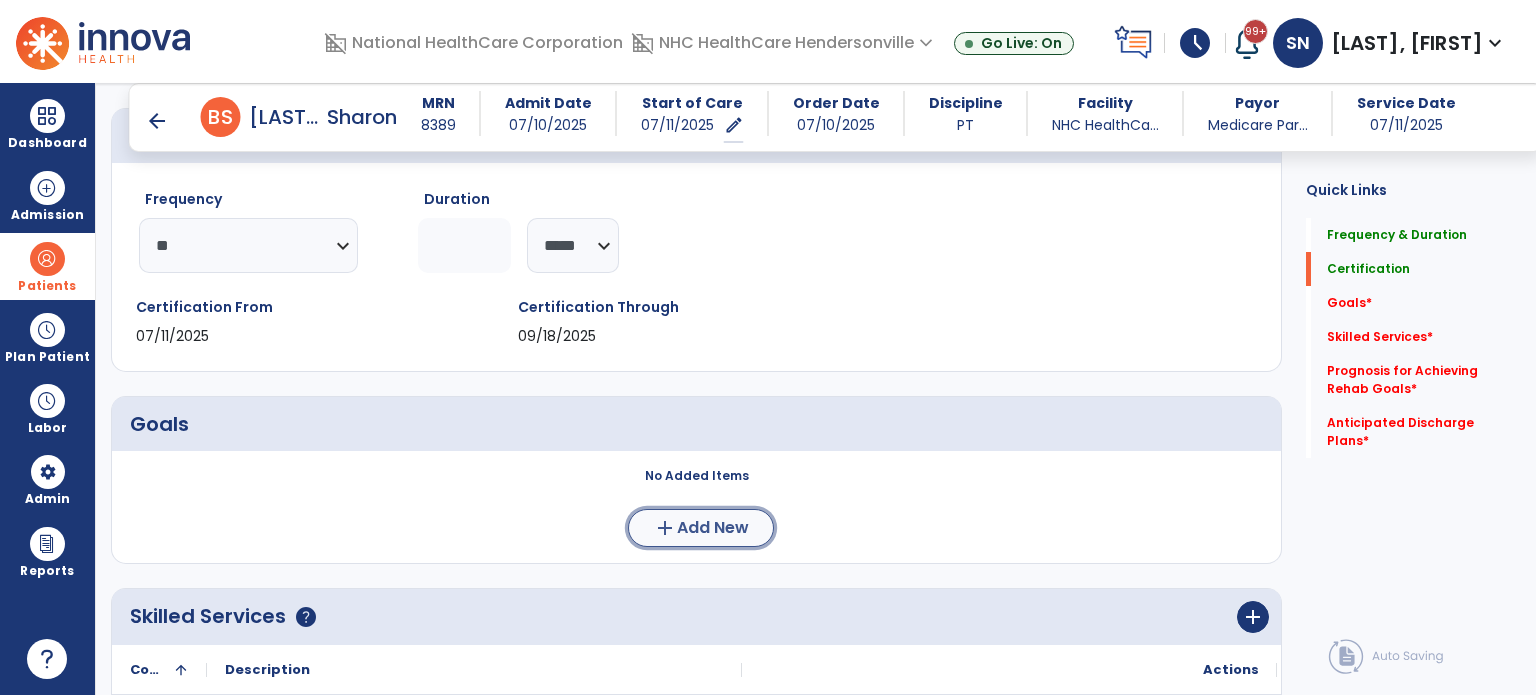 click on "Add New" at bounding box center [713, 528] 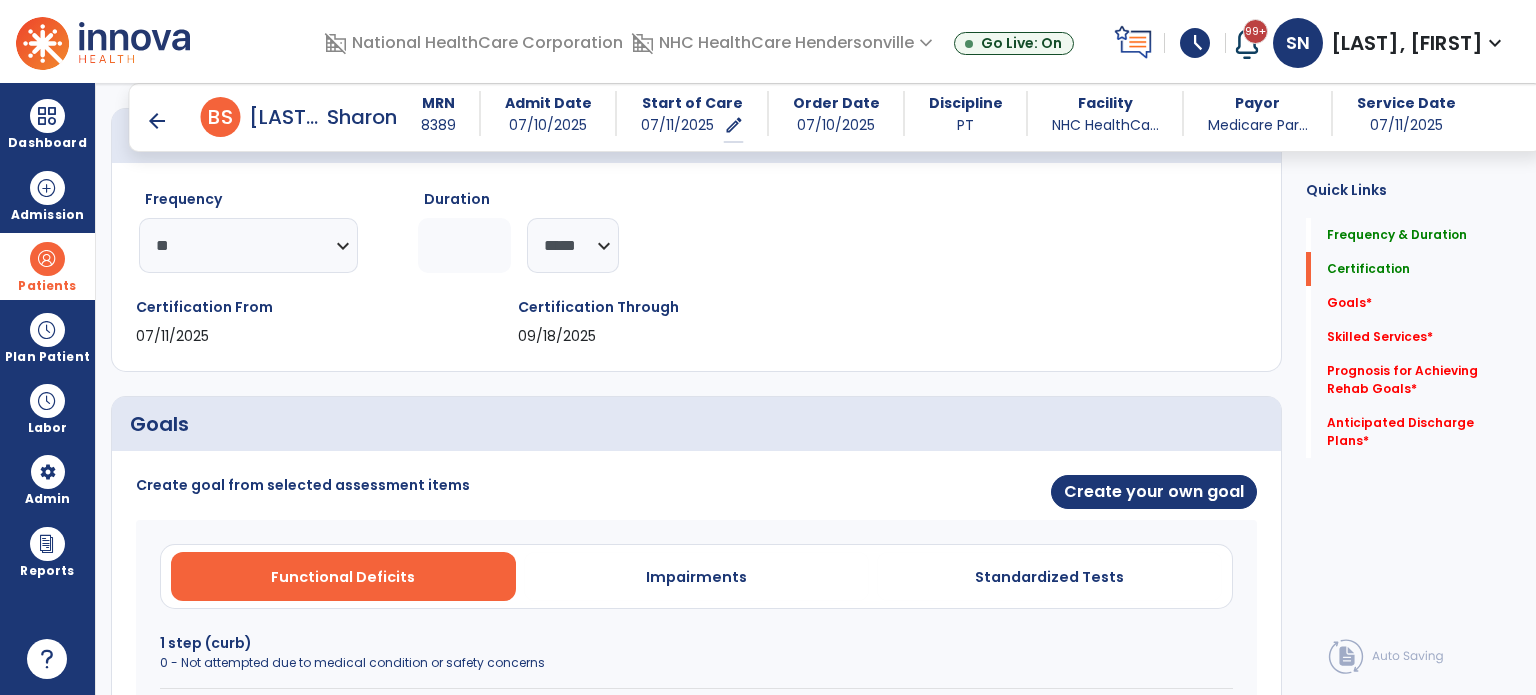 scroll, scrollTop: 520, scrollLeft: 0, axis: vertical 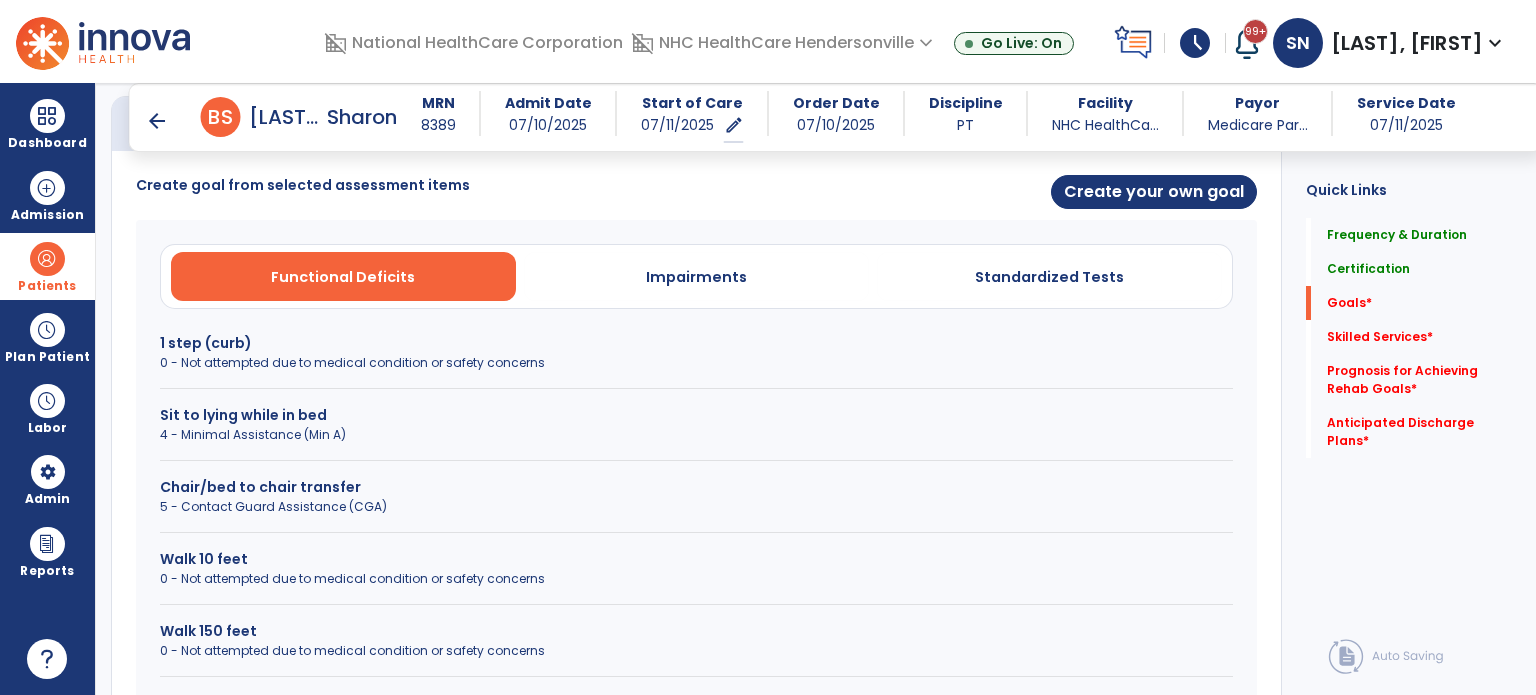 click on "Sit to lying while in bed" at bounding box center [696, 415] 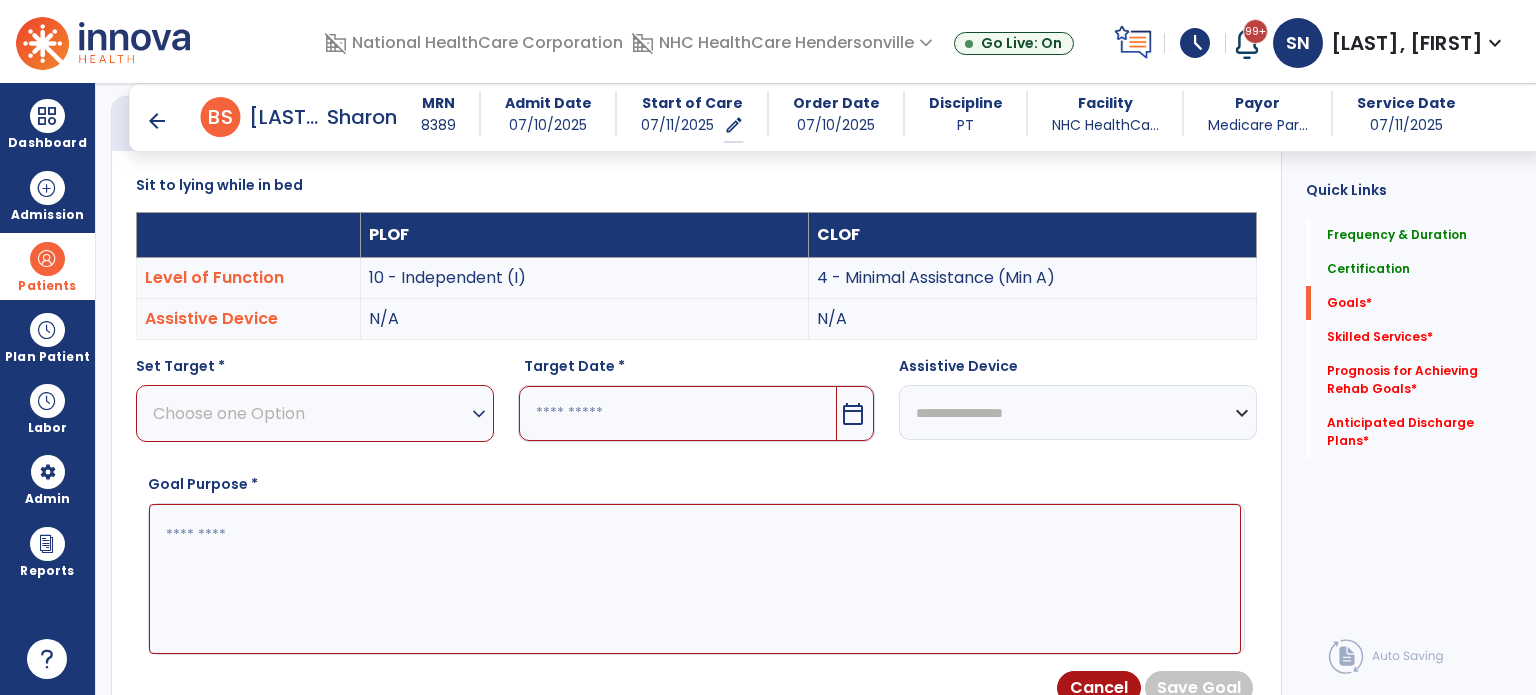click on "expand_more" at bounding box center (479, 414) 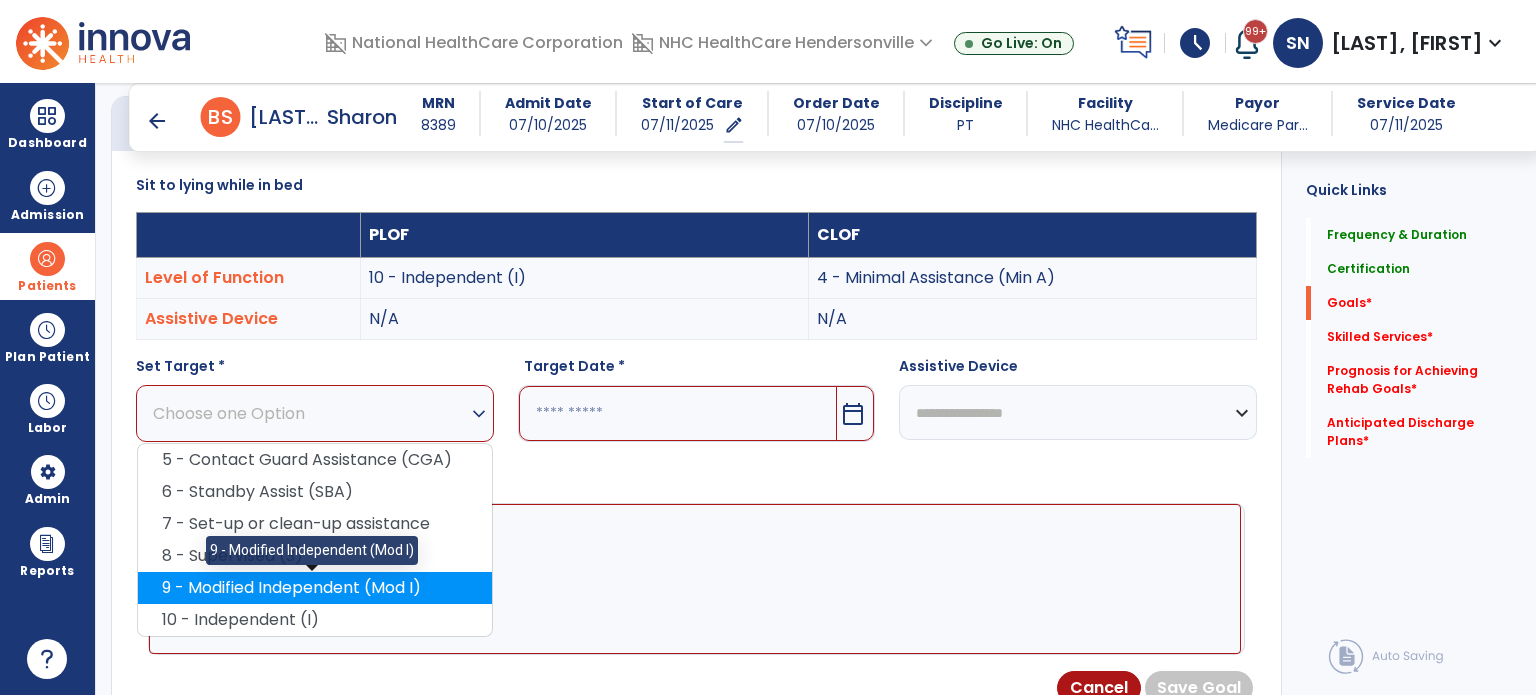 click on "9 - Modified Independent (Mod I)" at bounding box center (315, 588) 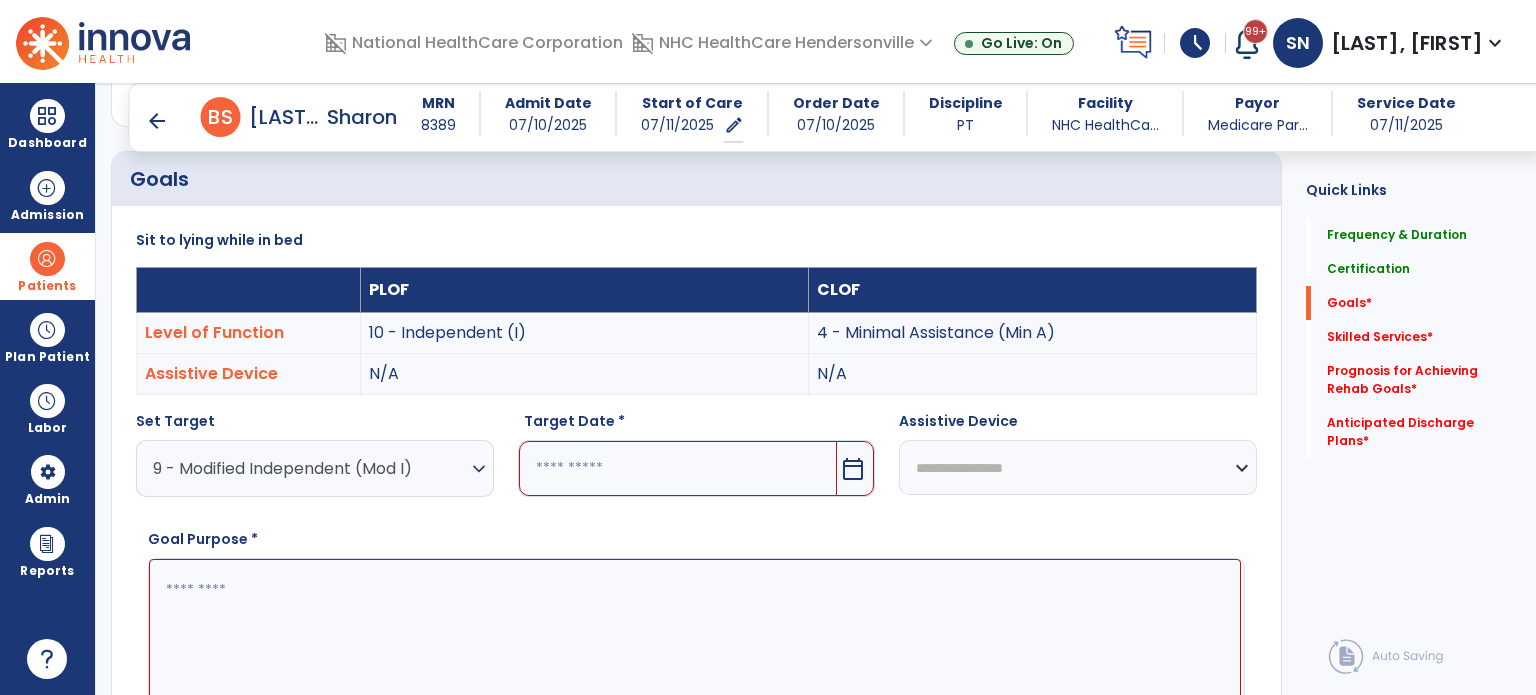 scroll, scrollTop: 620, scrollLeft: 0, axis: vertical 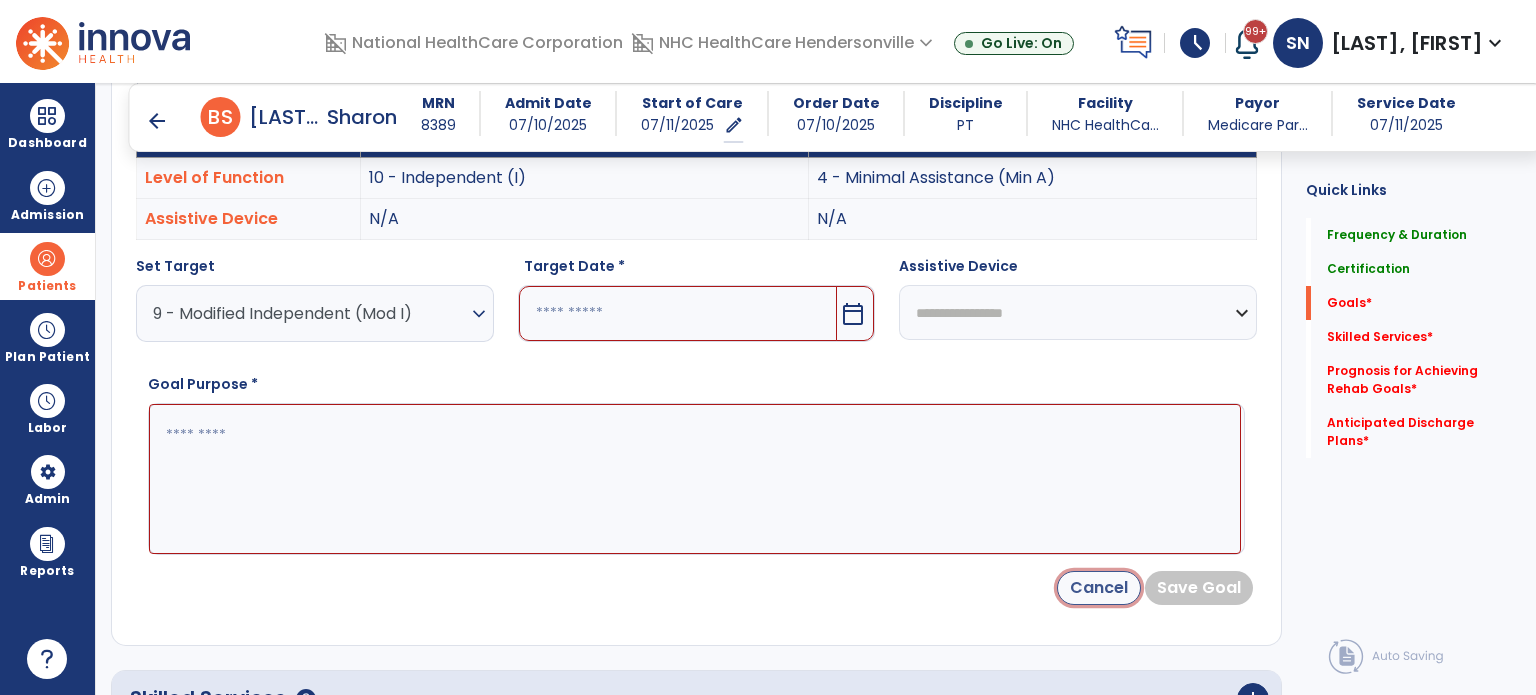 click on "Cancel" at bounding box center (1099, 588) 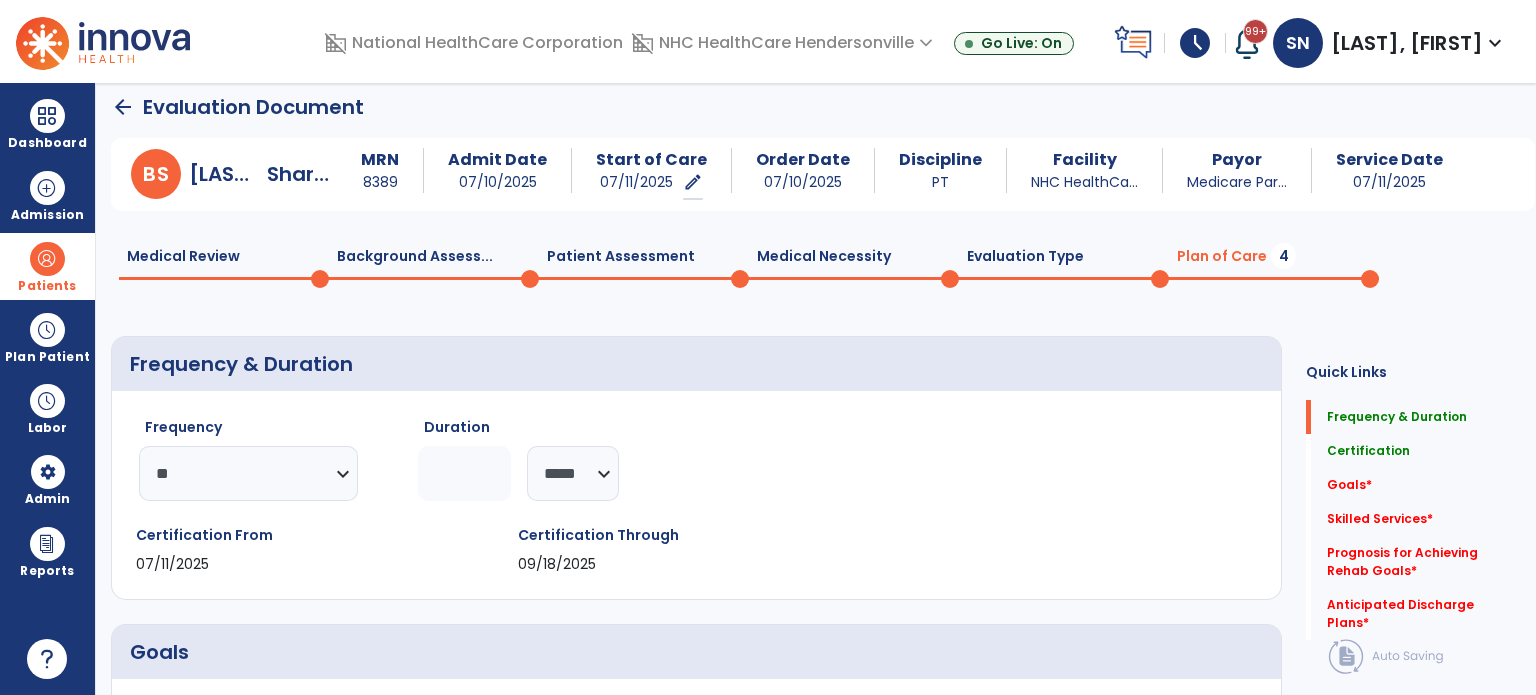 scroll, scrollTop: 0, scrollLeft: 0, axis: both 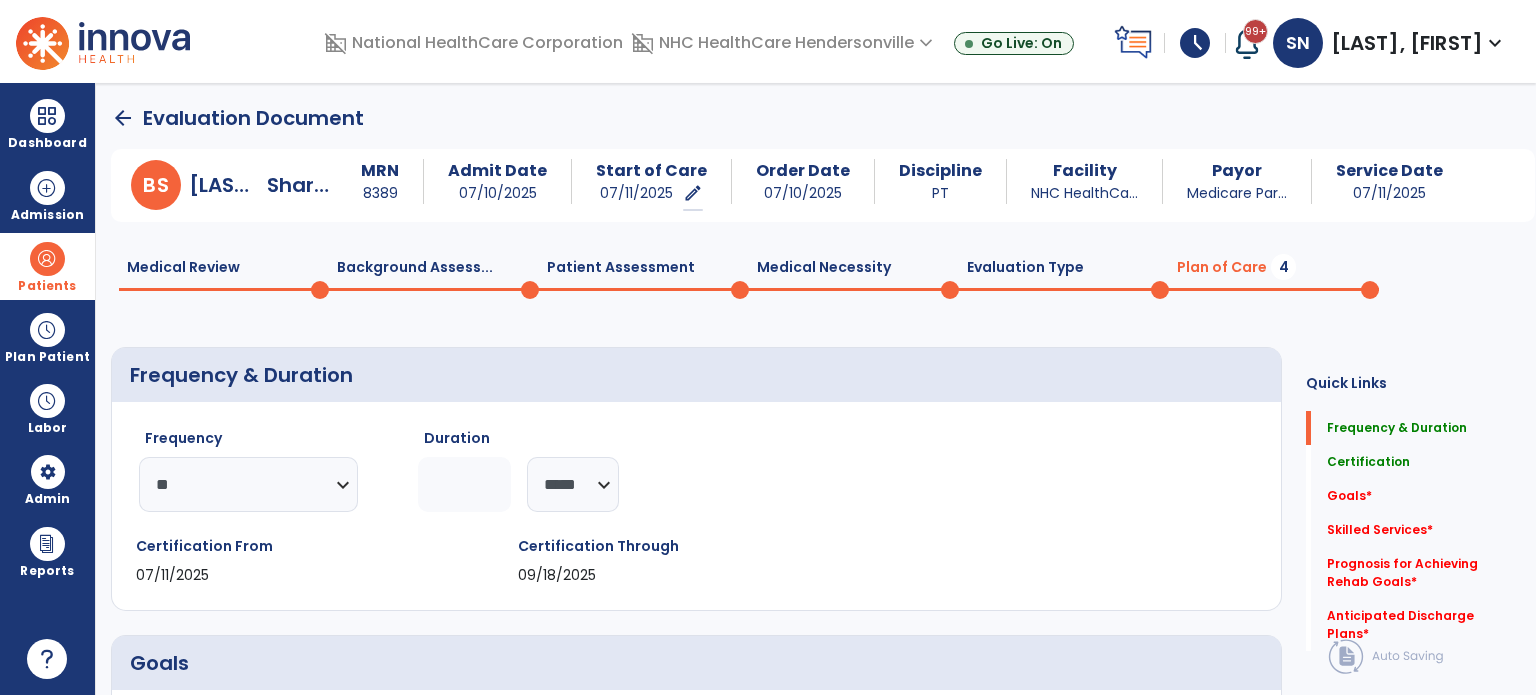 click on "arrow_back" 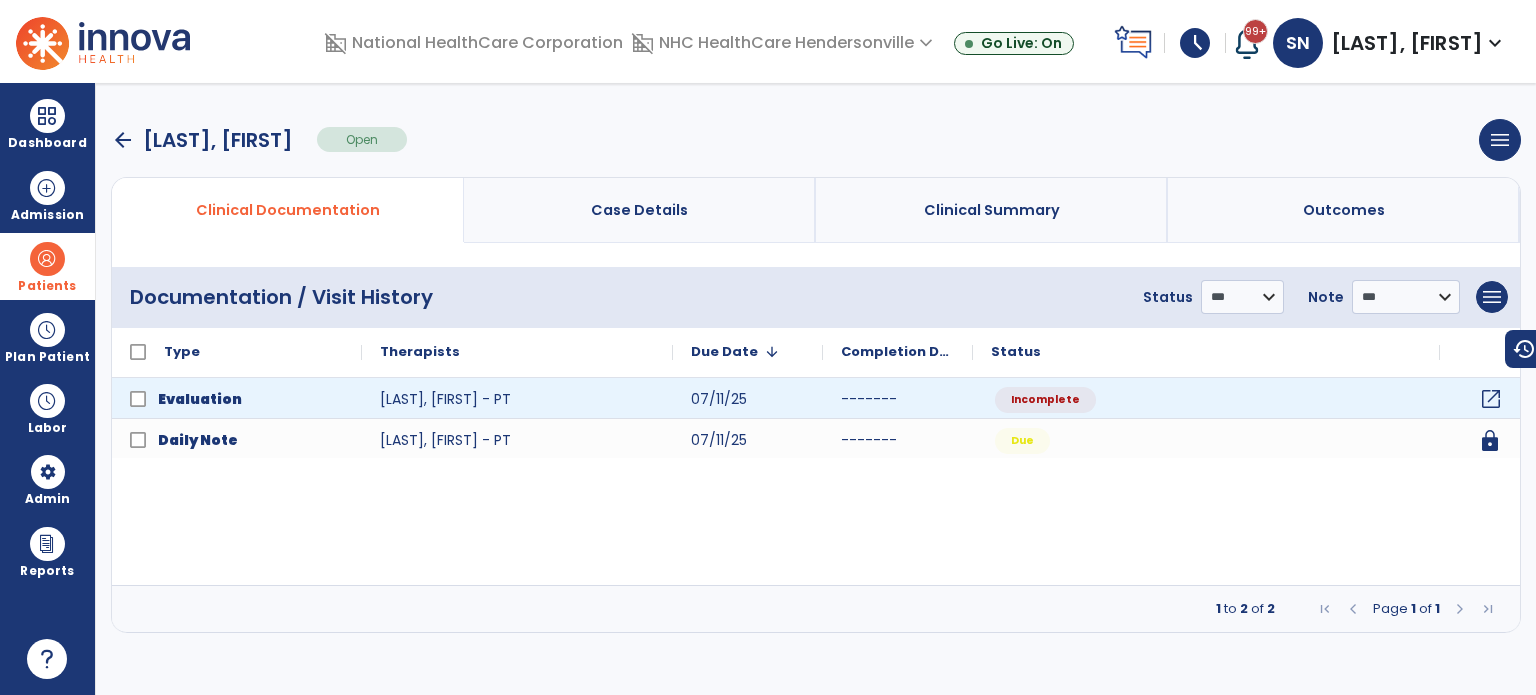 click on "open_in_new" 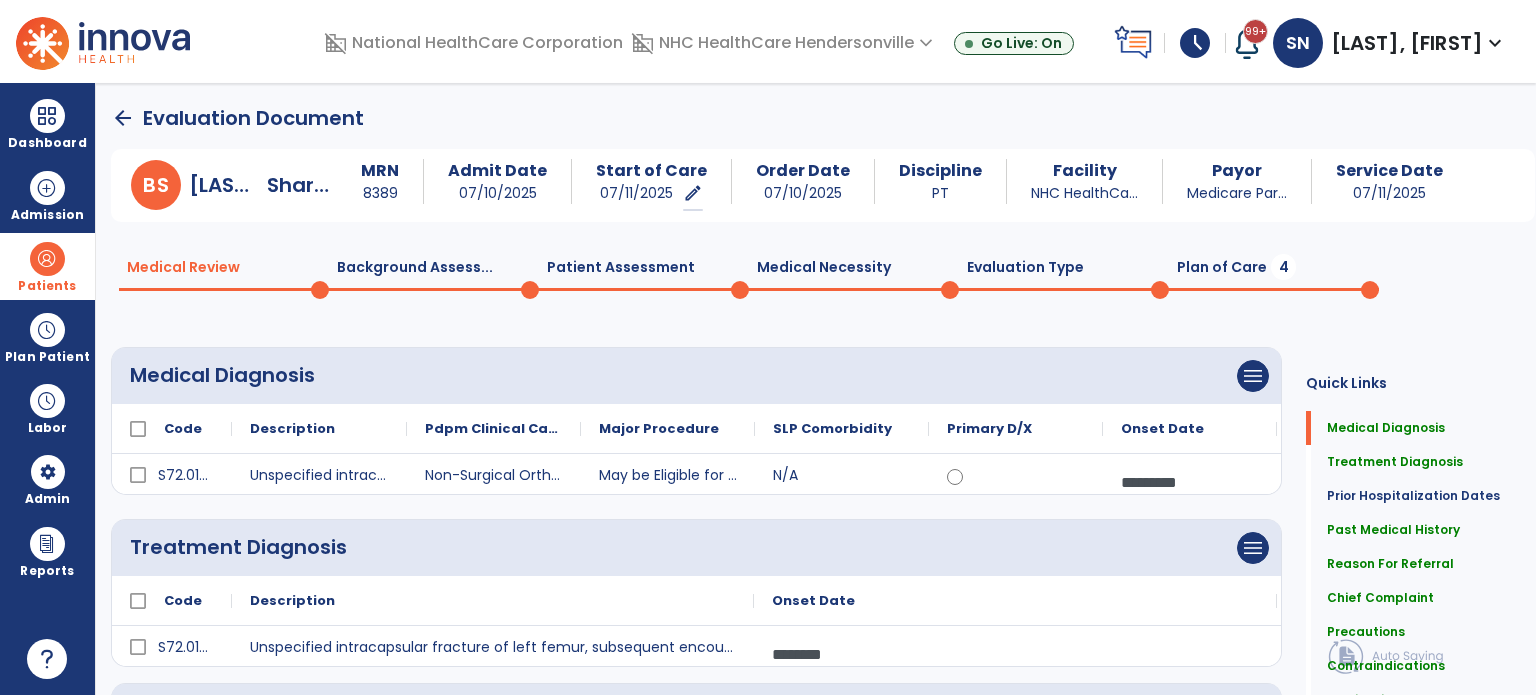 click on "Patient Assessment  0" 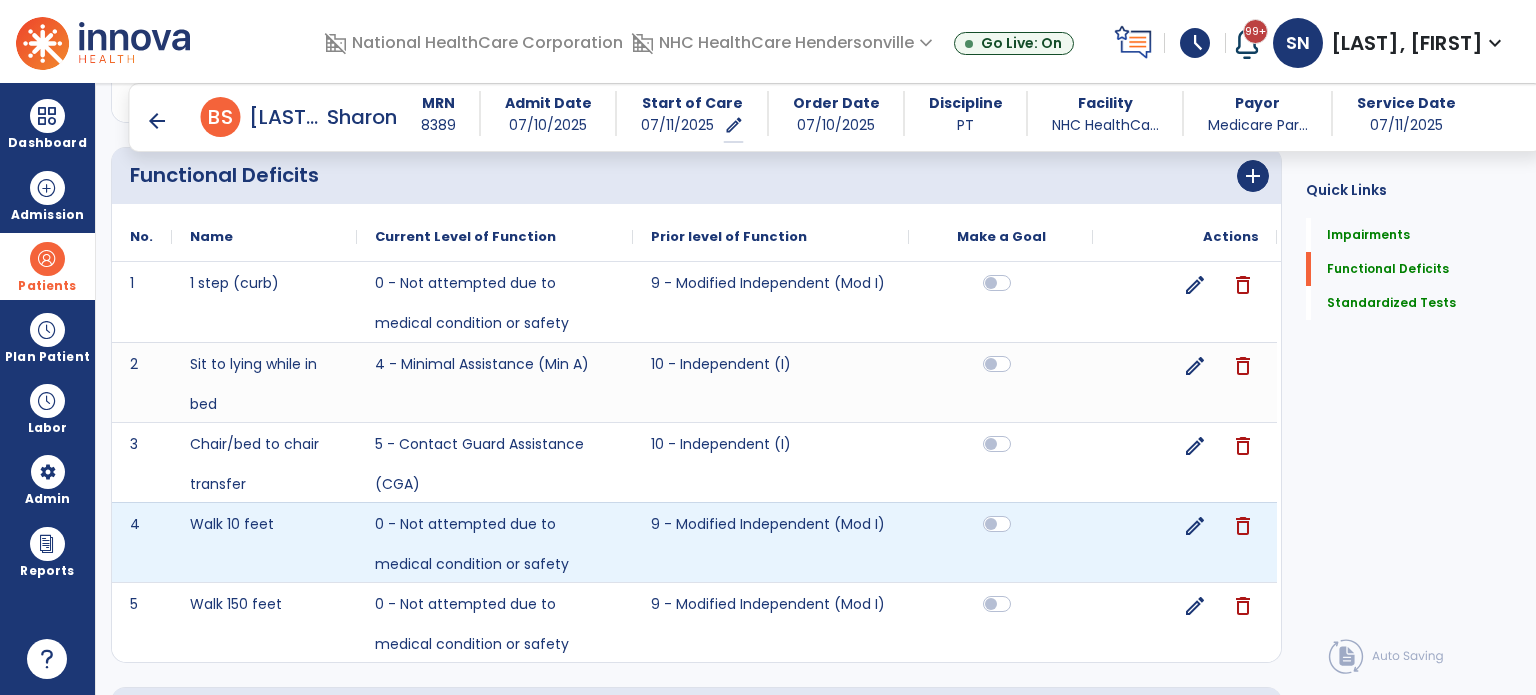 scroll, scrollTop: 800, scrollLeft: 0, axis: vertical 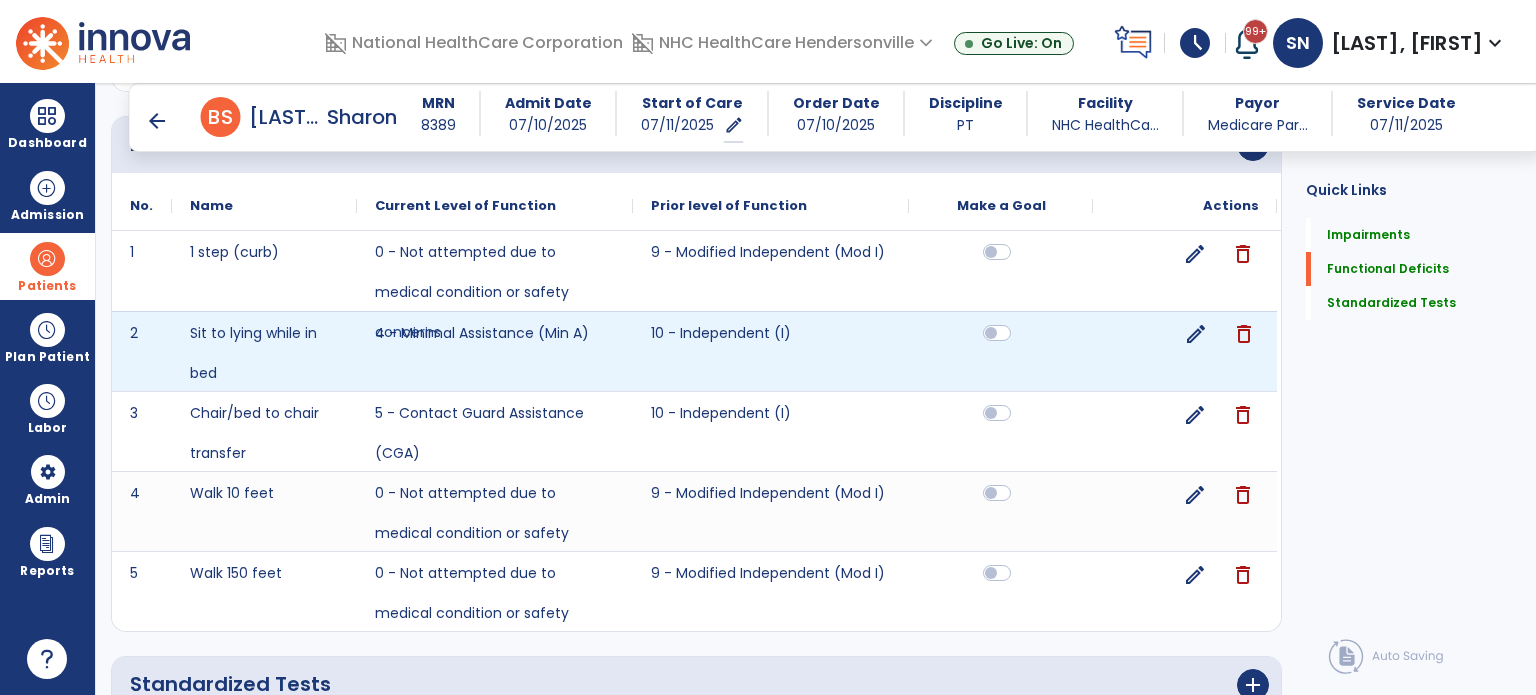 click on "delete" 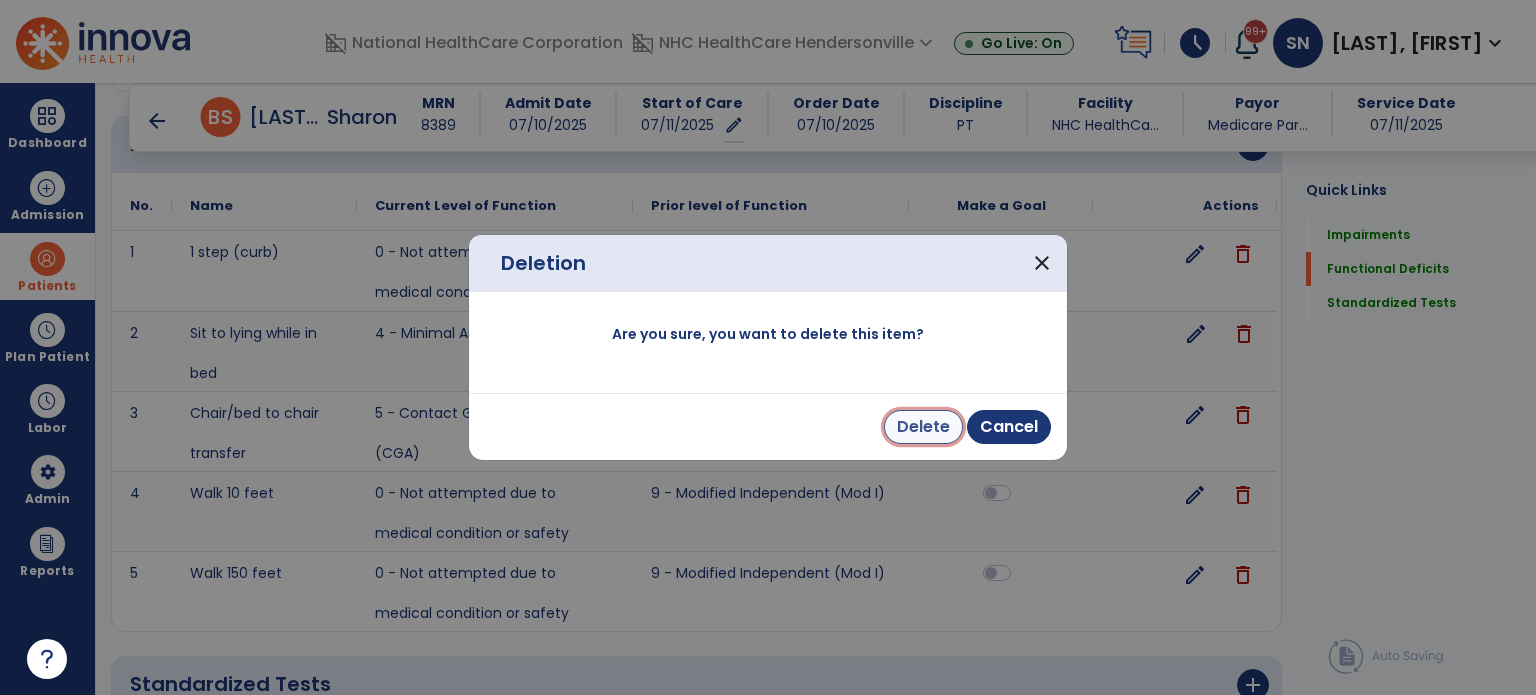 click on "Delete" at bounding box center (923, 427) 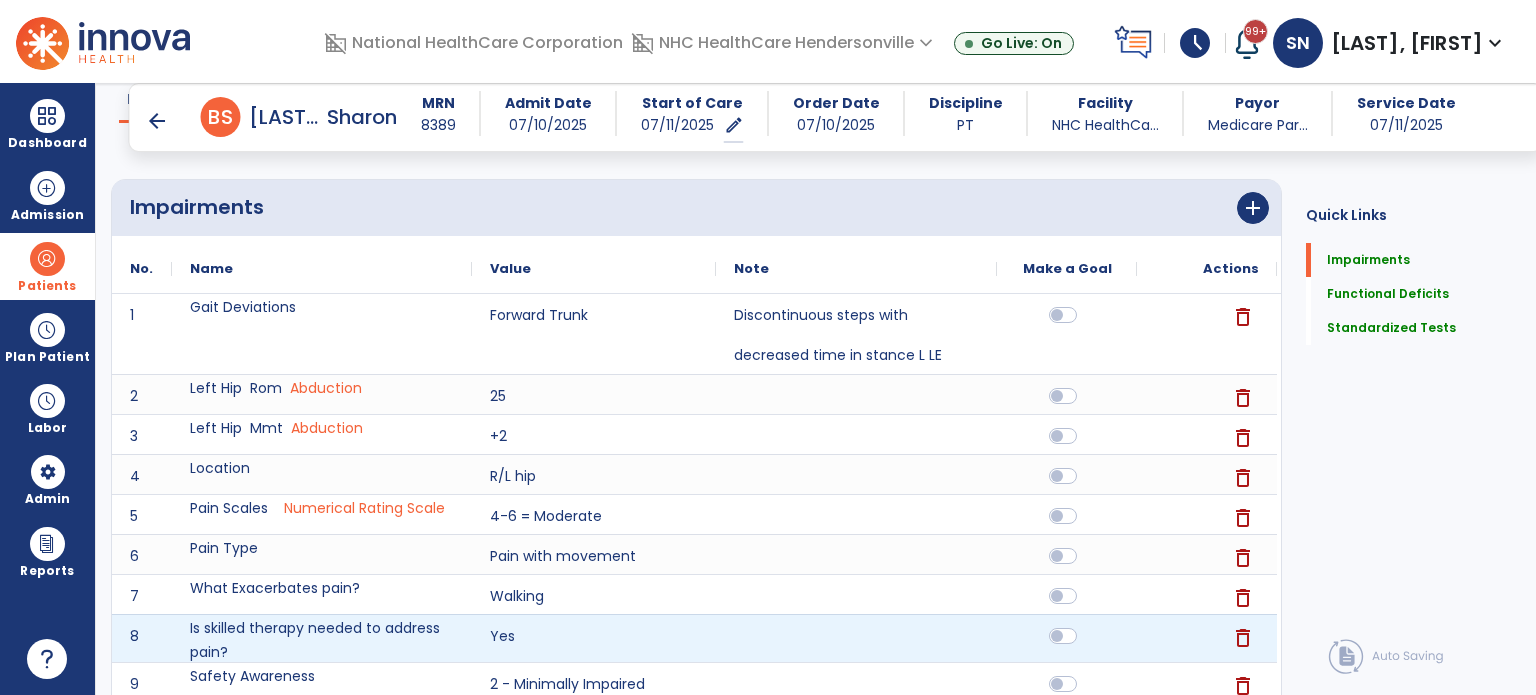 scroll, scrollTop: 0, scrollLeft: 0, axis: both 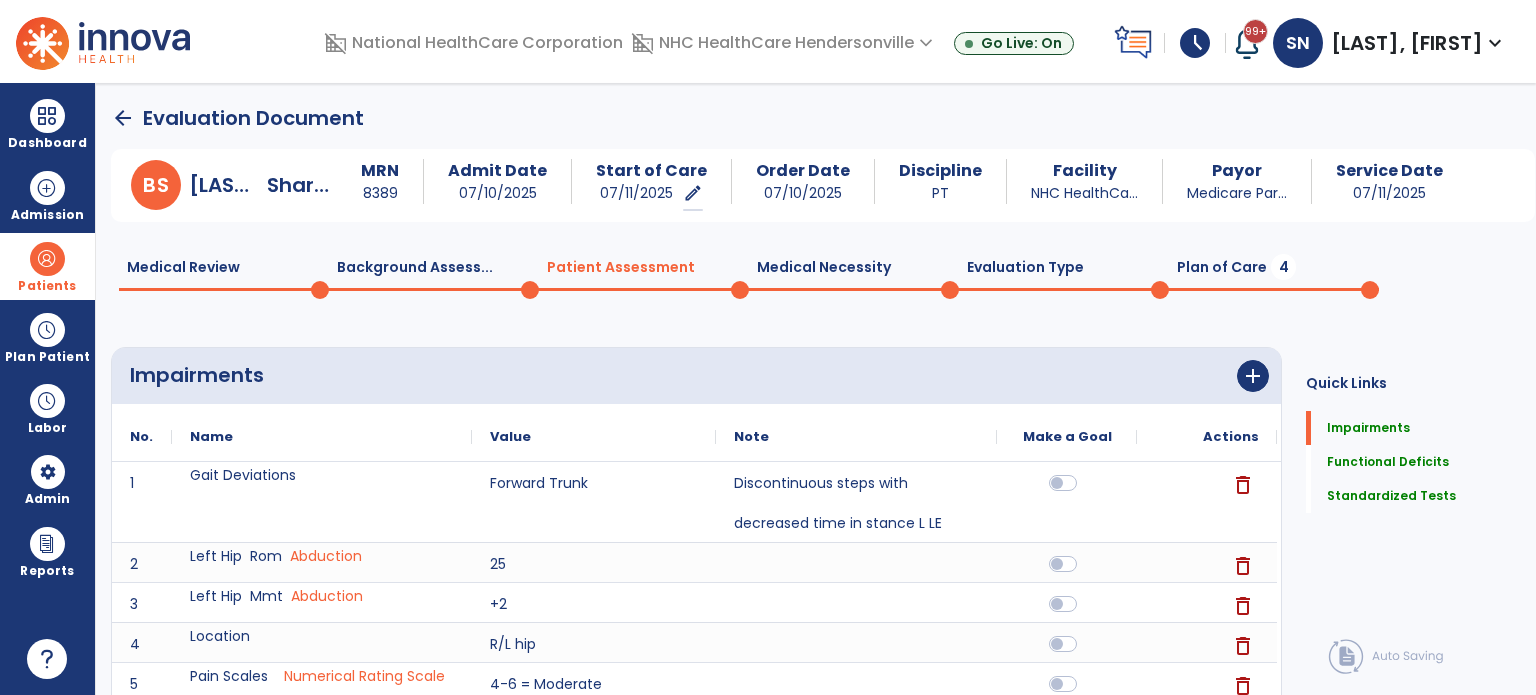 click on "Plan of Care  4" 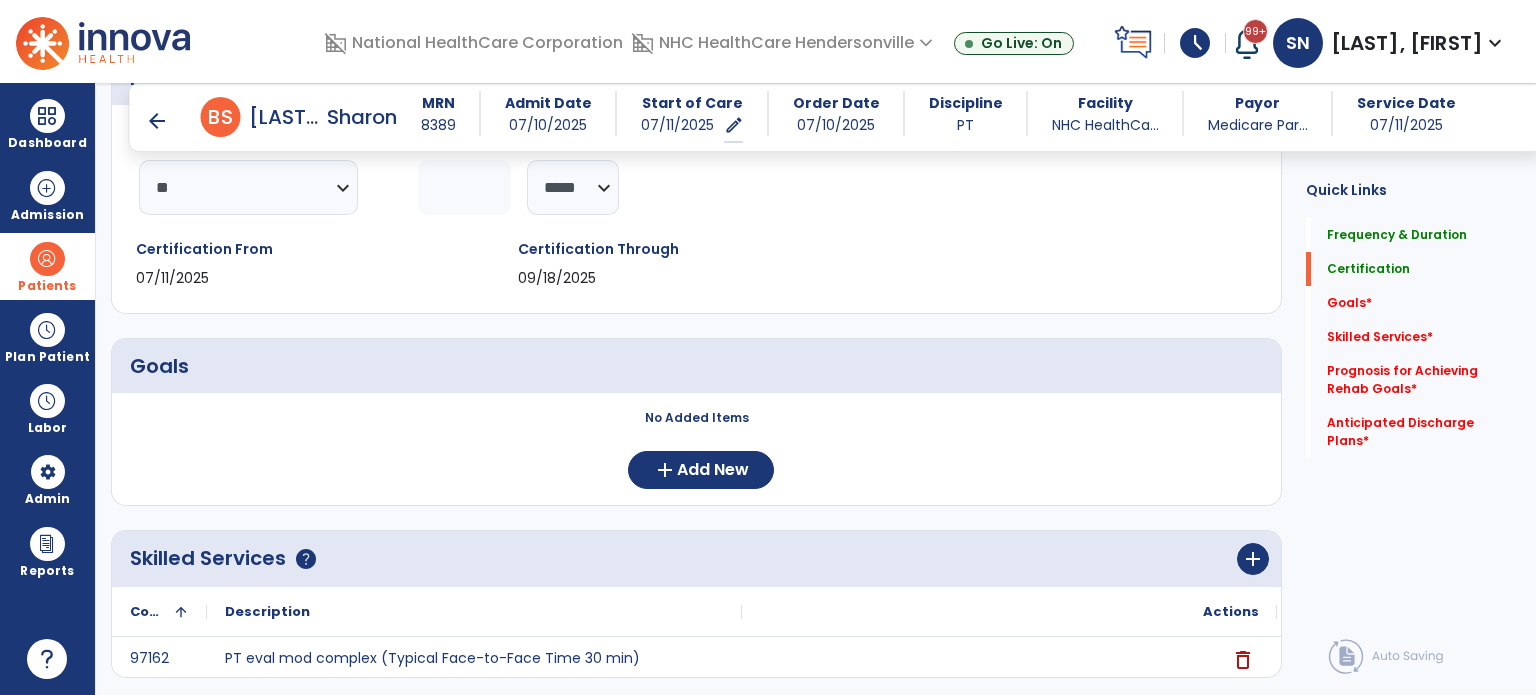 scroll, scrollTop: 300, scrollLeft: 0, axis: vertical 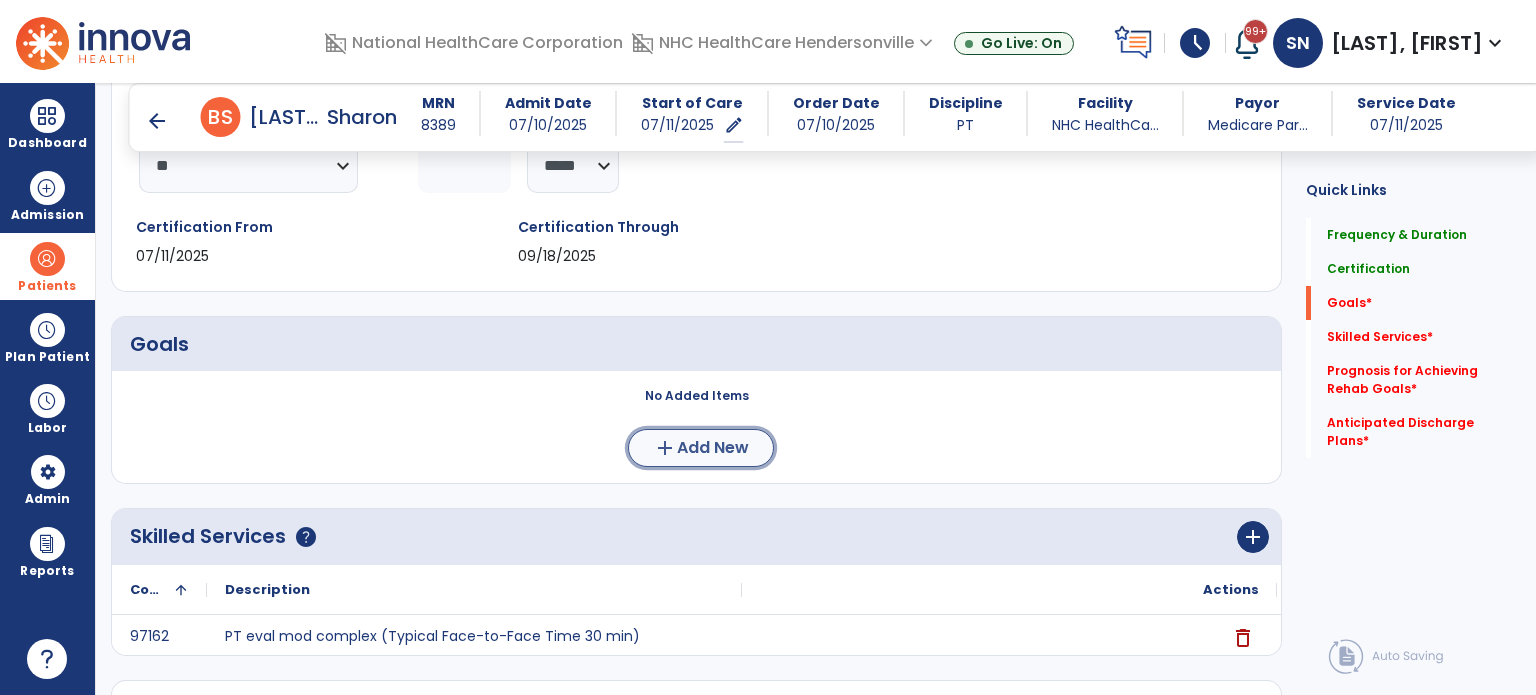 click on "Add New" at bounding box center (713, 448) 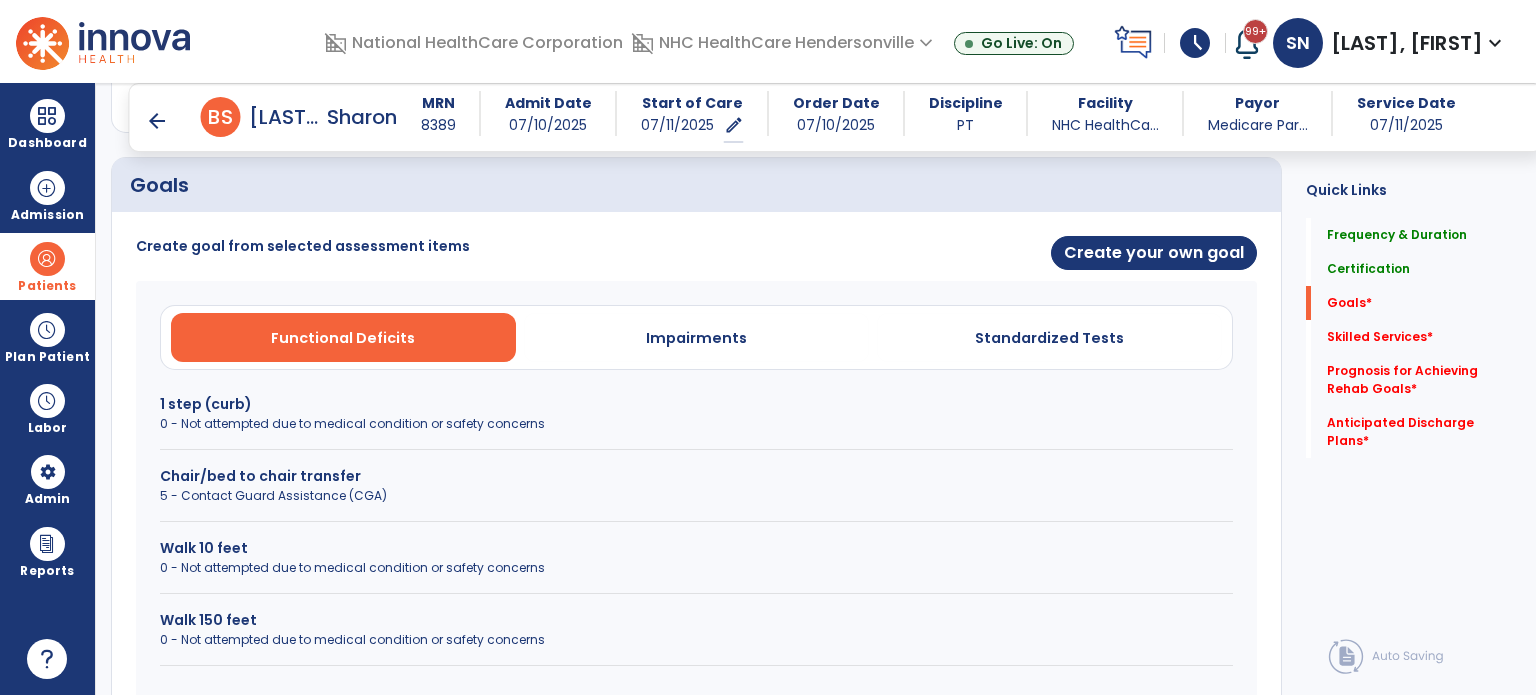scroll, scrollTop: 400, scrollLeft: 0, axis: vertical 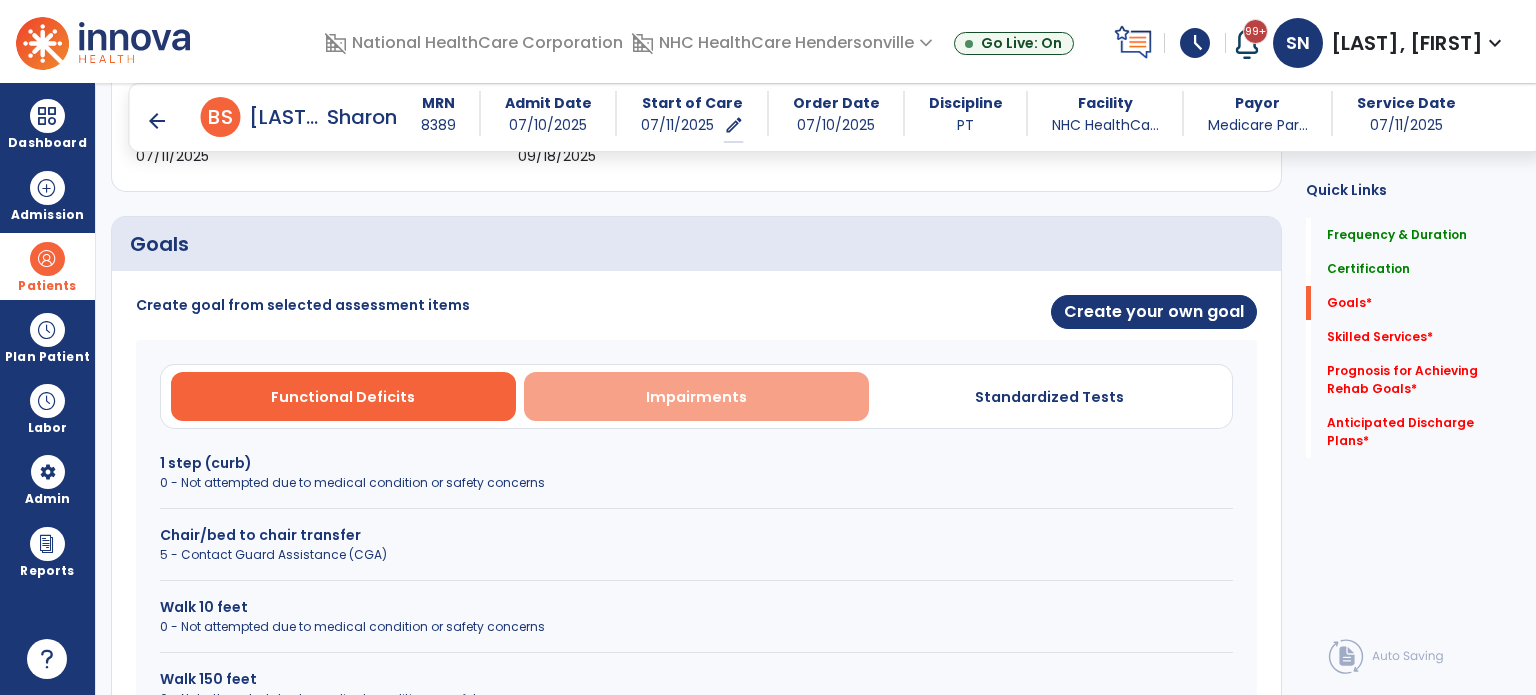 click on "Impairments" at bounding box center (696, 397) 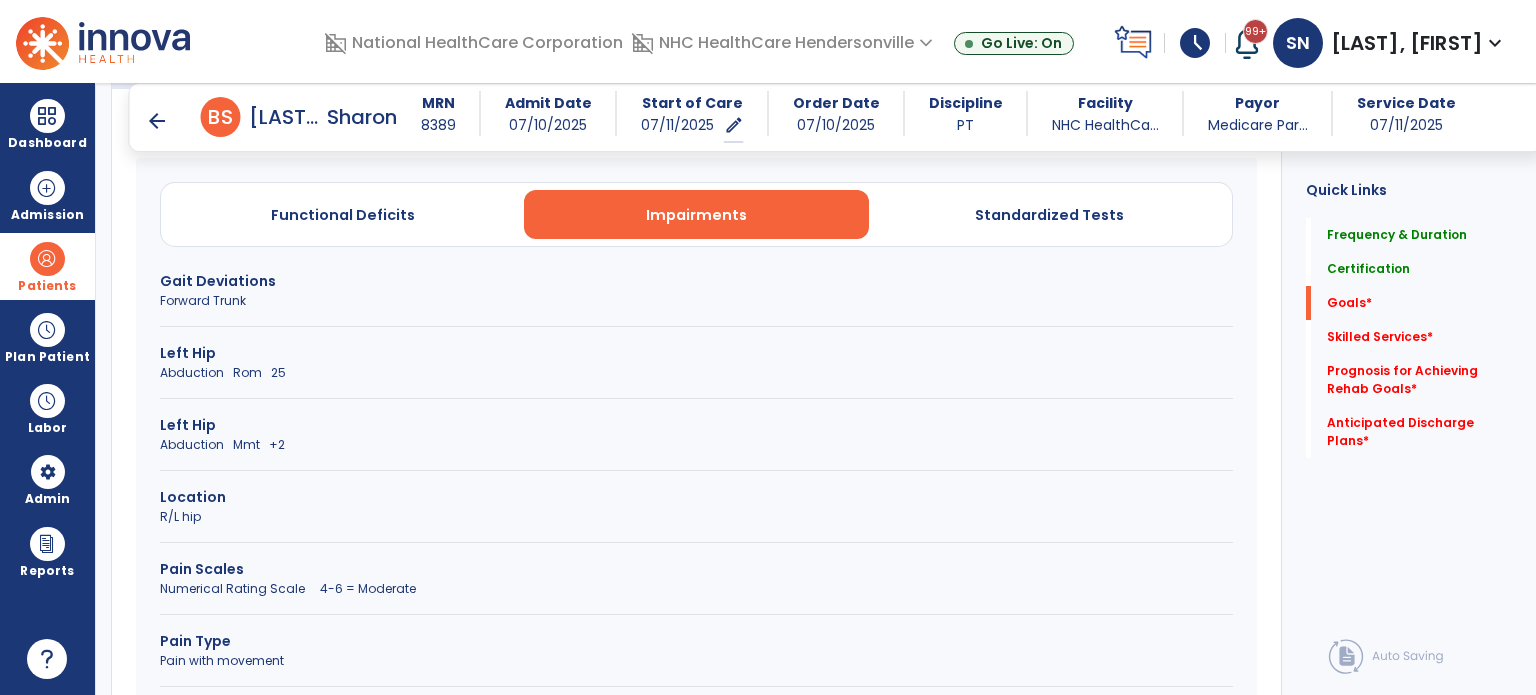scroll, scrollTop: 700, scrollLeft: 0, axis: vertical 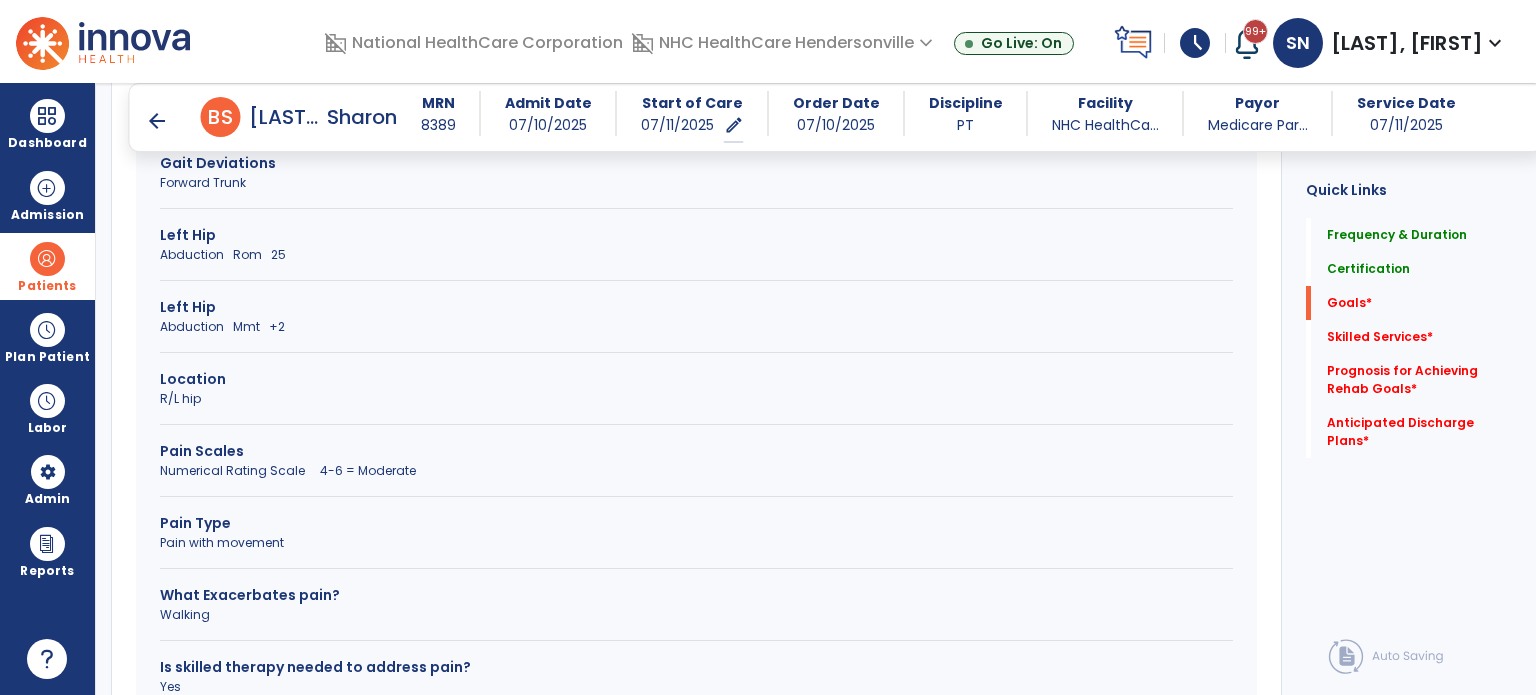 click on "Pain Scales" at bounding box center (696, 451) 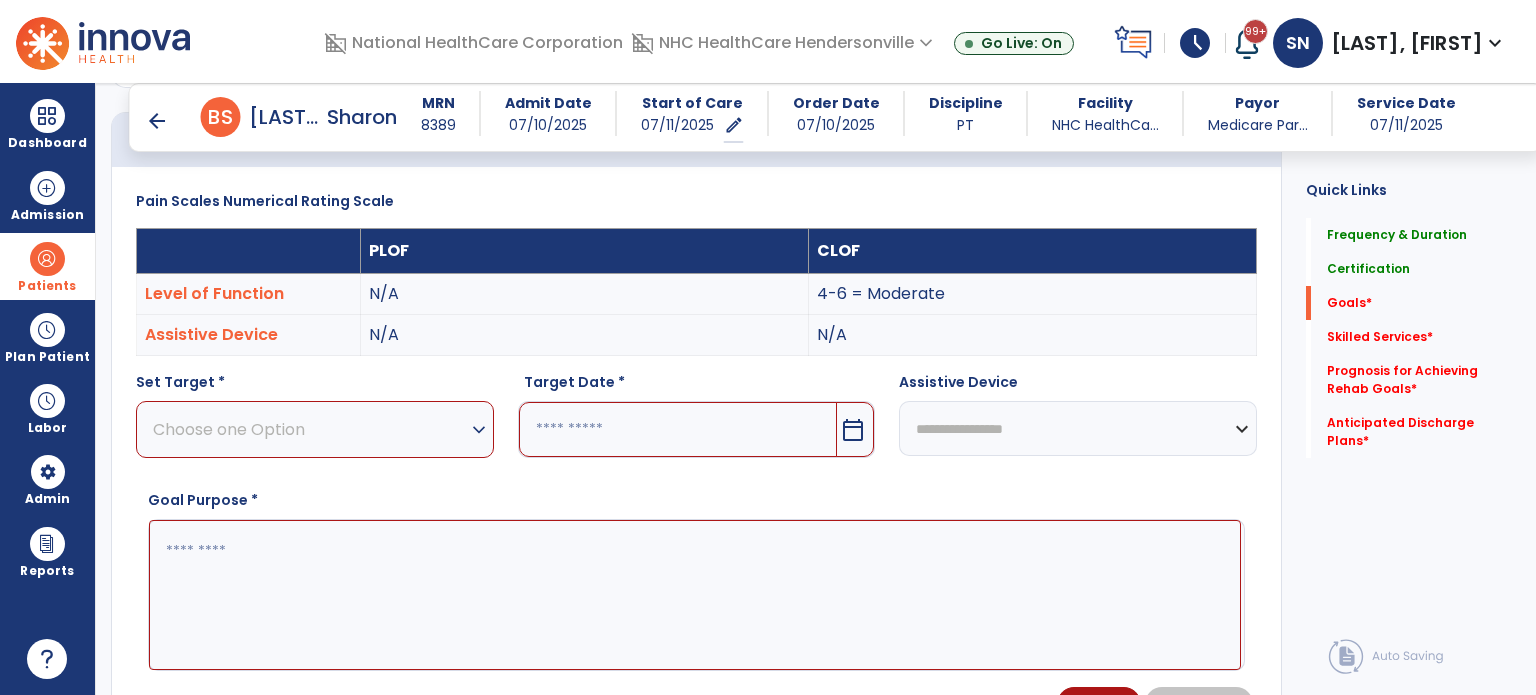 scroll, scrollTop: 500, scrollLeft: 0, axis: vertical 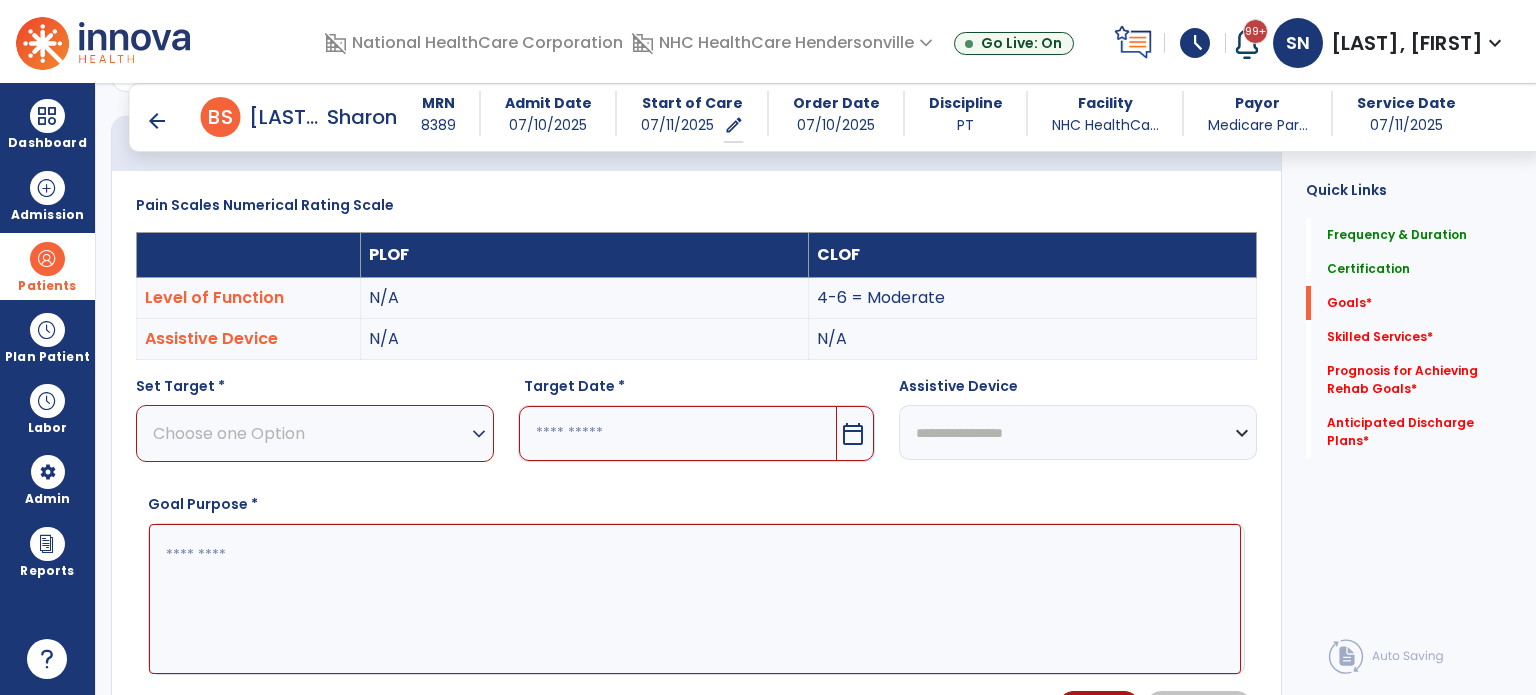click on "Choose one Option" at bounding box center [310, 433] 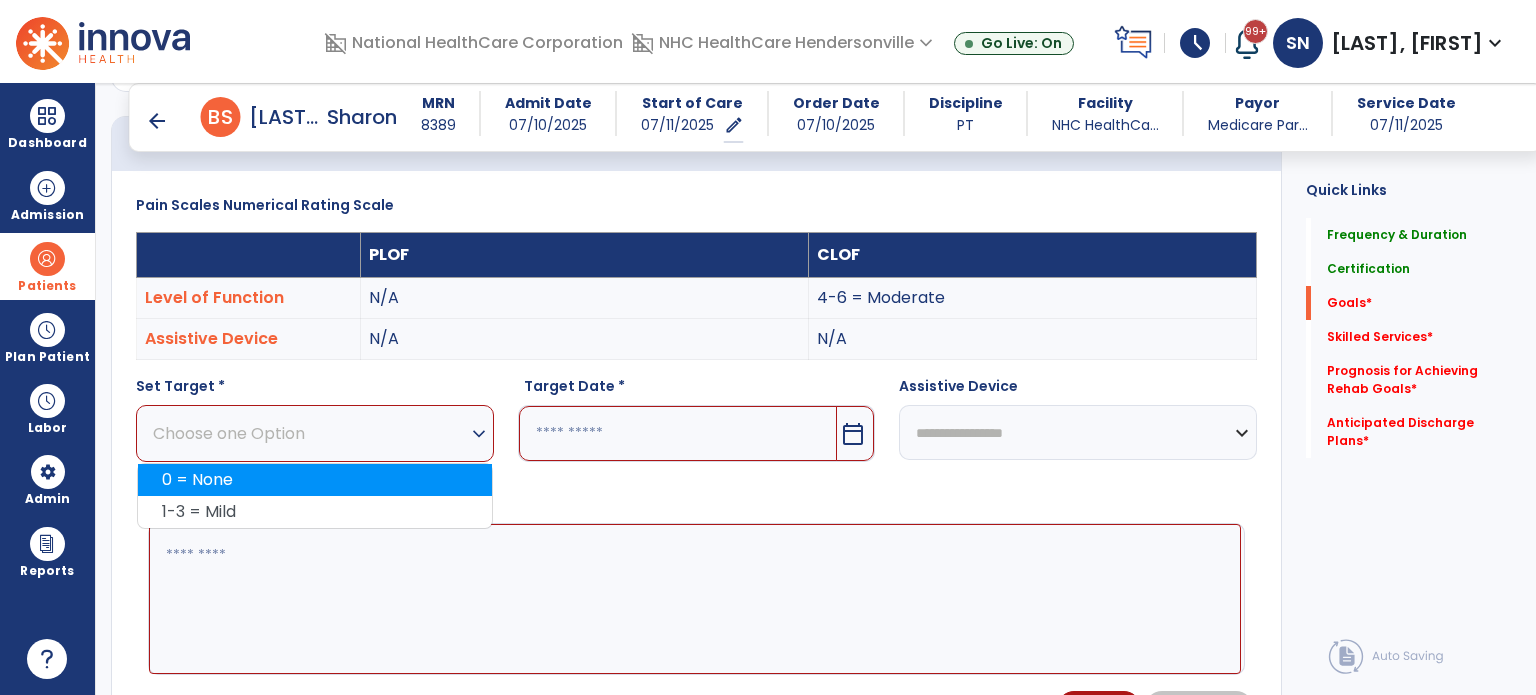 click on "0 = None" at bounding box center [315, 480] 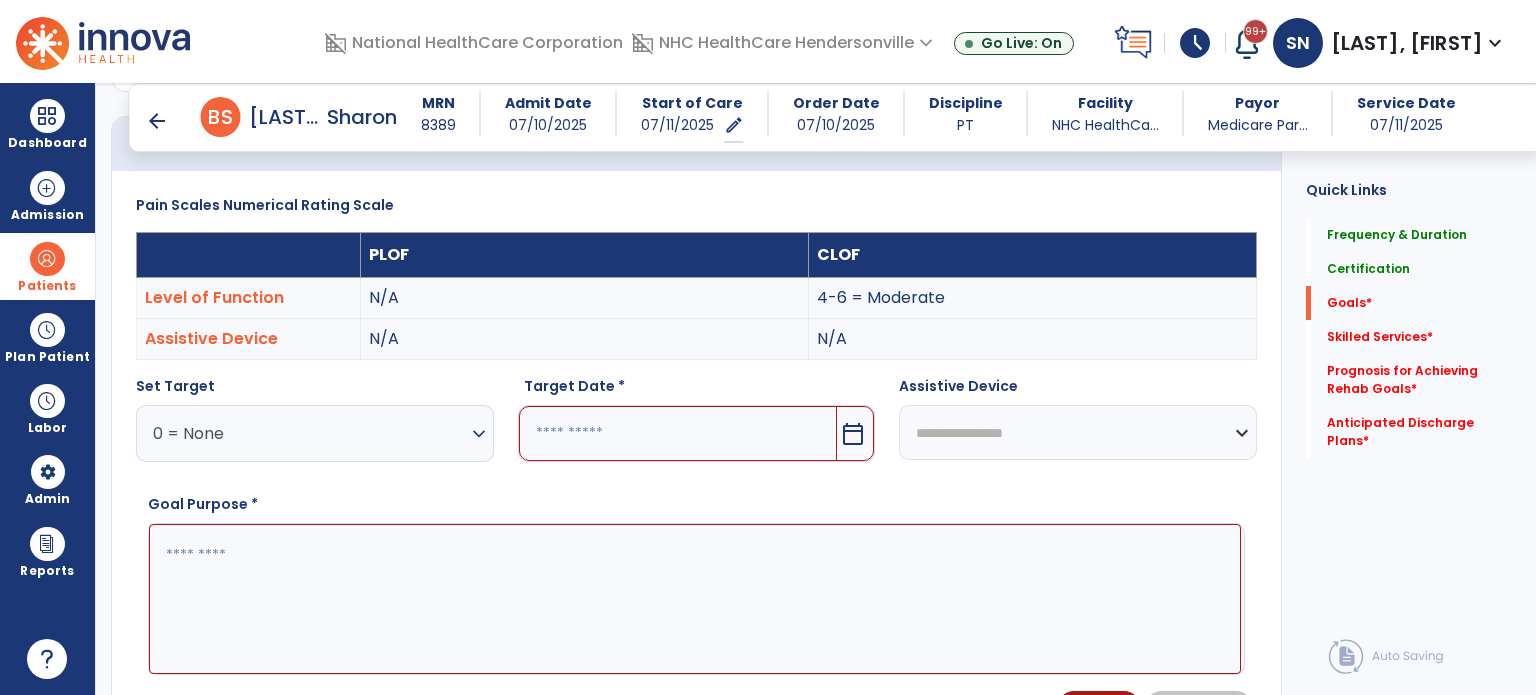 click on "0 = None" at bounding box center [310, 433] 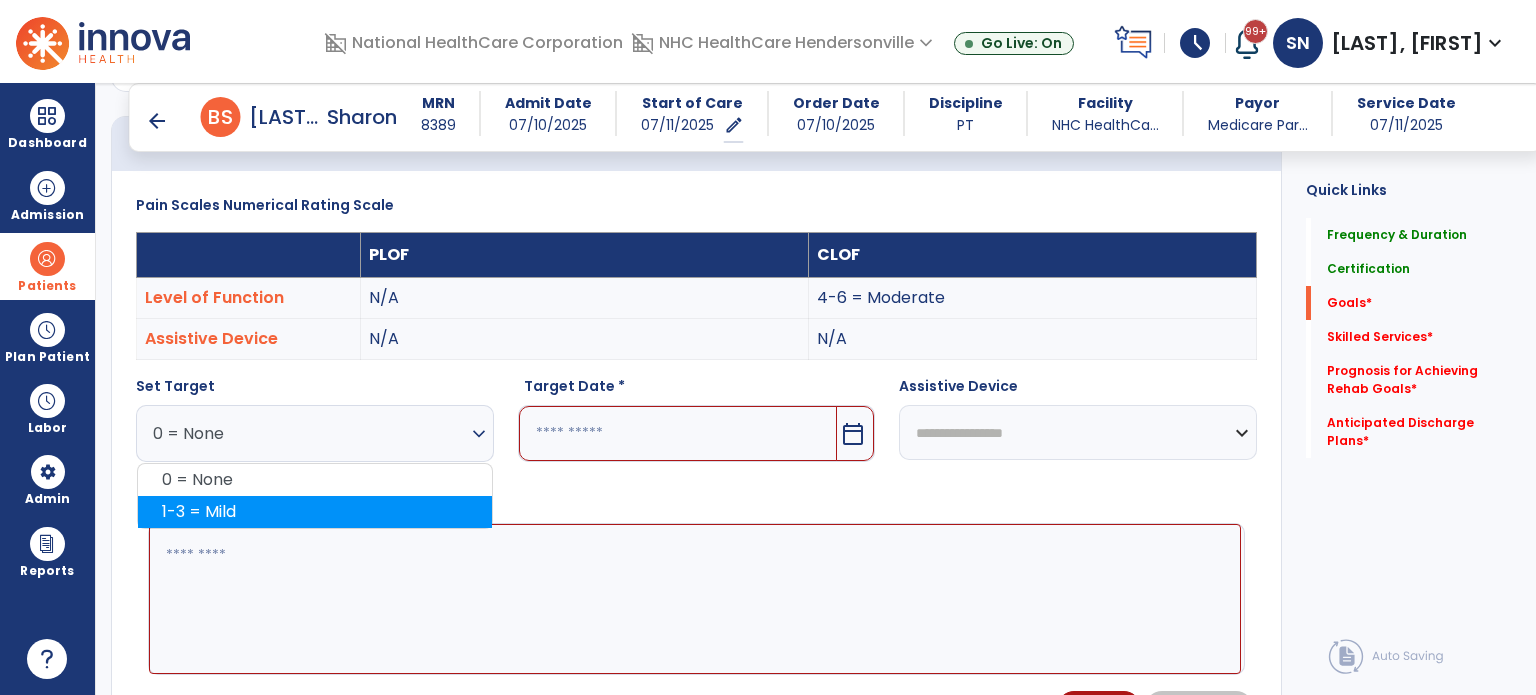 click on "1-3 = Mild" at bounding box center (315, 512) 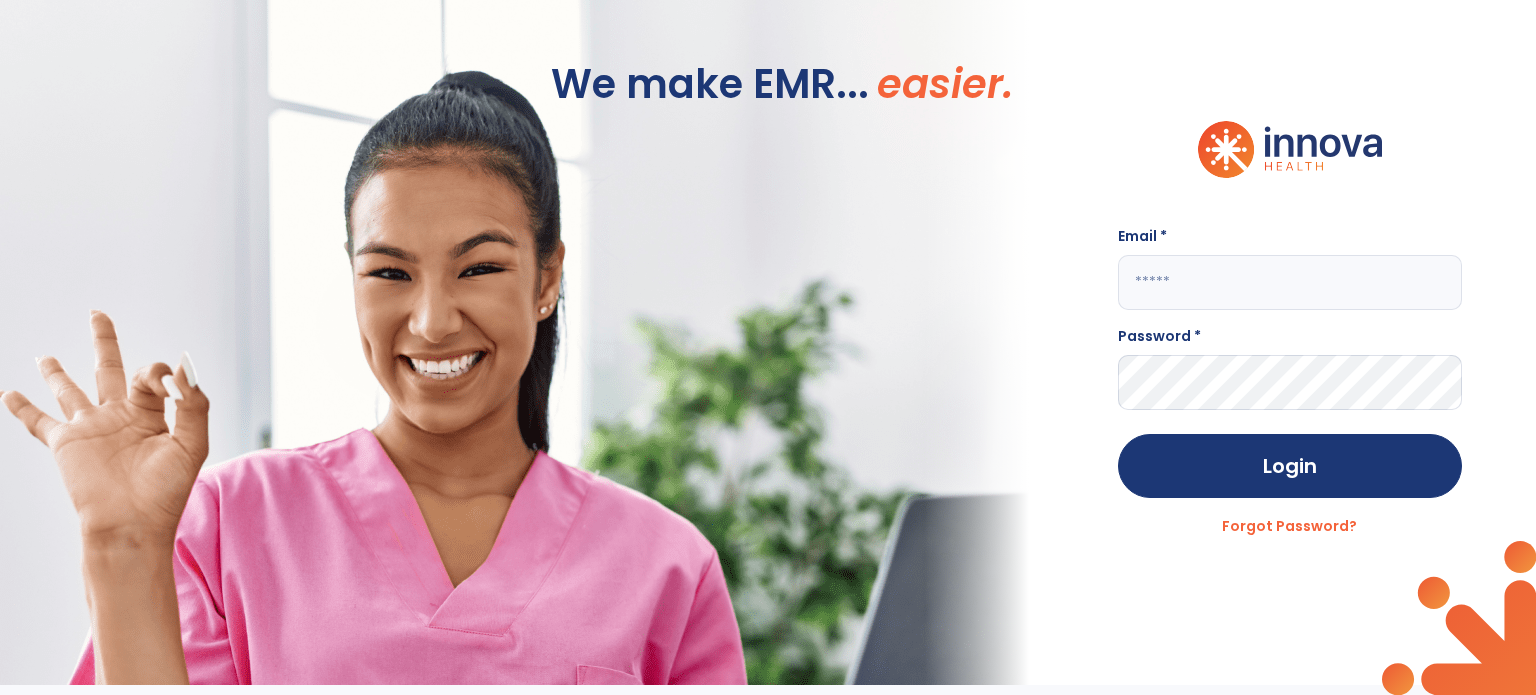 type on "**********" 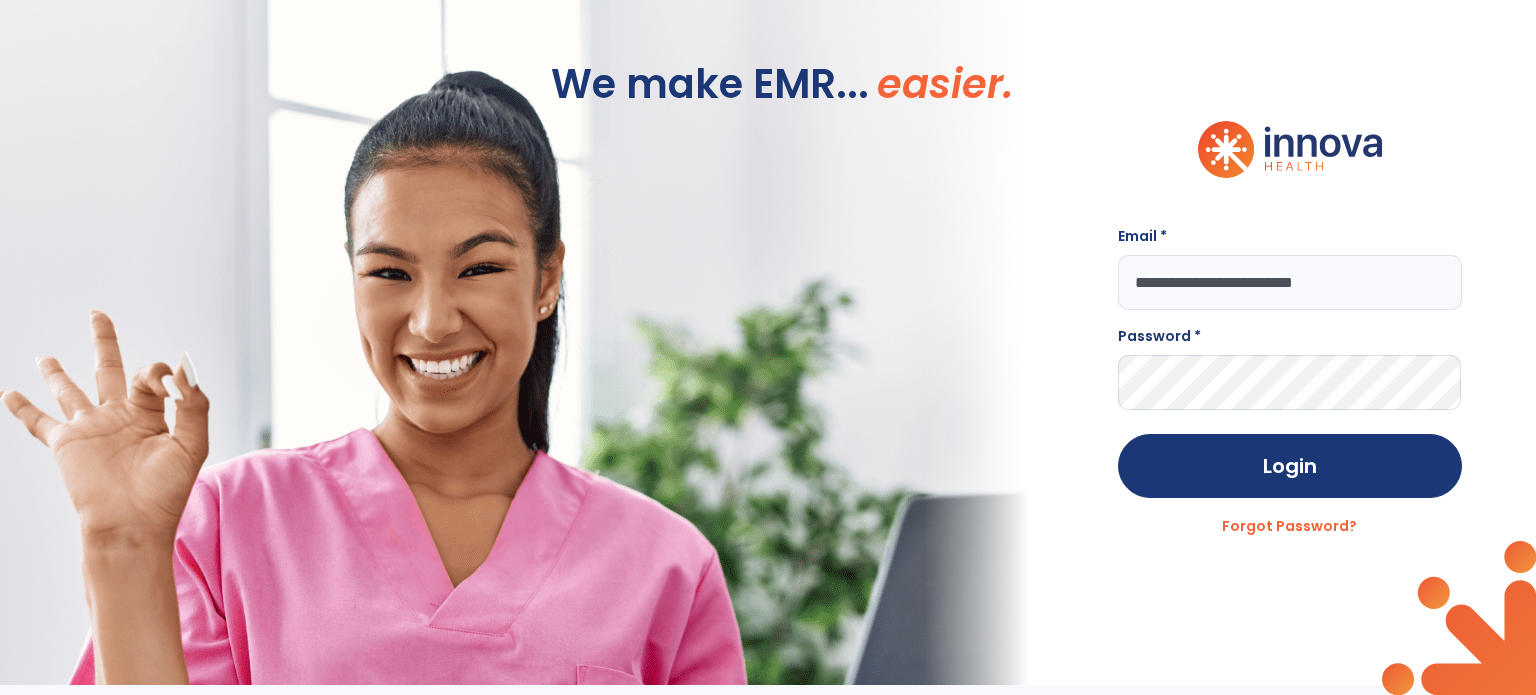 scroll, scrollTop: 0, scrollLeft: 0, axis: both 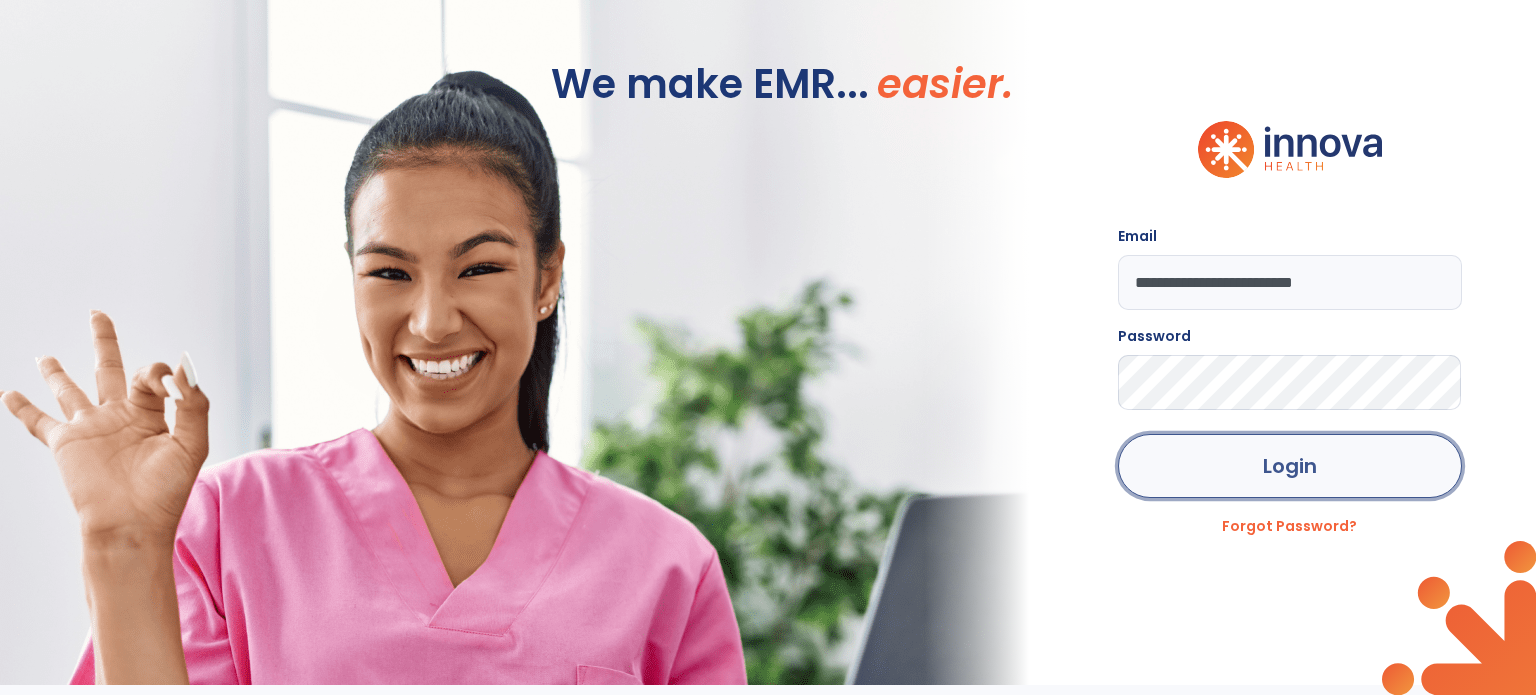 click on "Login" 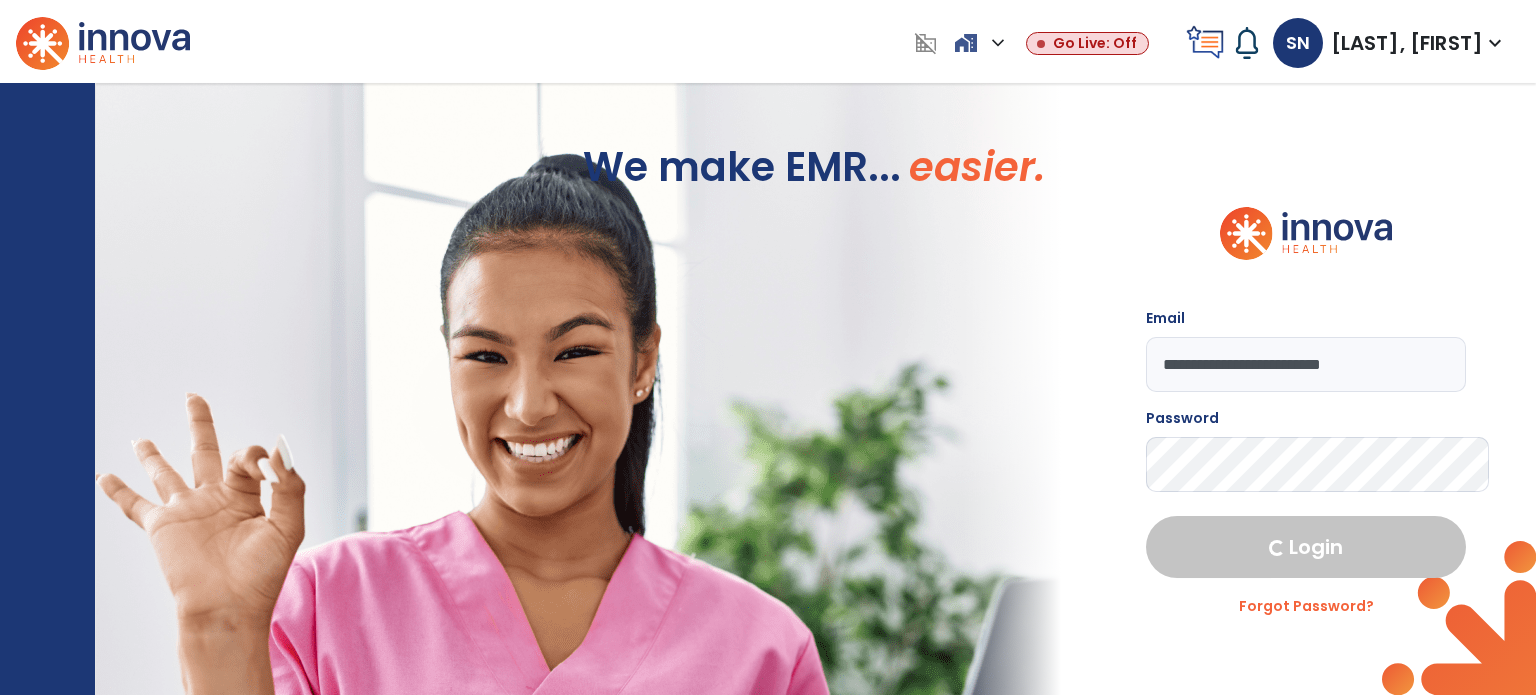select on "***" 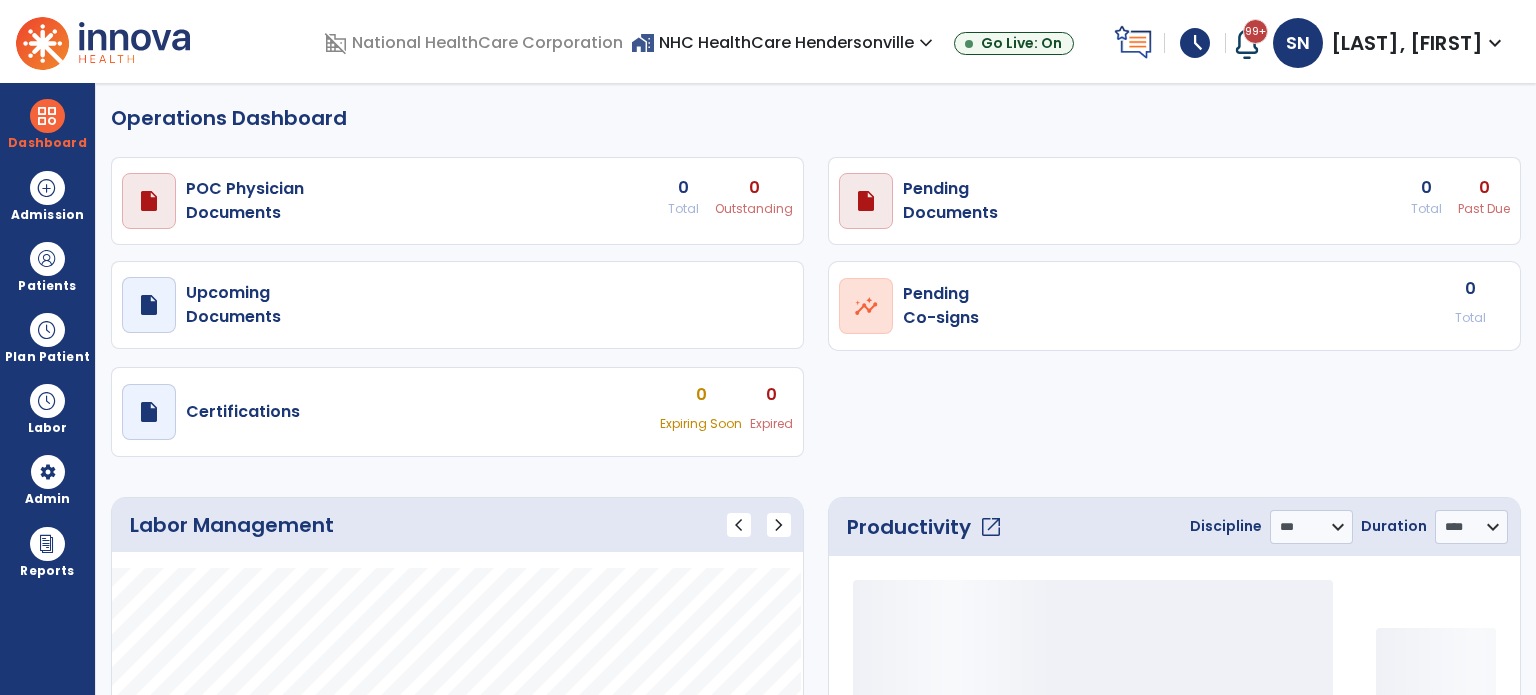 select on "***" 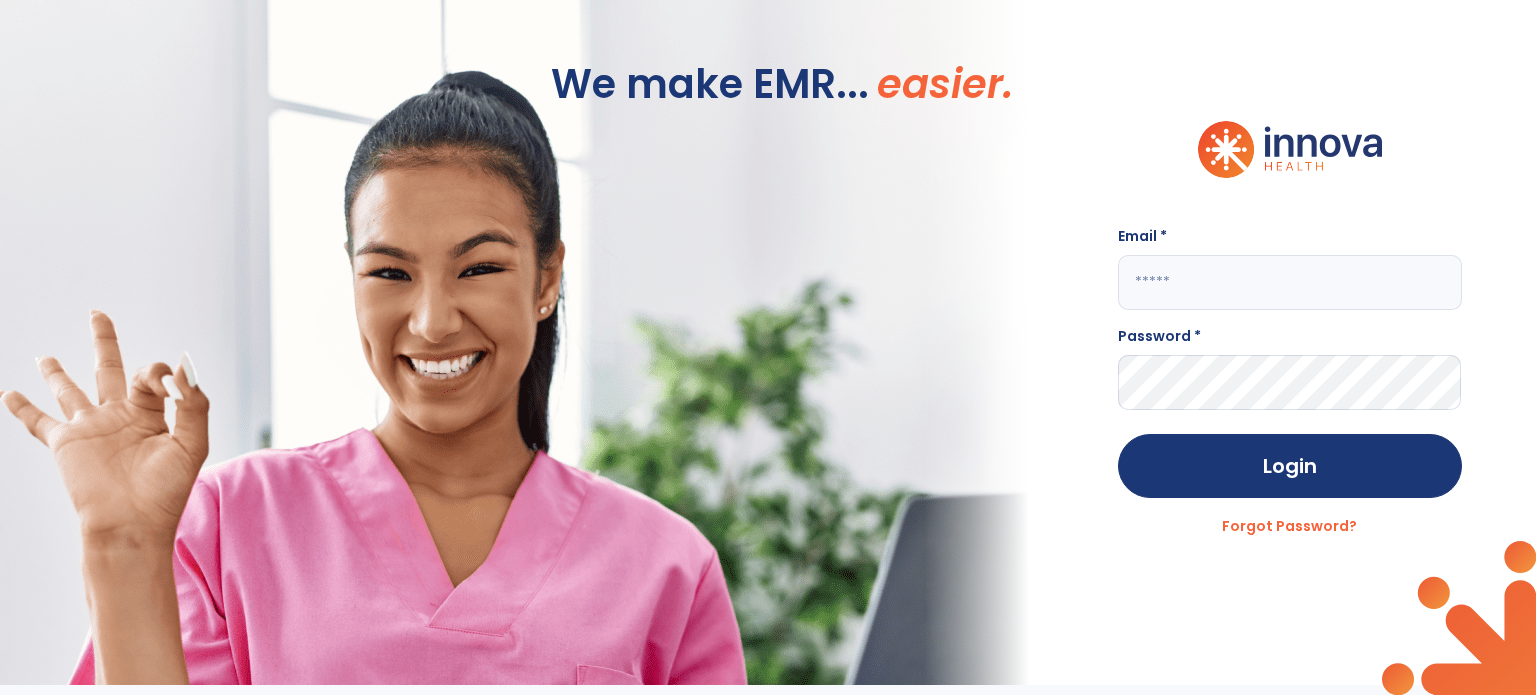 type on "**********" 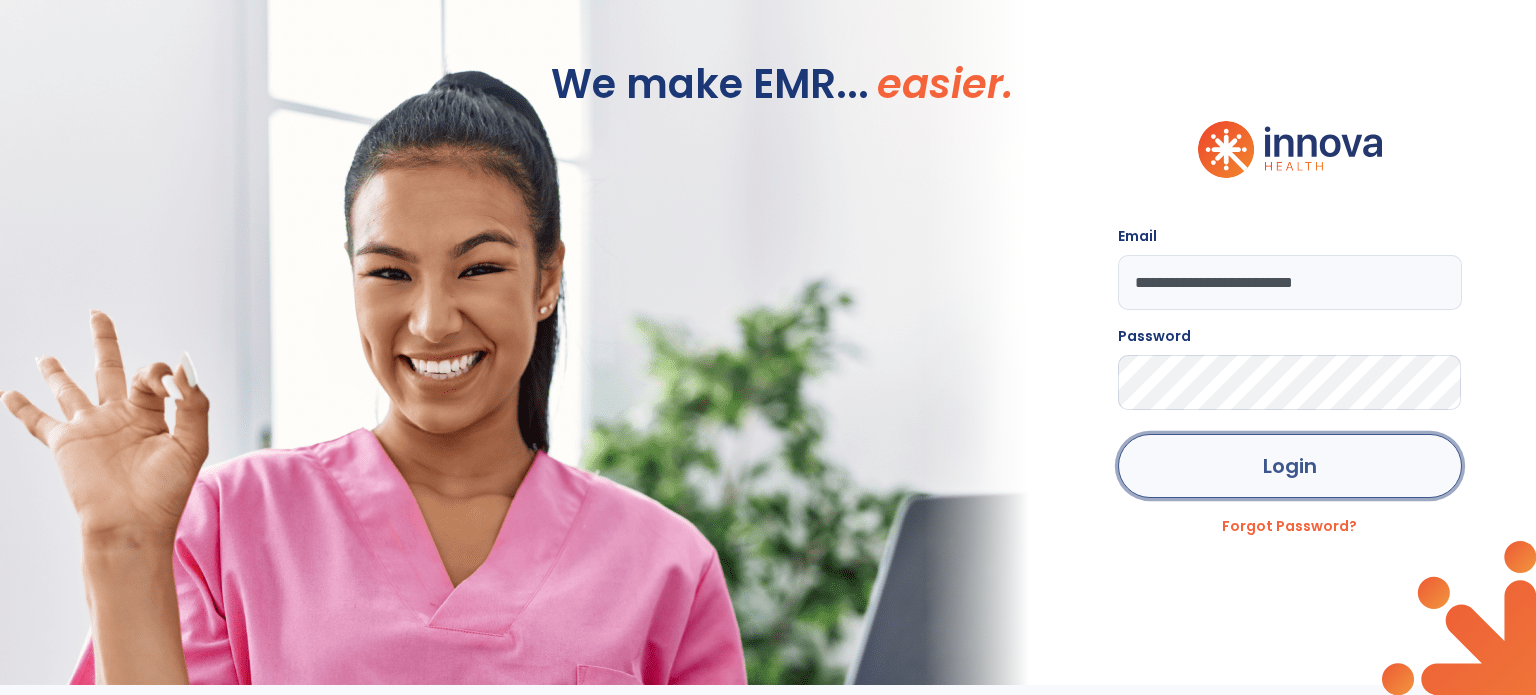 click on "Login" 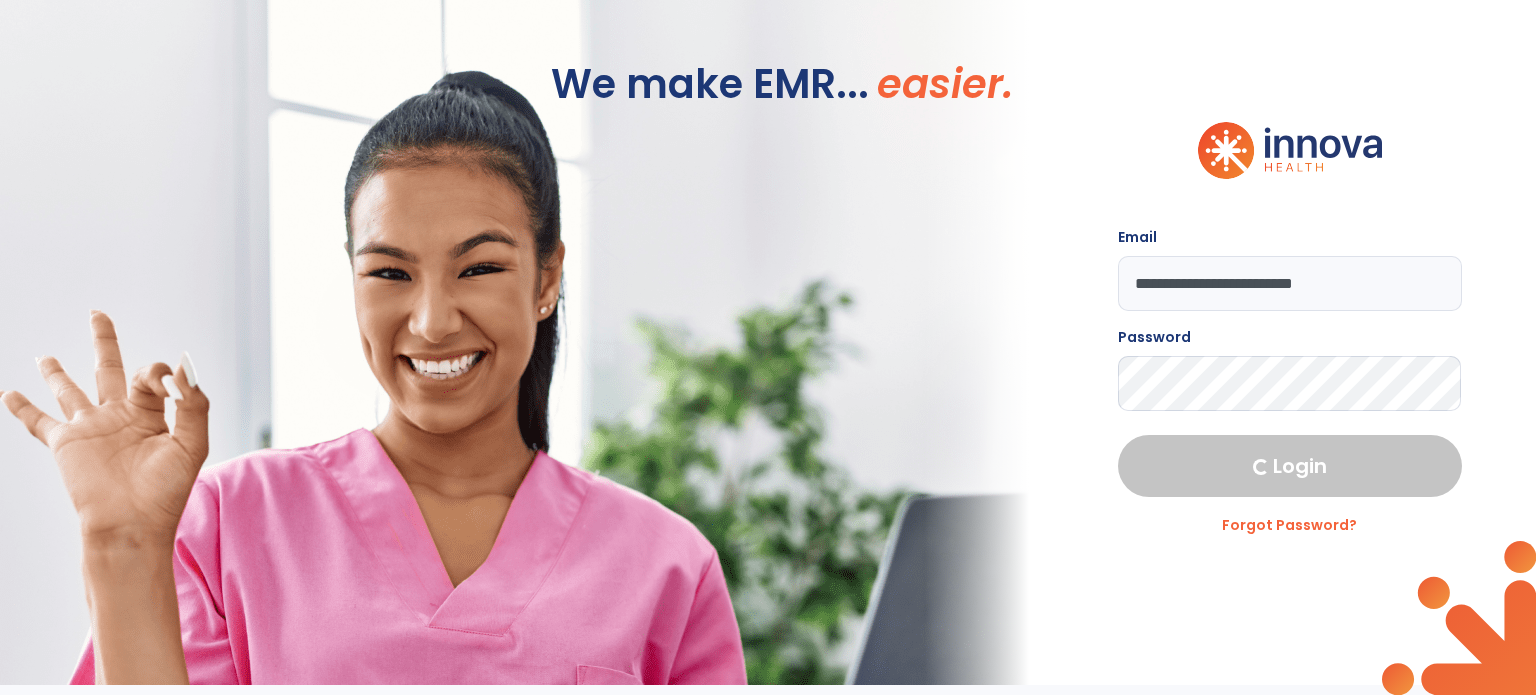 select on "***" 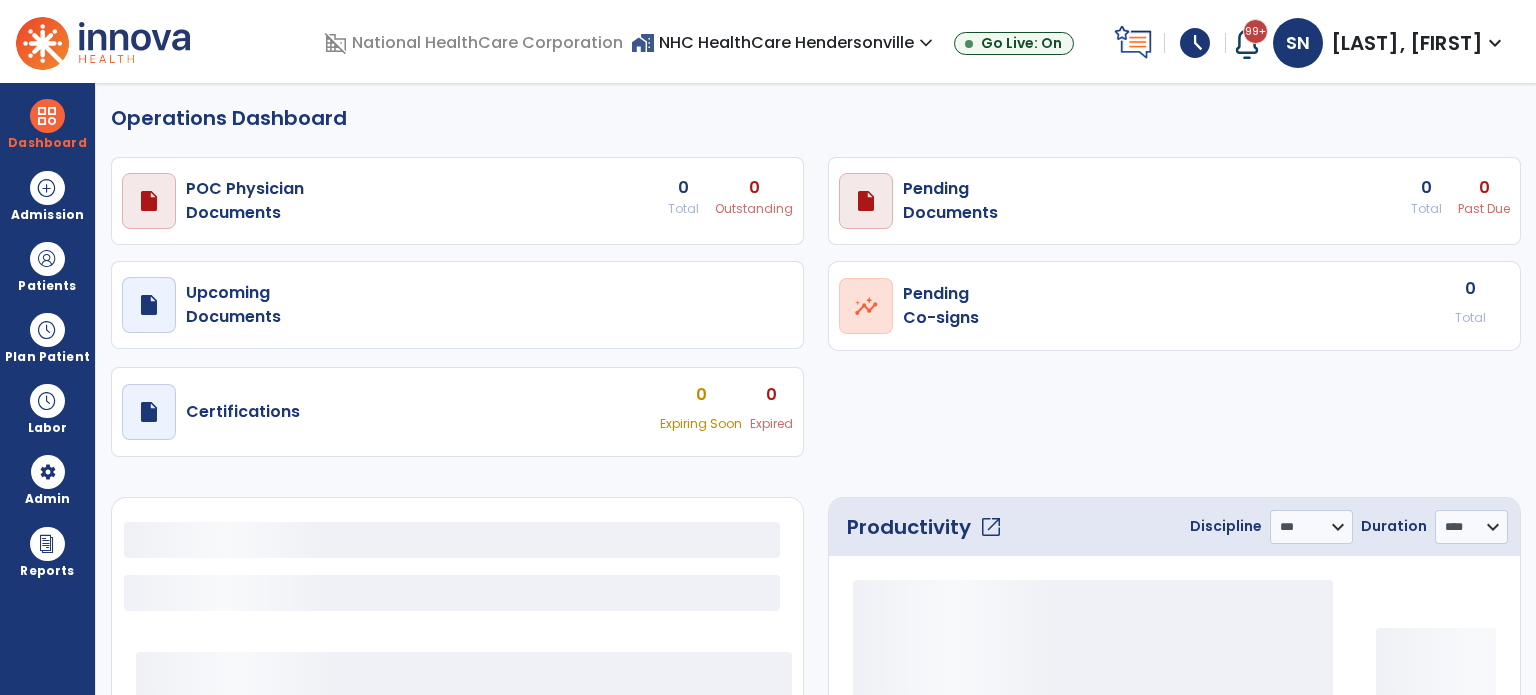 select on "***" 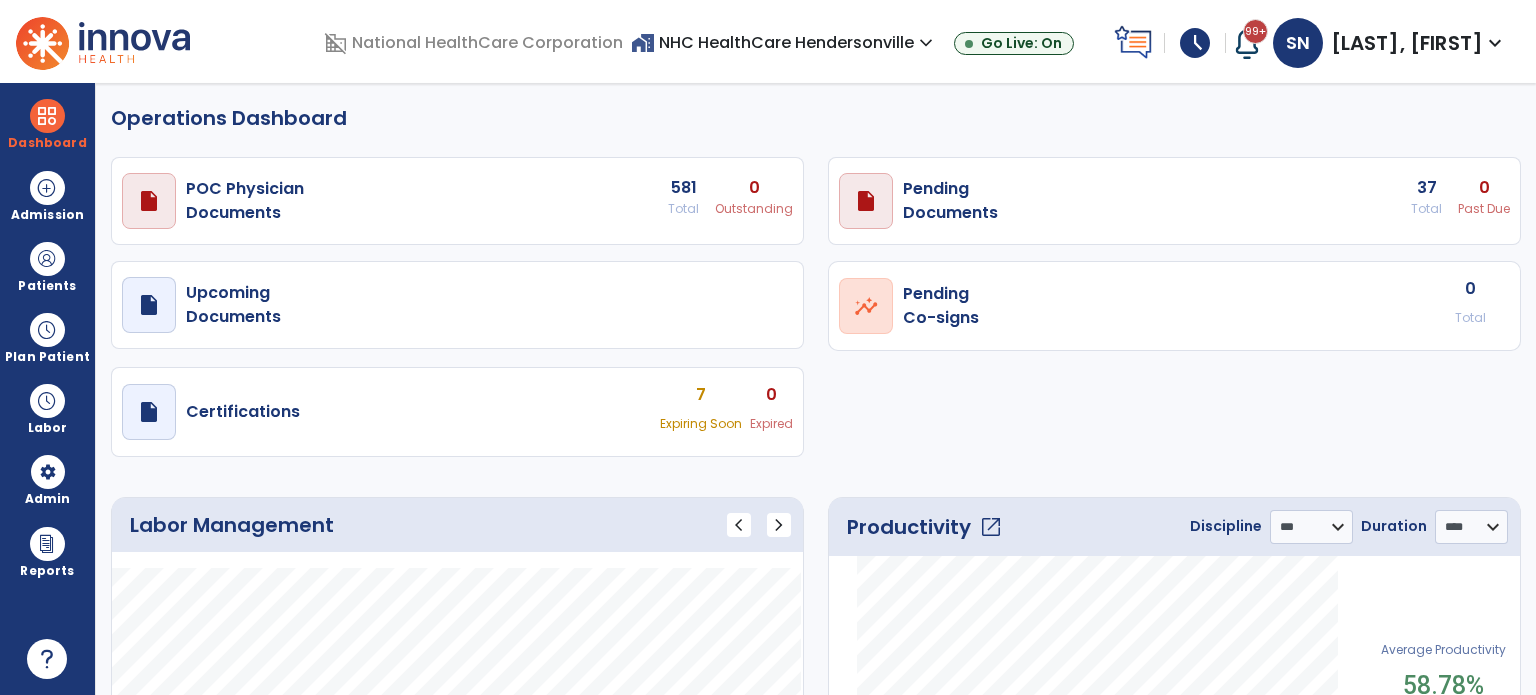 drag, startPoint x: 1152, startPoint y: 351, endPoint x: 1090, endPoint y: 416, distance: 89.827614 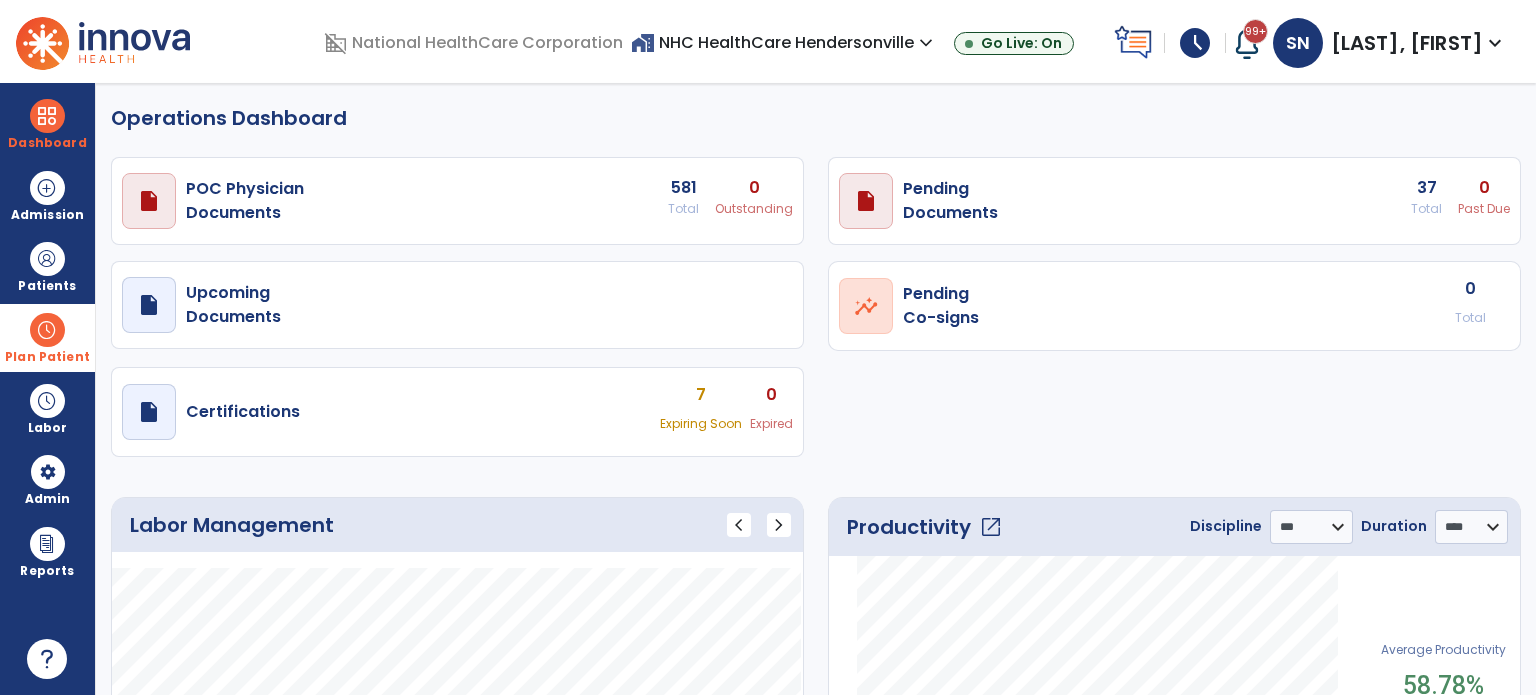 click at bounding box center [47, 330] 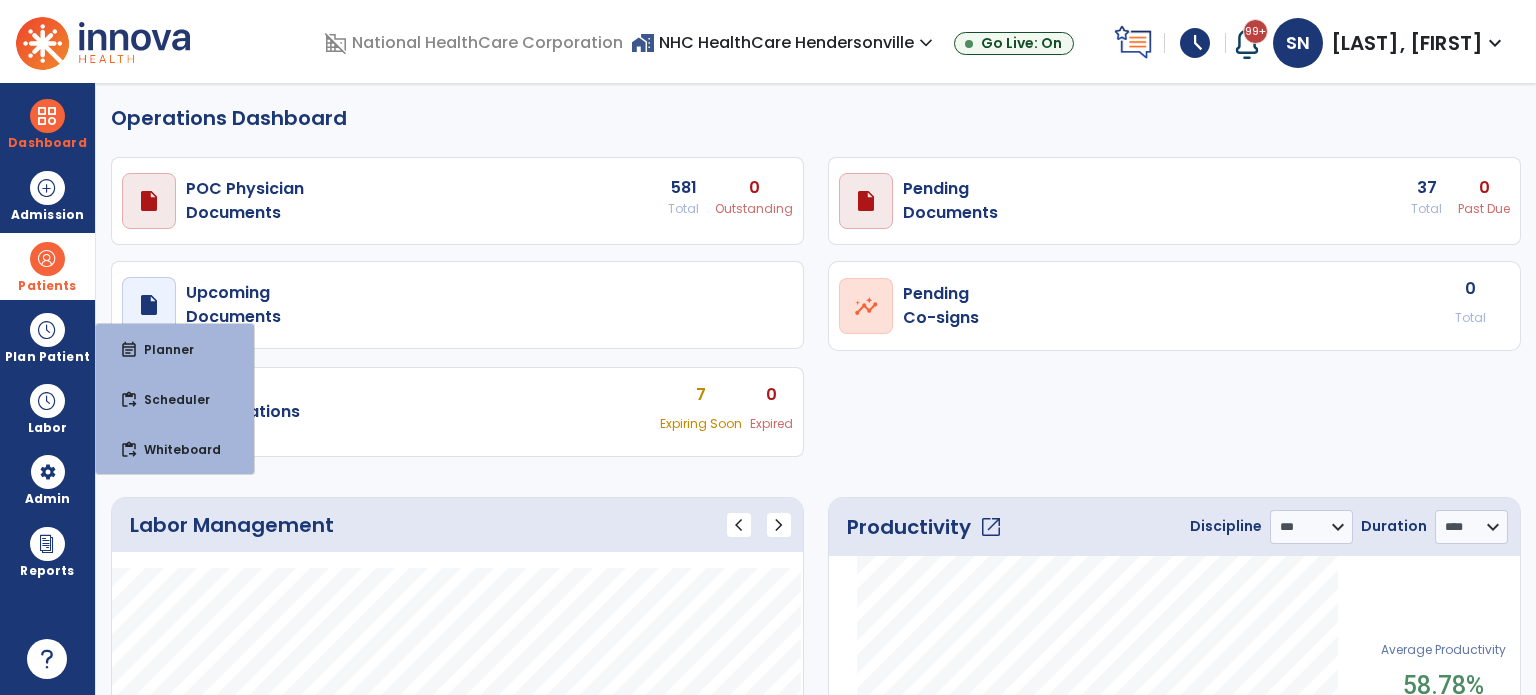 click at bounding box center [47, 259] 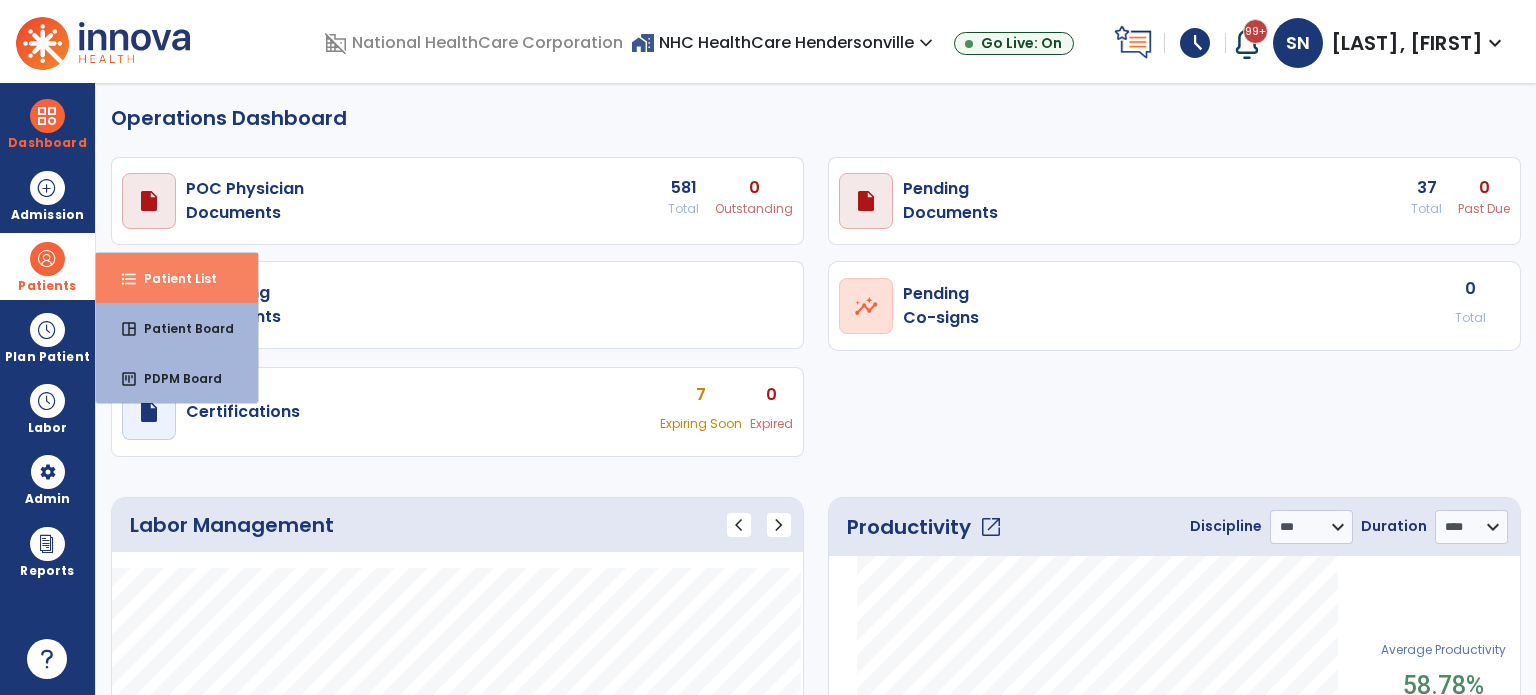 click on "Patient List" at bounding box center (172, 278) 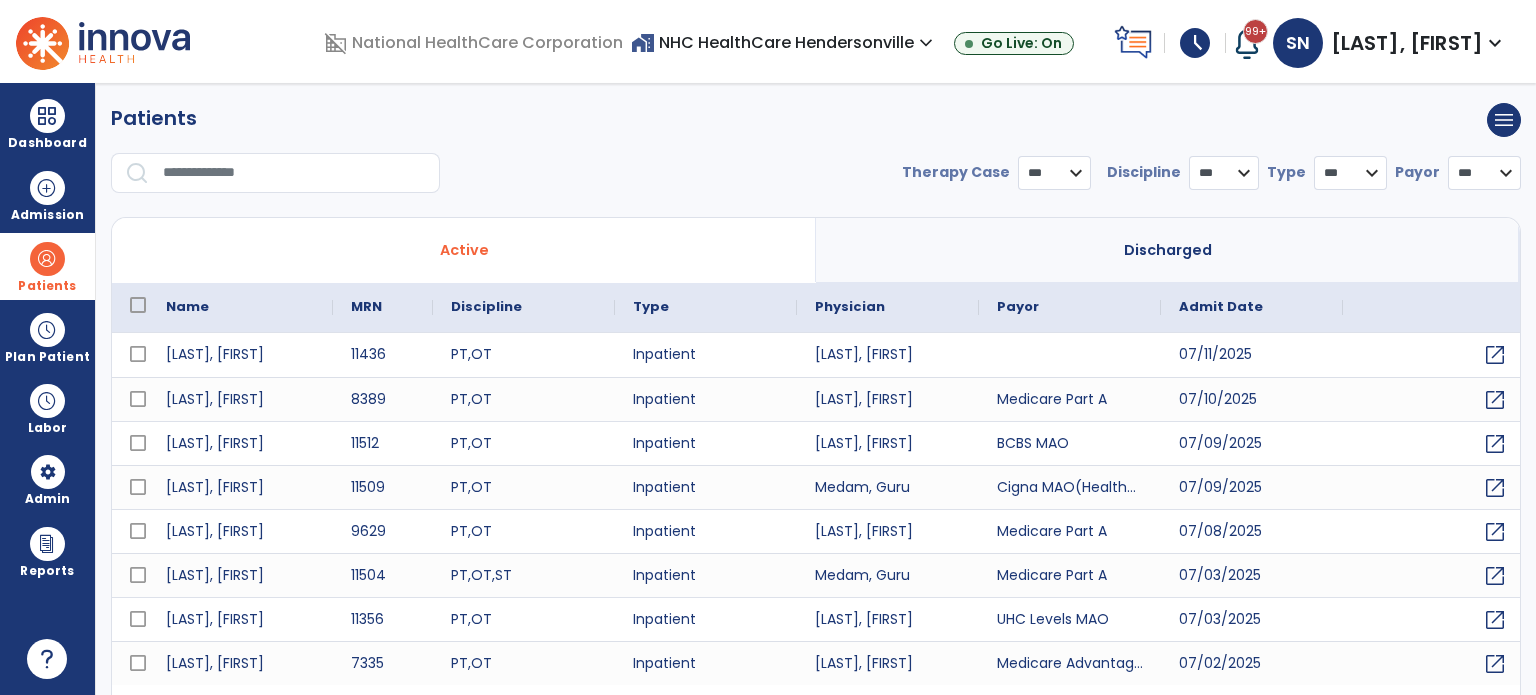 select on "***" 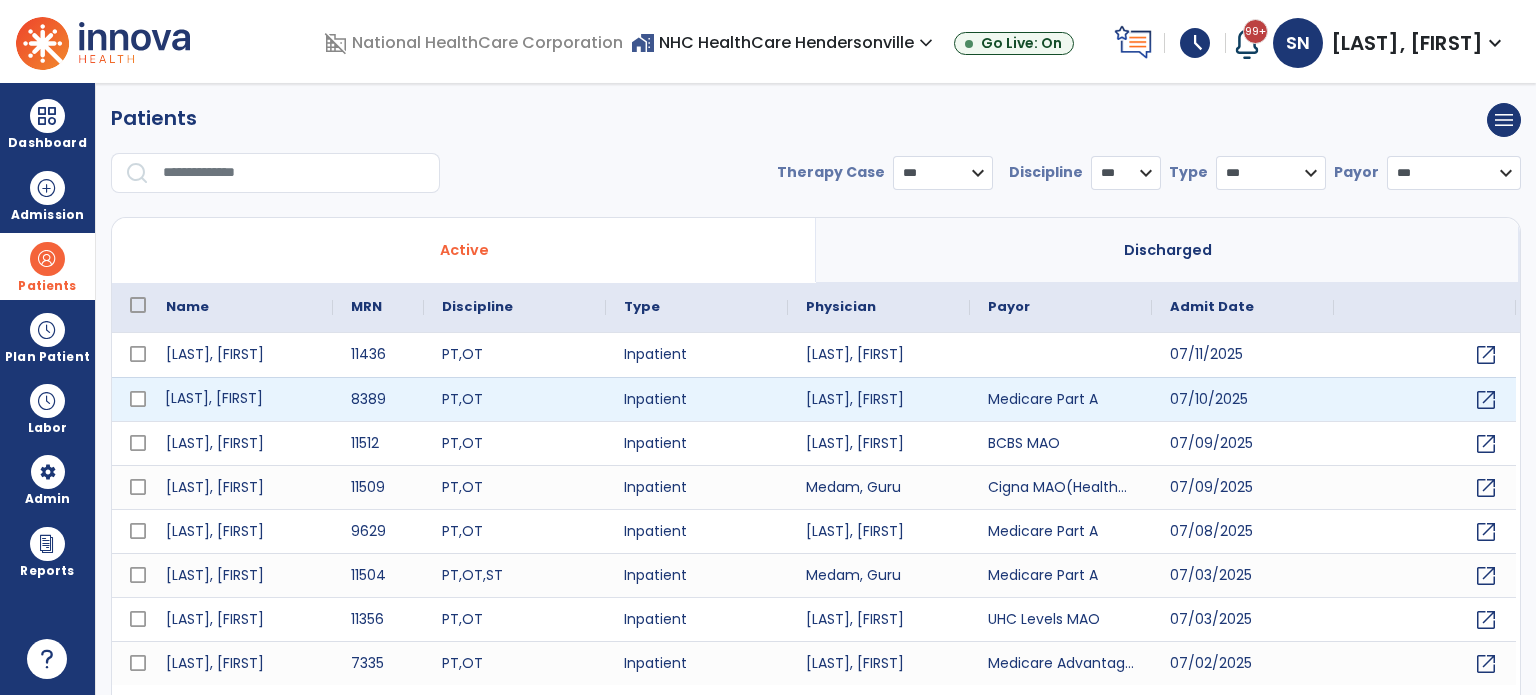 click on "[LAST], [FIRST]" at bounding box center (240, 399) 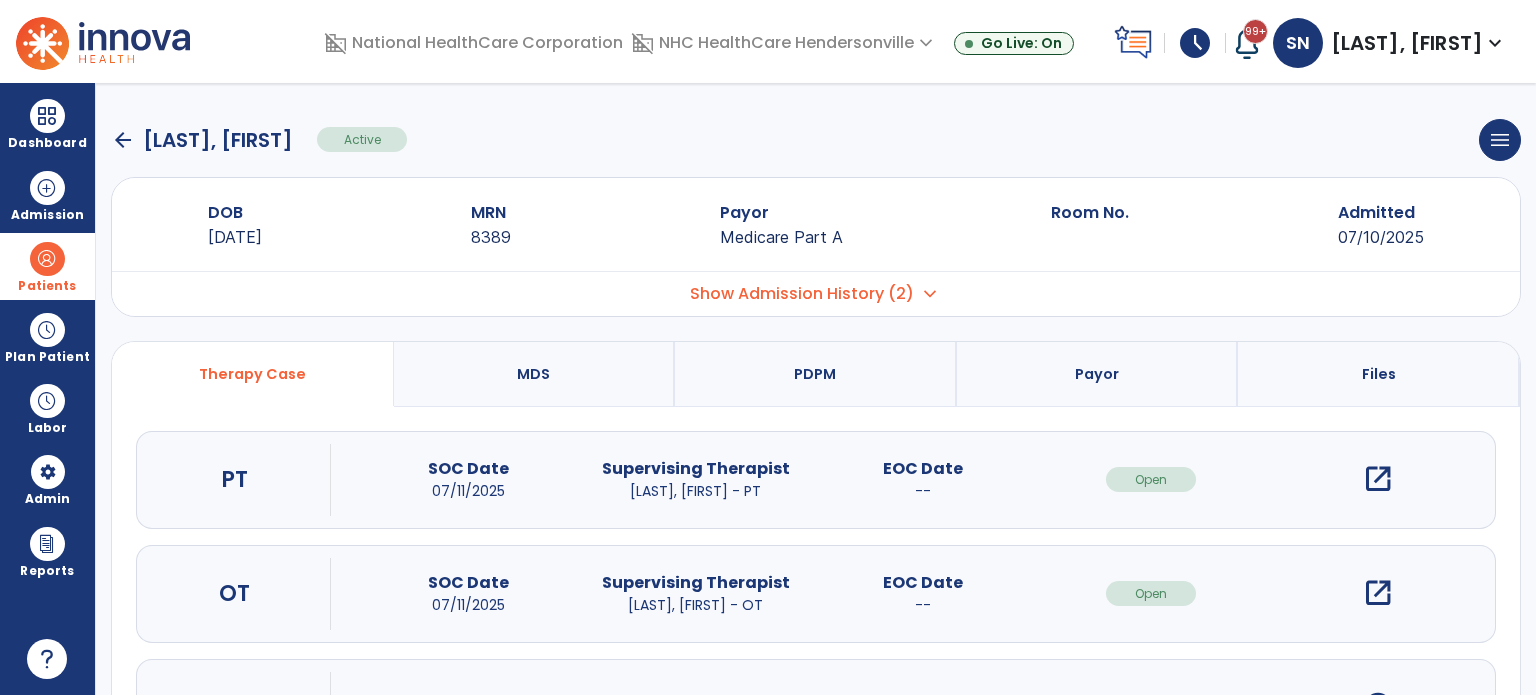 click on "open_in_new" at bounding box center [1378, 479] 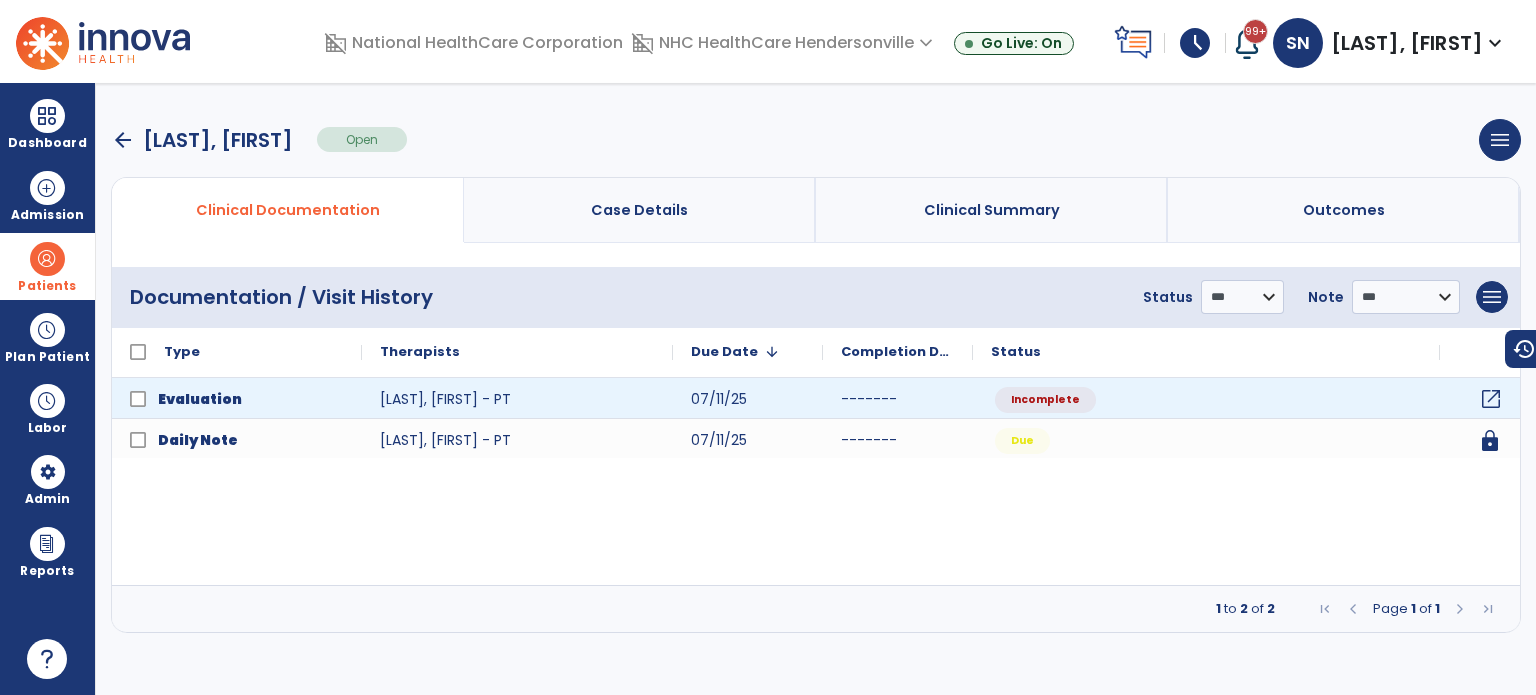 click on "open_in_new" 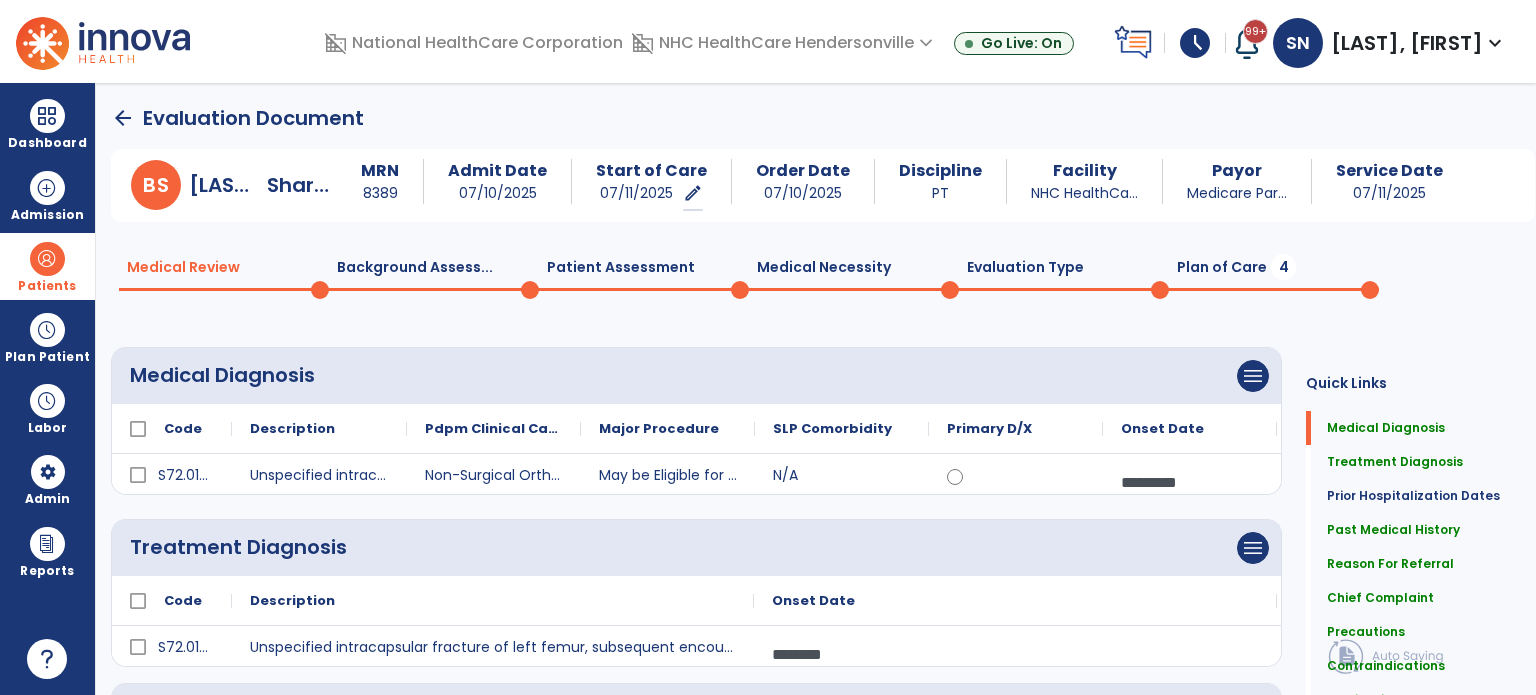 click on "Plan of Care  4" 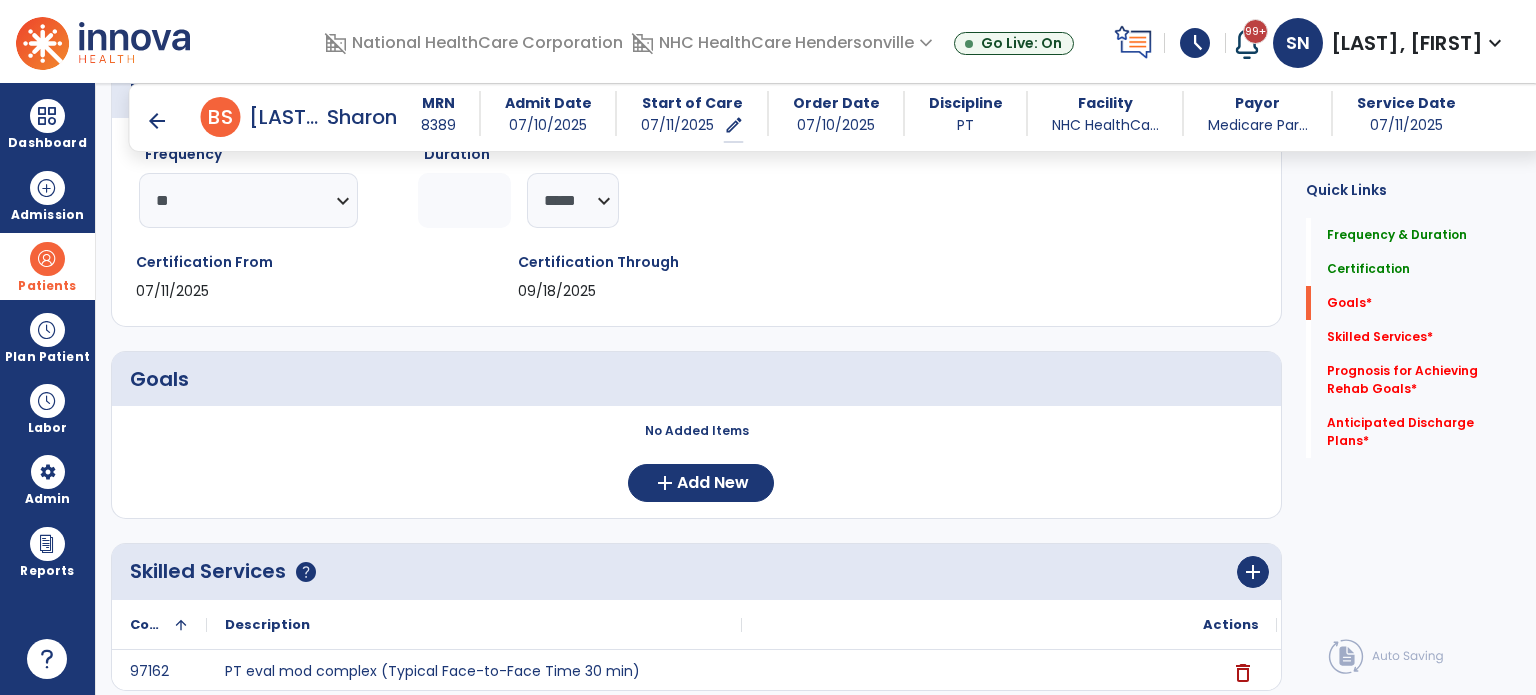 scroll, scrollTop: 300, scrollLeft: 0, axis: vertical 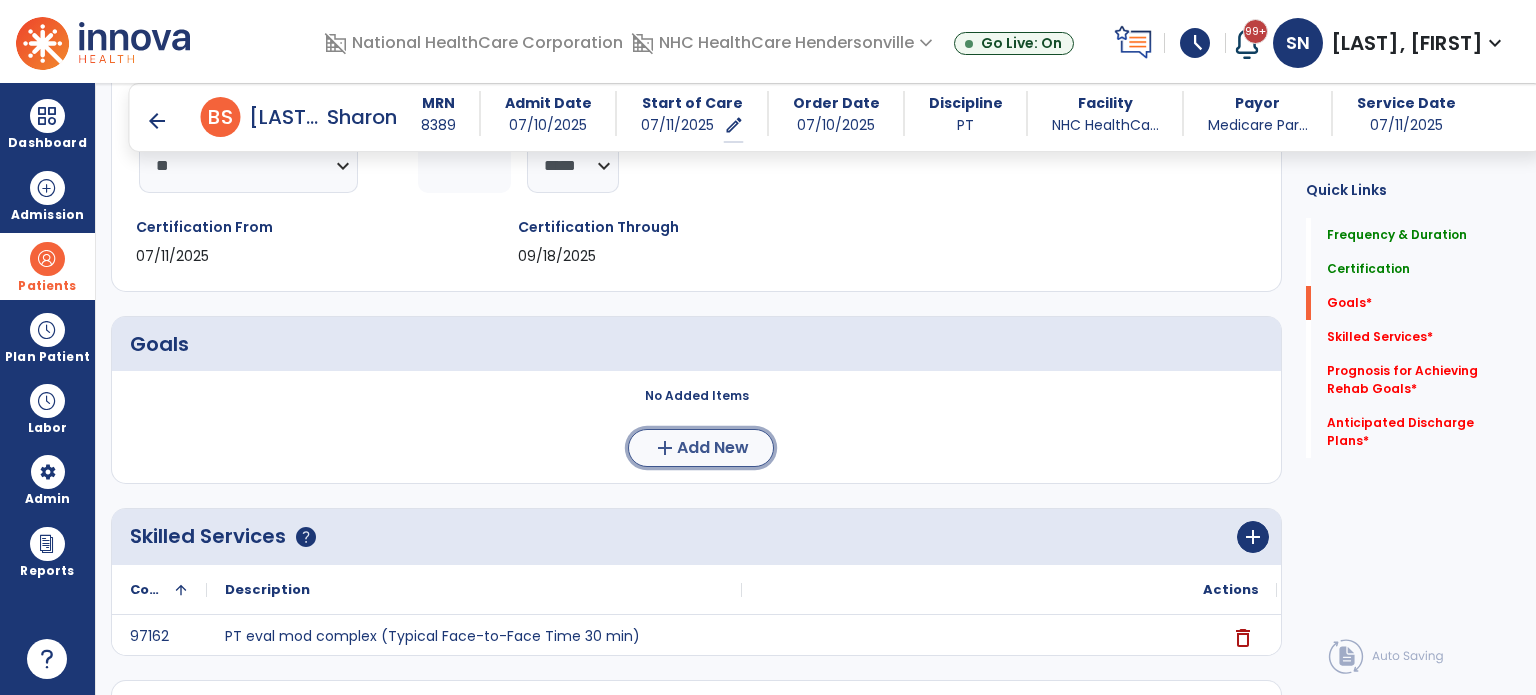 click on "Add New" at bounding box center [713, 448] 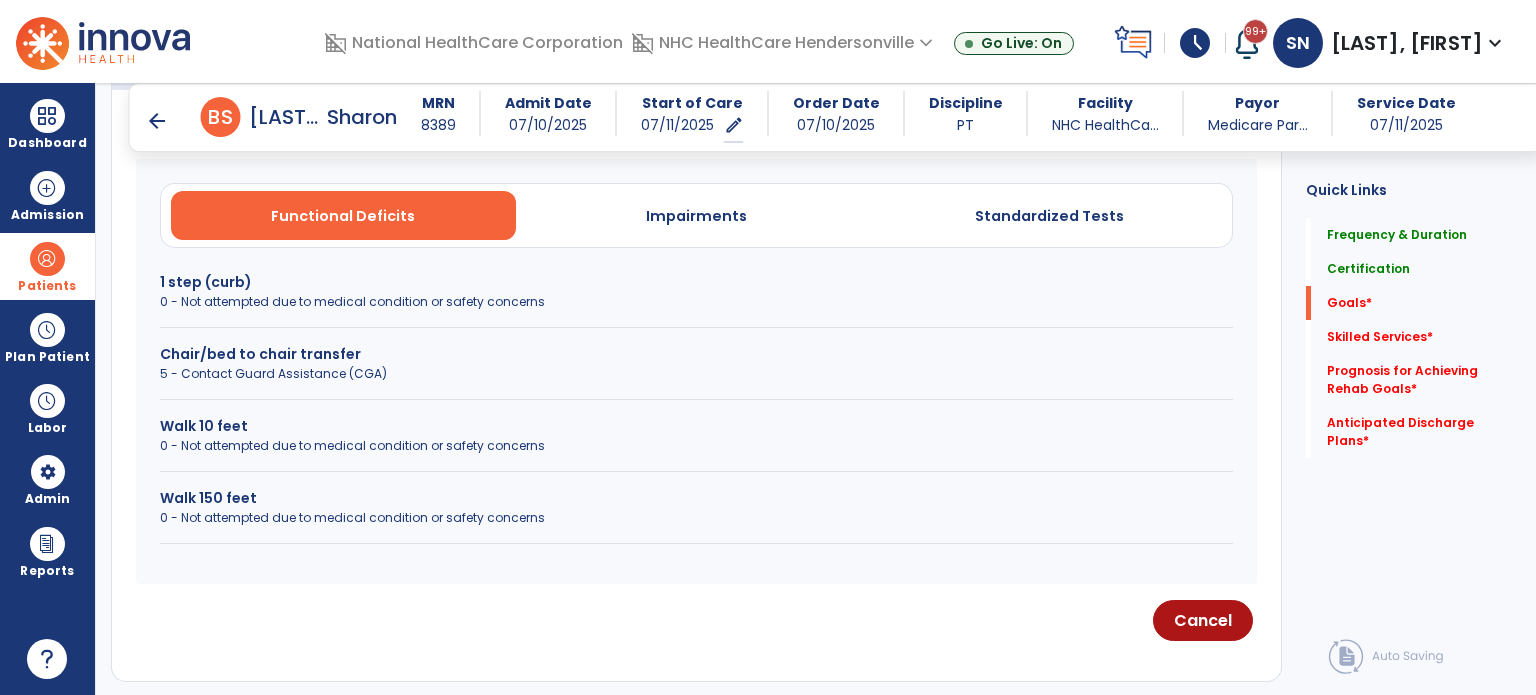 scroll, scrollTop: 700, scrollLeft: 0, axis: vertical 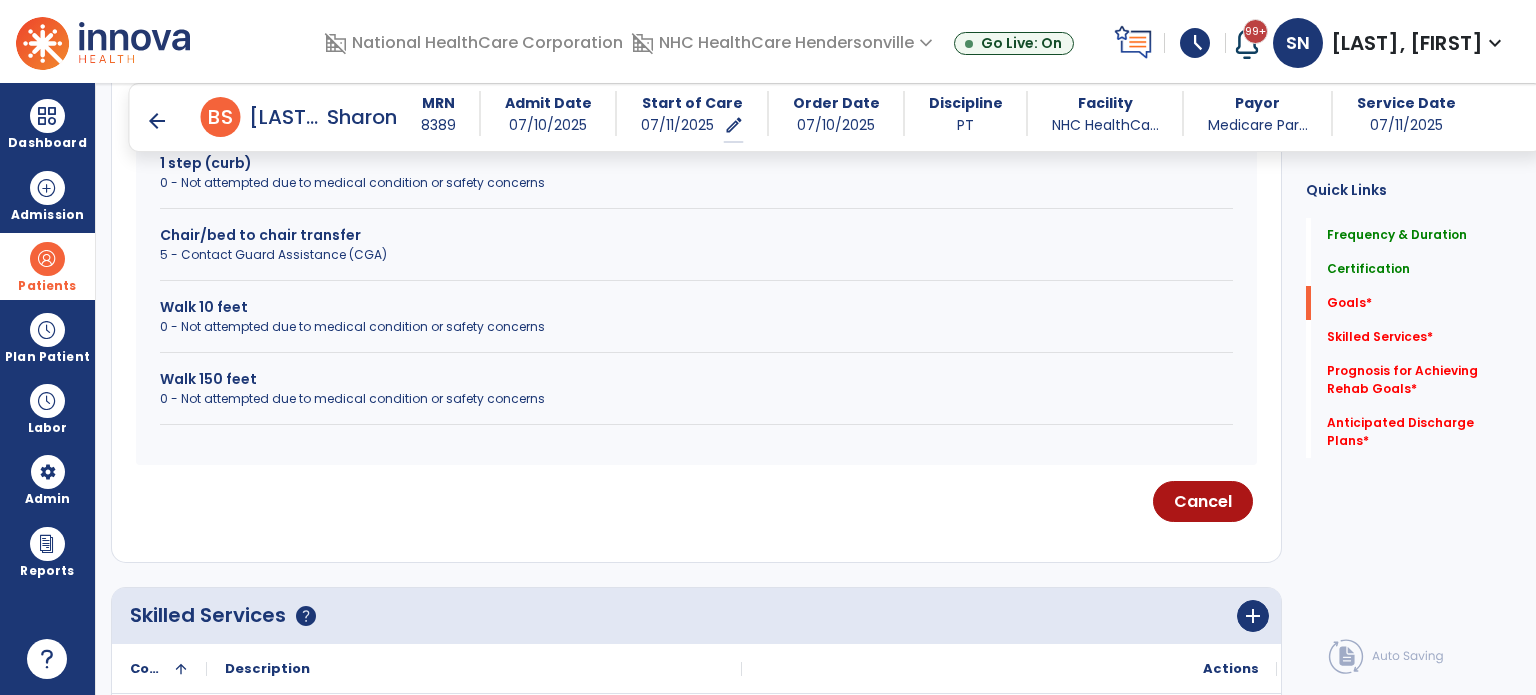 click on "Walk 150 feet" at bounding box center [696, 379] 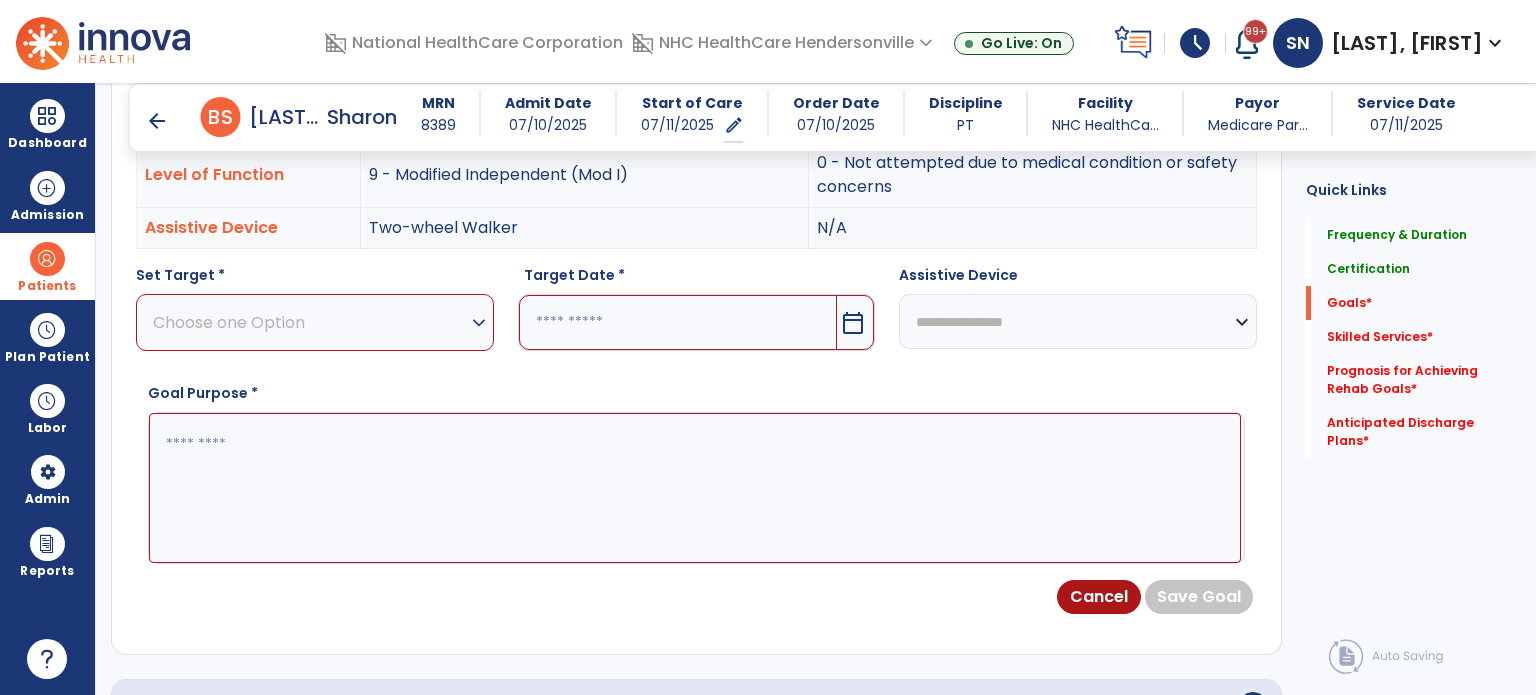scroll, scrollTop: 600, scrollLeft: 0, axis: vertical 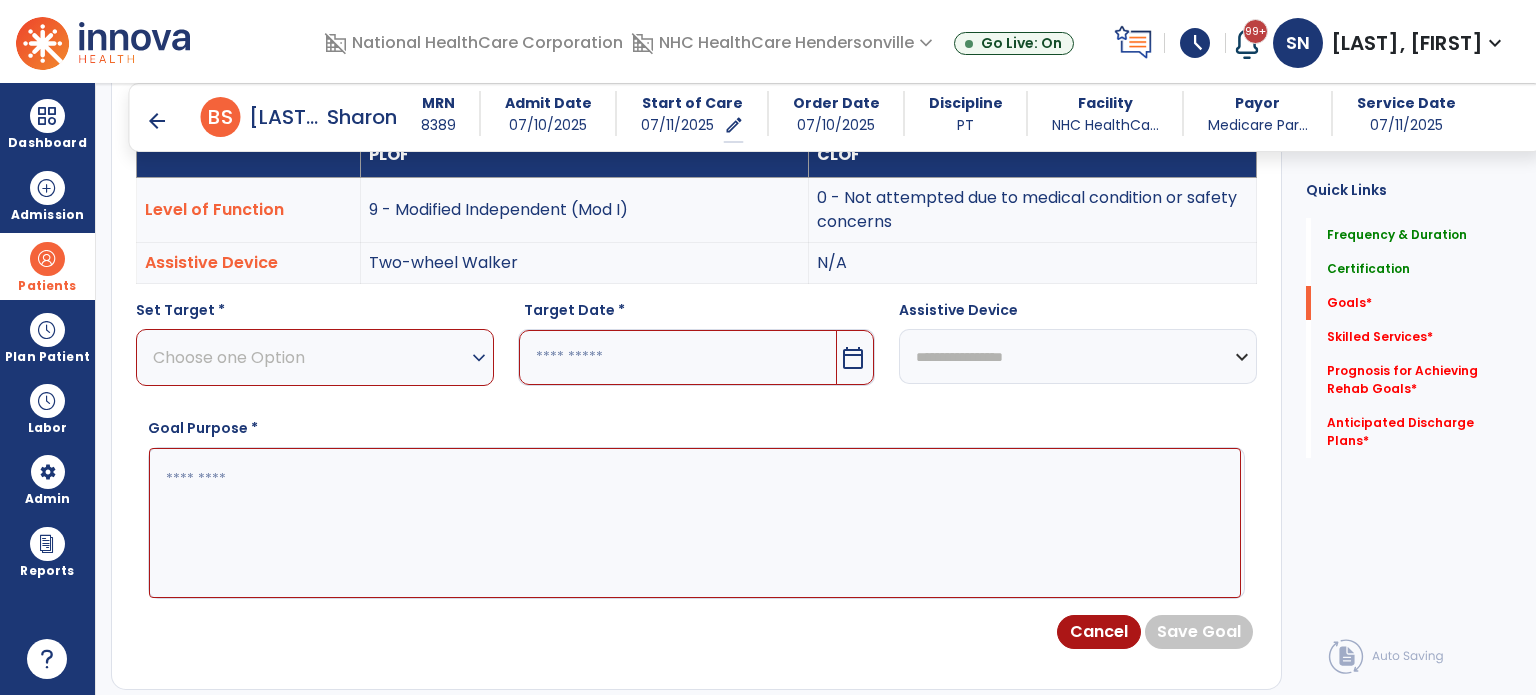 click on "Choose one Option" at bounding box center (310, 357) 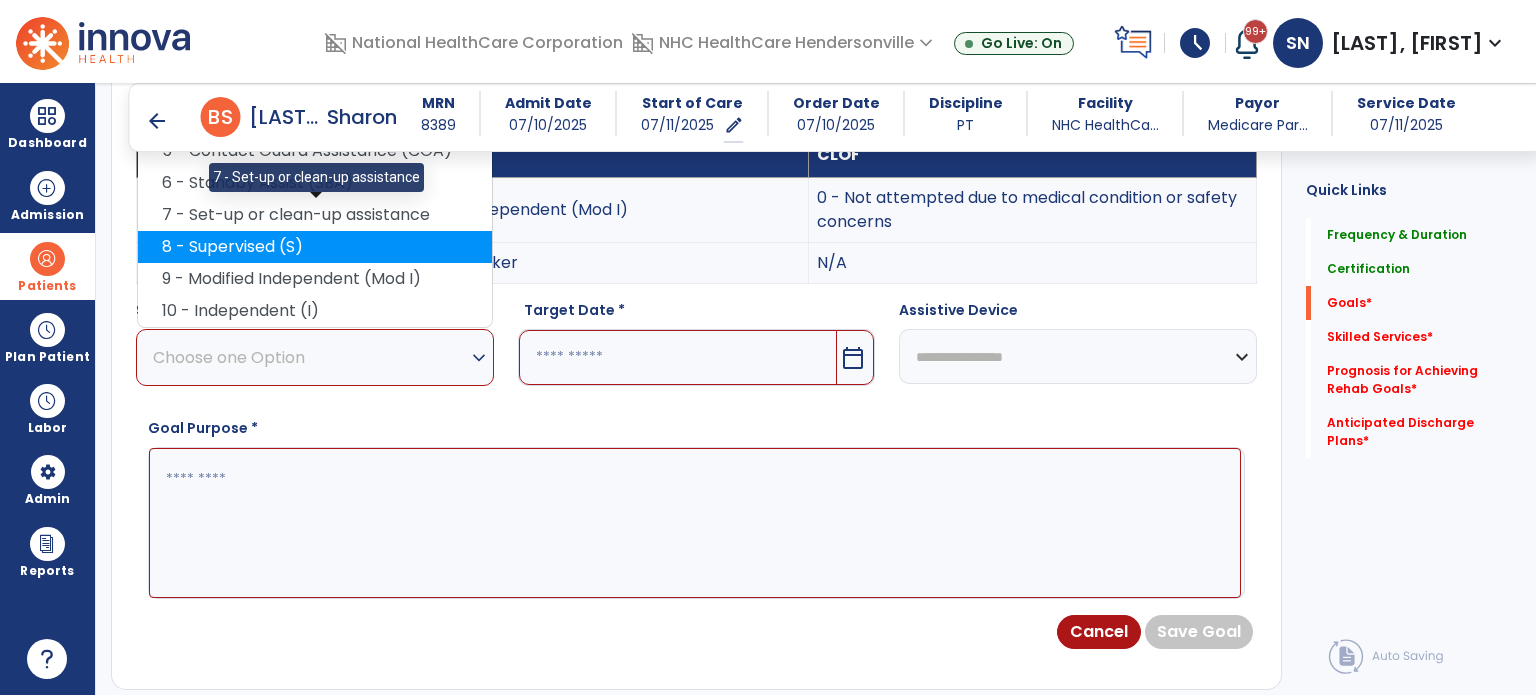 scroll, scrollTop: 500, scrollLeft: 0, axis: vertical 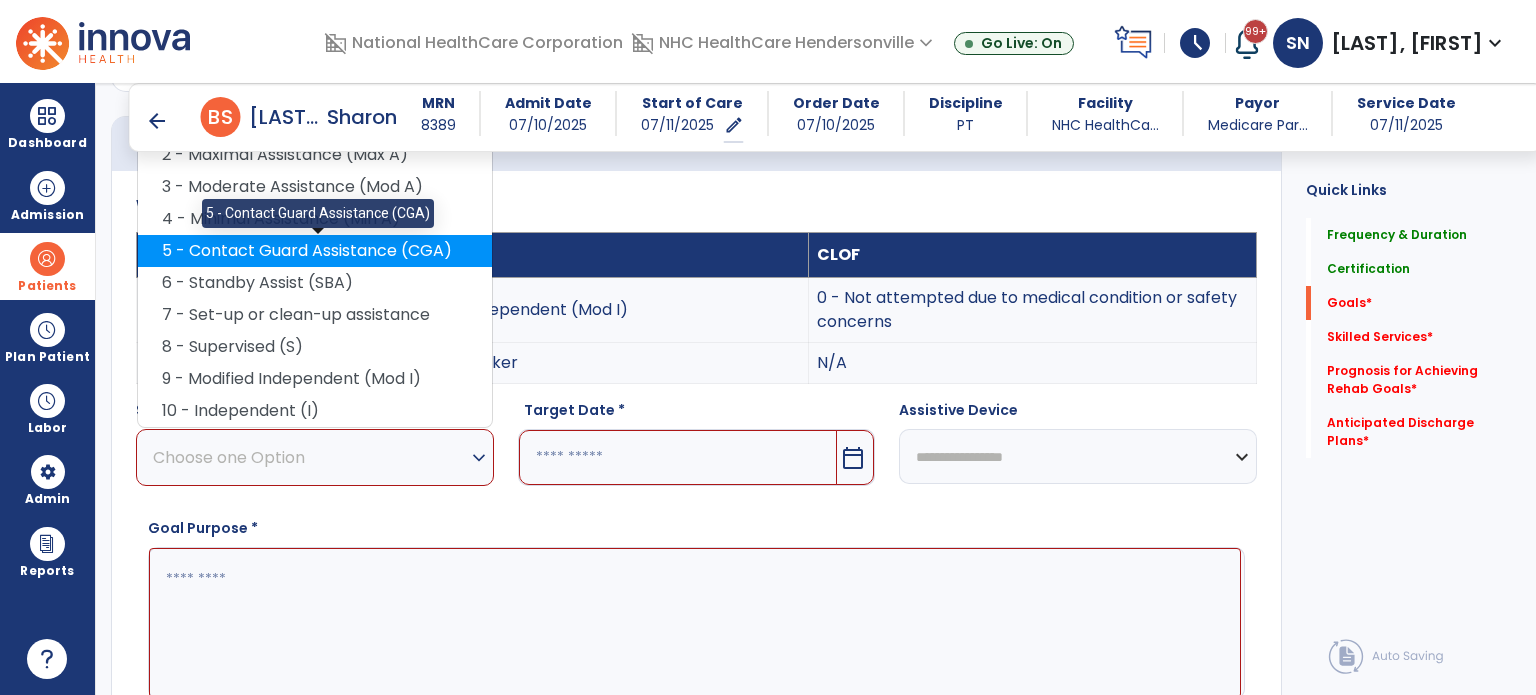 click on "5 - Contact Guard Assistance (CGA)" at bounding box center (315, 251) 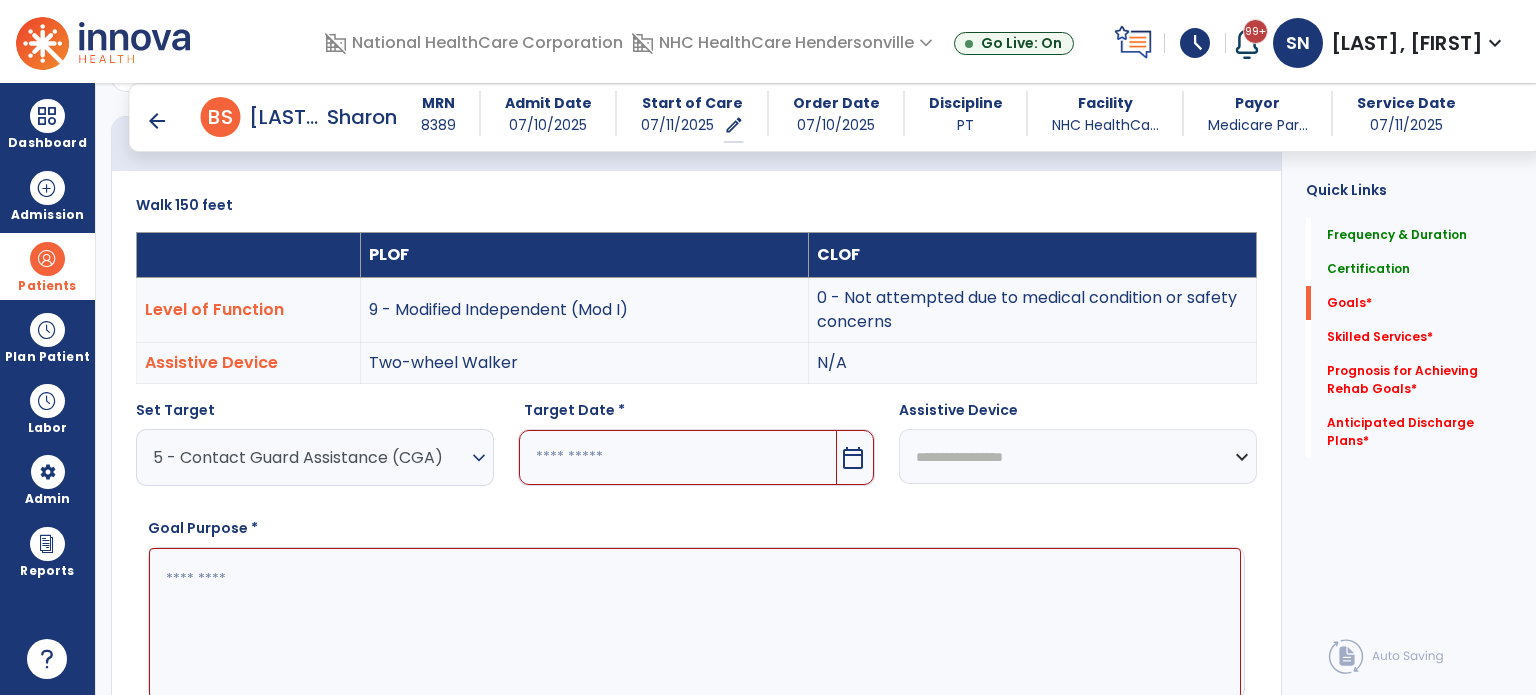 click on "calendar_today" at bounding box center [853, 458] 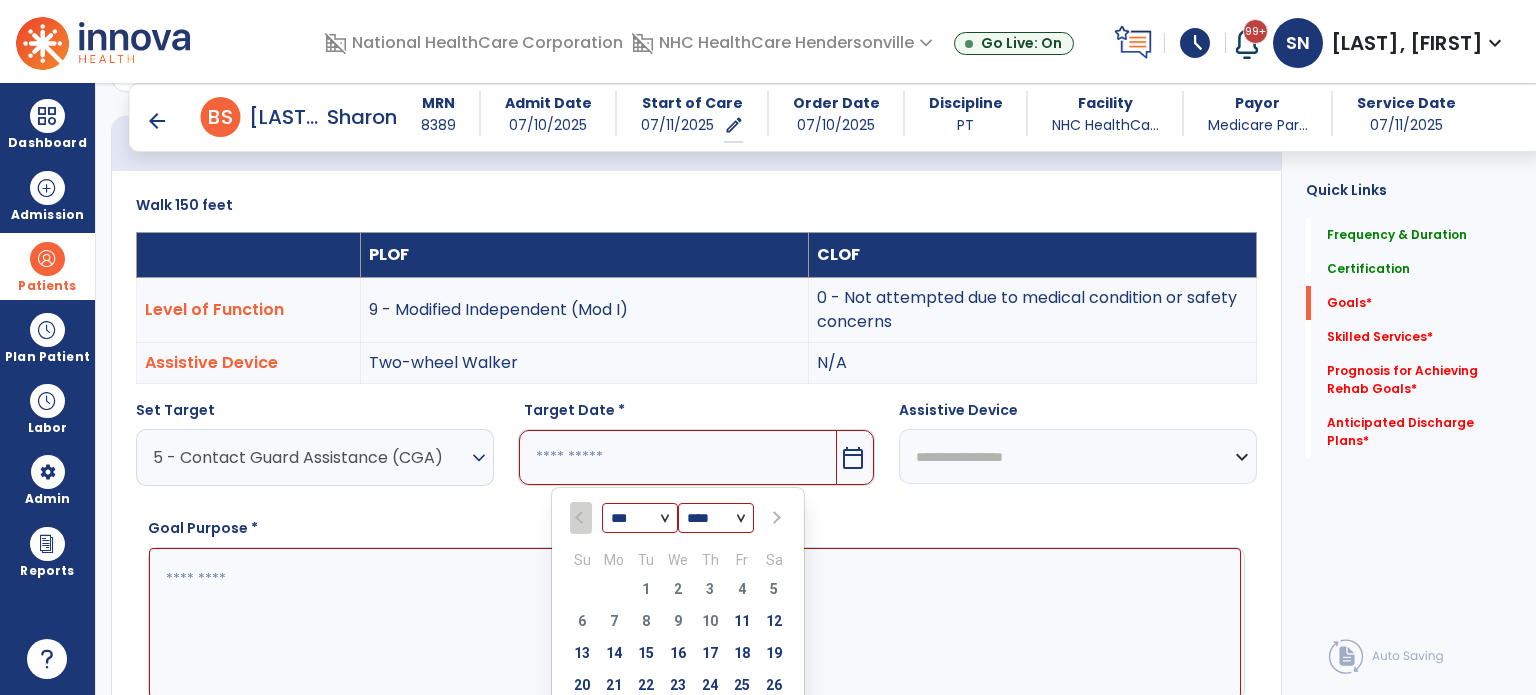 click at bounding box center (774, 518) 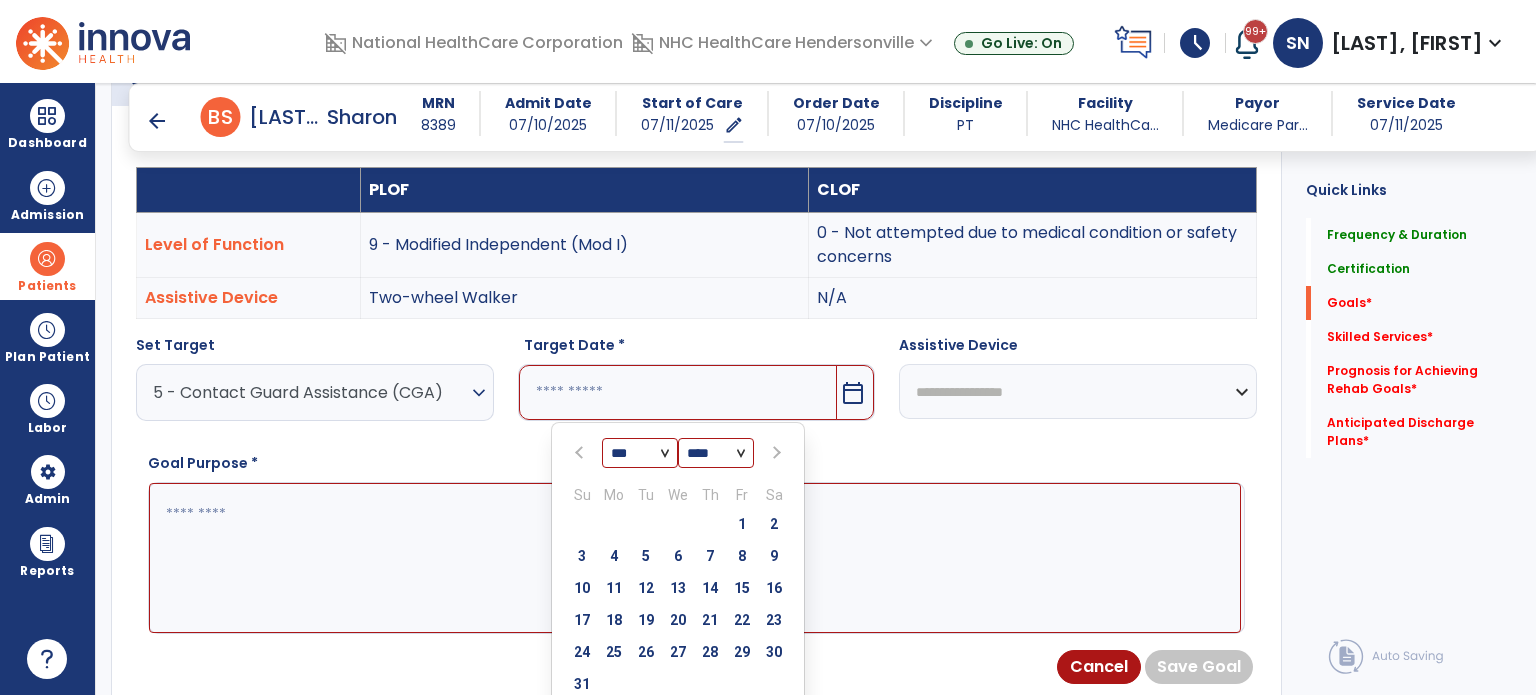 scroll, scrollTop: 600, scrollLeft: 0, axis: vertical 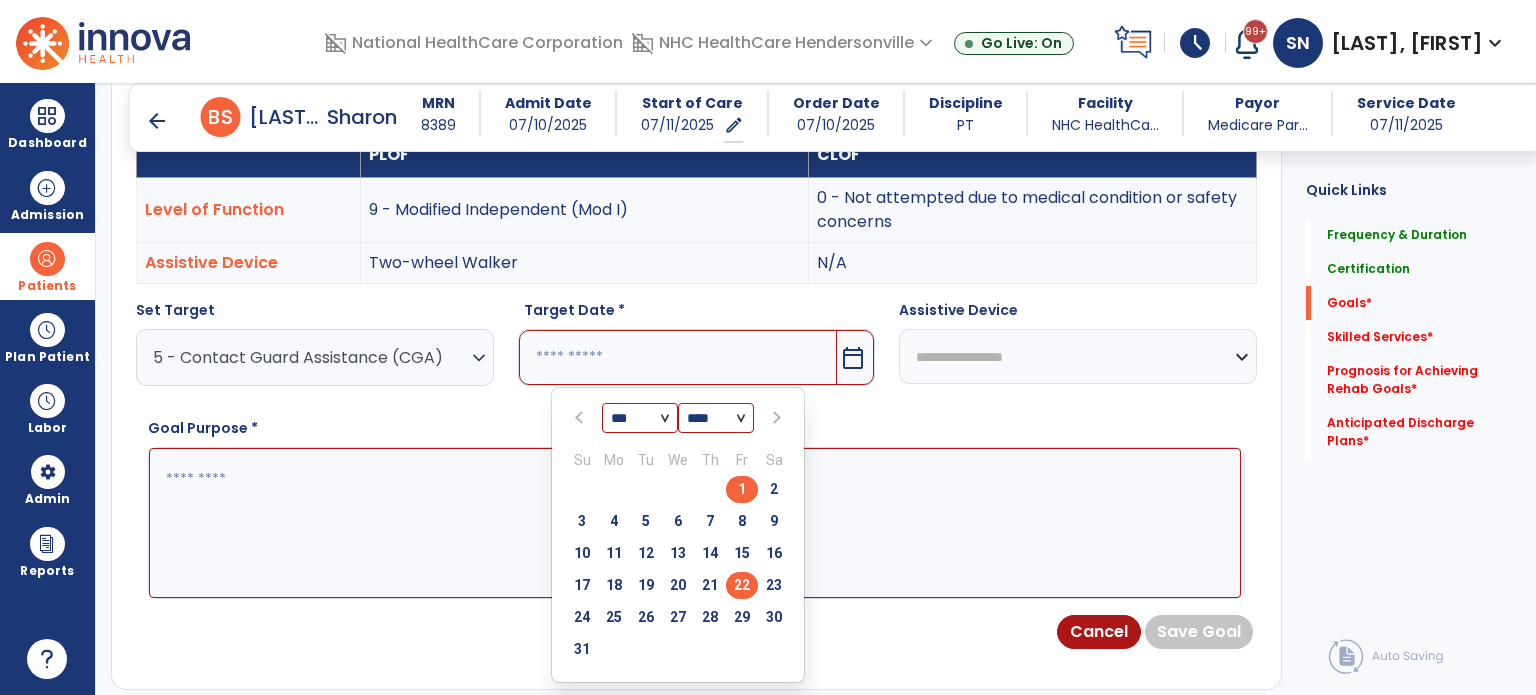 click on "22" at bounding box center [742, 585] 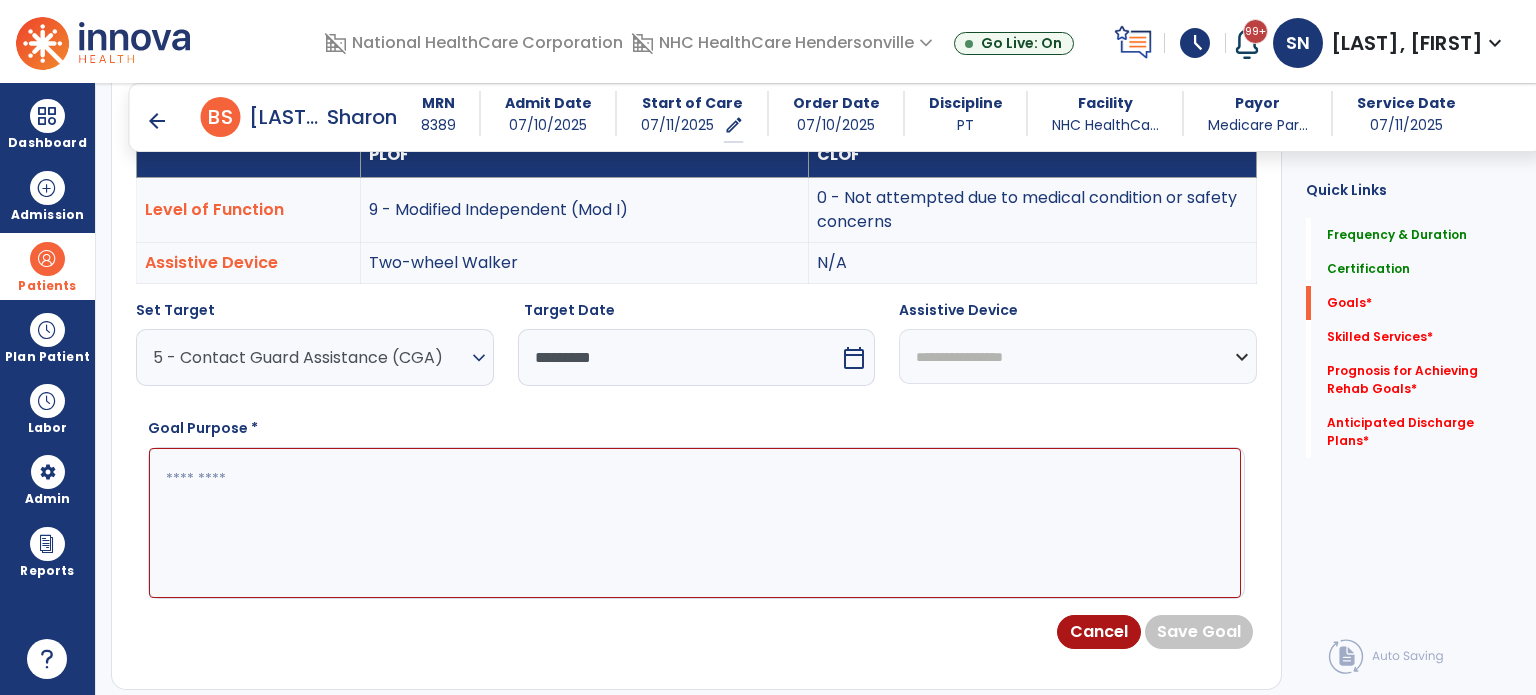 click at bounding box center [695, 523] 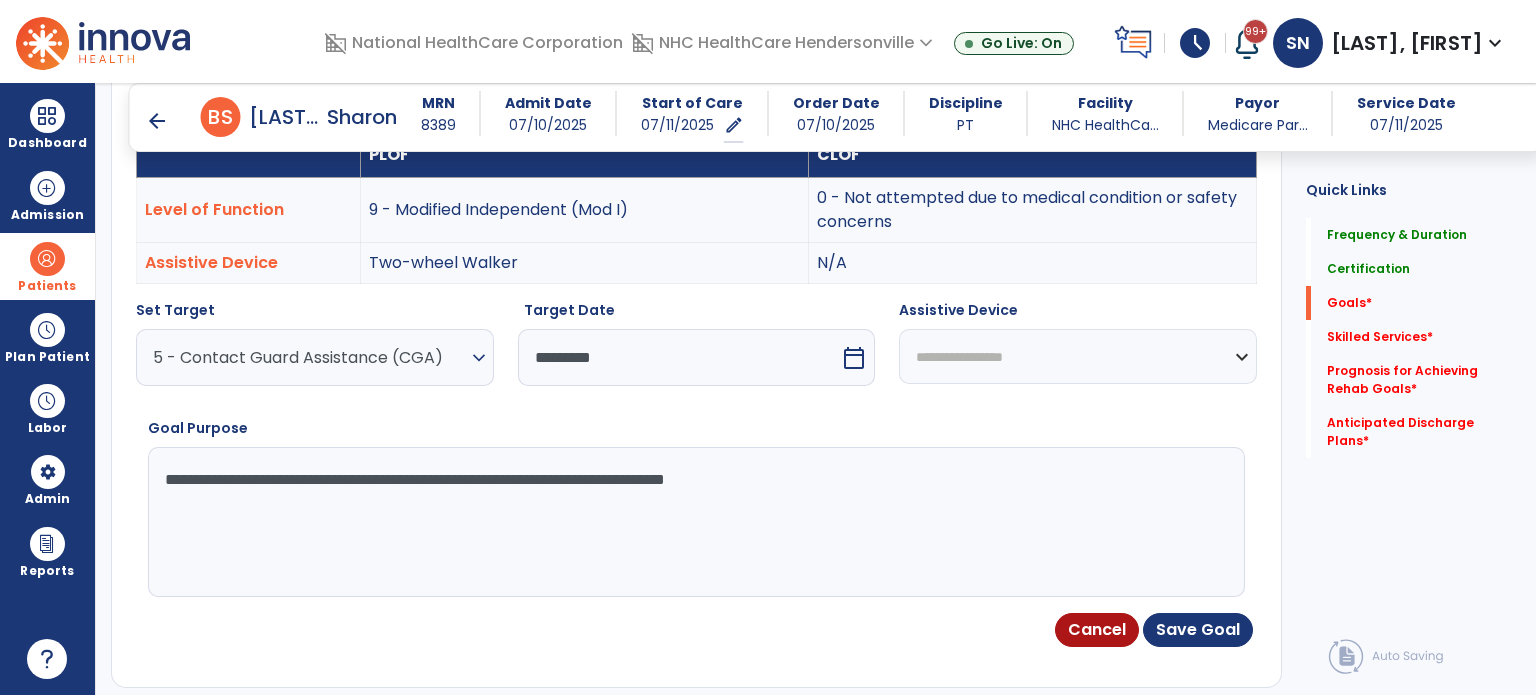 type on "**********" 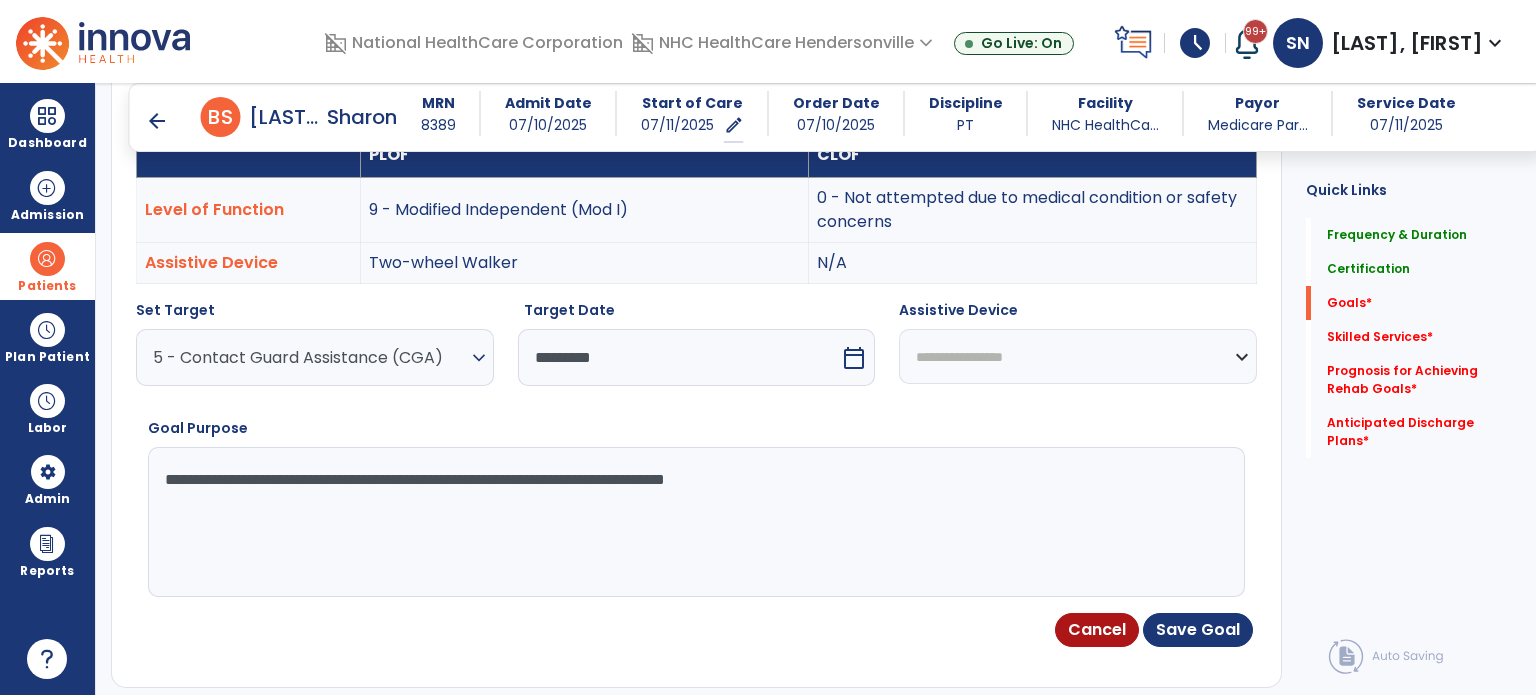 select on "**********" 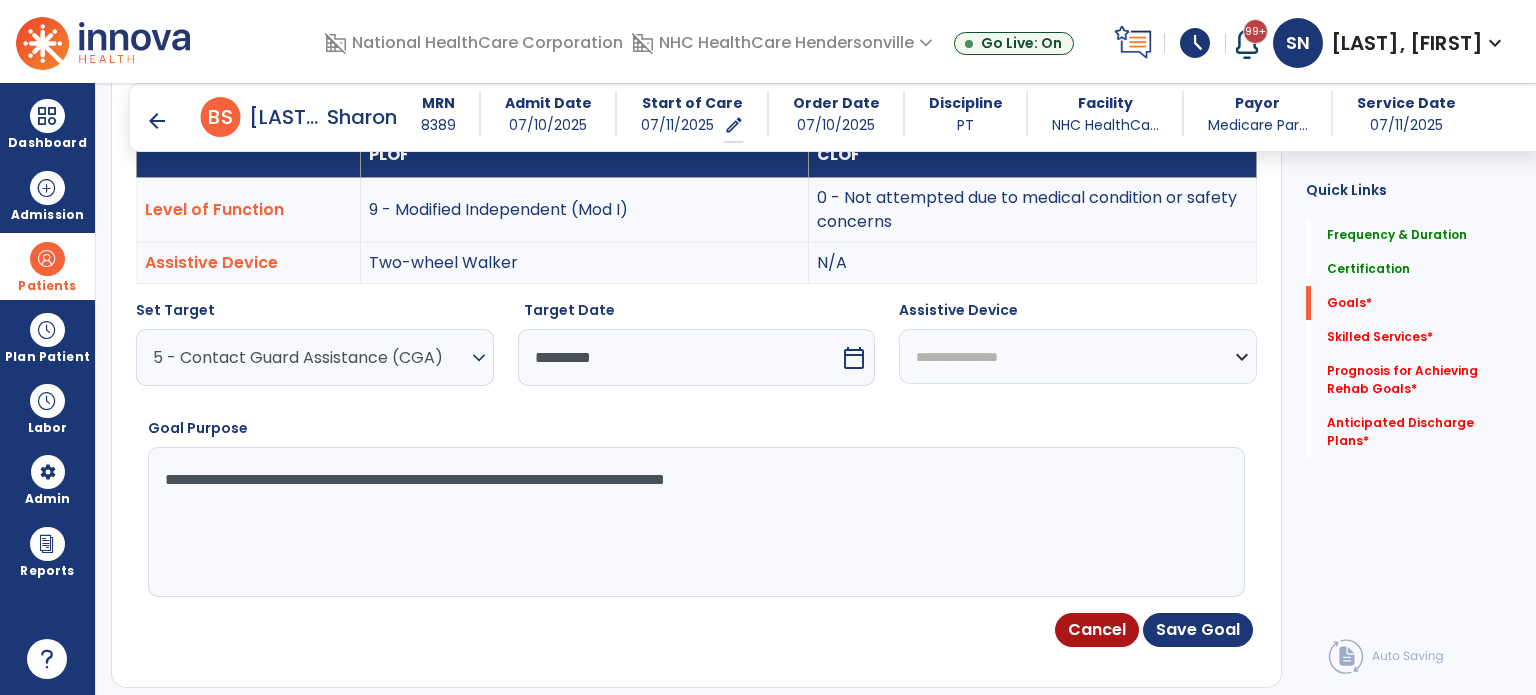 click on "**********" at bounding box center [1078, 356] 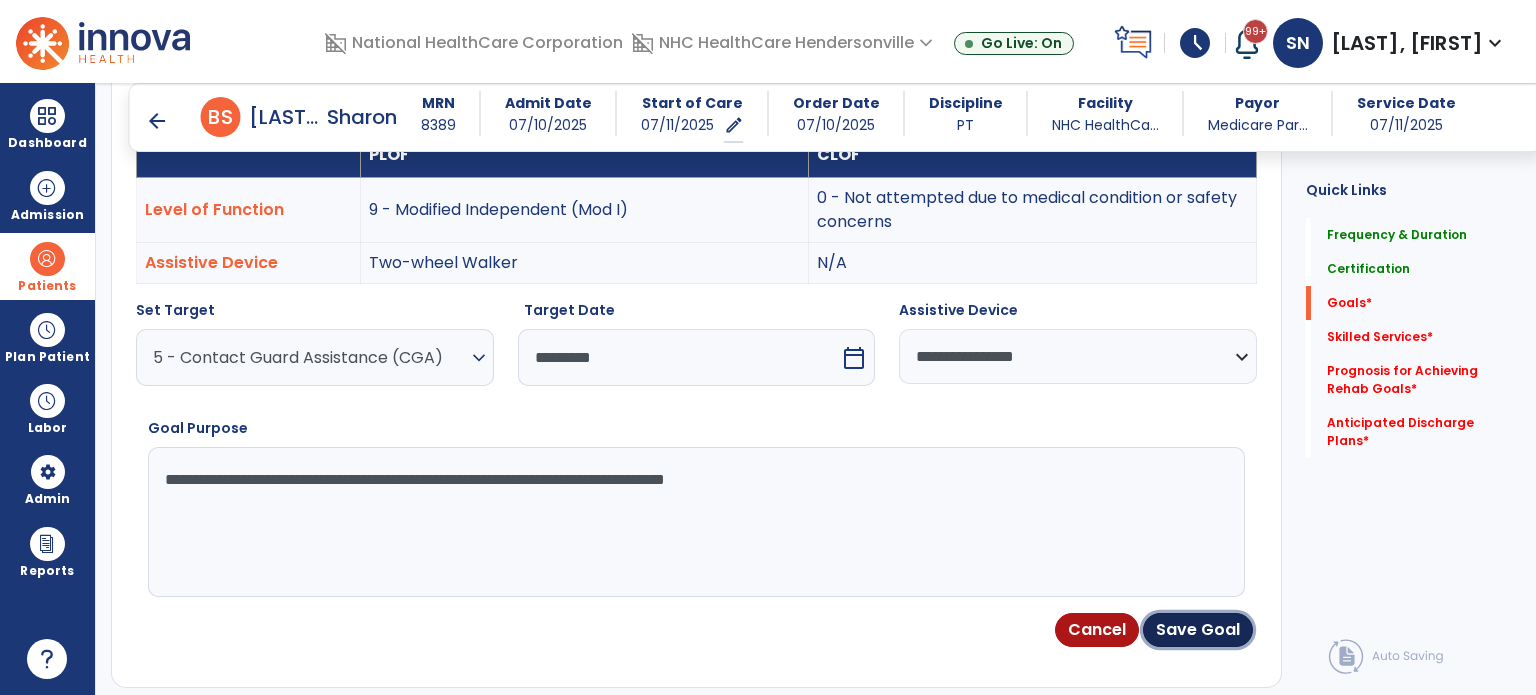 click on "Save Goal" at bounding box center (1198, 630) 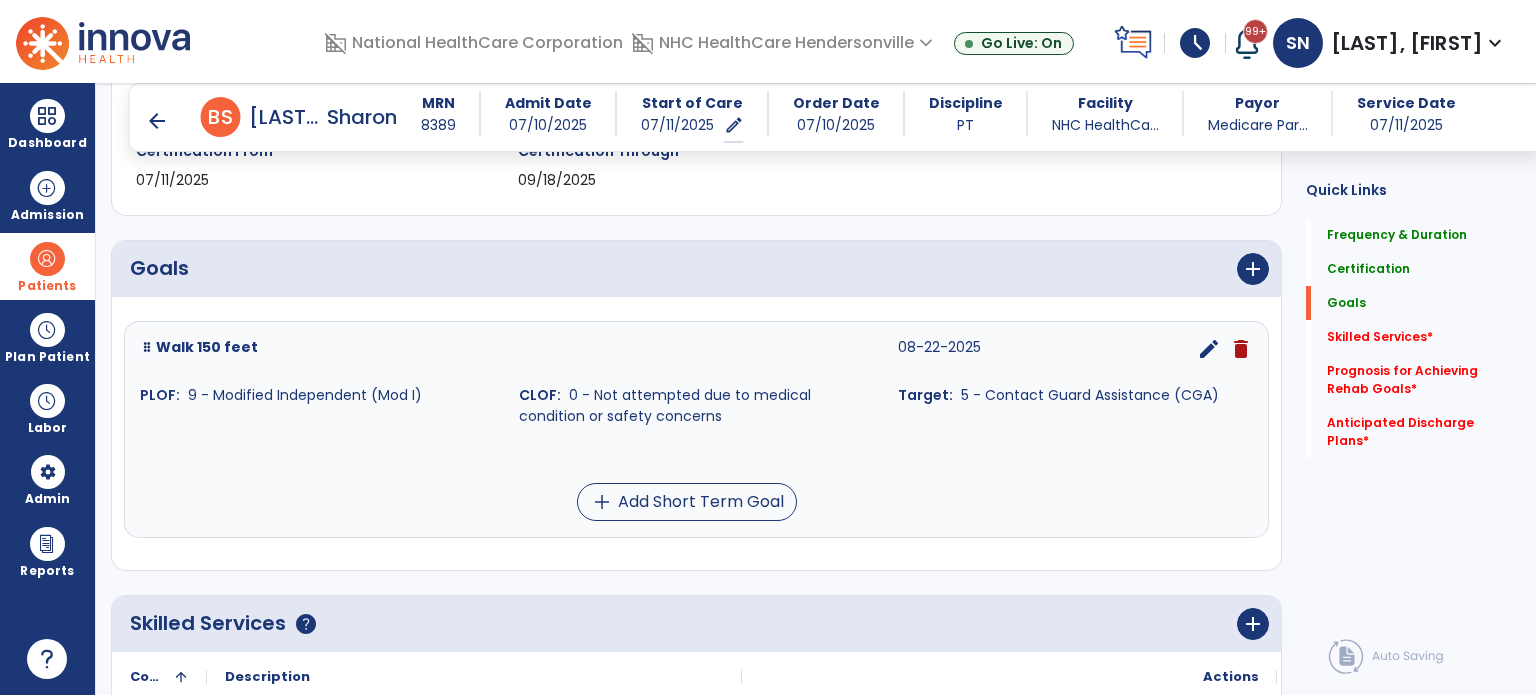 scroll, scrollTop: 400, scrollLeft: 0, axis: vertical 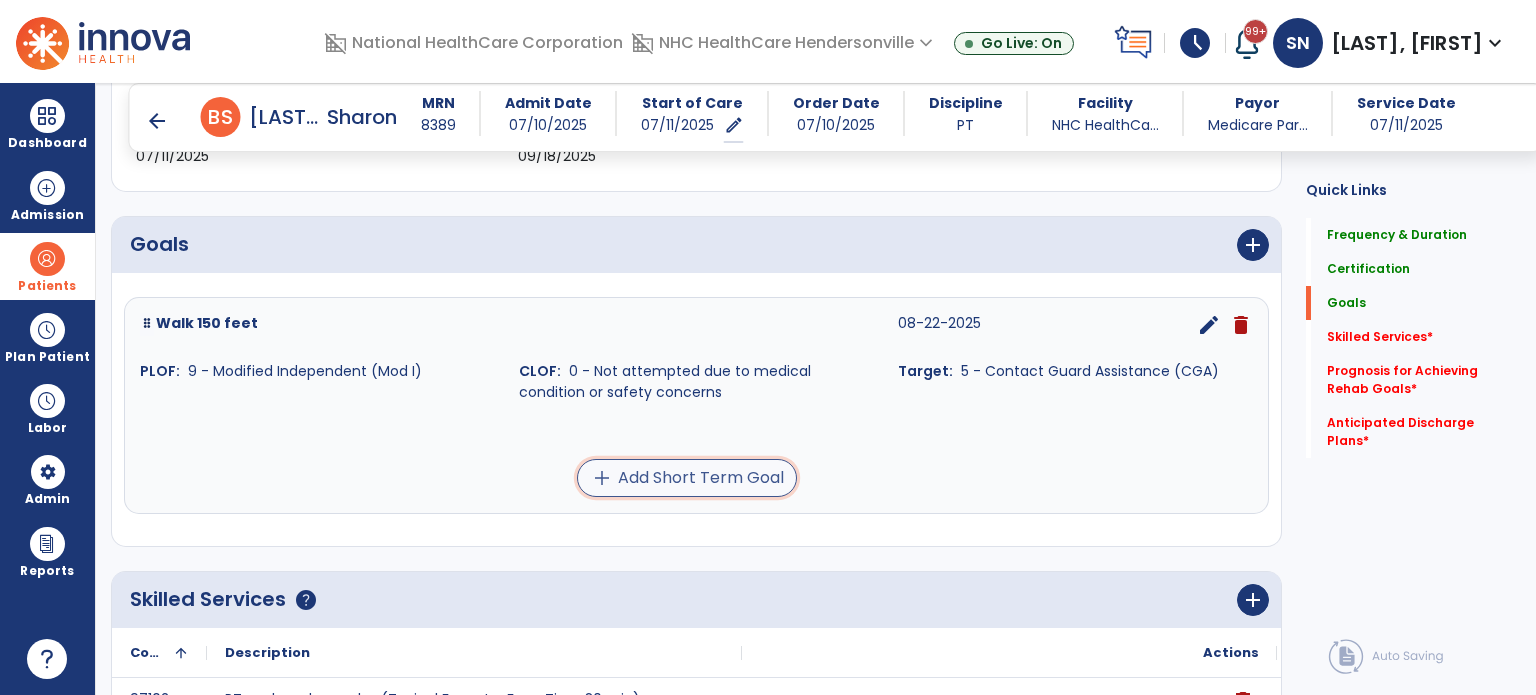 click on "add  Add Short Term Goal" at bounding box center (687, 478) 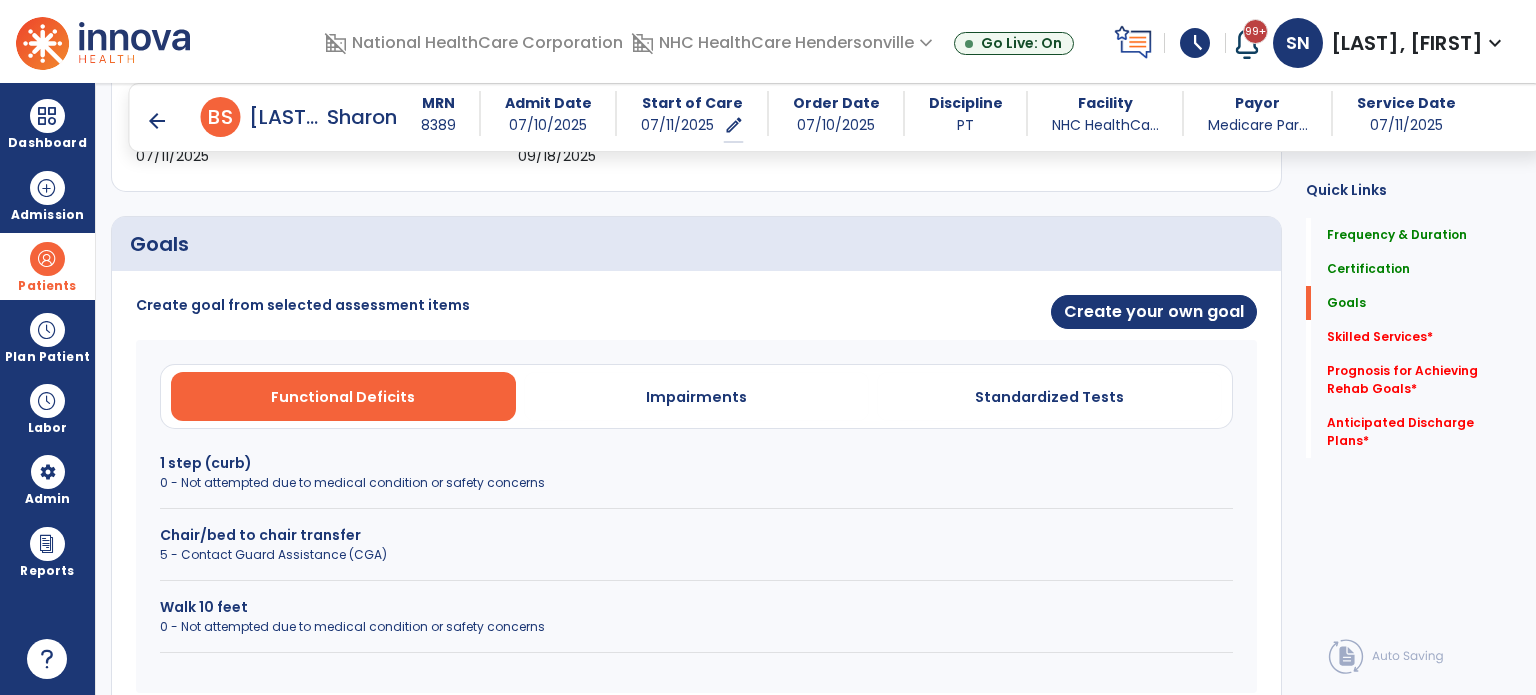 click on "Walk 10 feet" at bounding box center (696, 607) 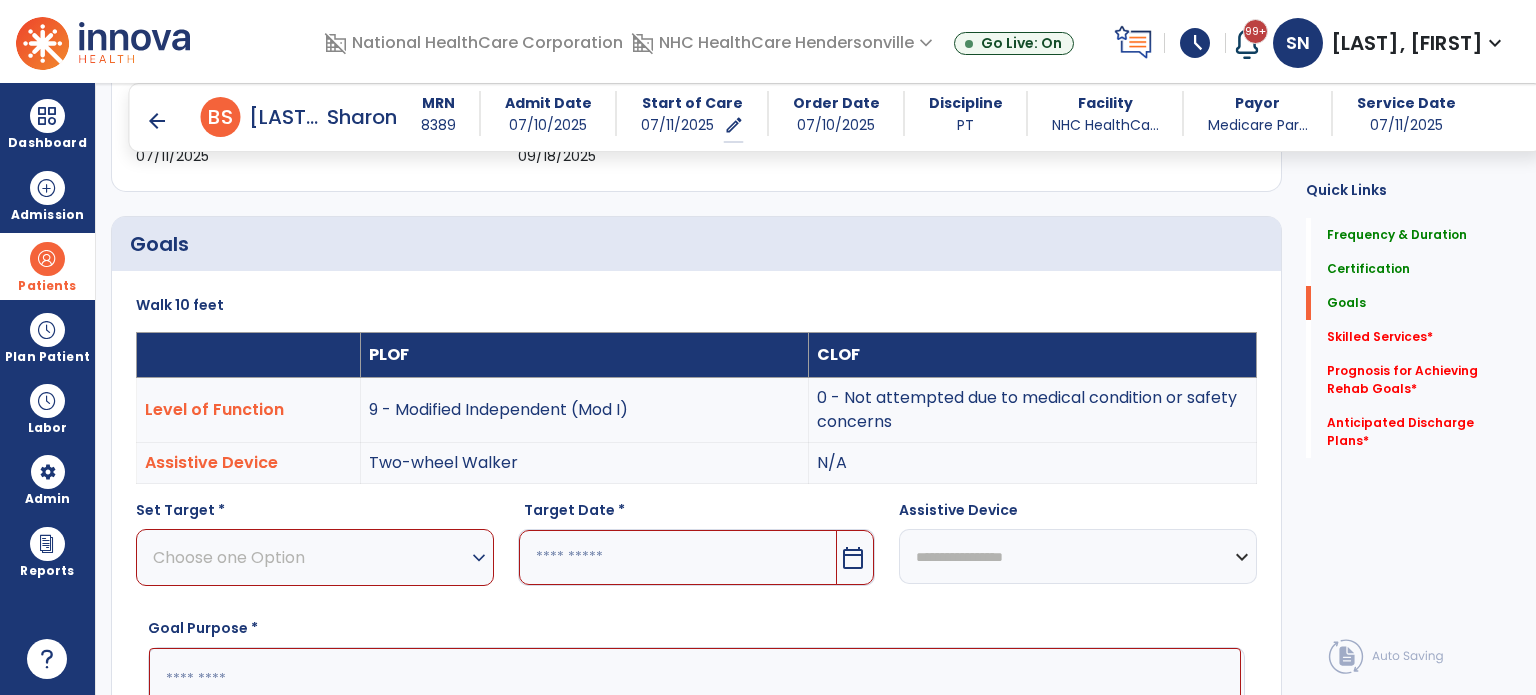 click on "Choose one Option" at bounding box center (310, 557) 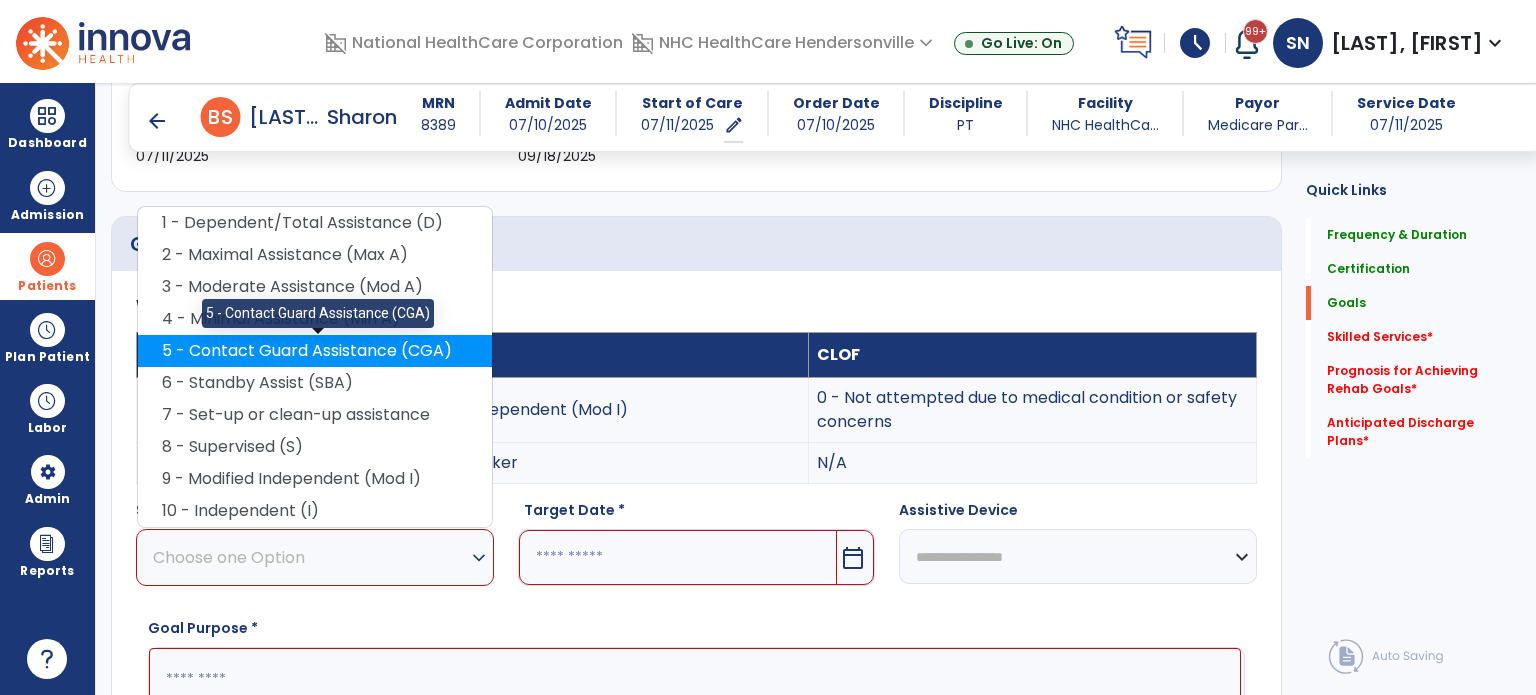 click on "5 - Contact Guard Assistance (CGA)" at bounding box center (315, 351) 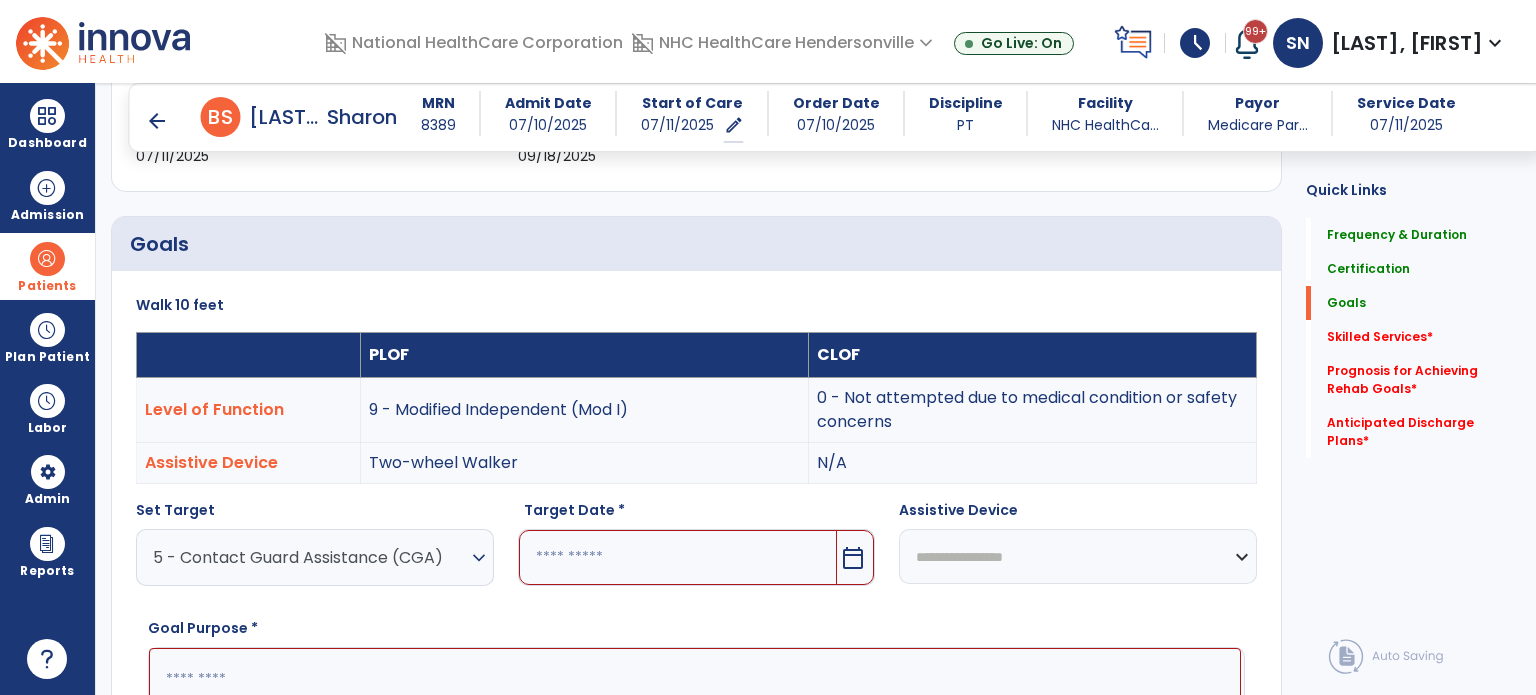 click on "calendar_today" at bounding box center (853, 558) 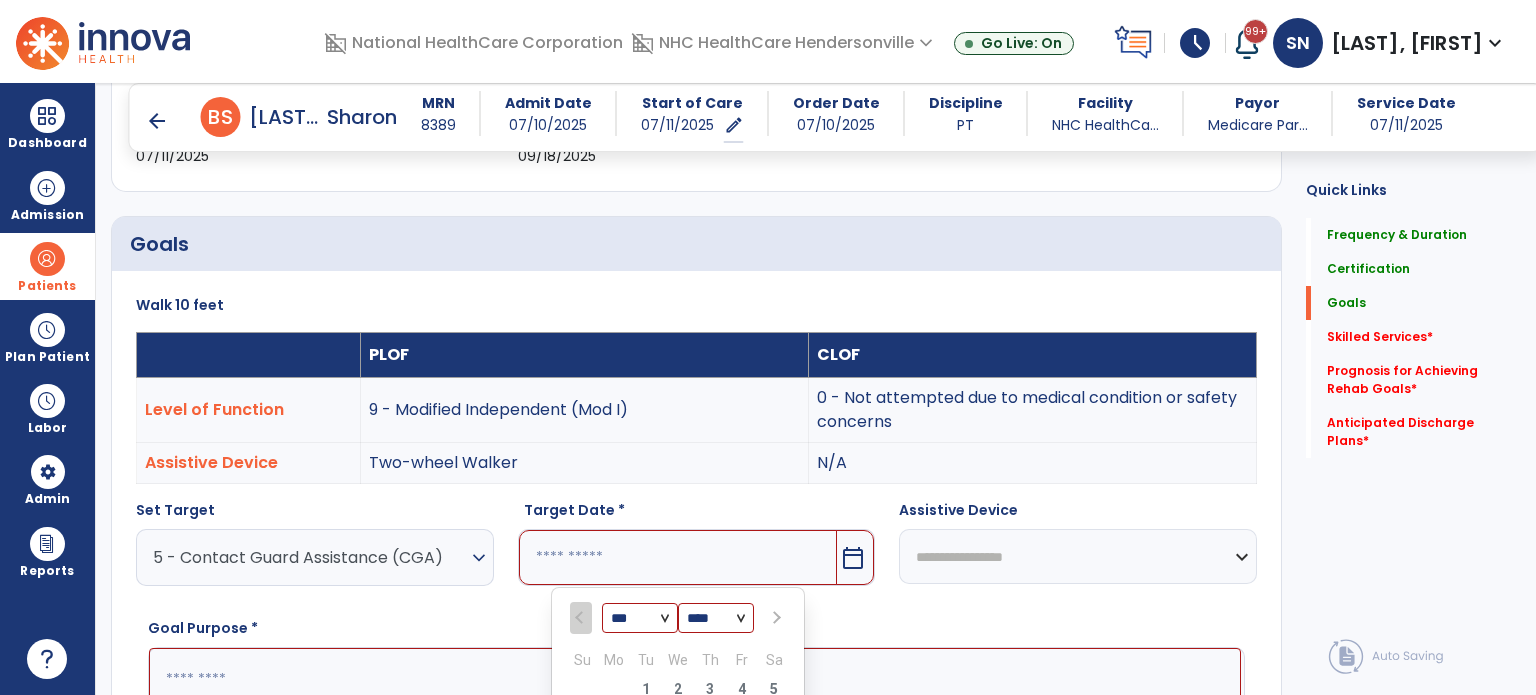 scroll, scrollTop: 735, scrollLeft: 0, axis: vertical 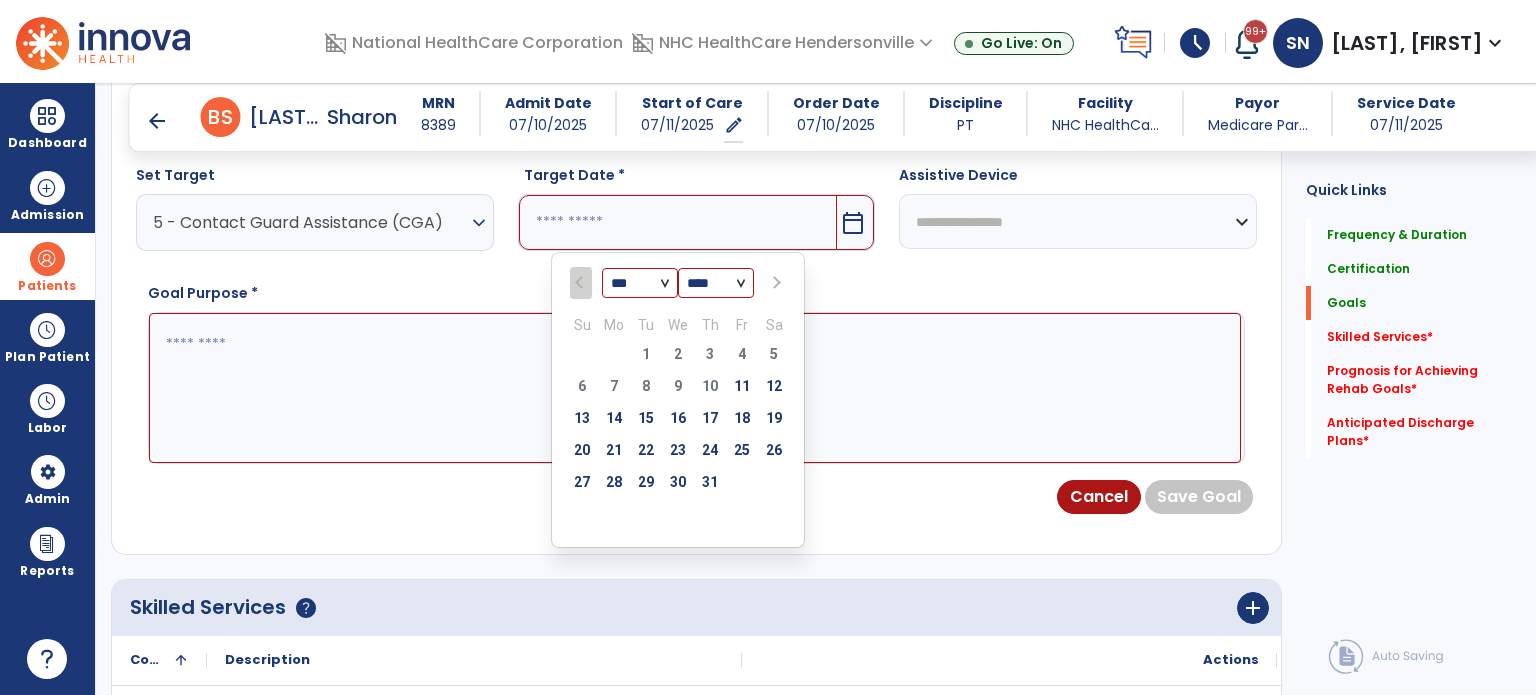 click at bounding box center [774, 283] 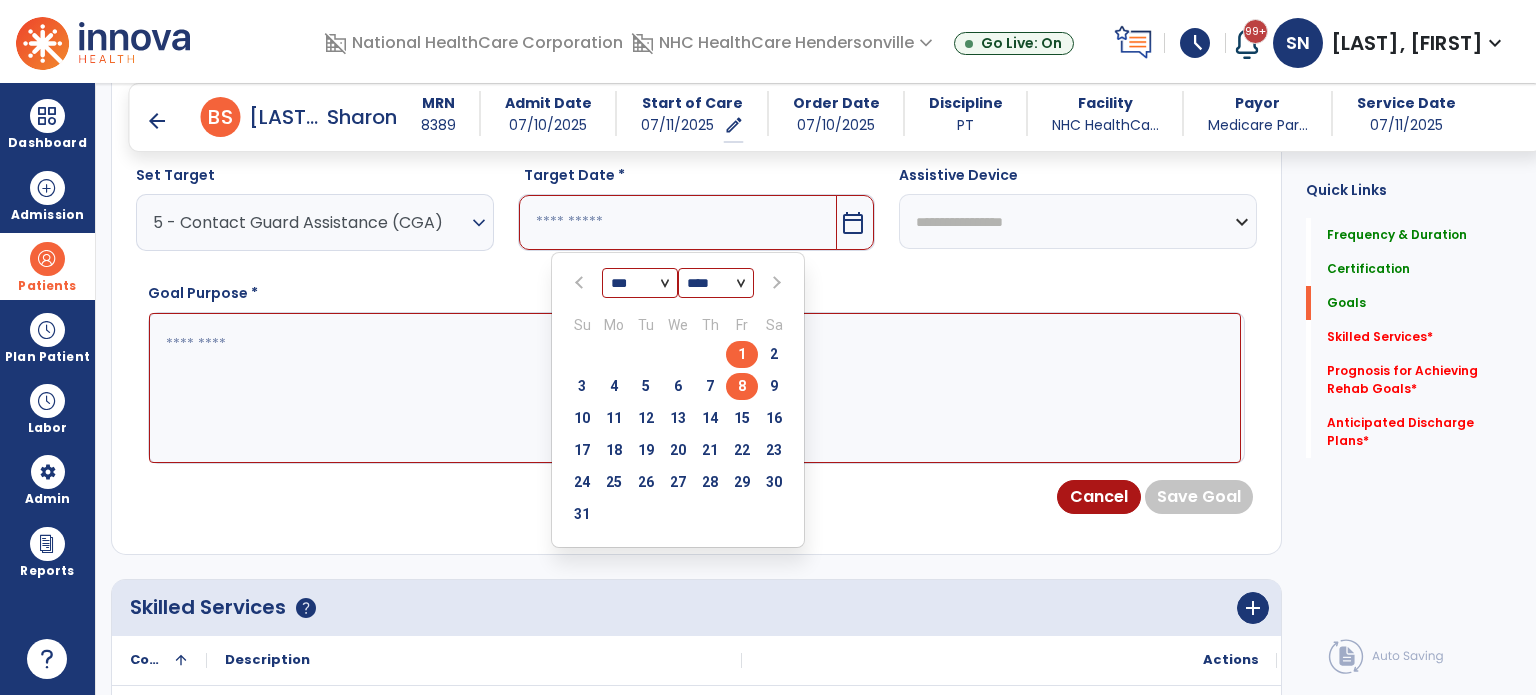 click on "8" at bounding box center [742, 386] 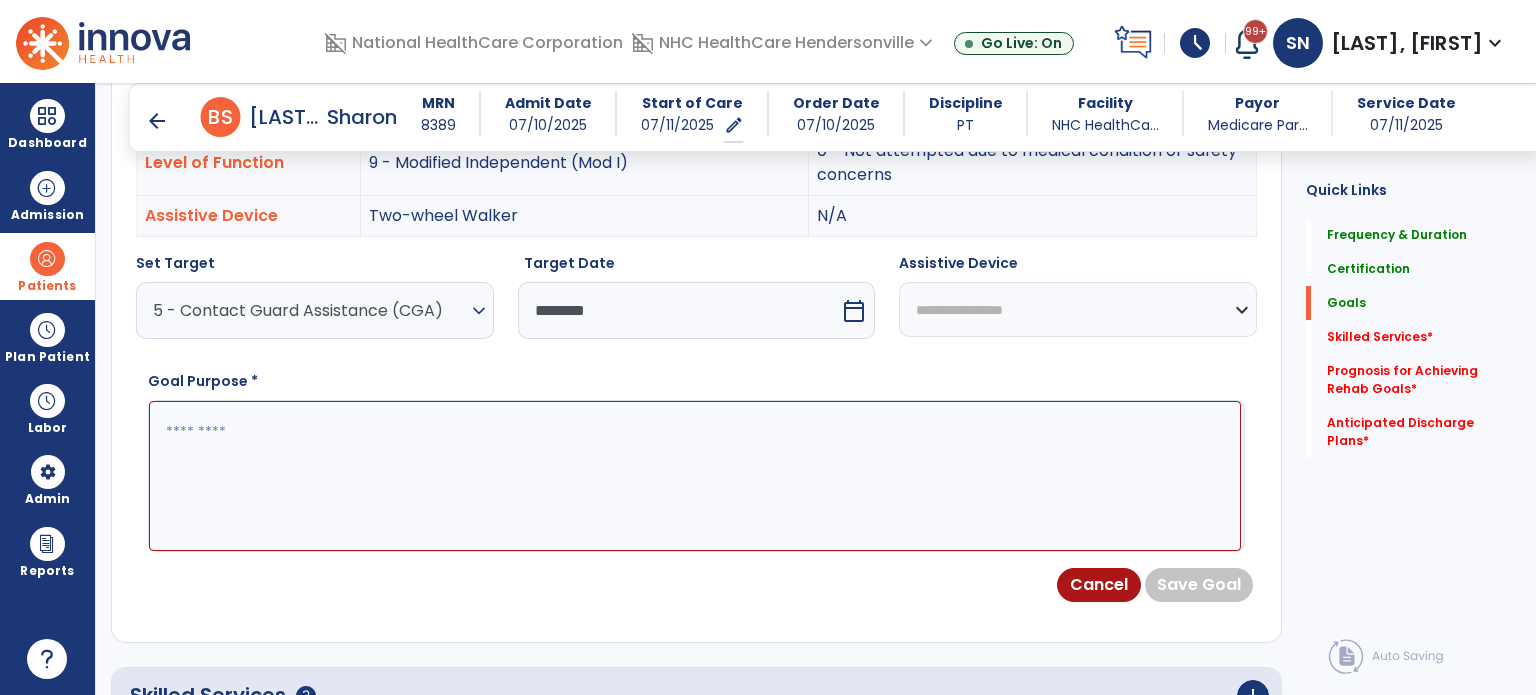 scroll, scrollTop: 635, scrollLeft: 0, axis: vertical 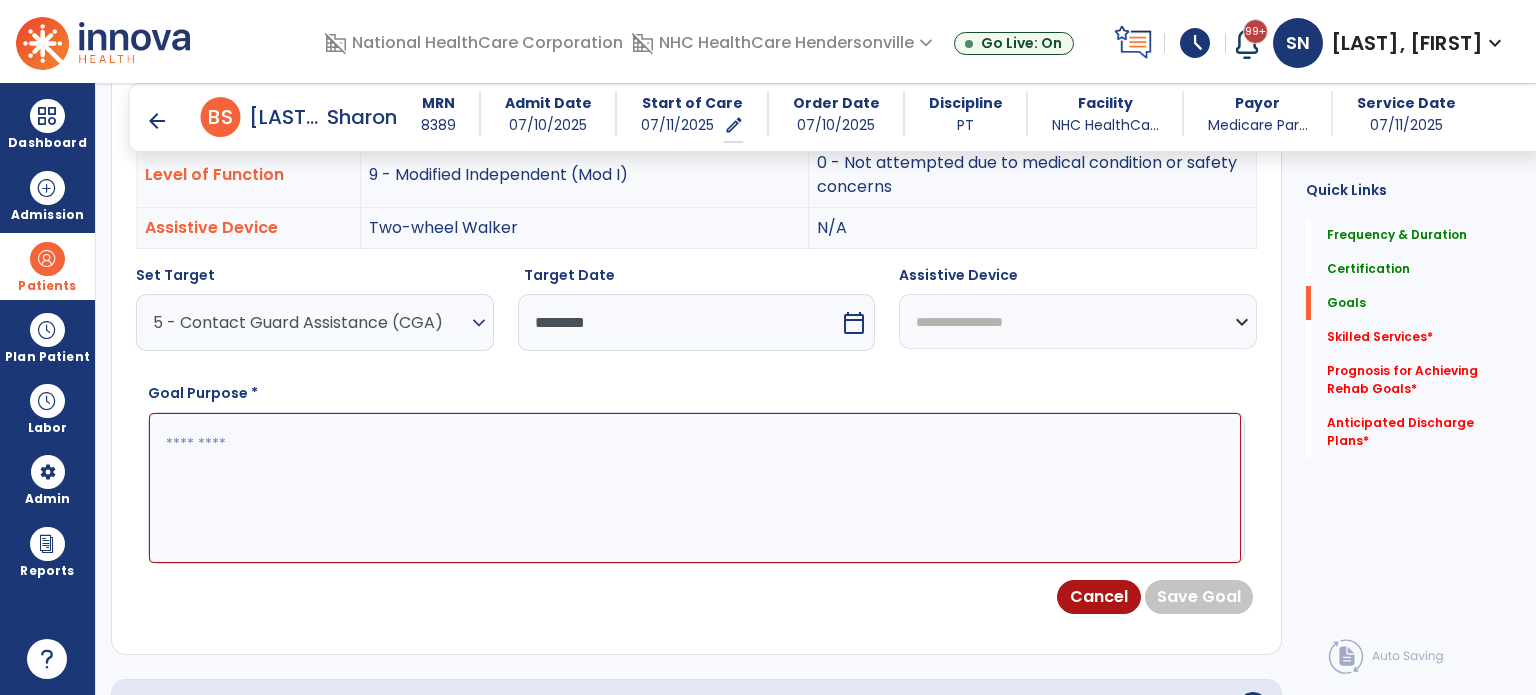 click on "**********" at bounding box center (1078, 321) 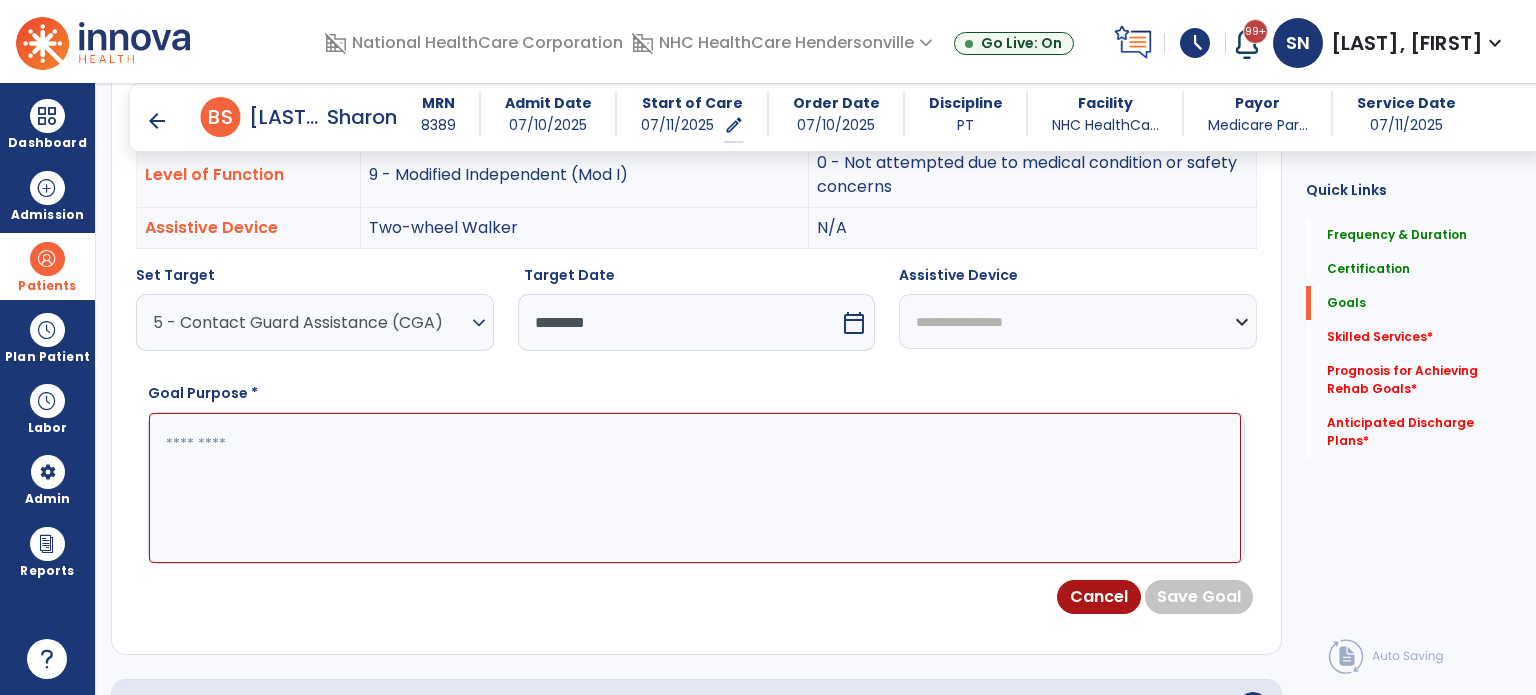 select on "**********" 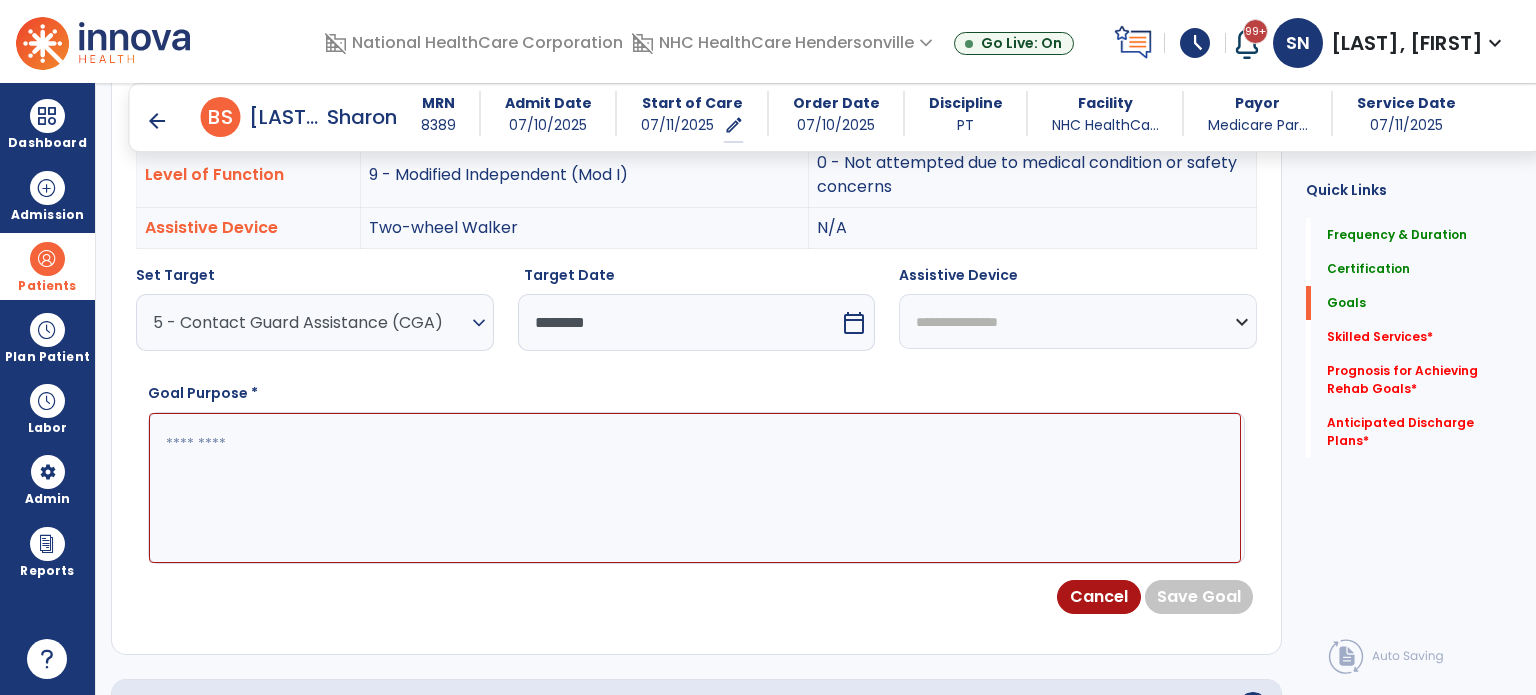 click on "**********" at bounding box center [1078, 321] 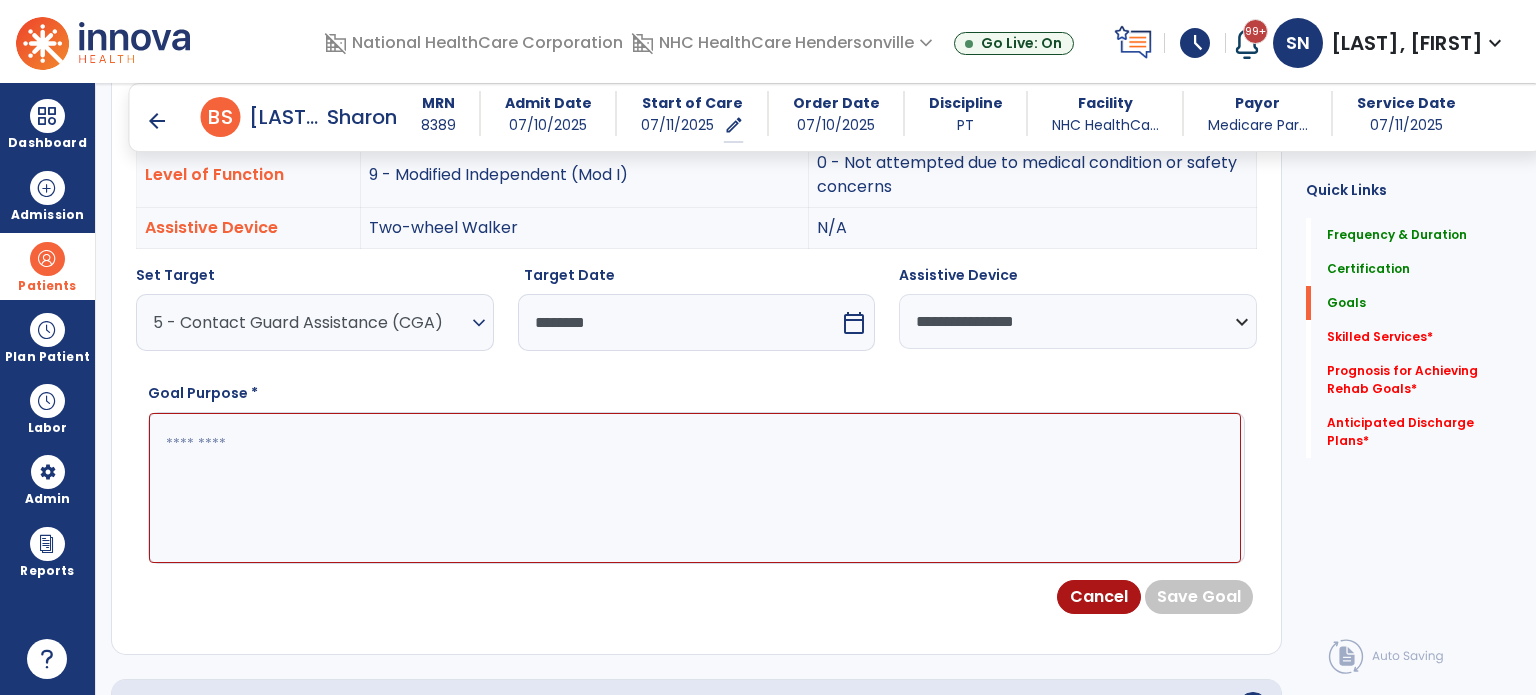 click at bounding box center [695, 488] 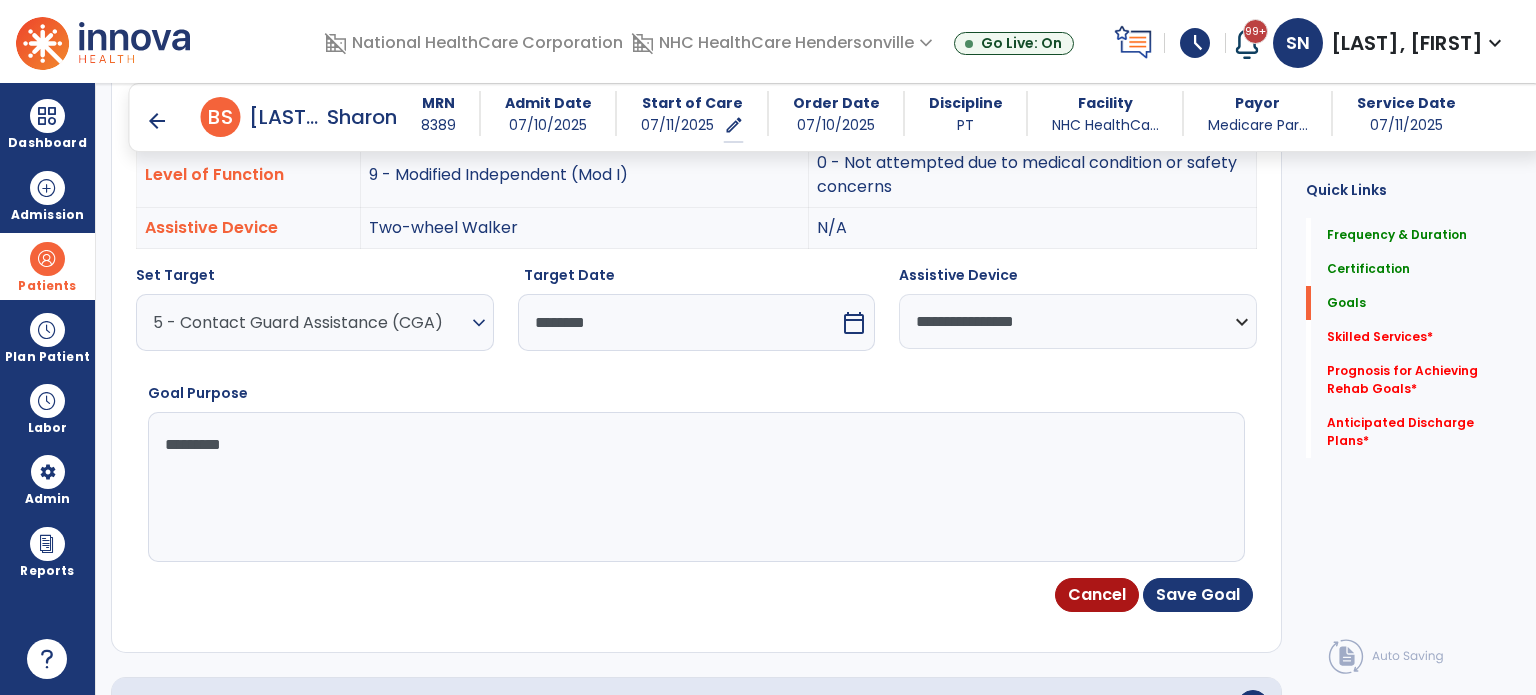 type on "*******" 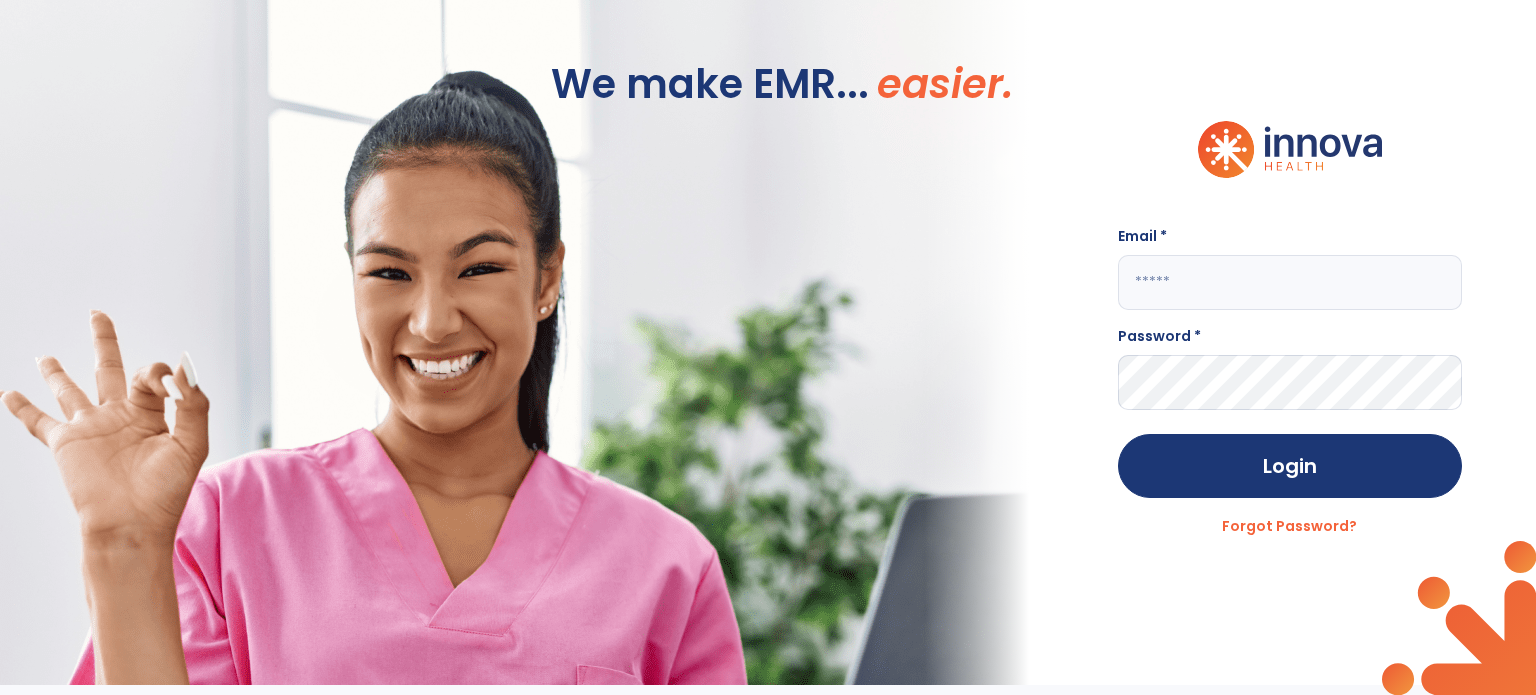 type on "**********" 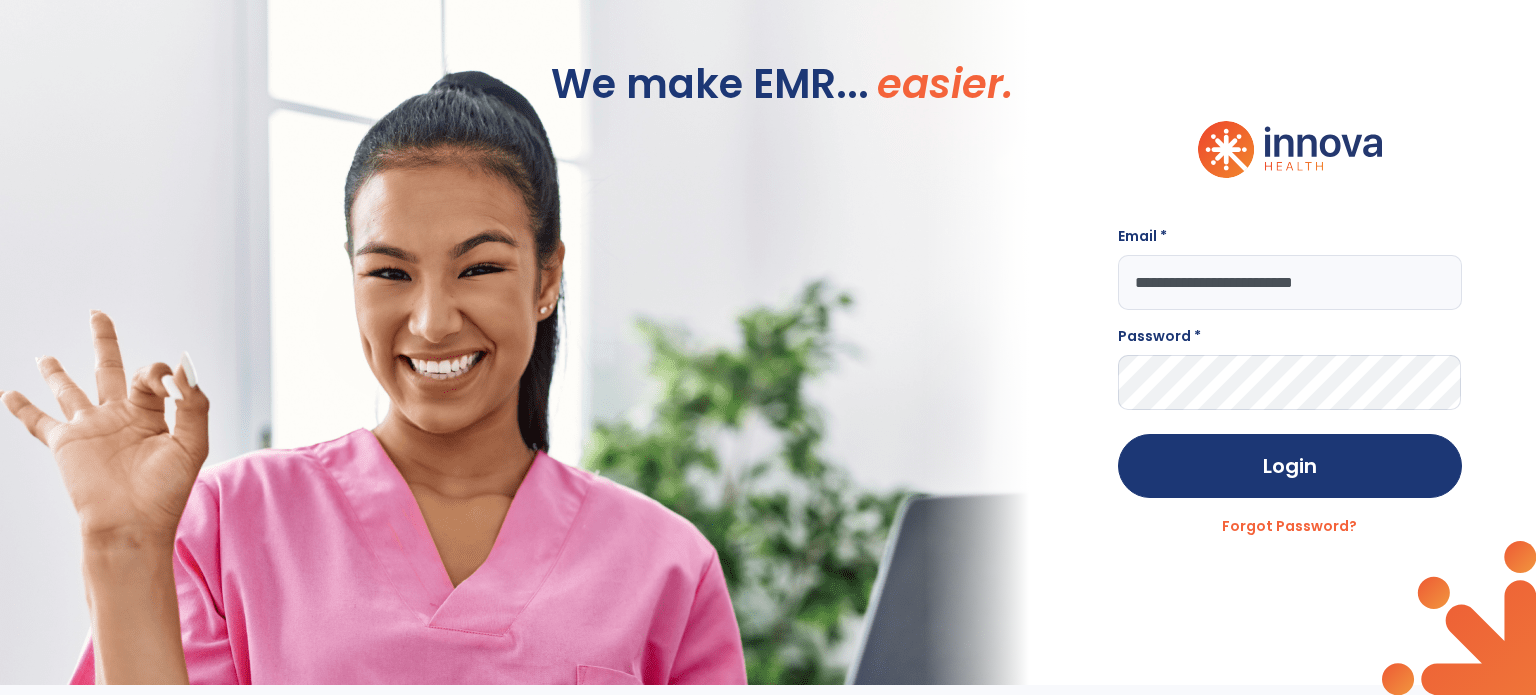 scroll, scrollTop: 0, scrollLeft: 0, axis: both 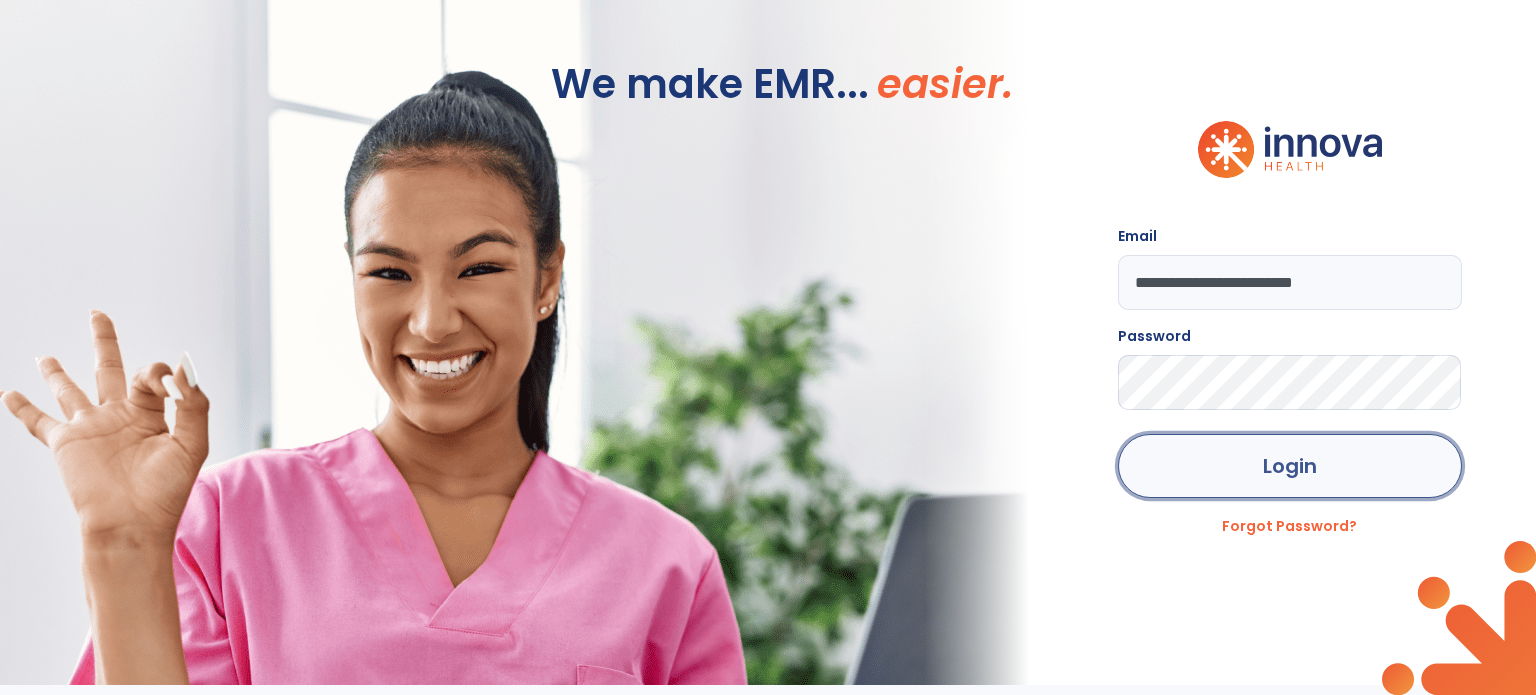 click on "Login" 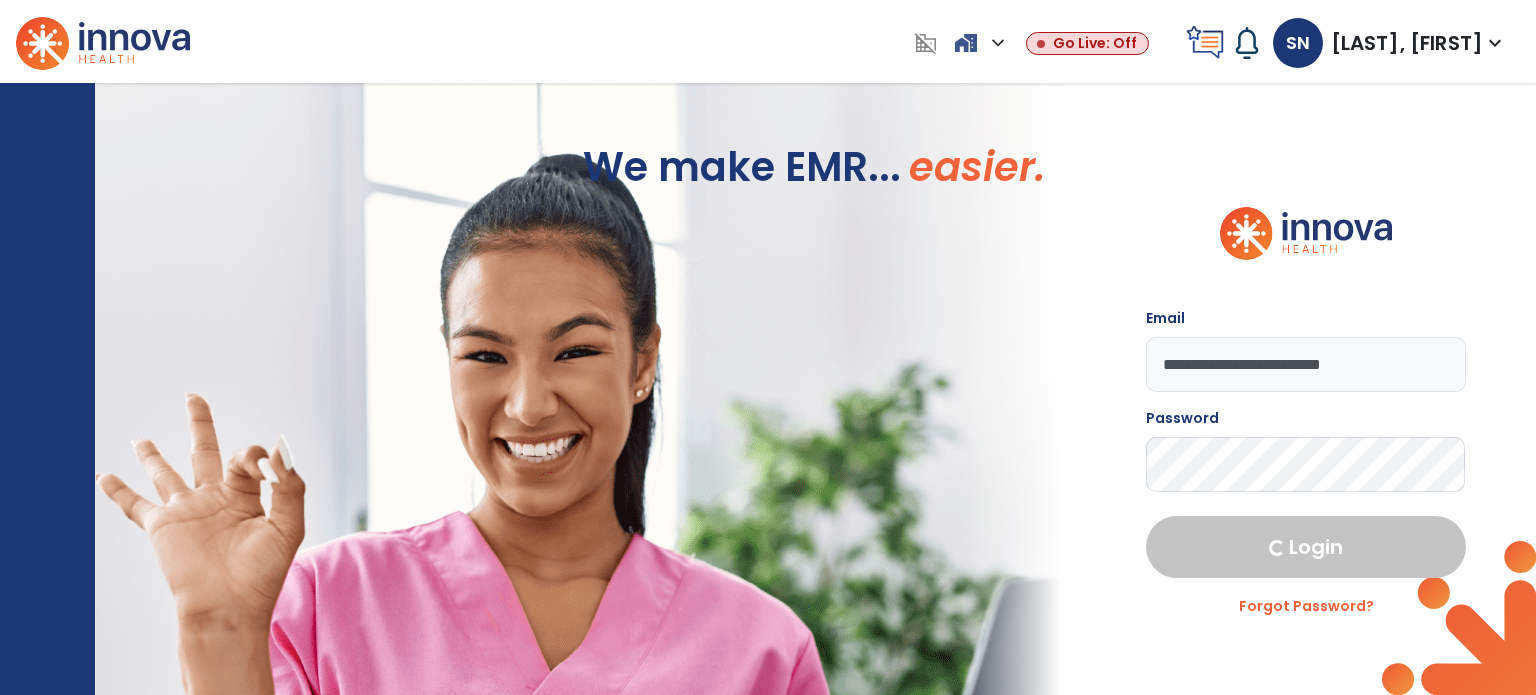 select on "***" 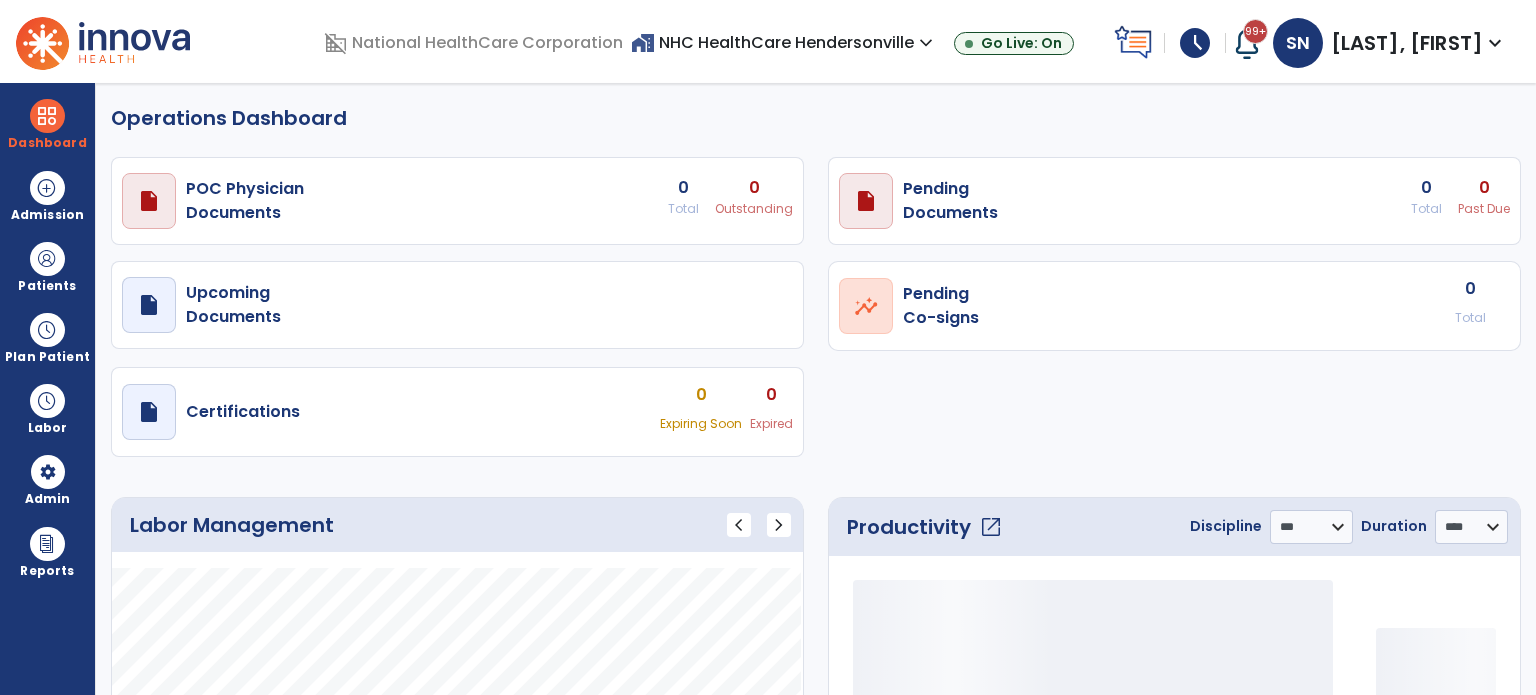 select on "***" 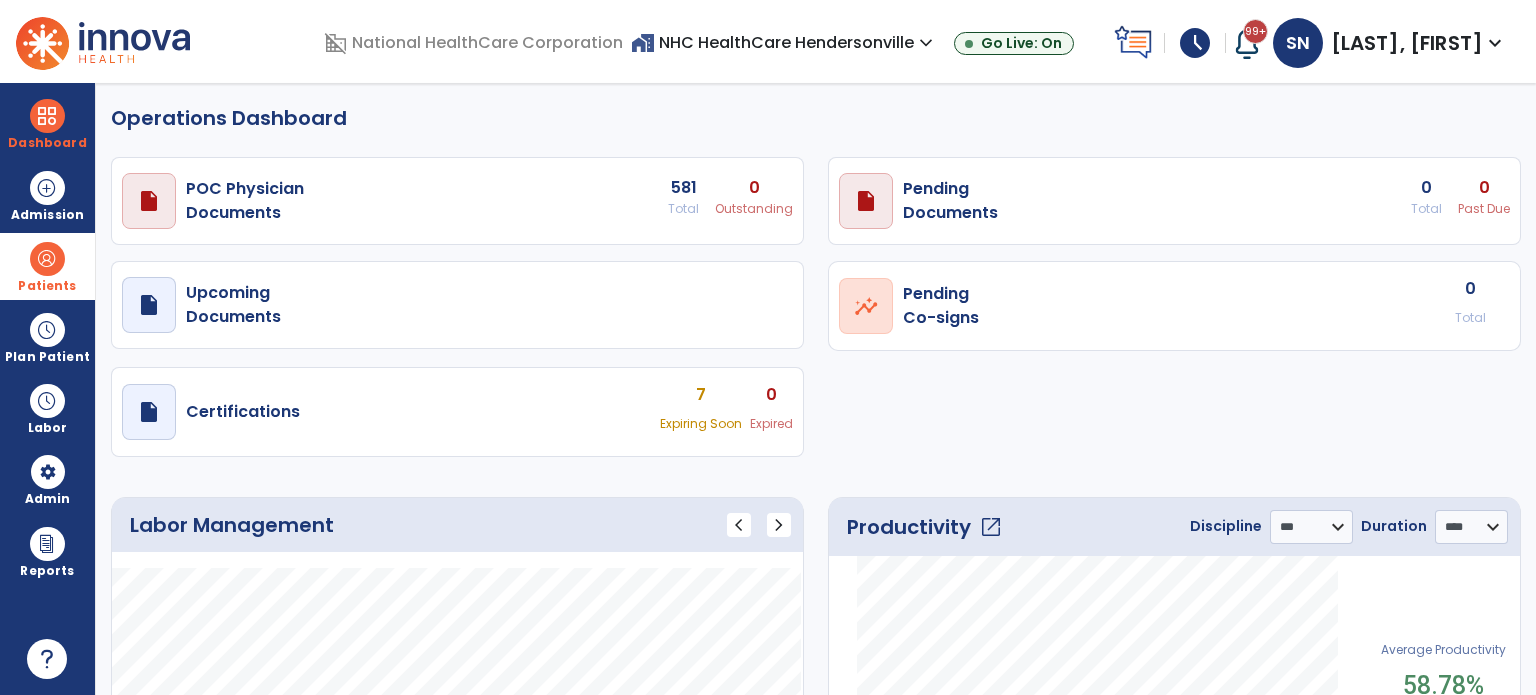 click at bounding box center (47, 259) 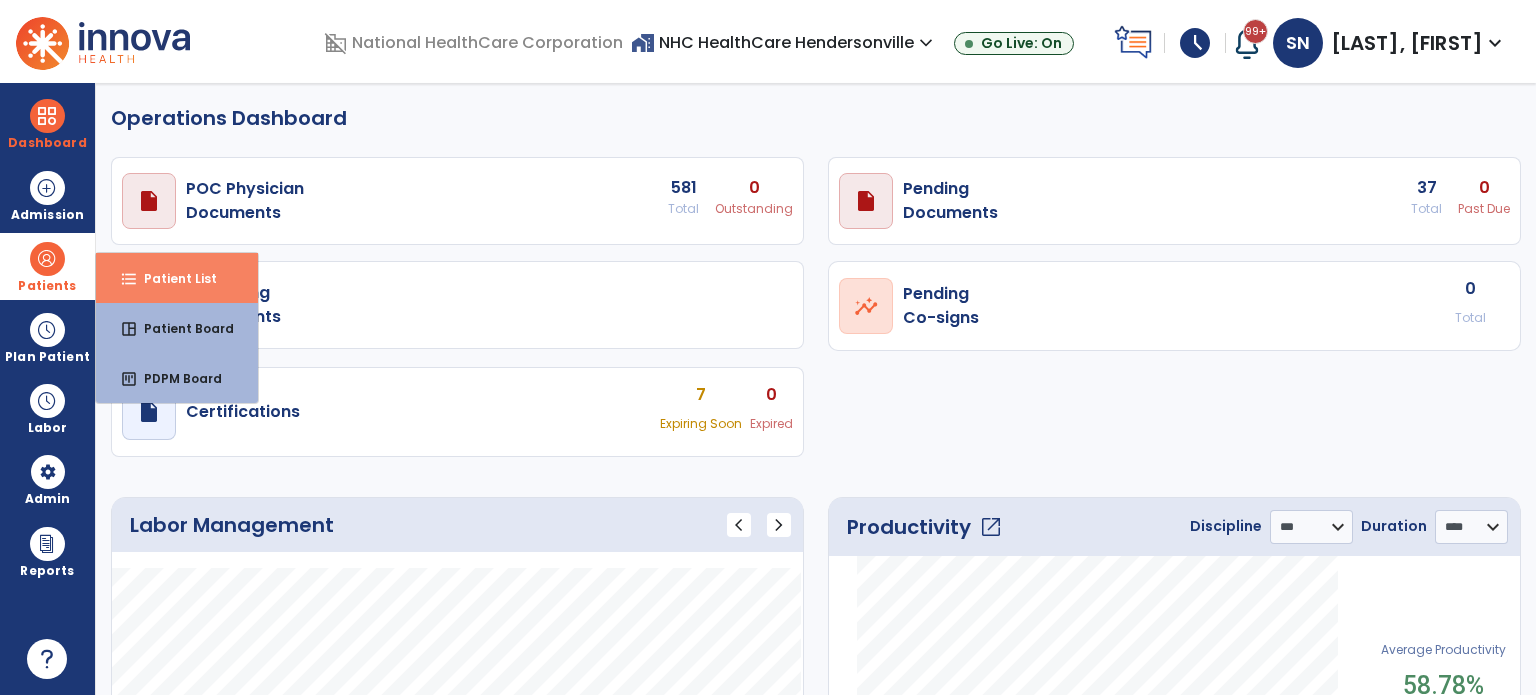click on "Patient List" at bounding box center (172, 278) 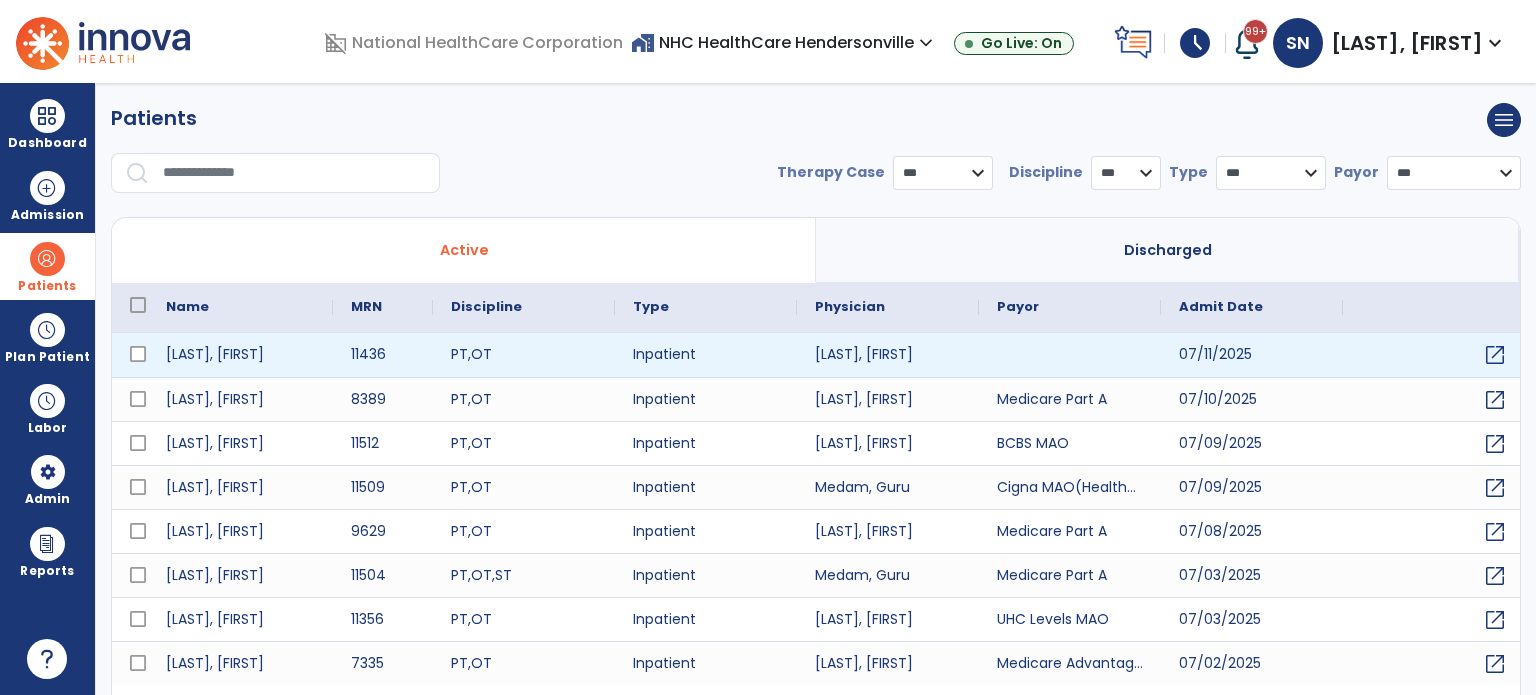 select on "***" 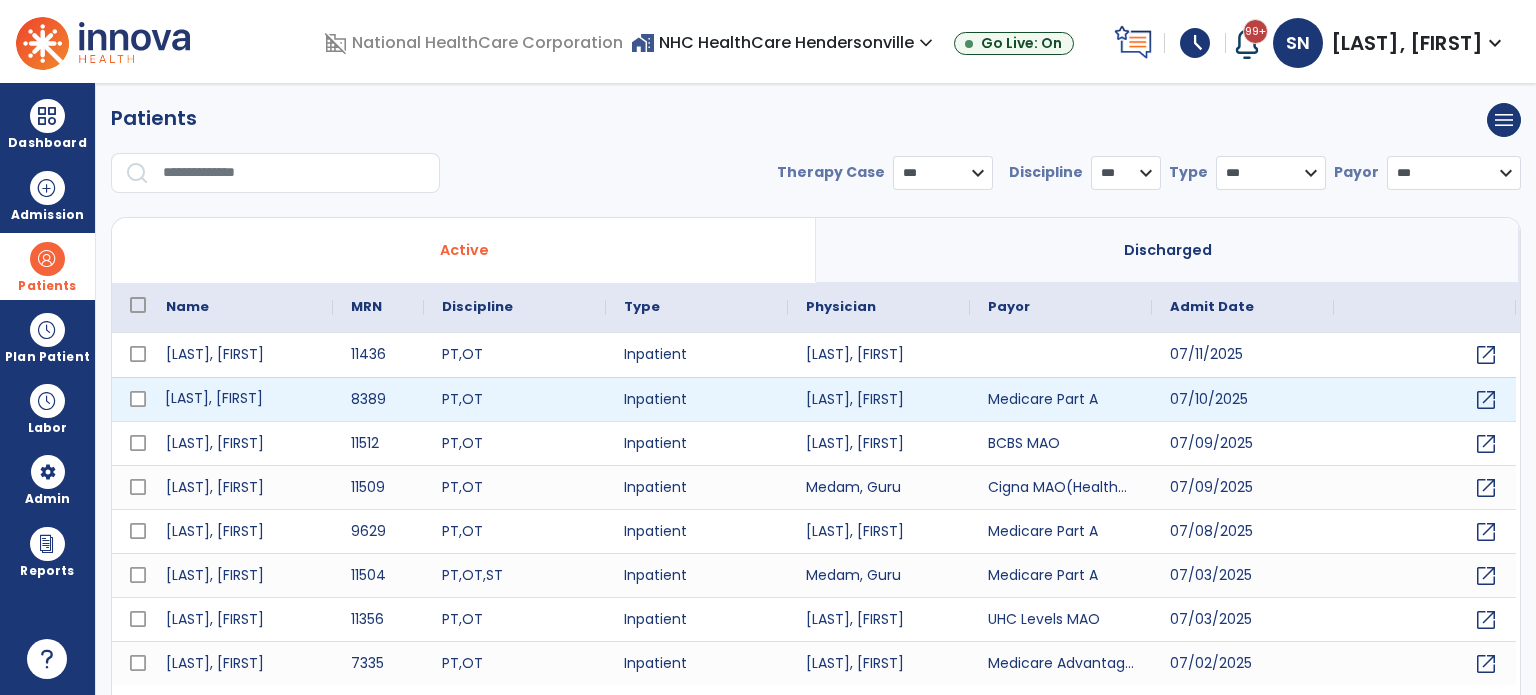 click on "[LAST], [FIRST]" at bounding box center [240, 399] 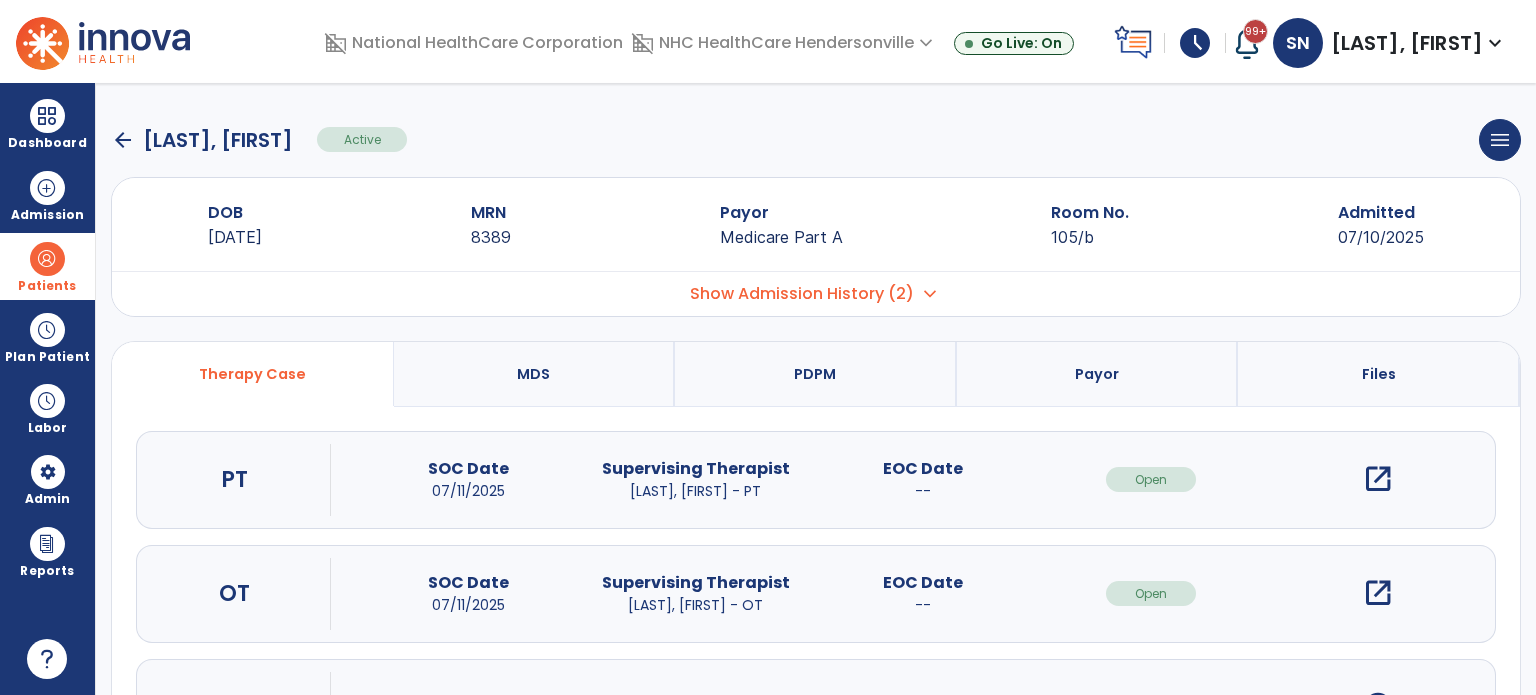 click on "open_in_new" at bounding box center [1378, 479] 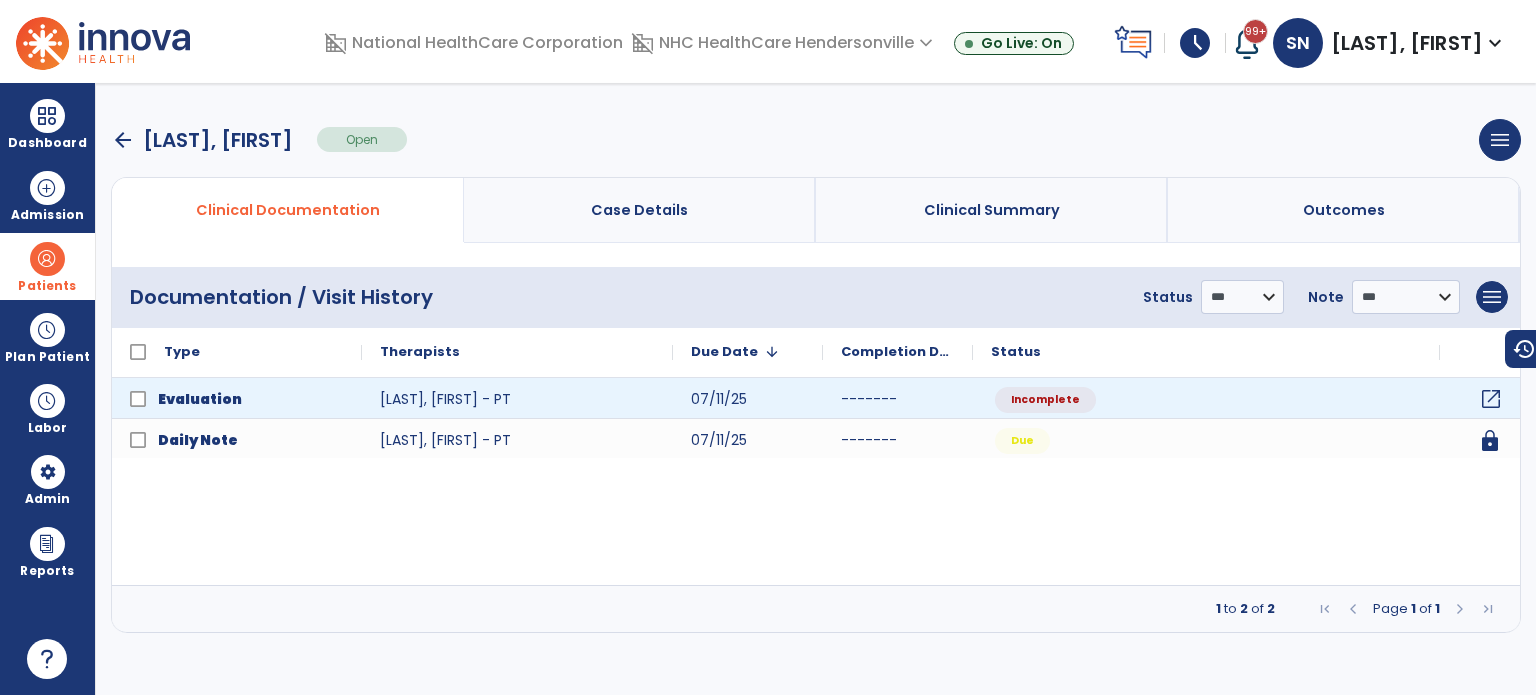 click on "open_in_new" 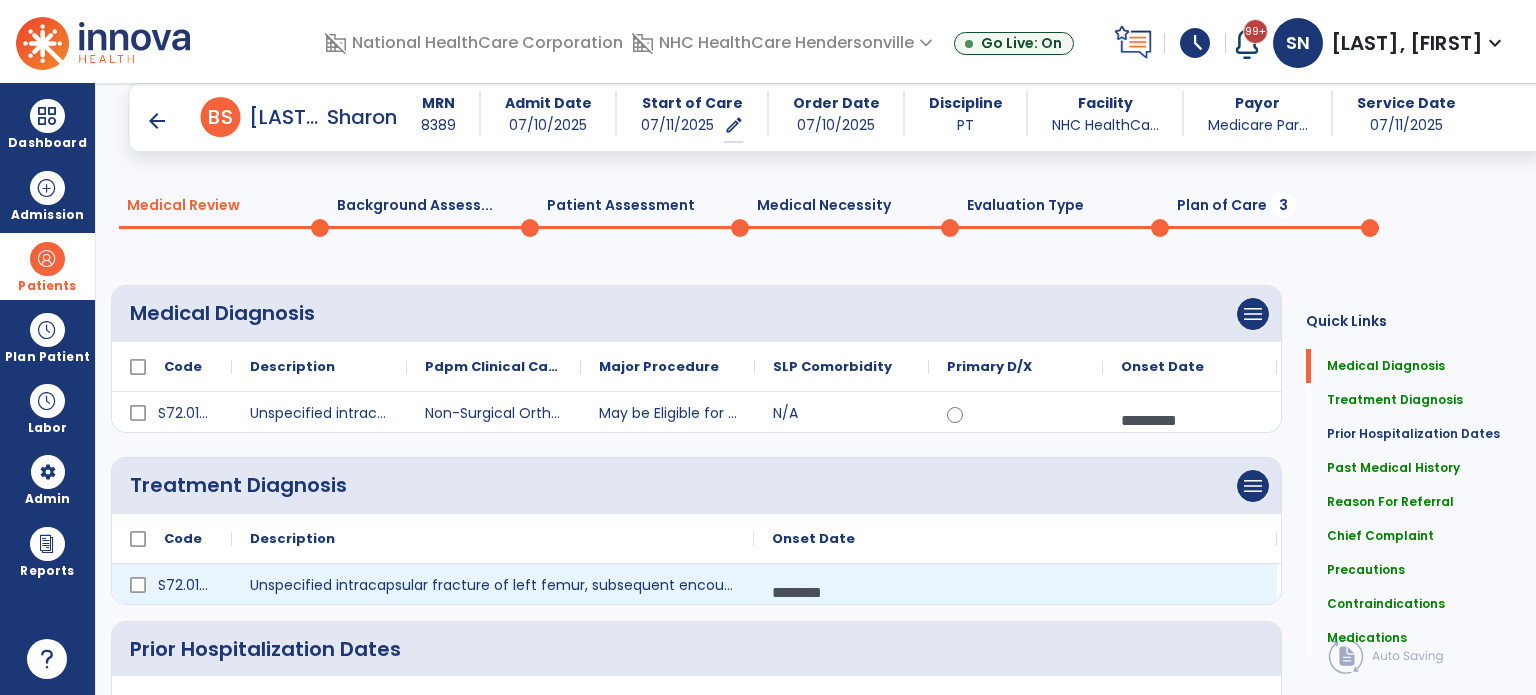 scroll, scrollTop: 0, scrollLeft: 0, axis: both 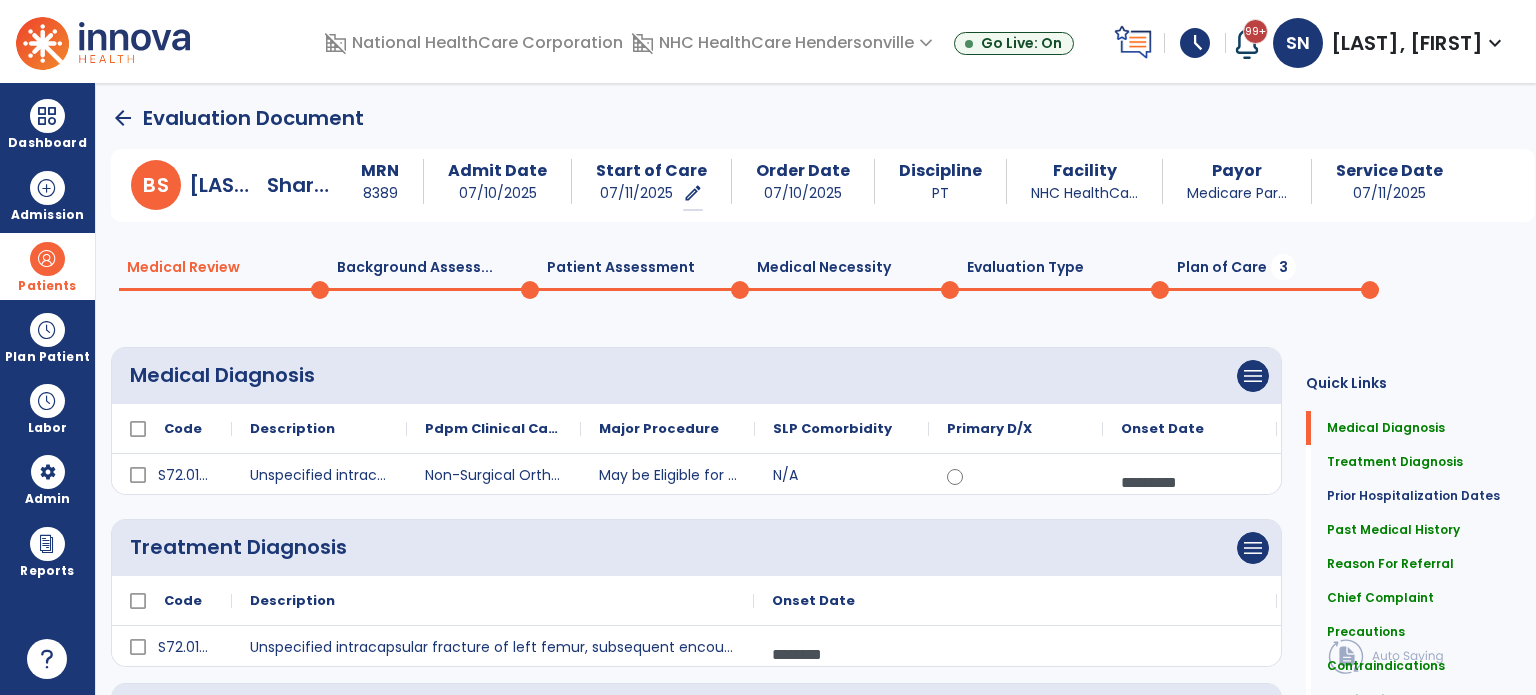 click on "Plan of Care  3" 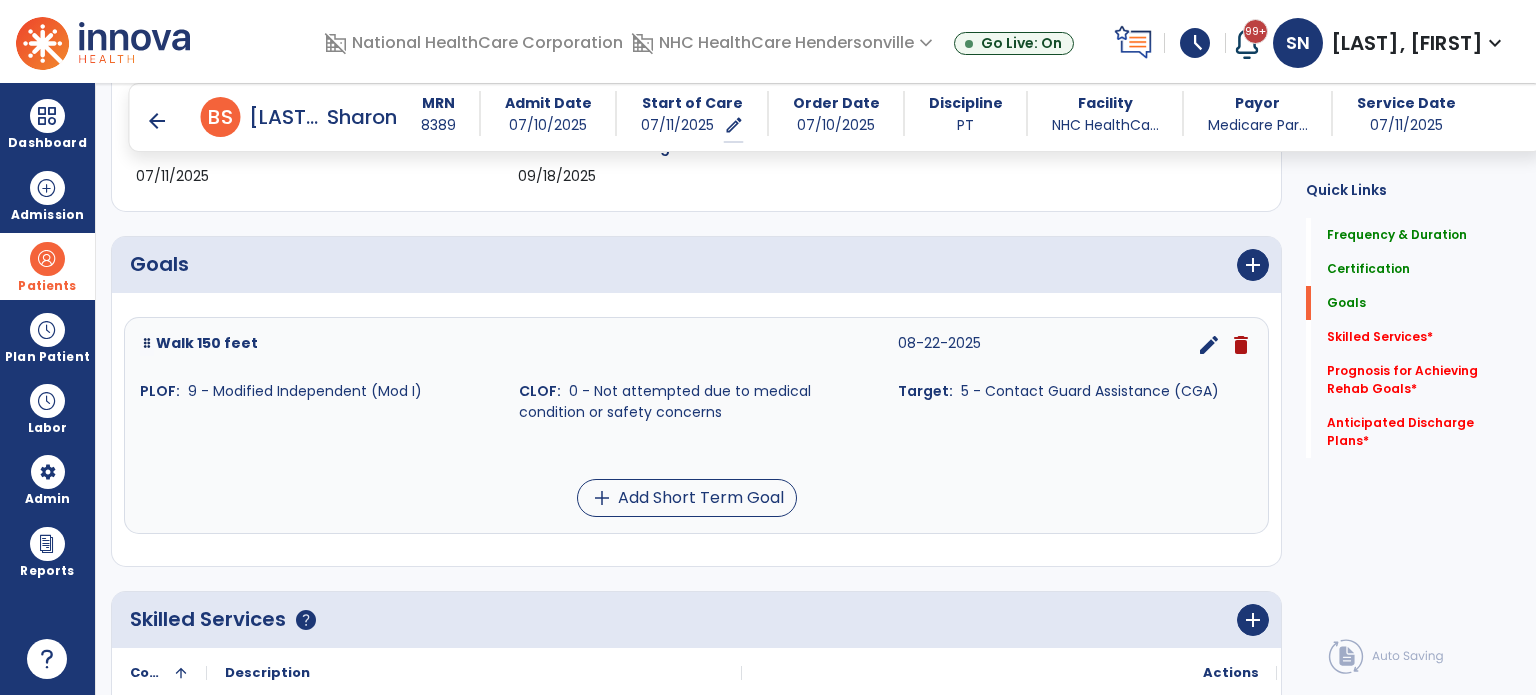 scroll, scrollTop: 400, scrollLeft: 0, axis: vertical 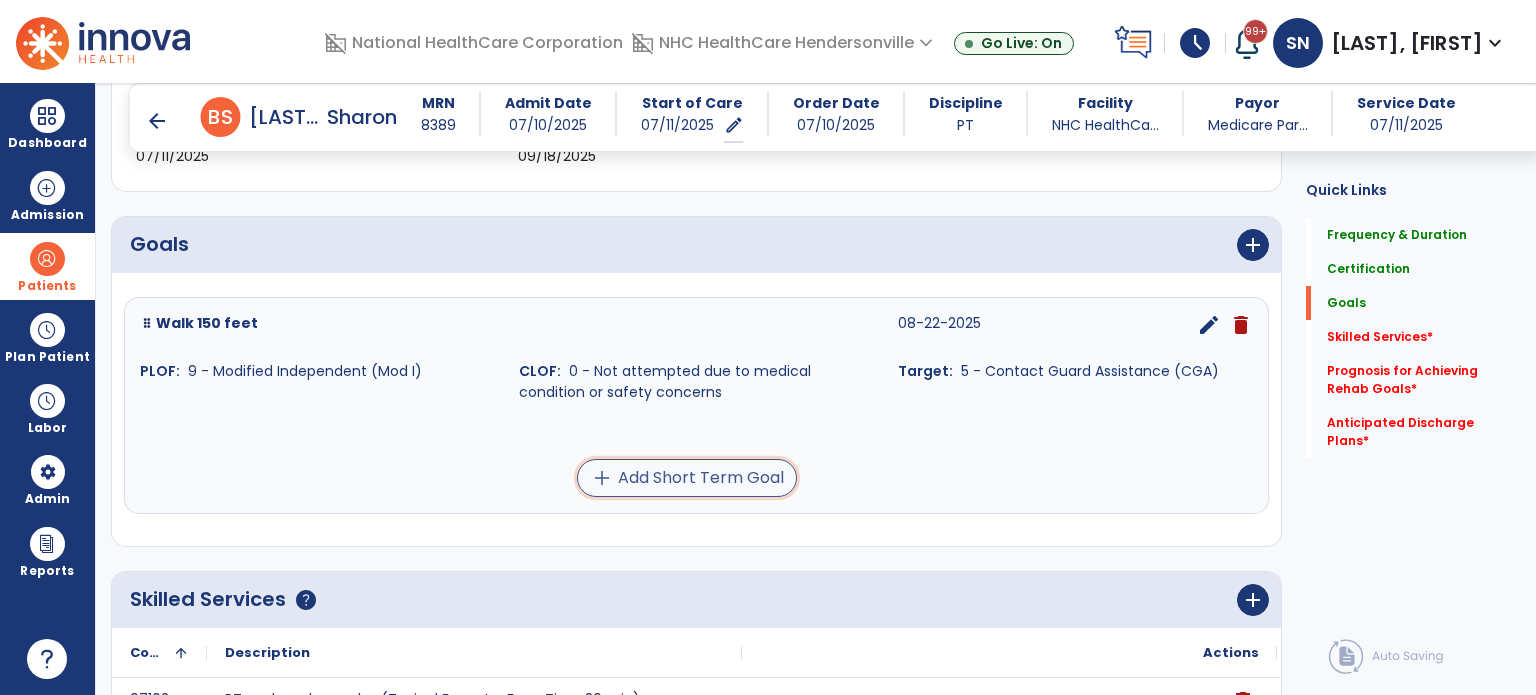 click on "add  Add Short Term Goal" at bounding box center [687, 478] 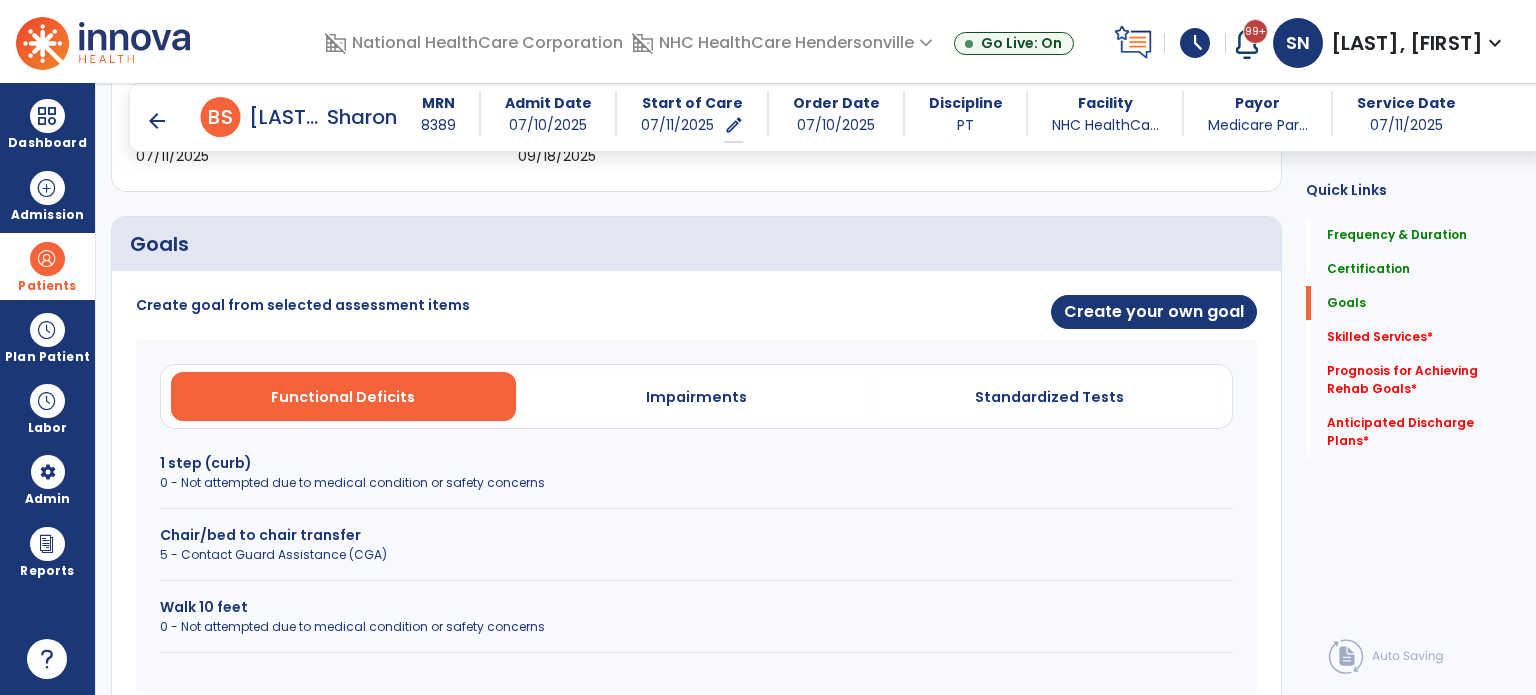 click on "Walk 10 feet" at bounding box center [696, 607] 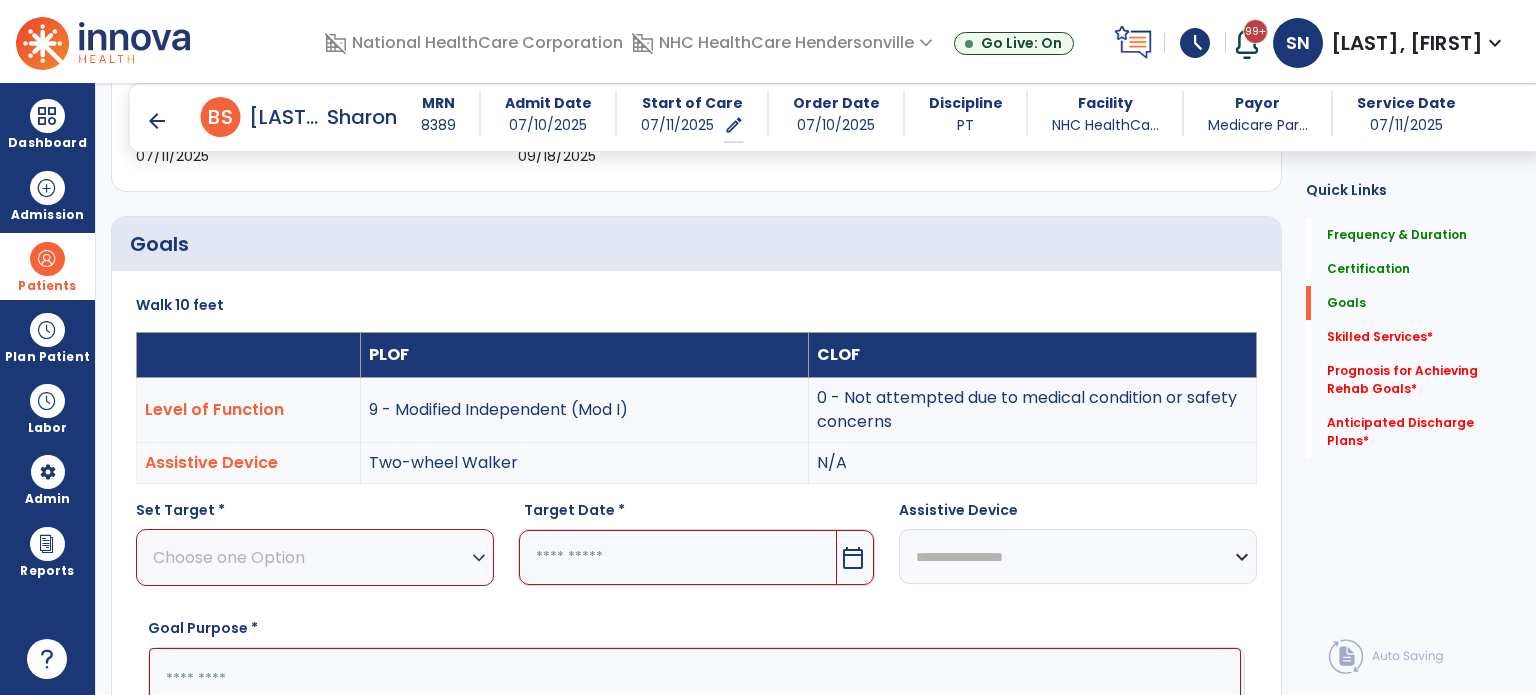 click on "Choose one Option" at bounding box center (310, 557) 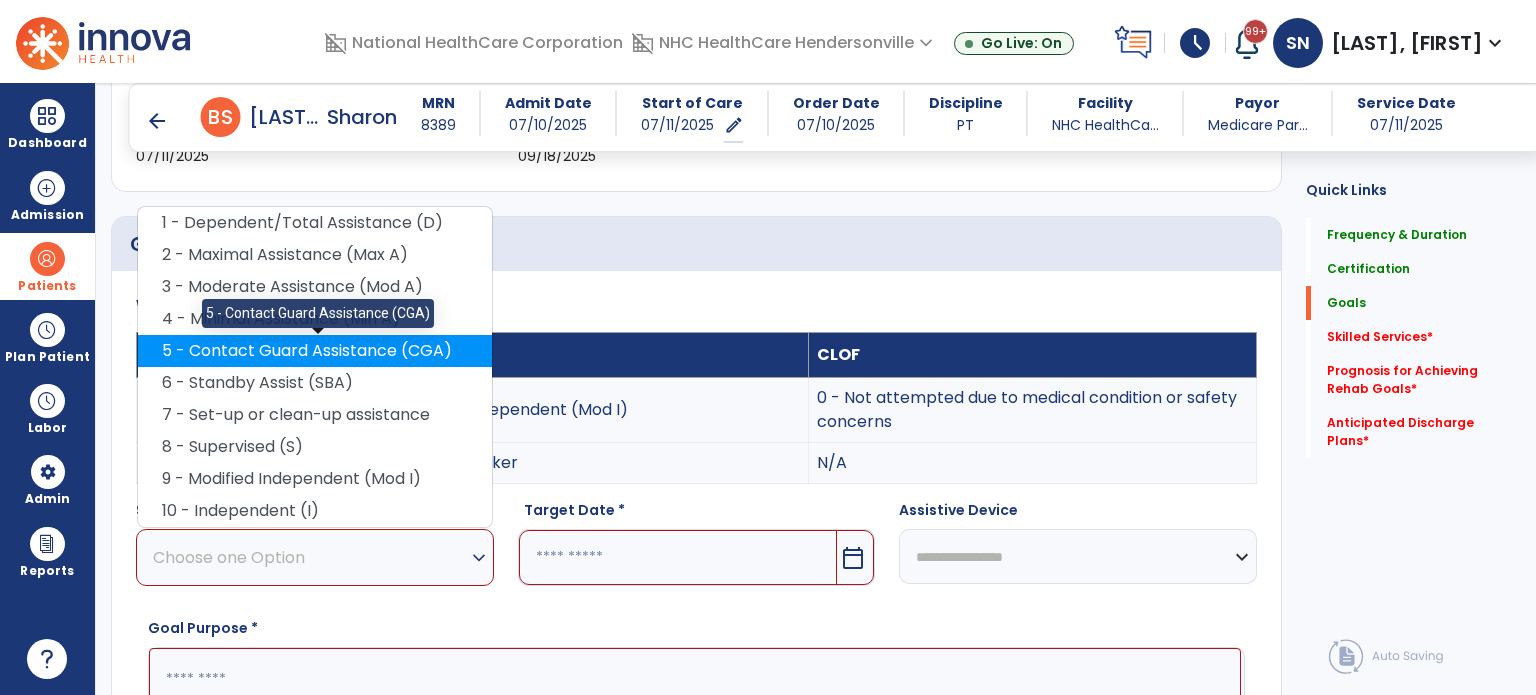 click on "5 - Contact Guard Assistance (CGA)" at bounding box center [315, 351] 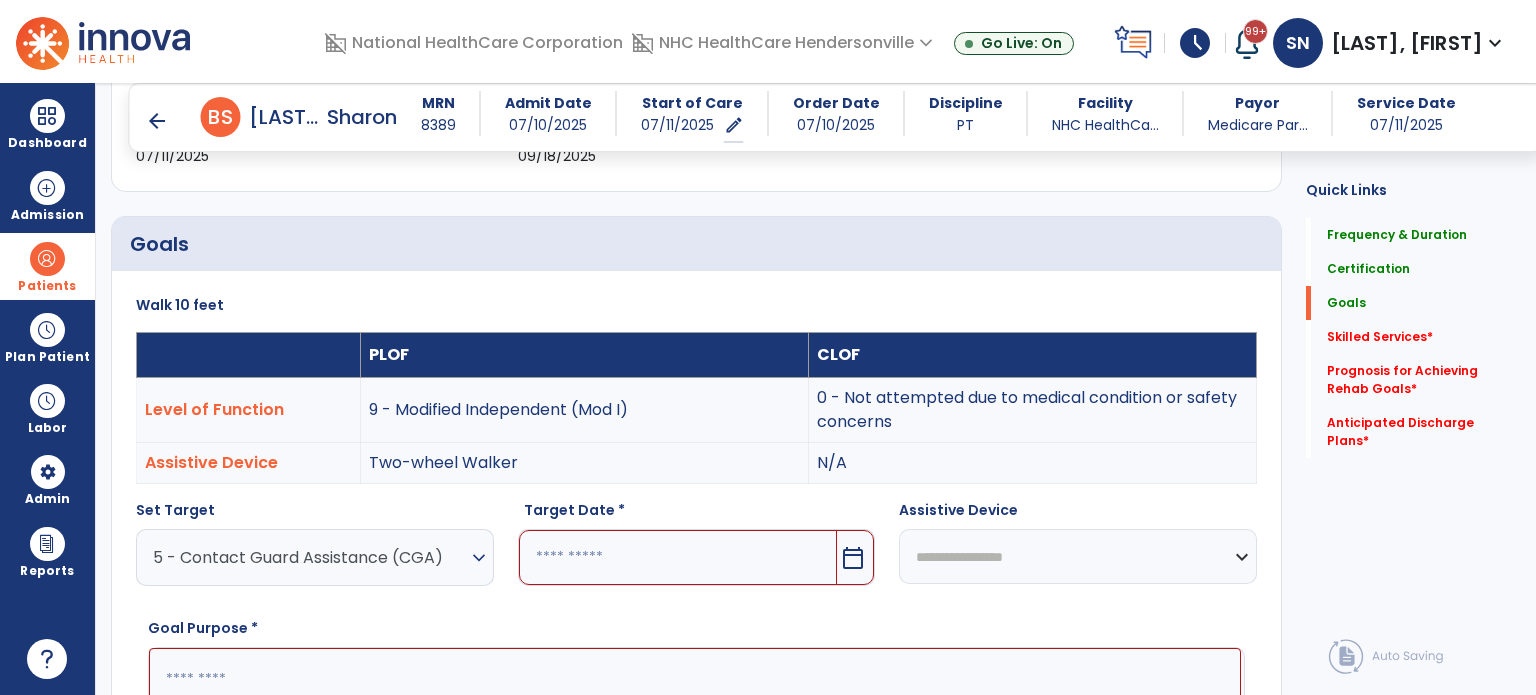 click at bounding box center [678, 557] 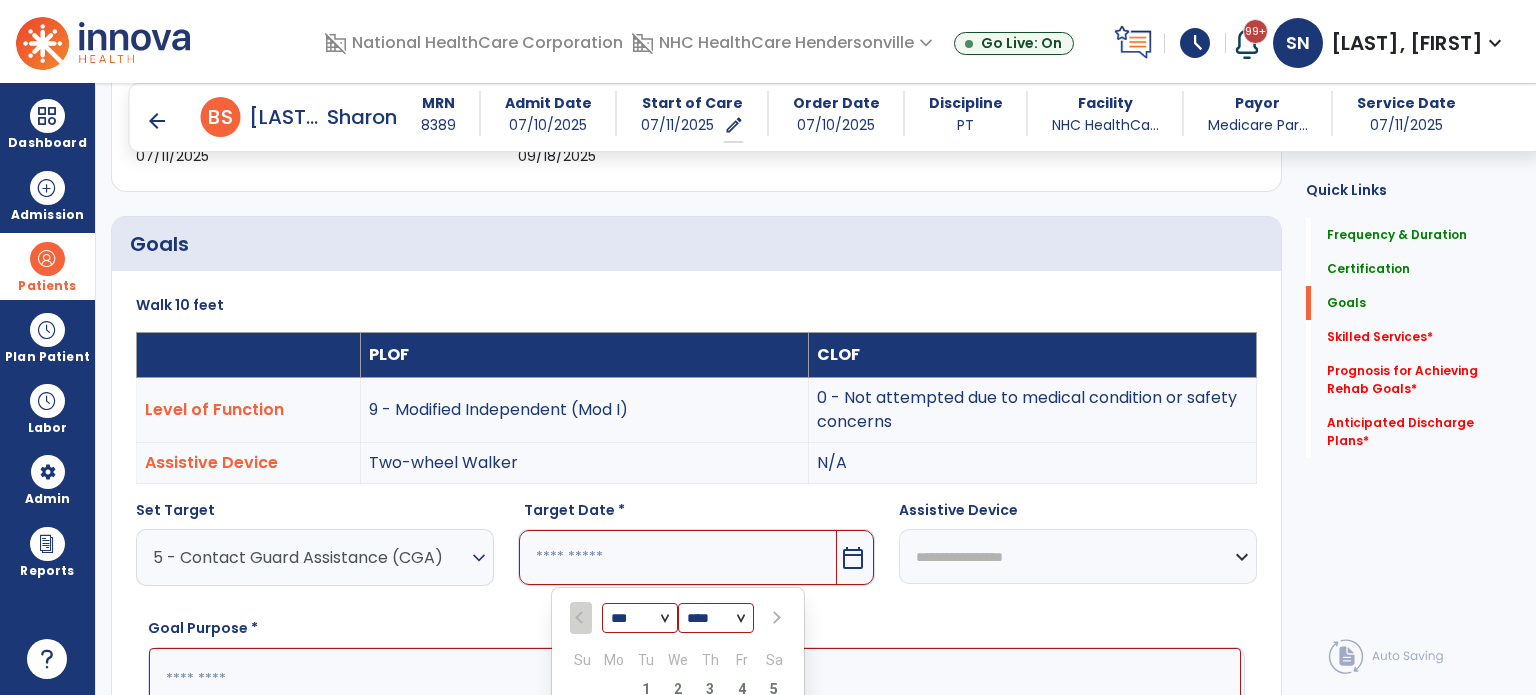 scroll, scrollTop: 735, scrollLeft: 0, axis: vertical 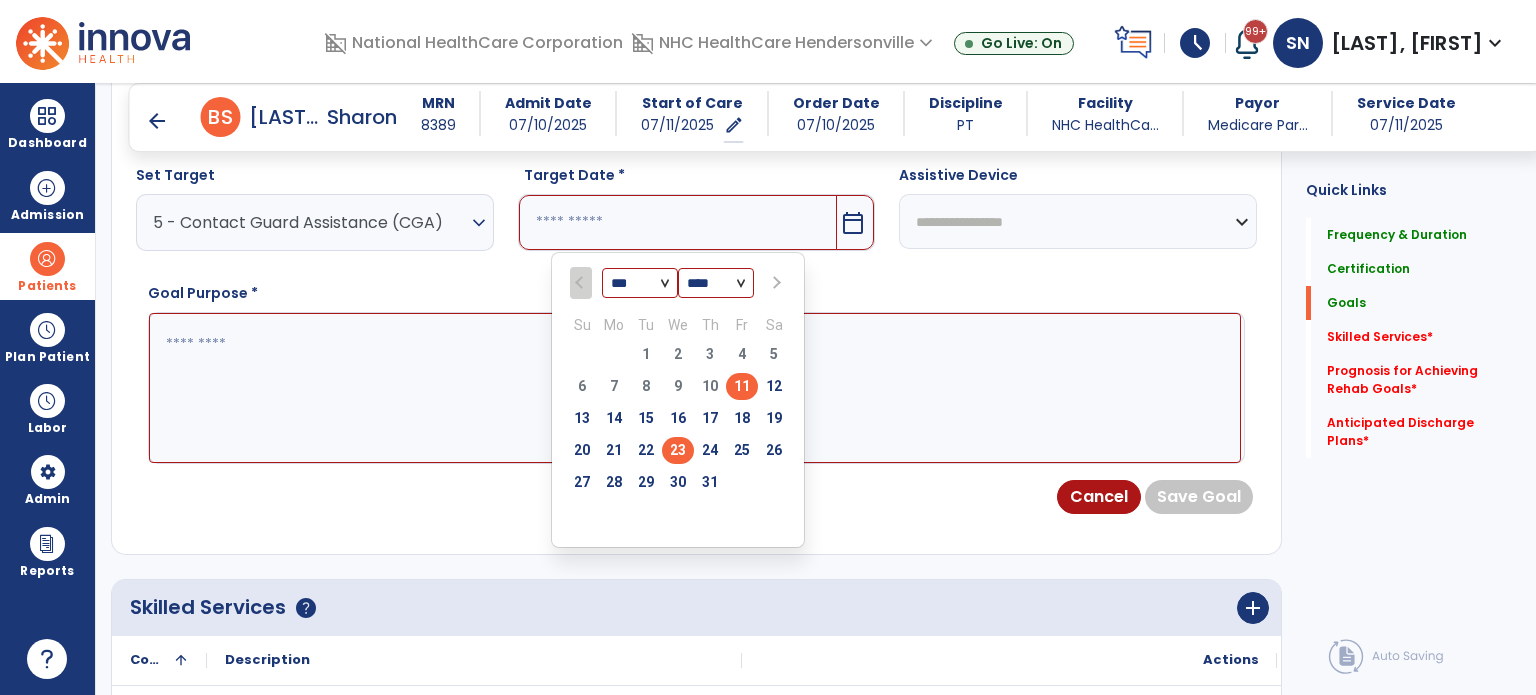 click on "23" at bounding box center (678, 450) 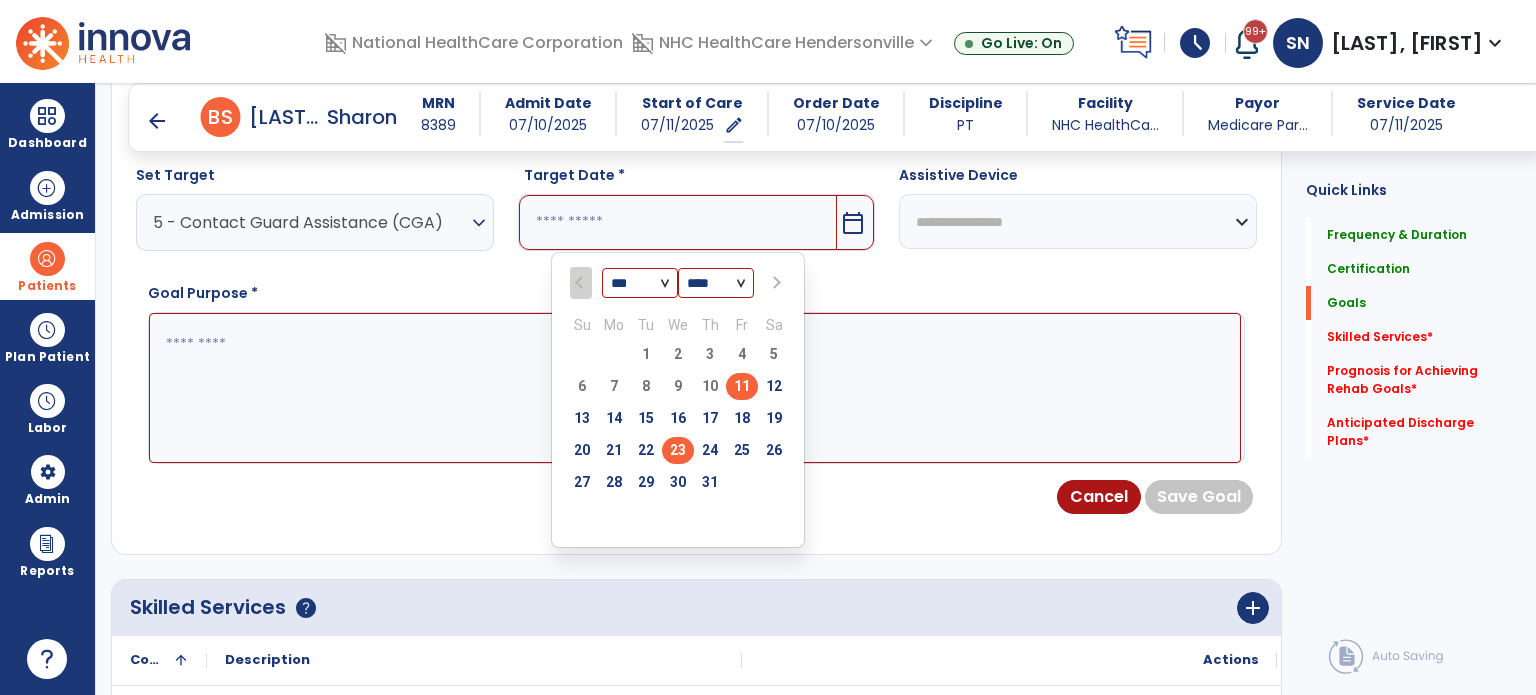 type on "*********" 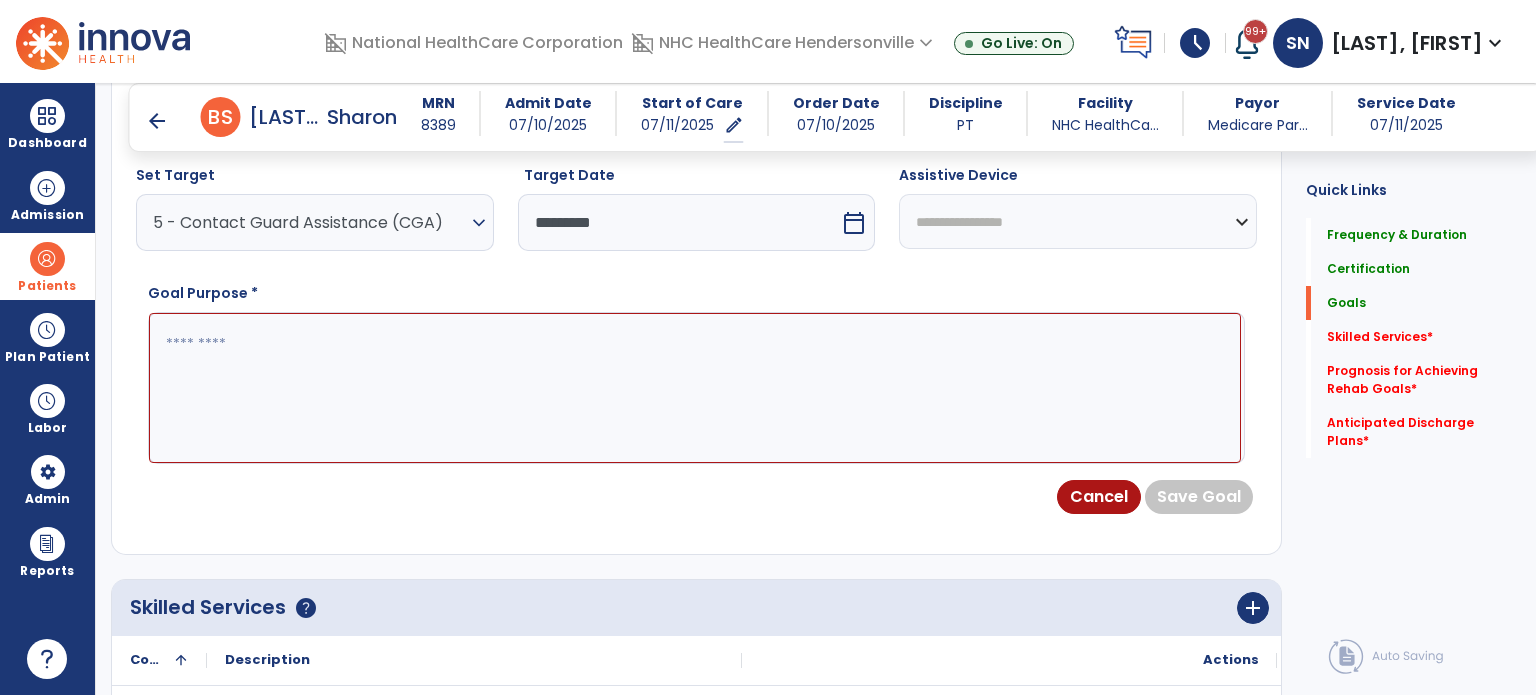 click on "**********" at bounding box center [1078, 221] 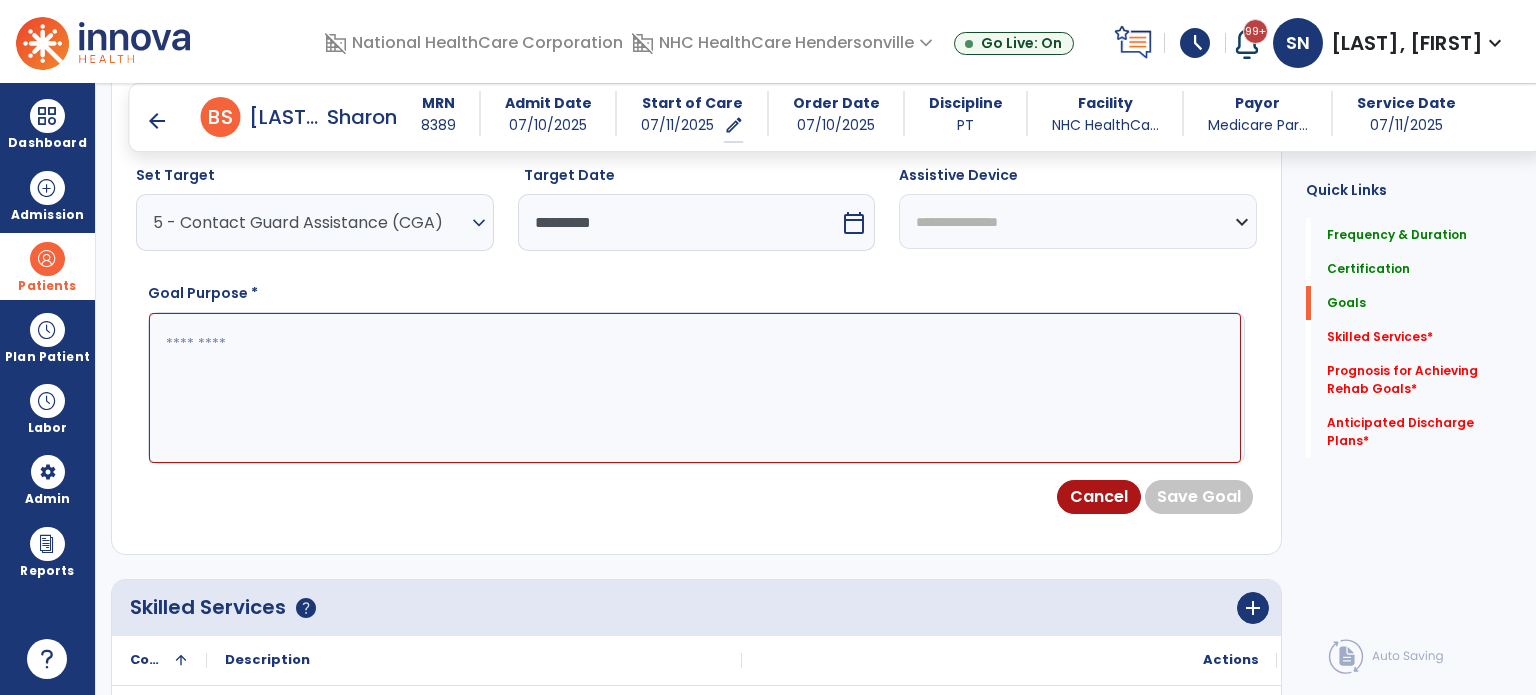 click on "**********" at bounding box center (1078, 221) 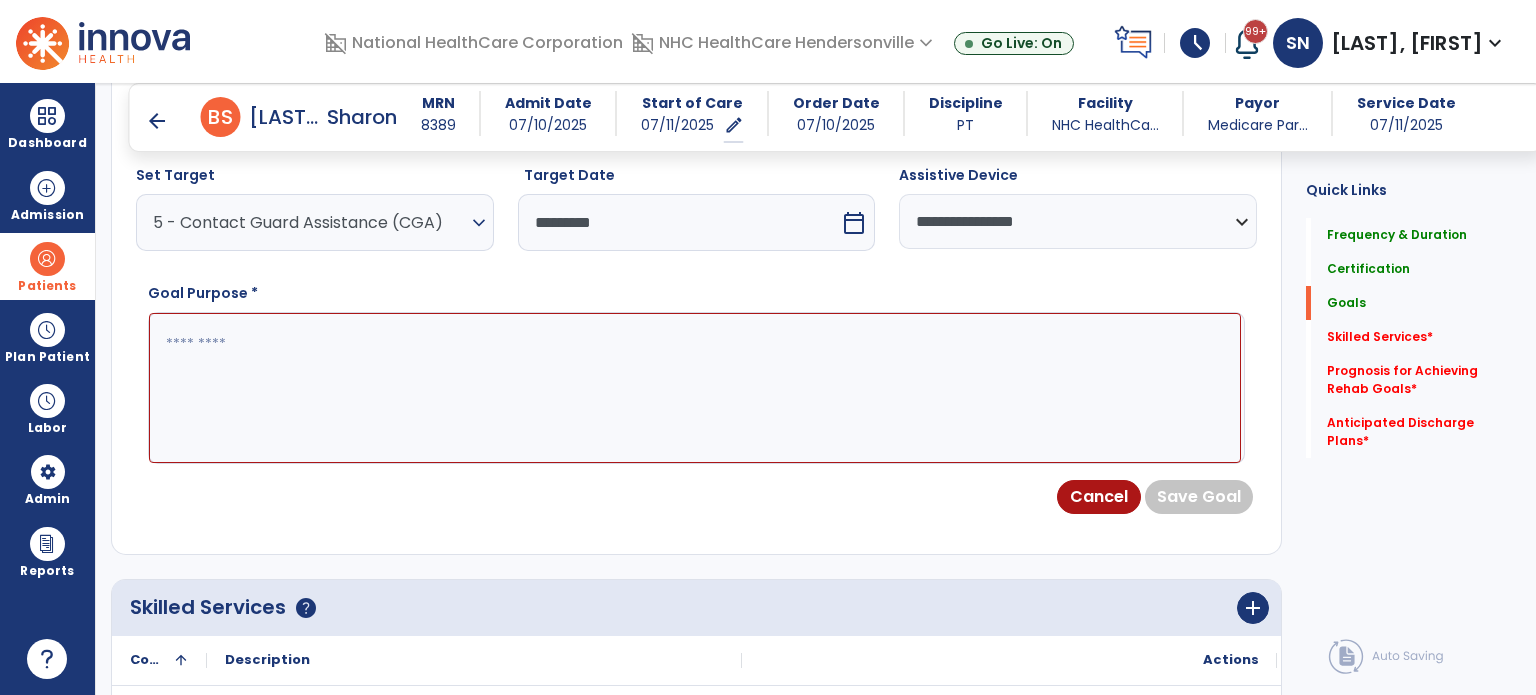 click at bounding box center (695, 388) 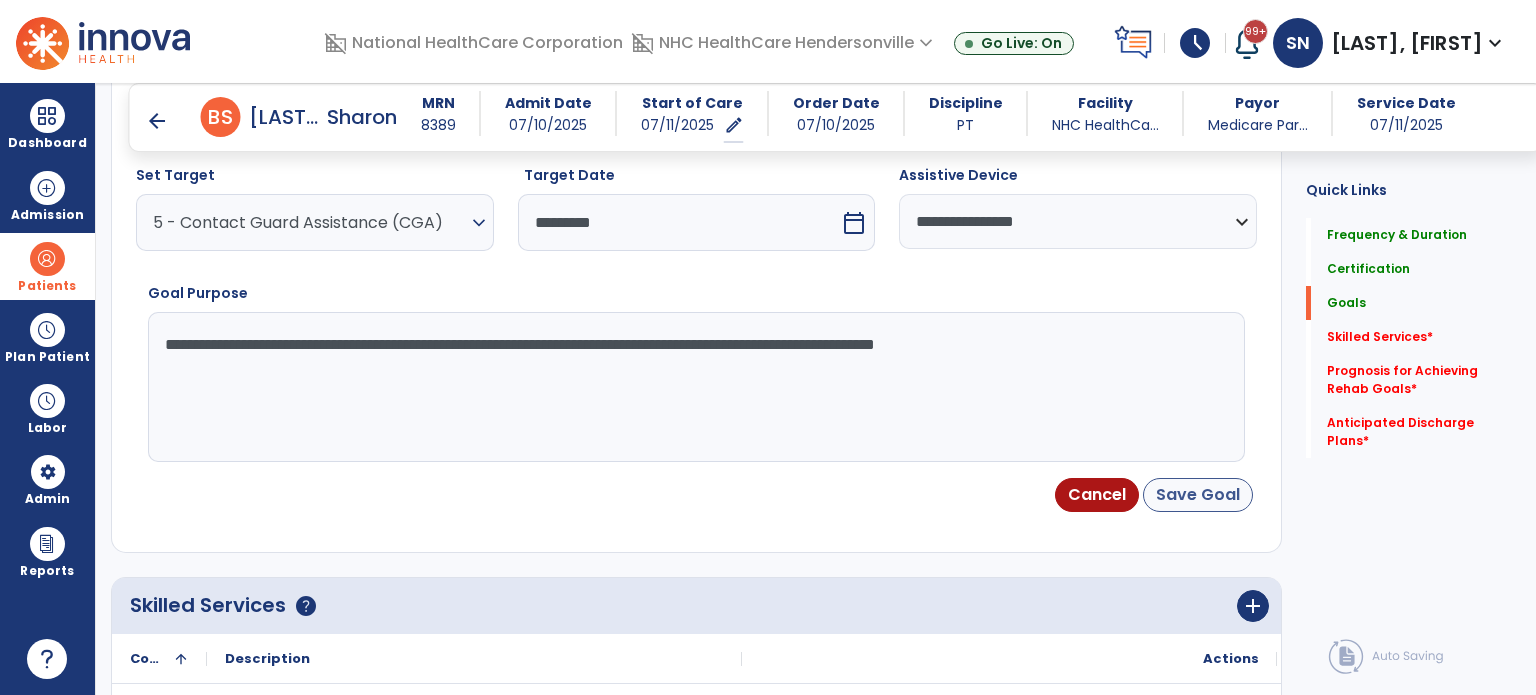 type on "**********" 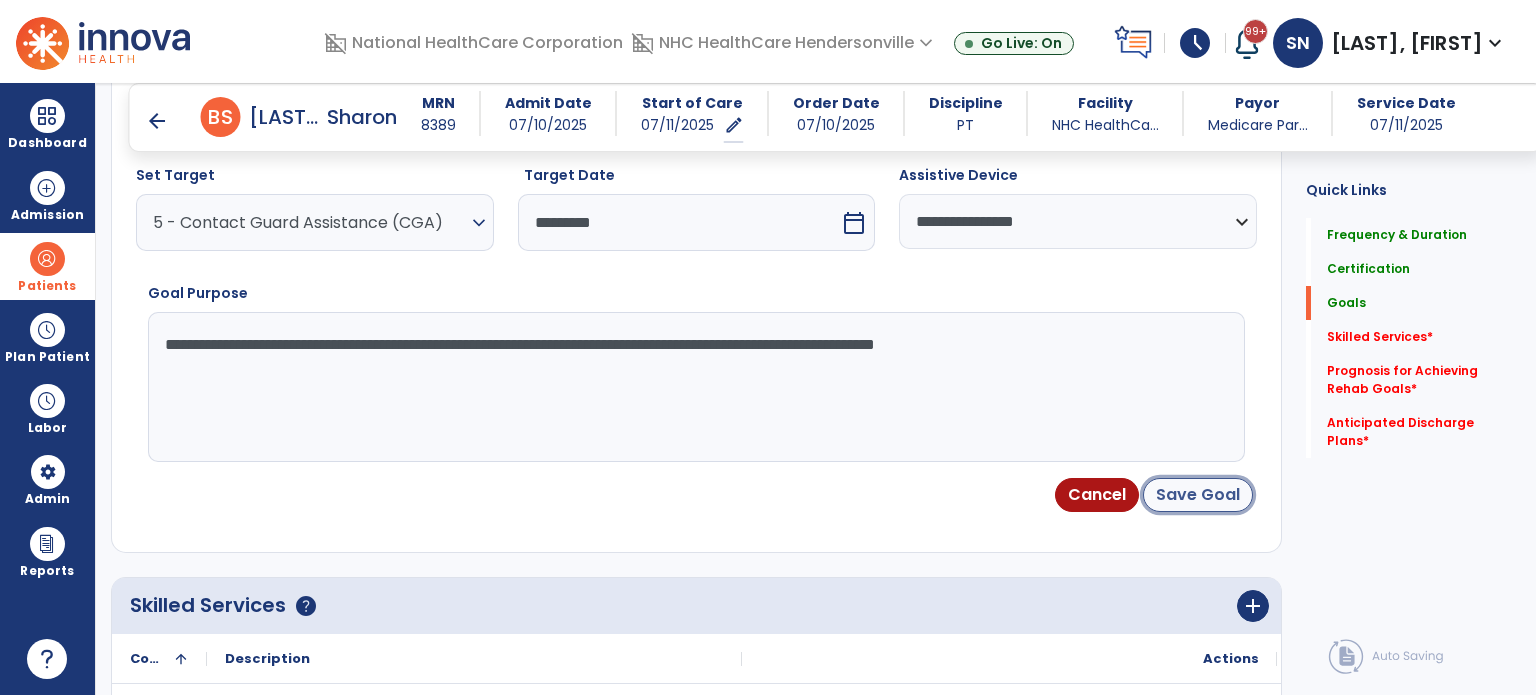 click on "Save Goal" at bounding box center [1198, 495] 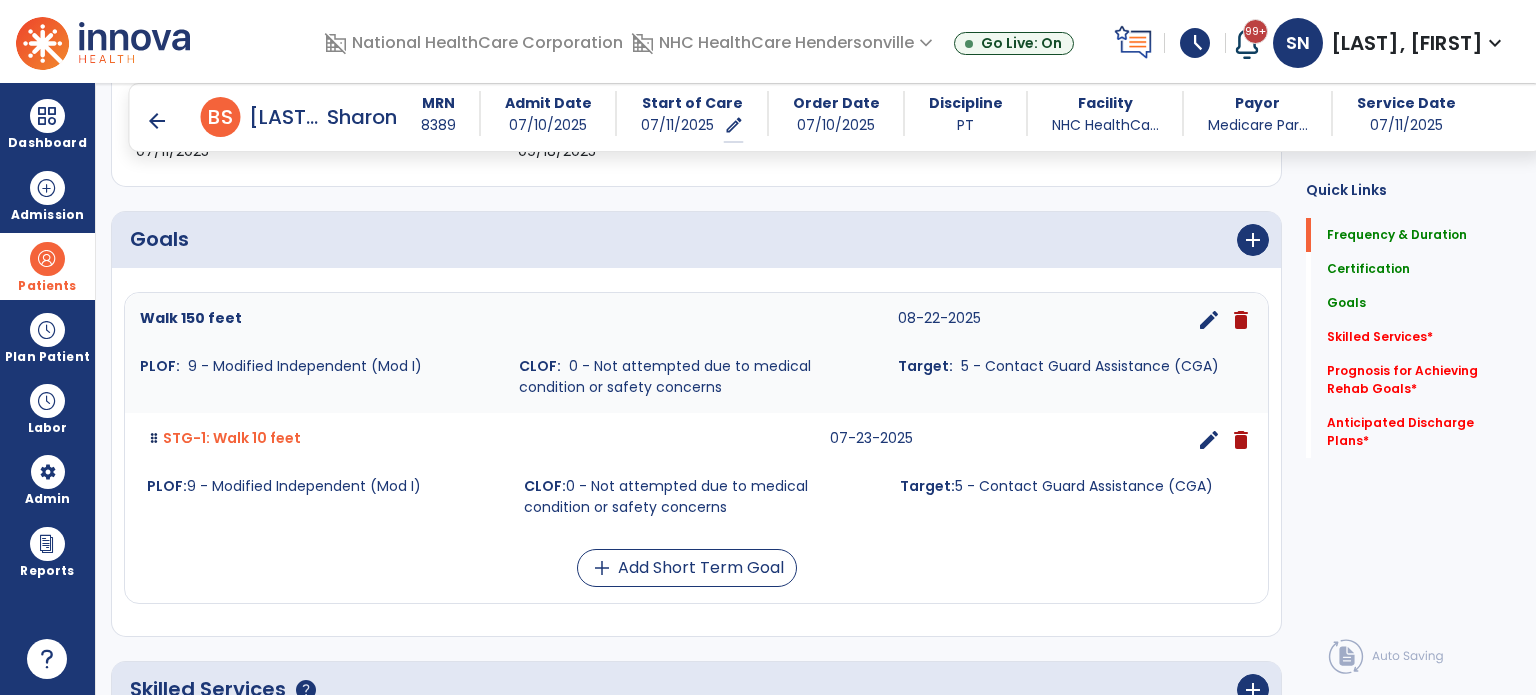 scroll, scrollTop: 223, scrollLeft: 0, axis: vertical 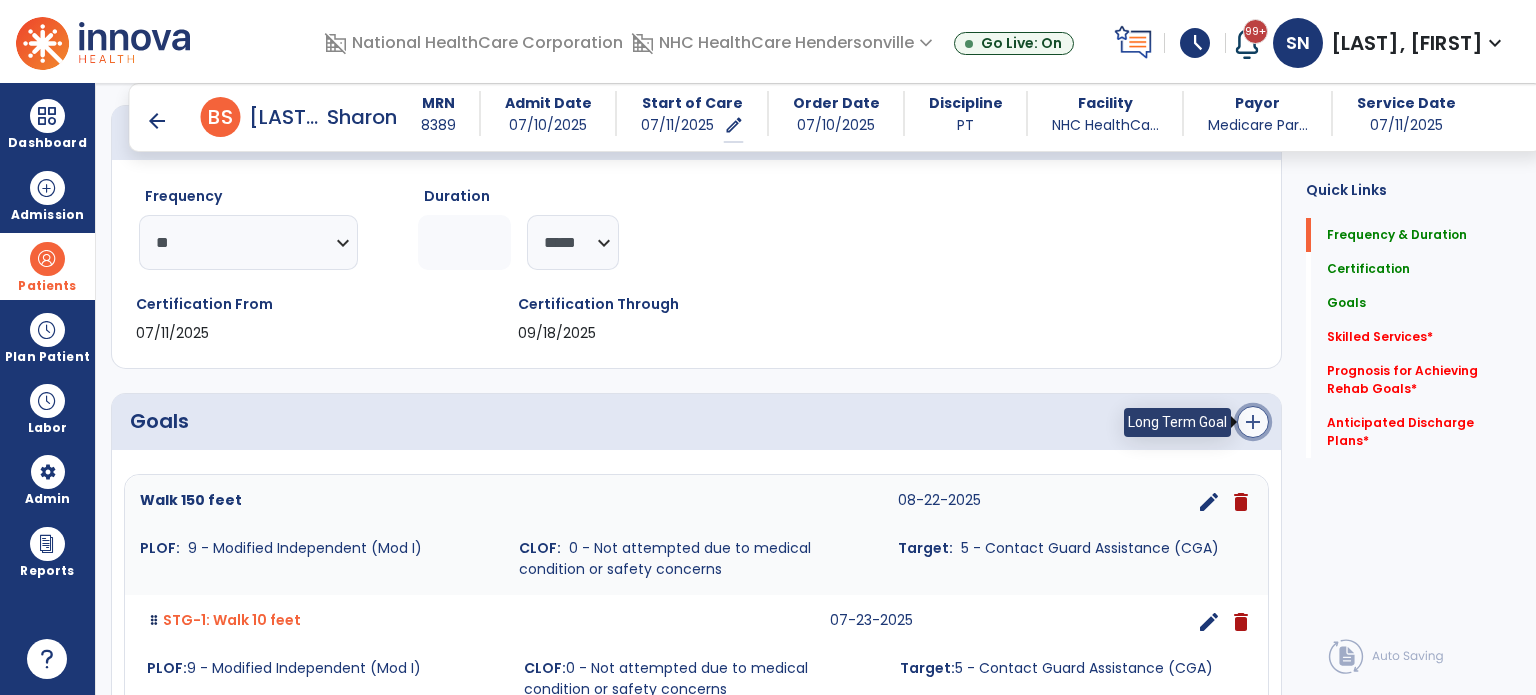 click on "add" at bounding box center [1253, 422] 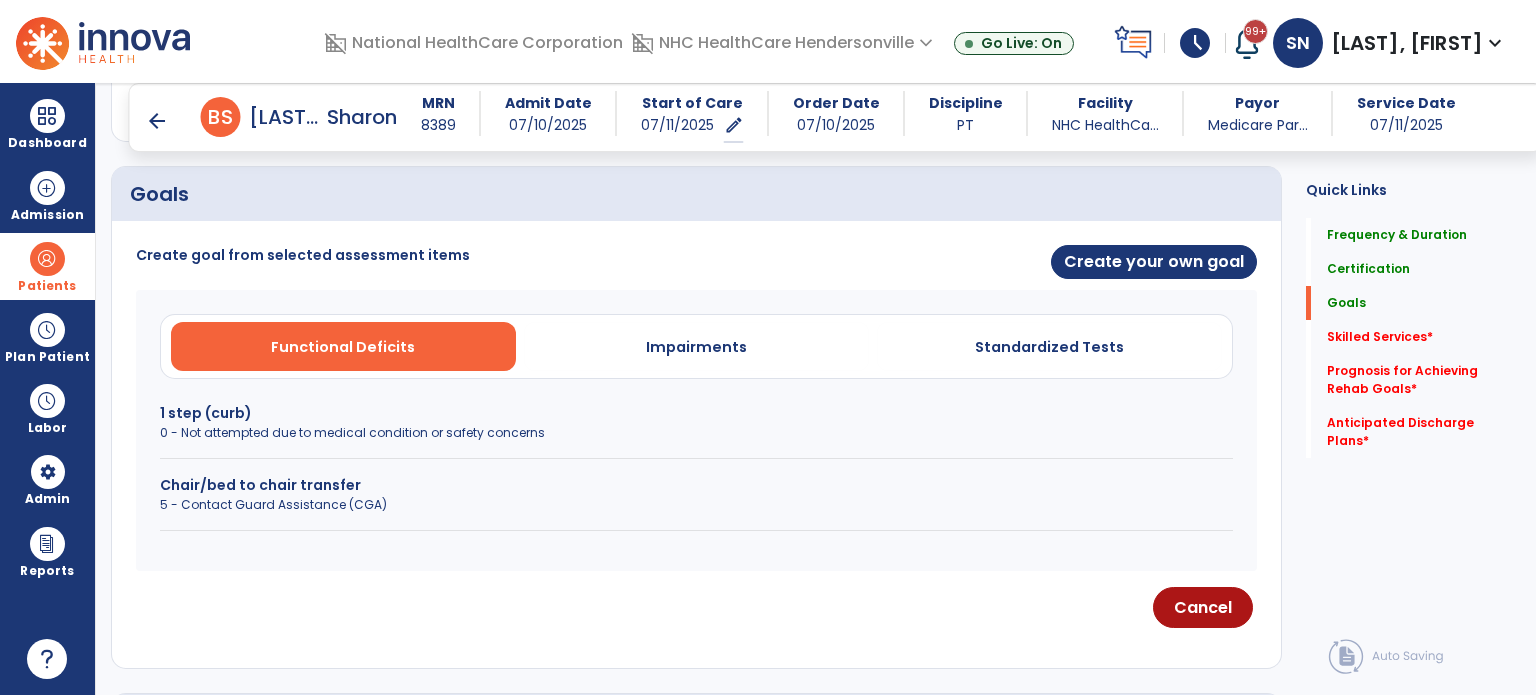 scroll, scrollTop: 423, scrollLeft: 0, axis: vertical 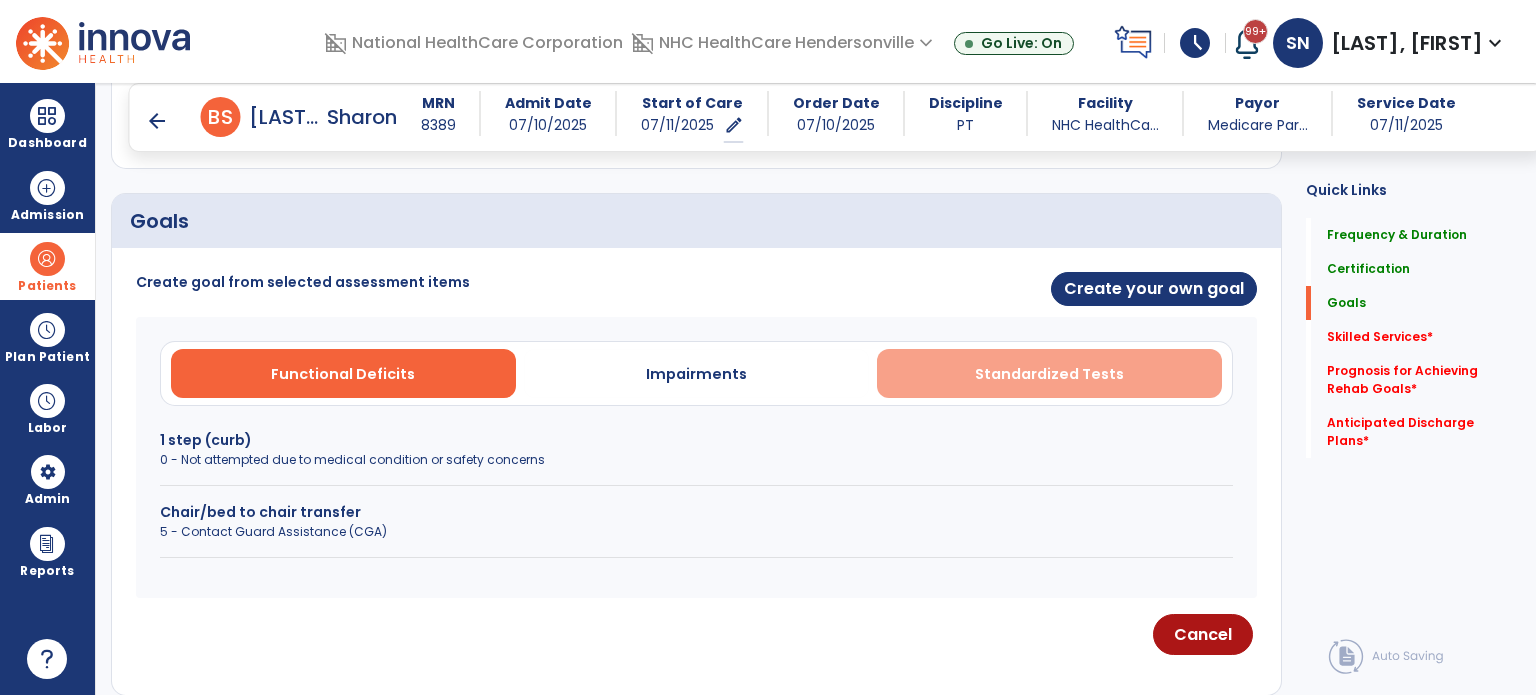 click on "Standardized Tests" at bounding box center (1049, 374) 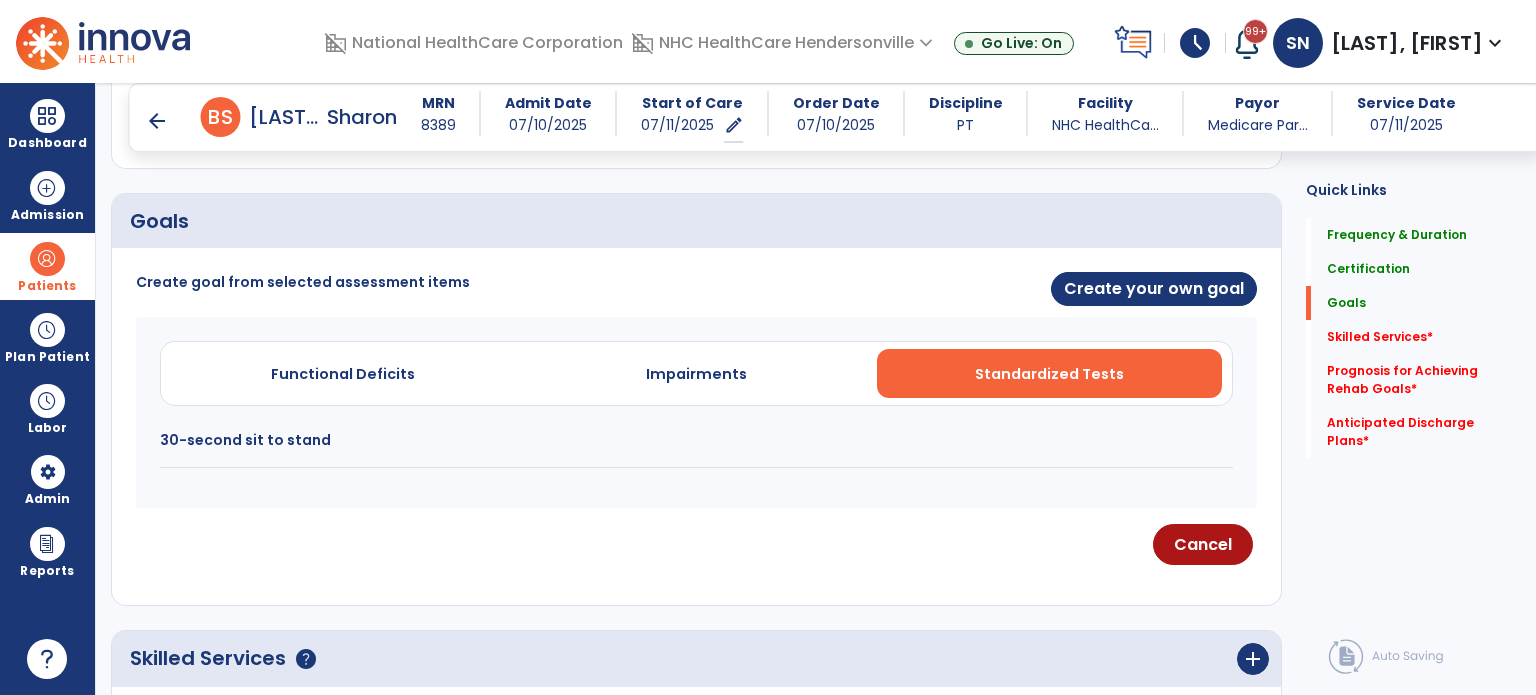 click on "30-second sit to stand" at bounding box center [696, 440] 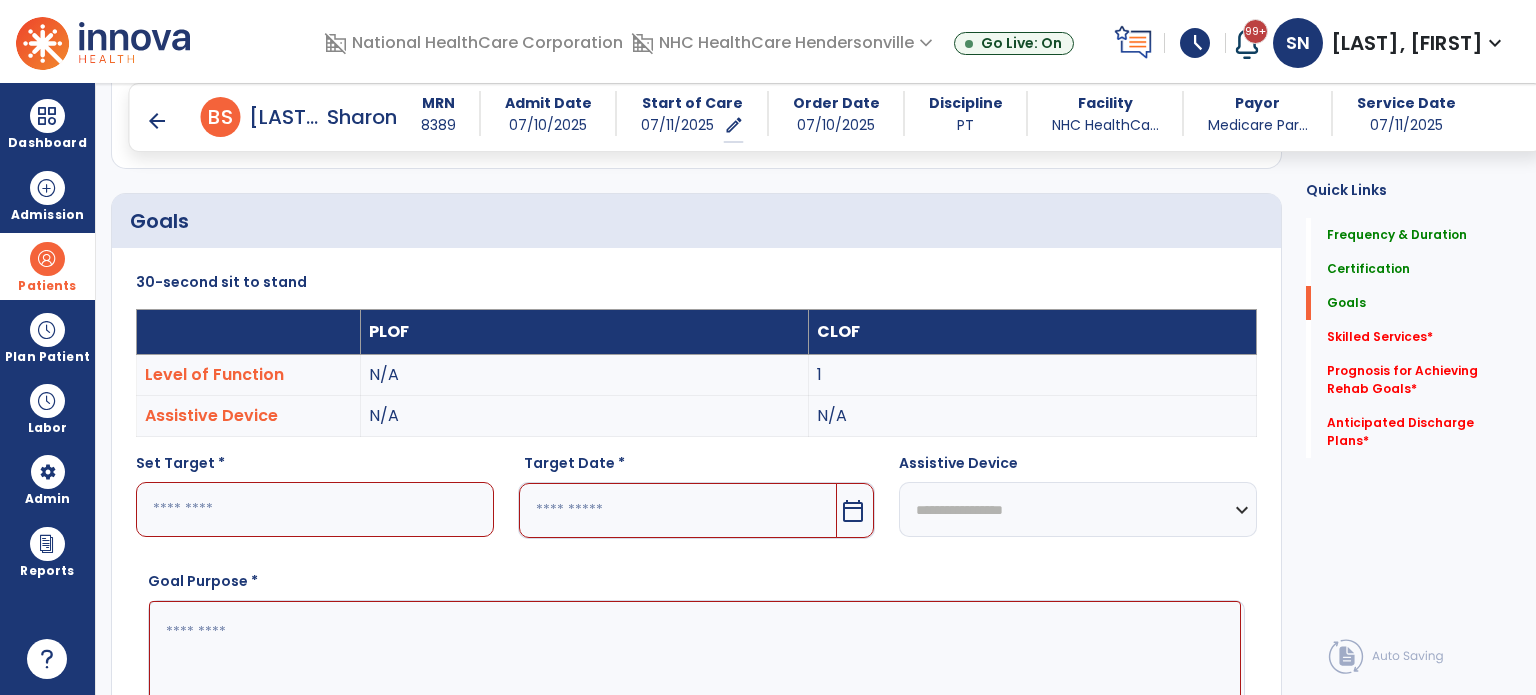 click at bounding box center [315, 509] 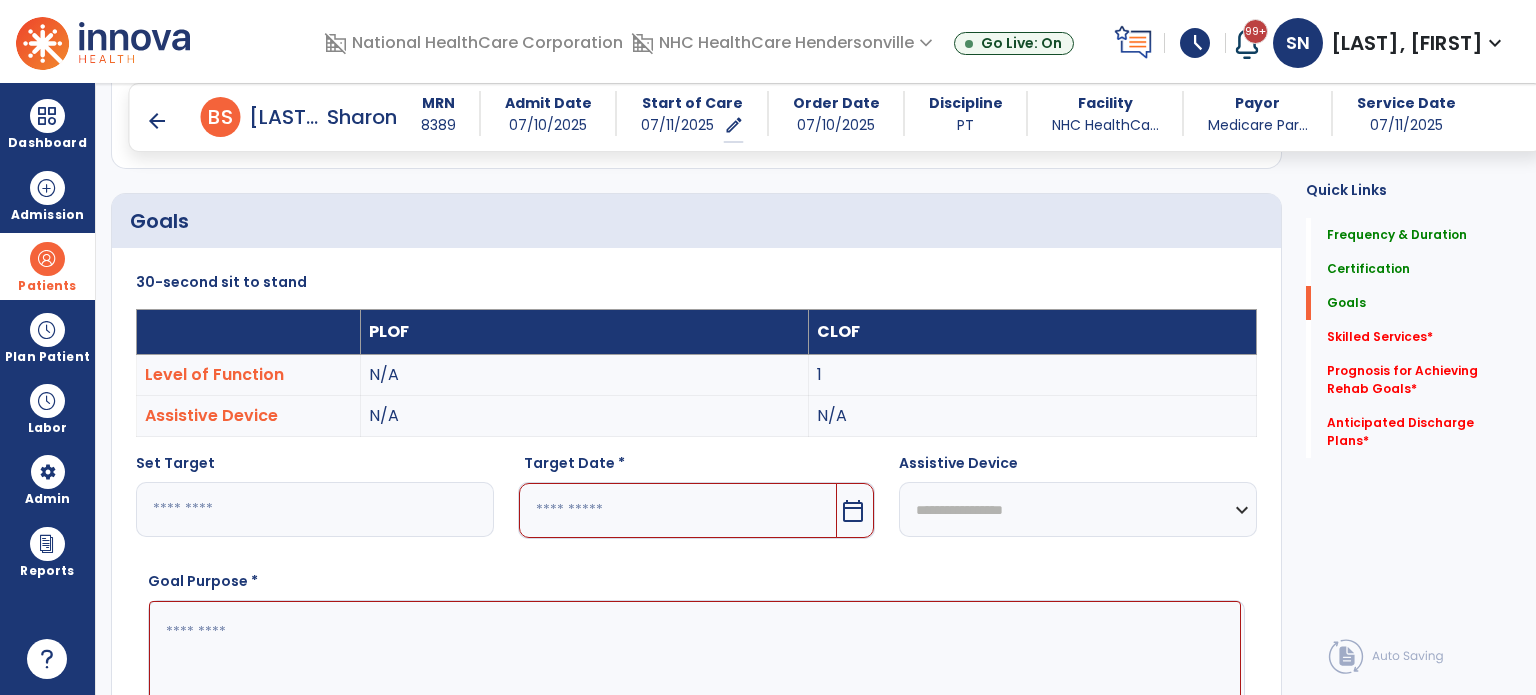 type on "*" 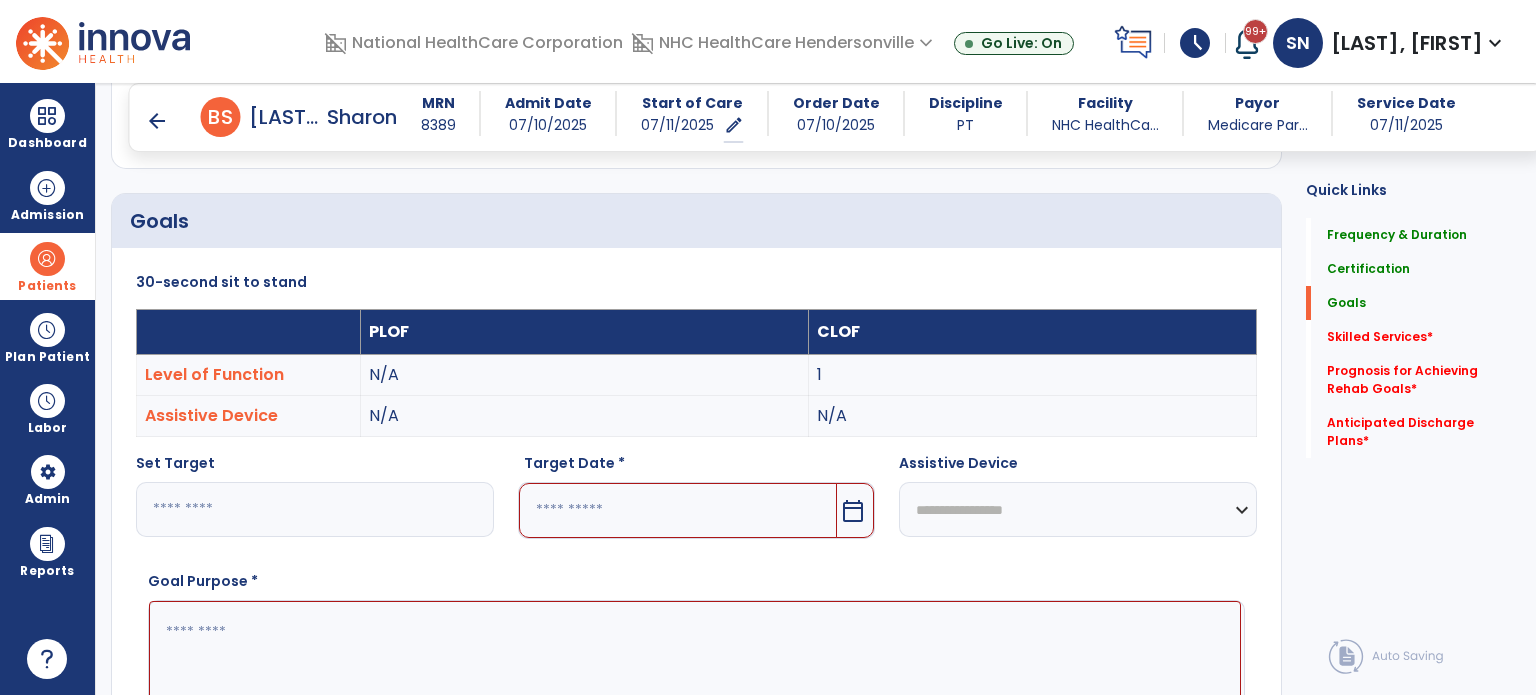 click at bounding box center (678, 510) 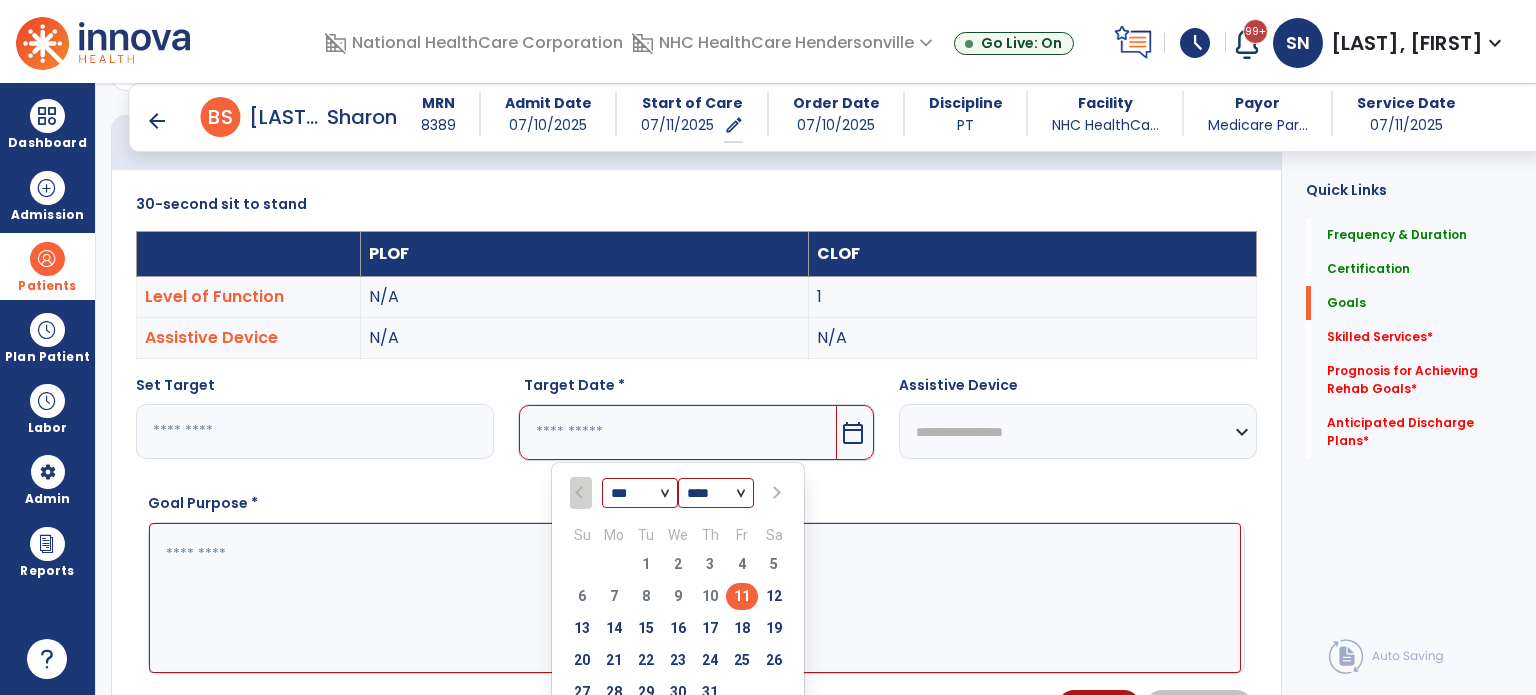scroll, scrollTop: 623, scrollLeft: 0, axis: vertical 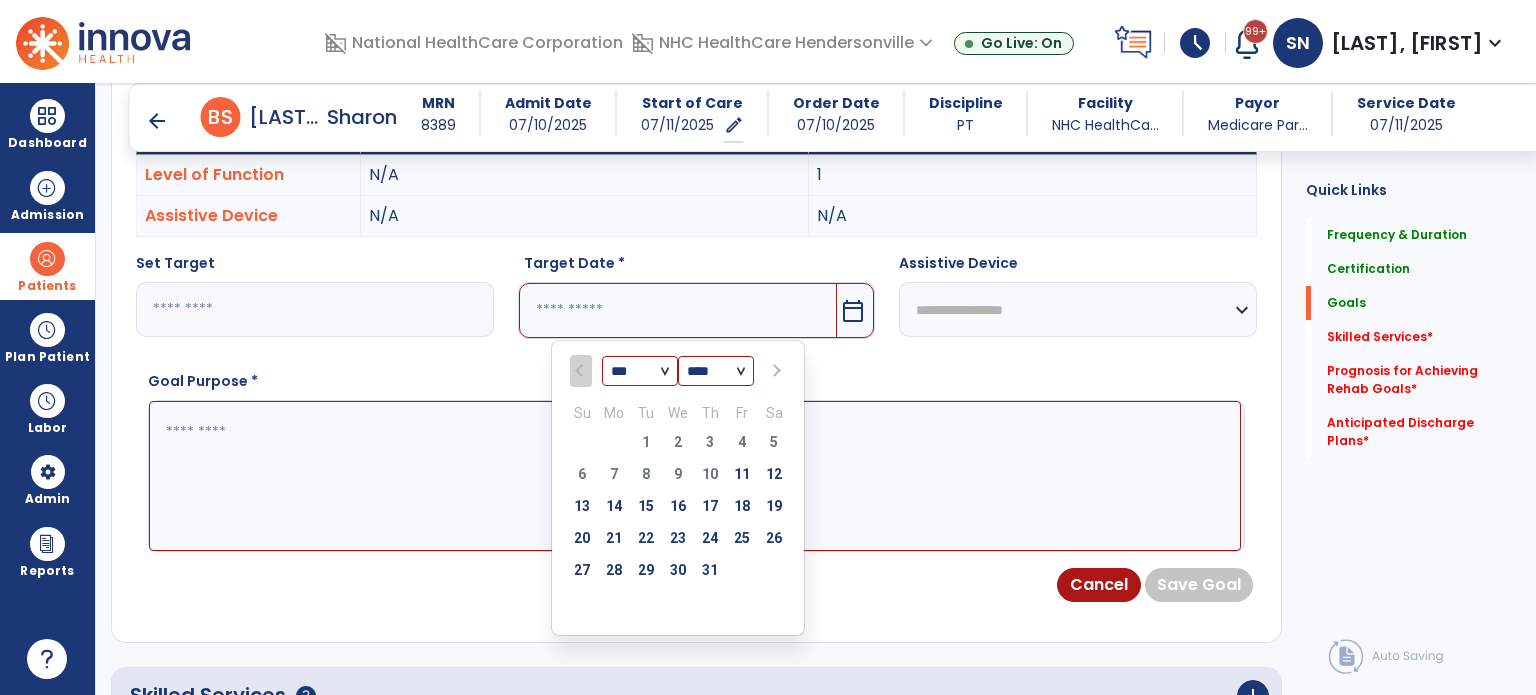 click at bounding box center [774, 371] 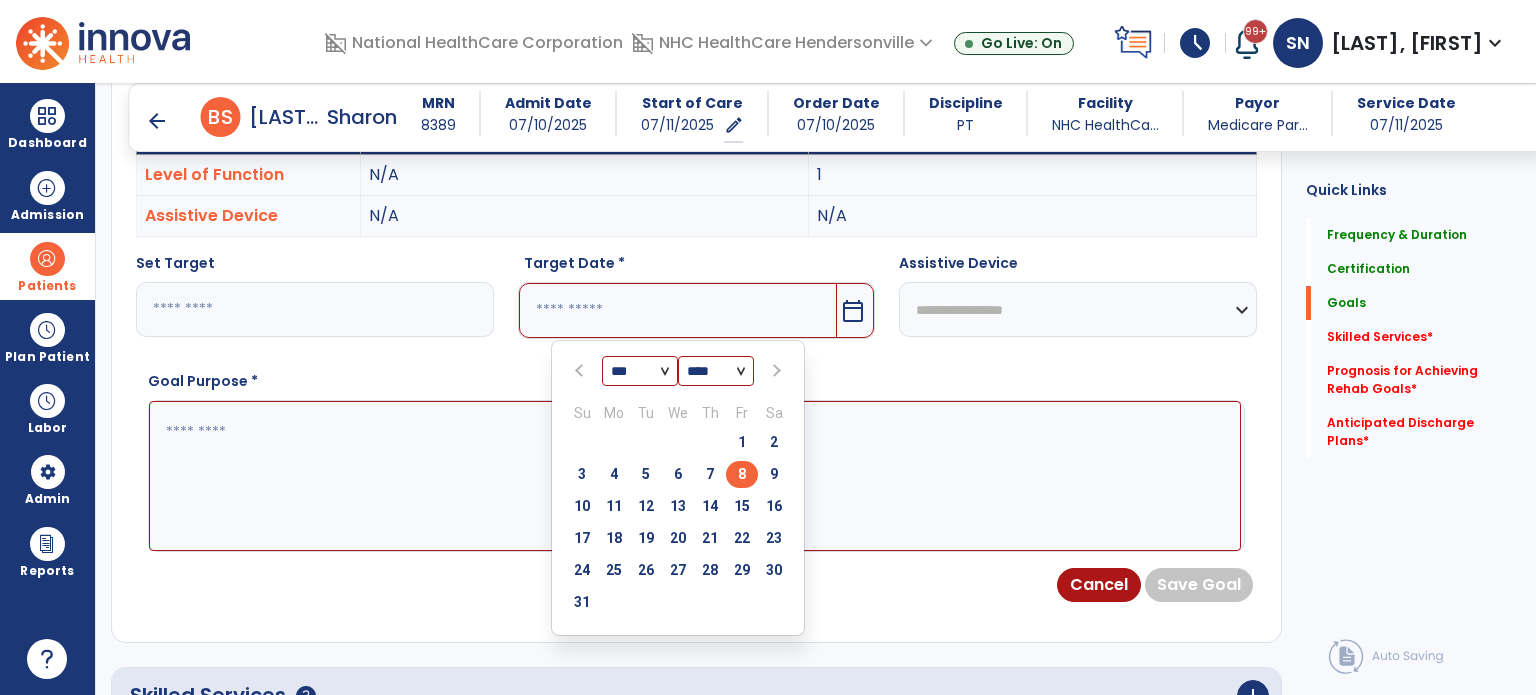 click on "8" at bounding box center [742, 474] 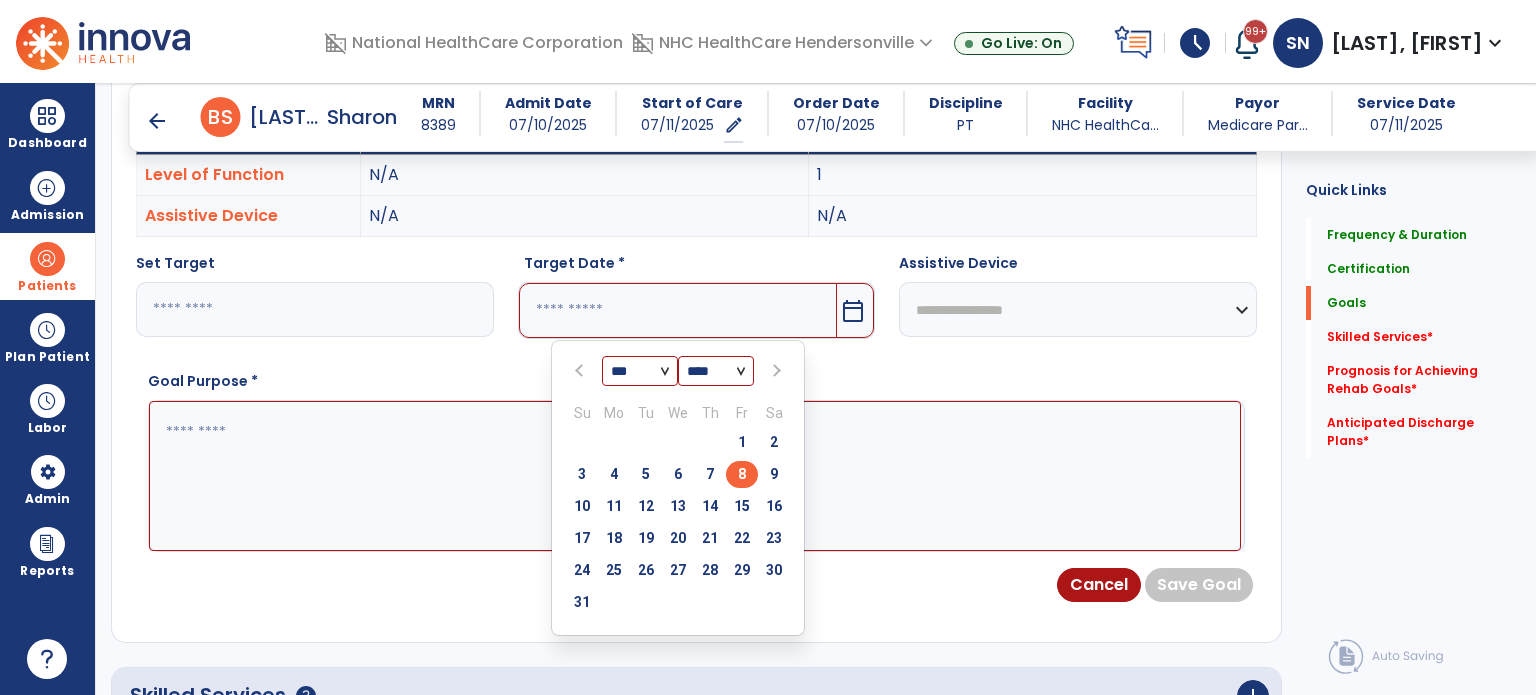 type on "********" 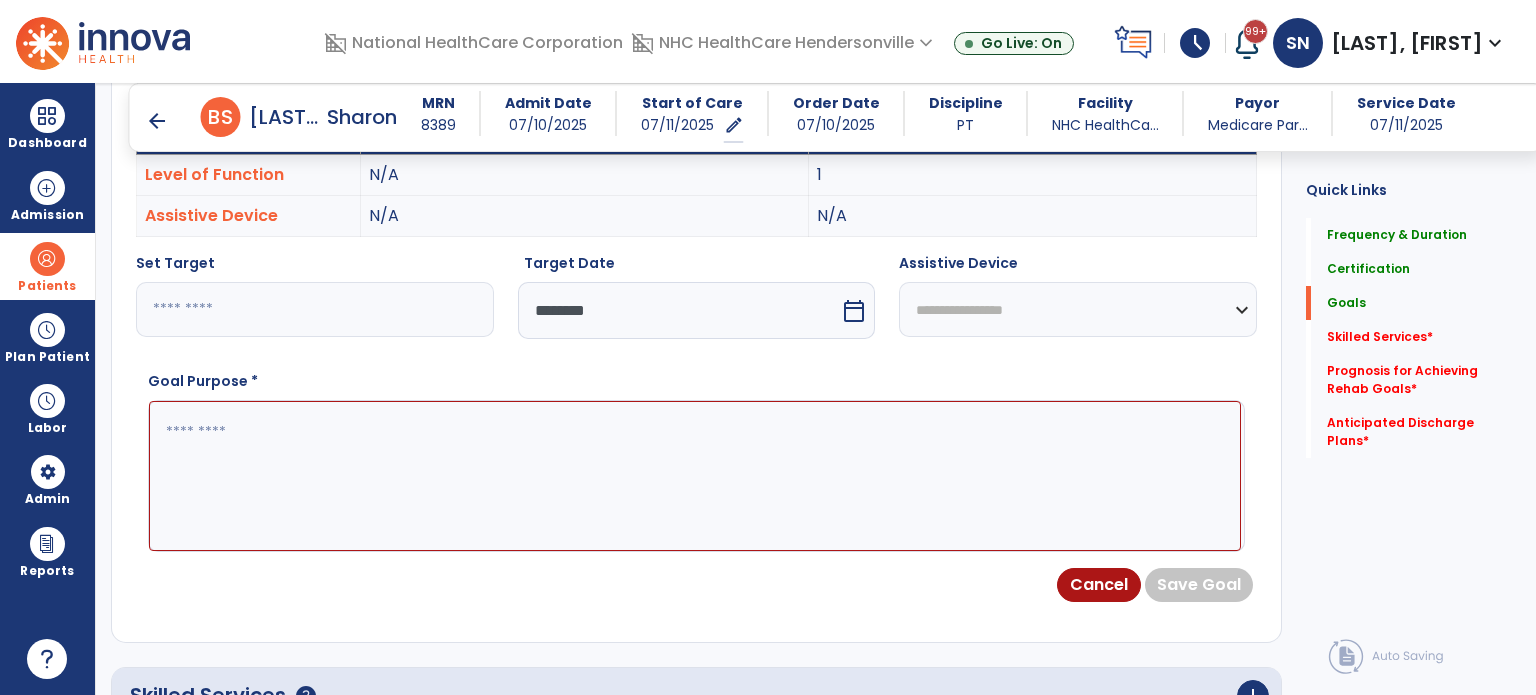 click at bounding box center [695, 476] 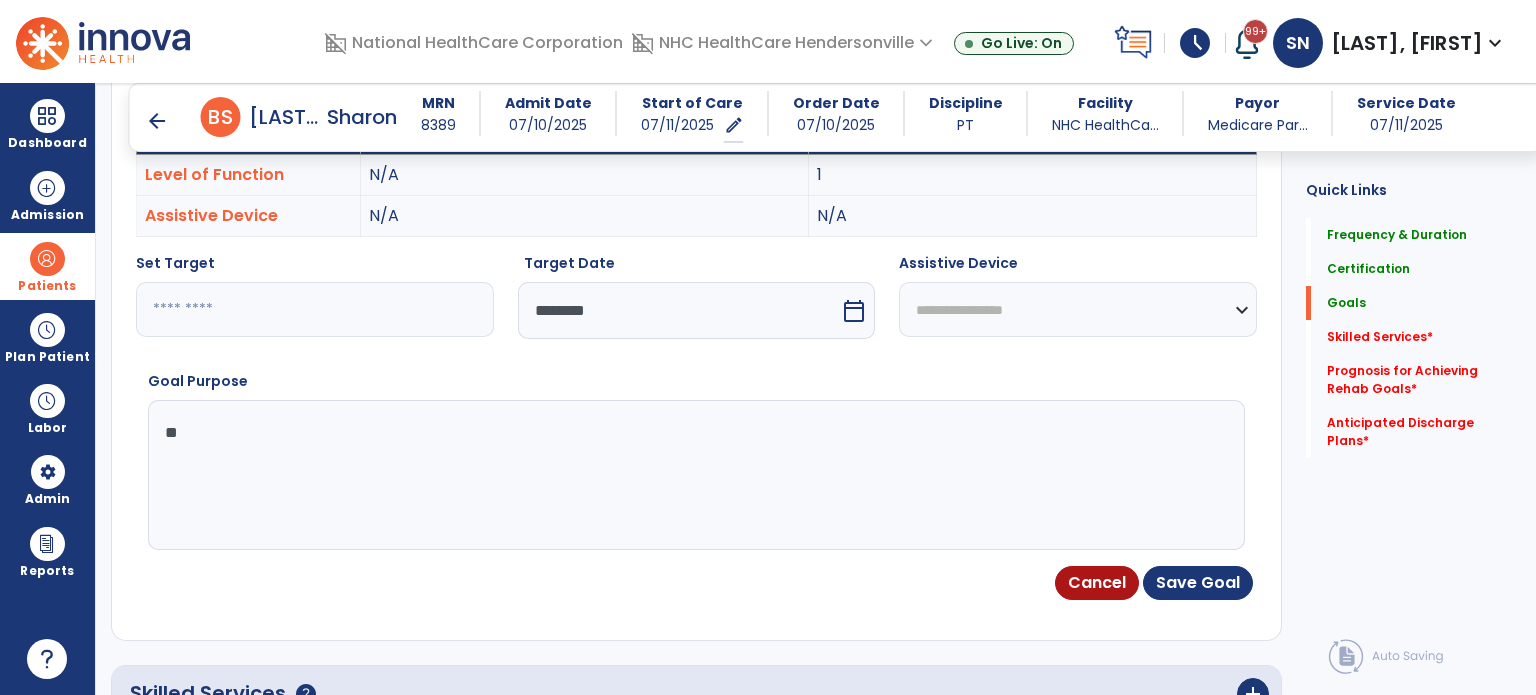 type on "*" 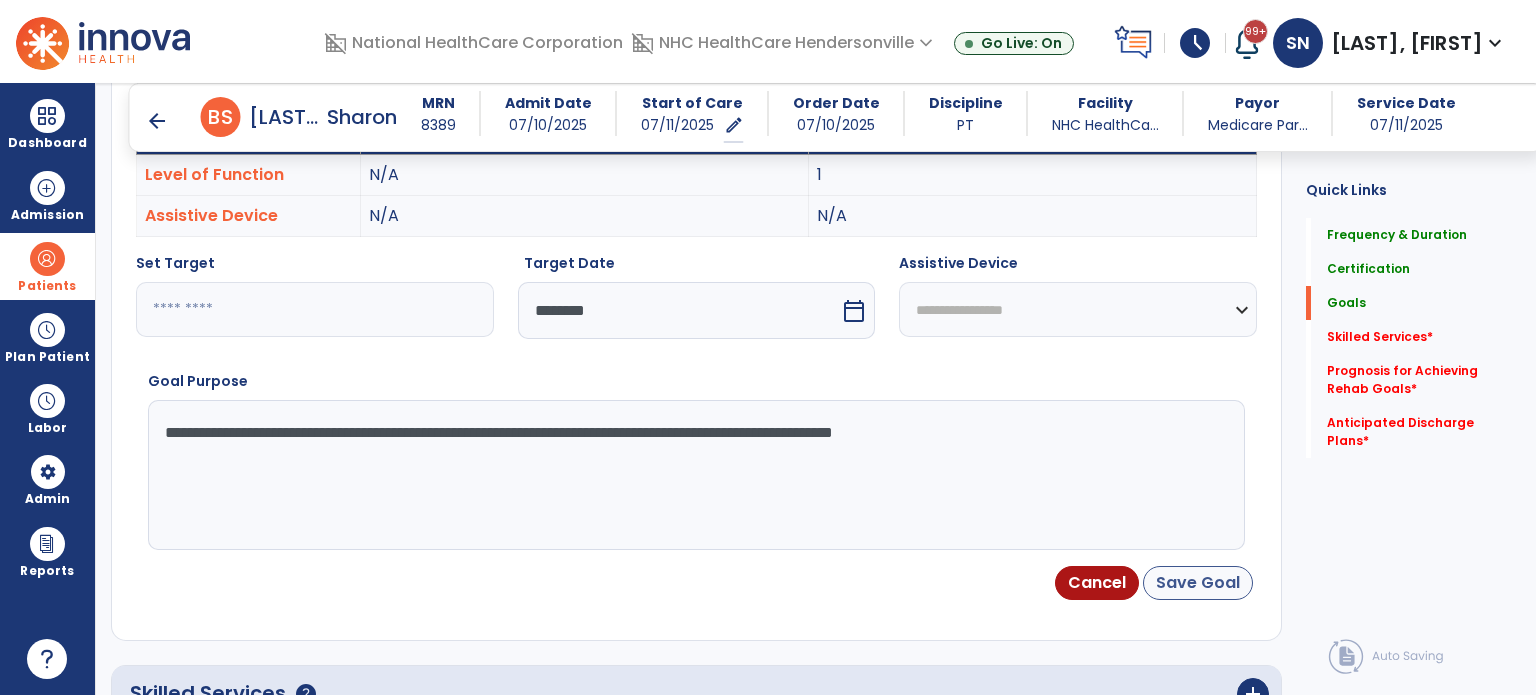 type on "**********" 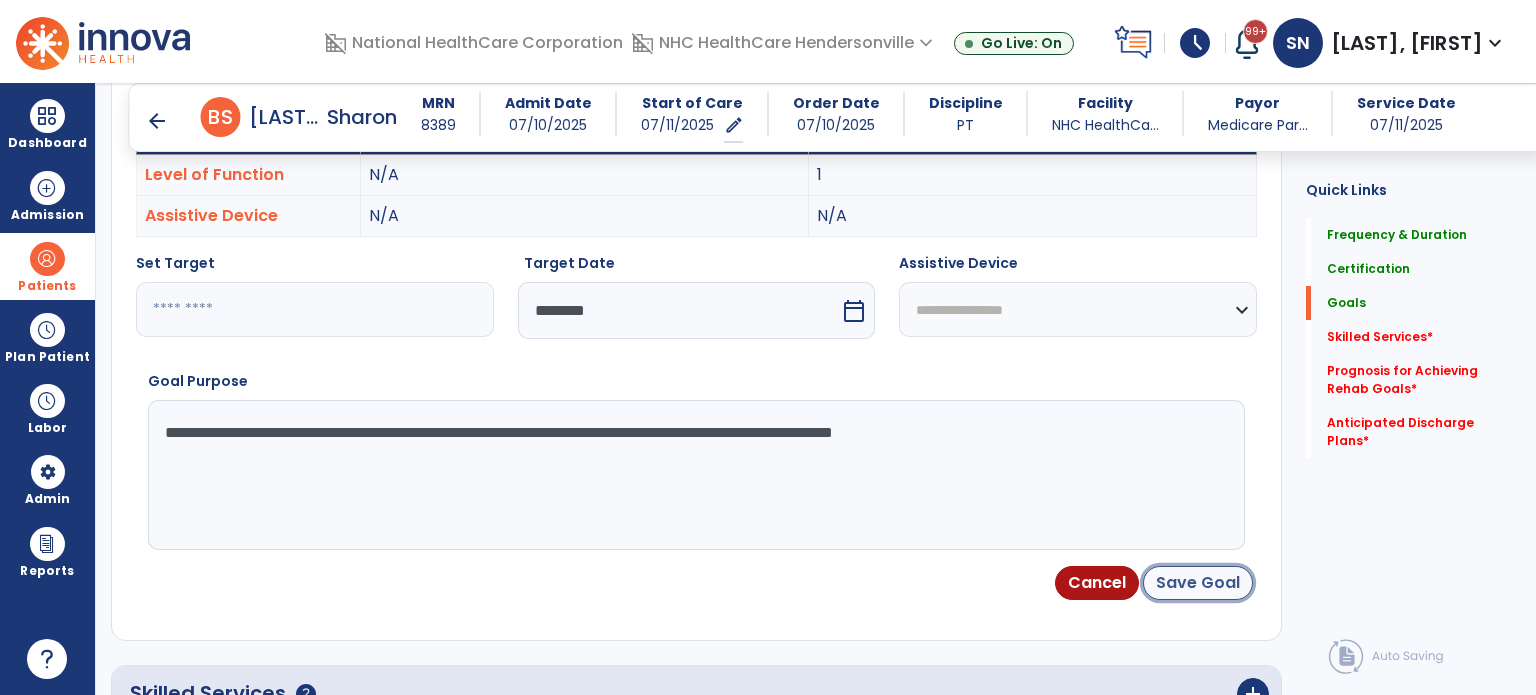 click on "Save Goal" at bounding box center [1198, 583] 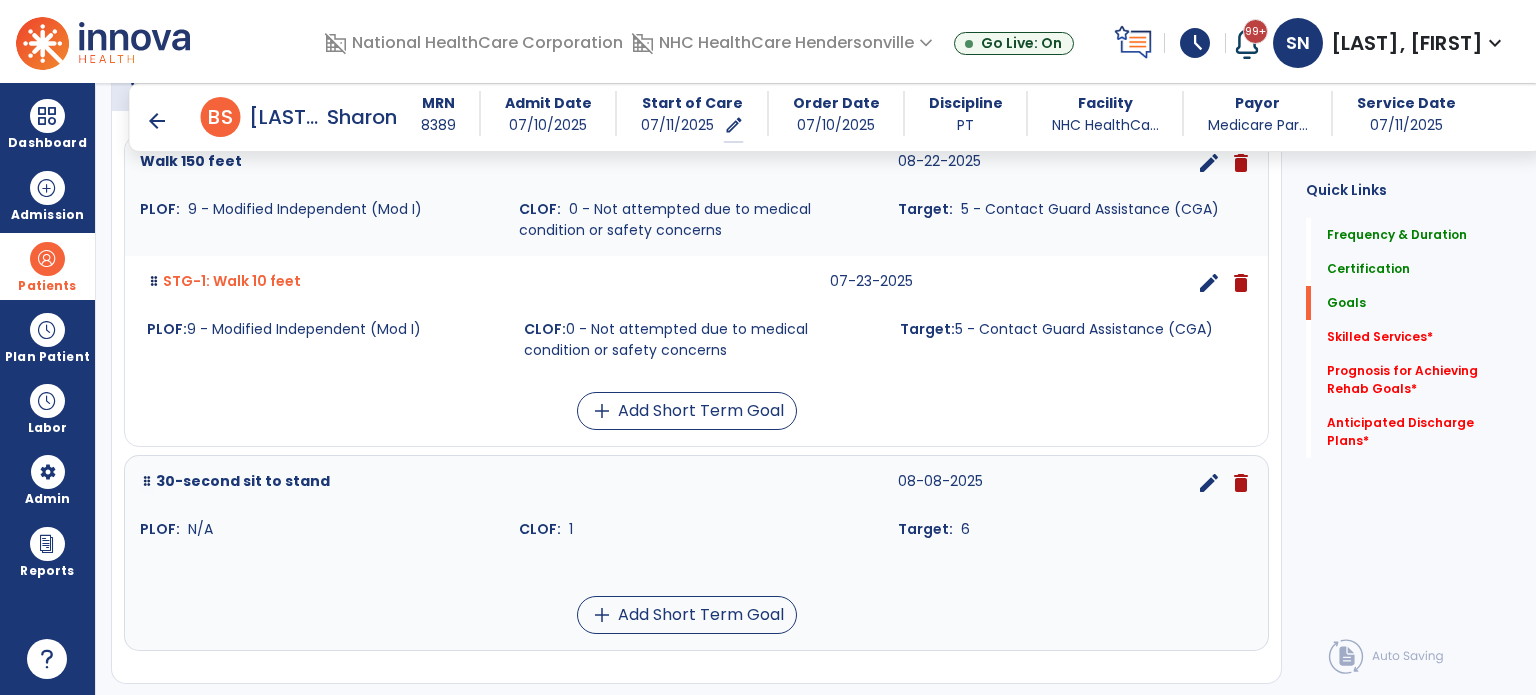 scroll, scrollTop: 435, scrollLeft: 0, axis: vertical 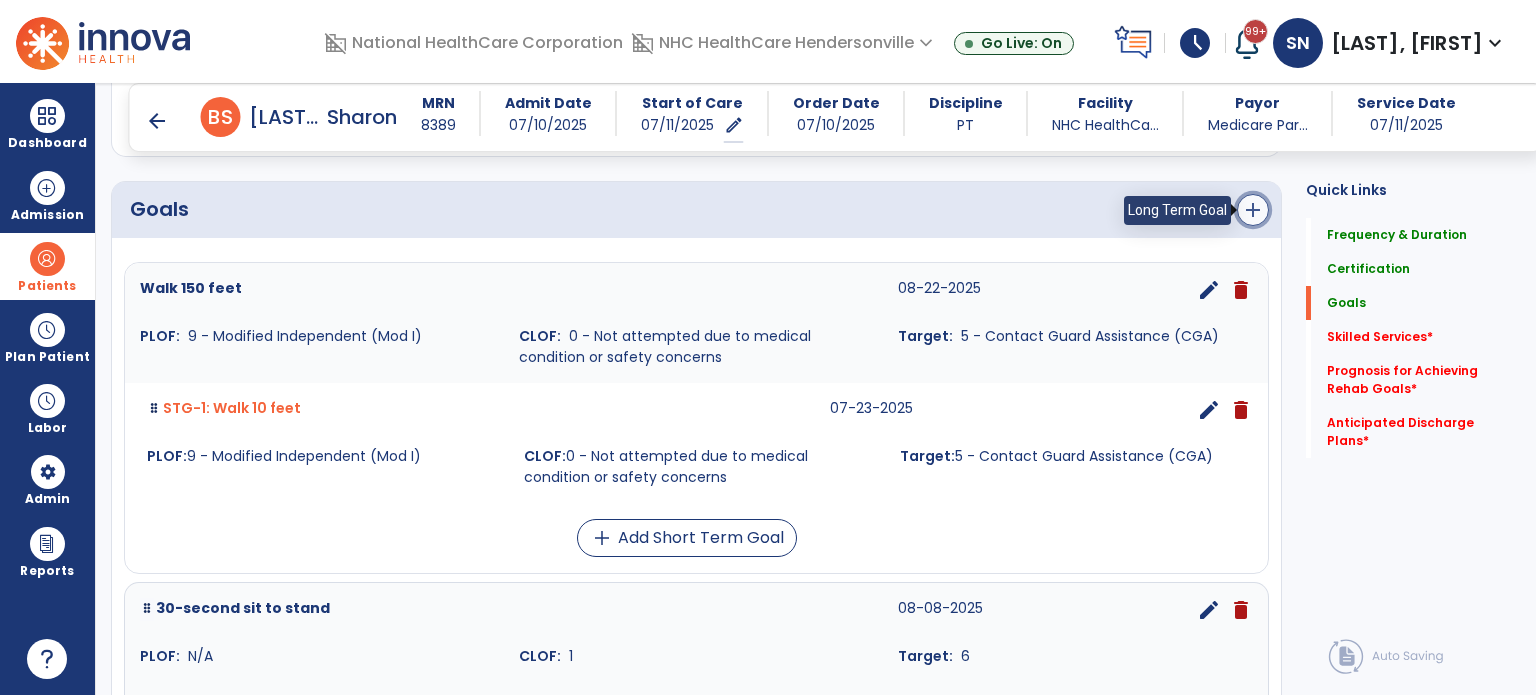 click on "add" at bounding box center (1253, 210) 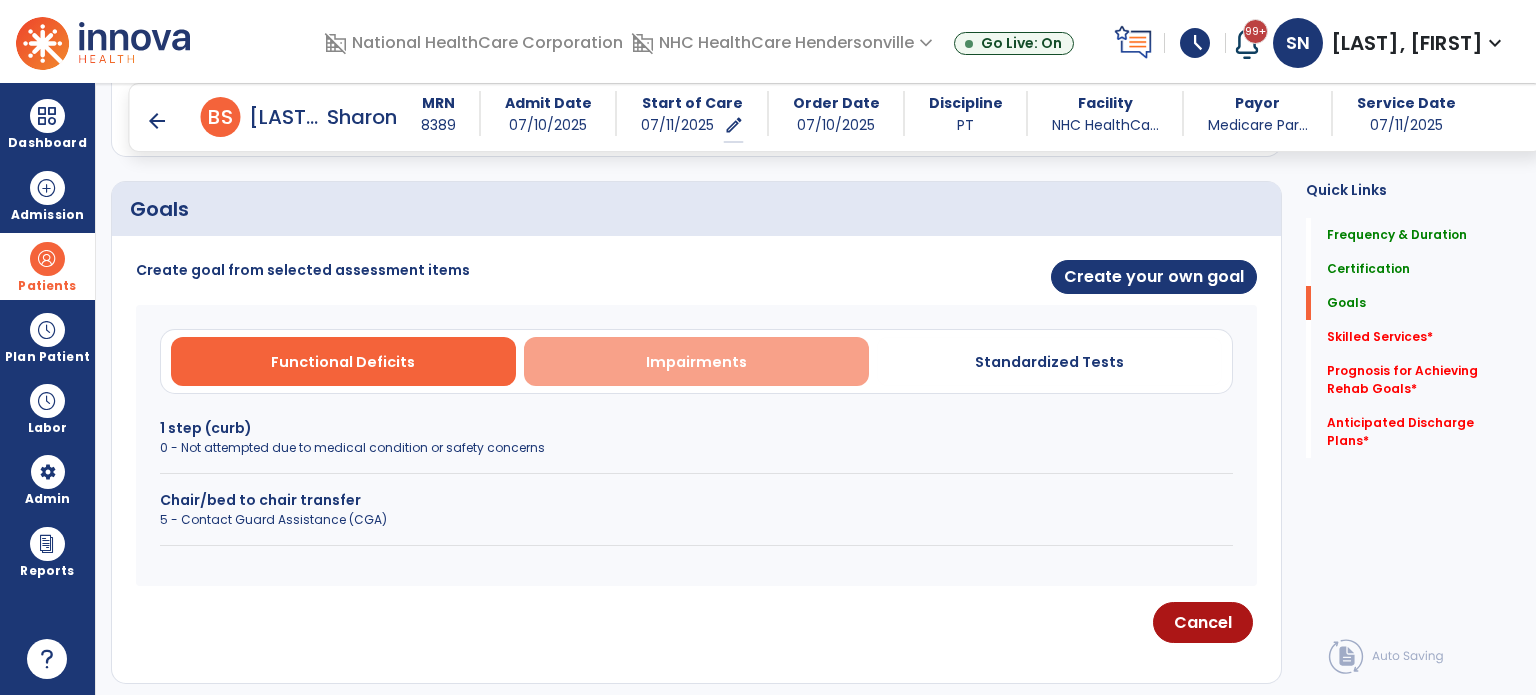 click on "Impairments" at bounding box center (696, 362) 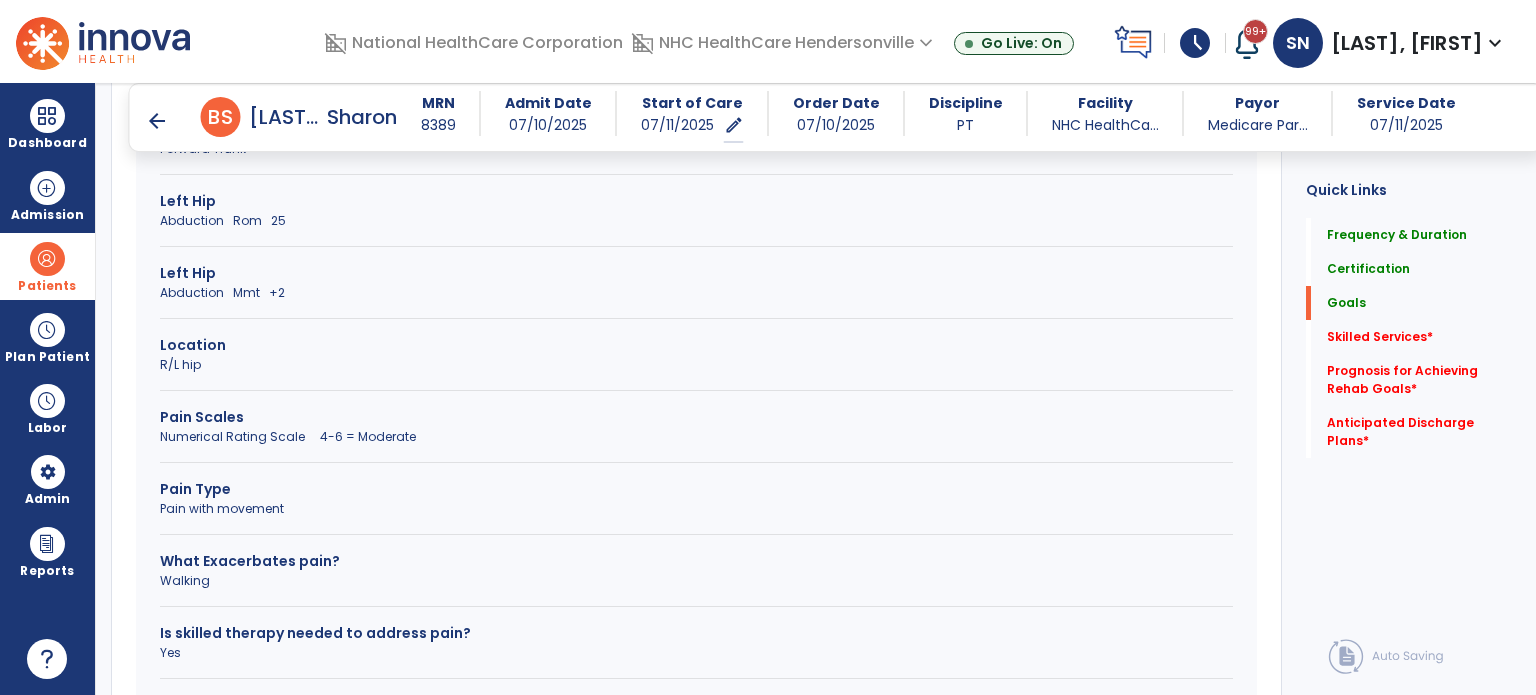 scroll, scrollTop: 735, scrollLeft: 0, axis: vertical 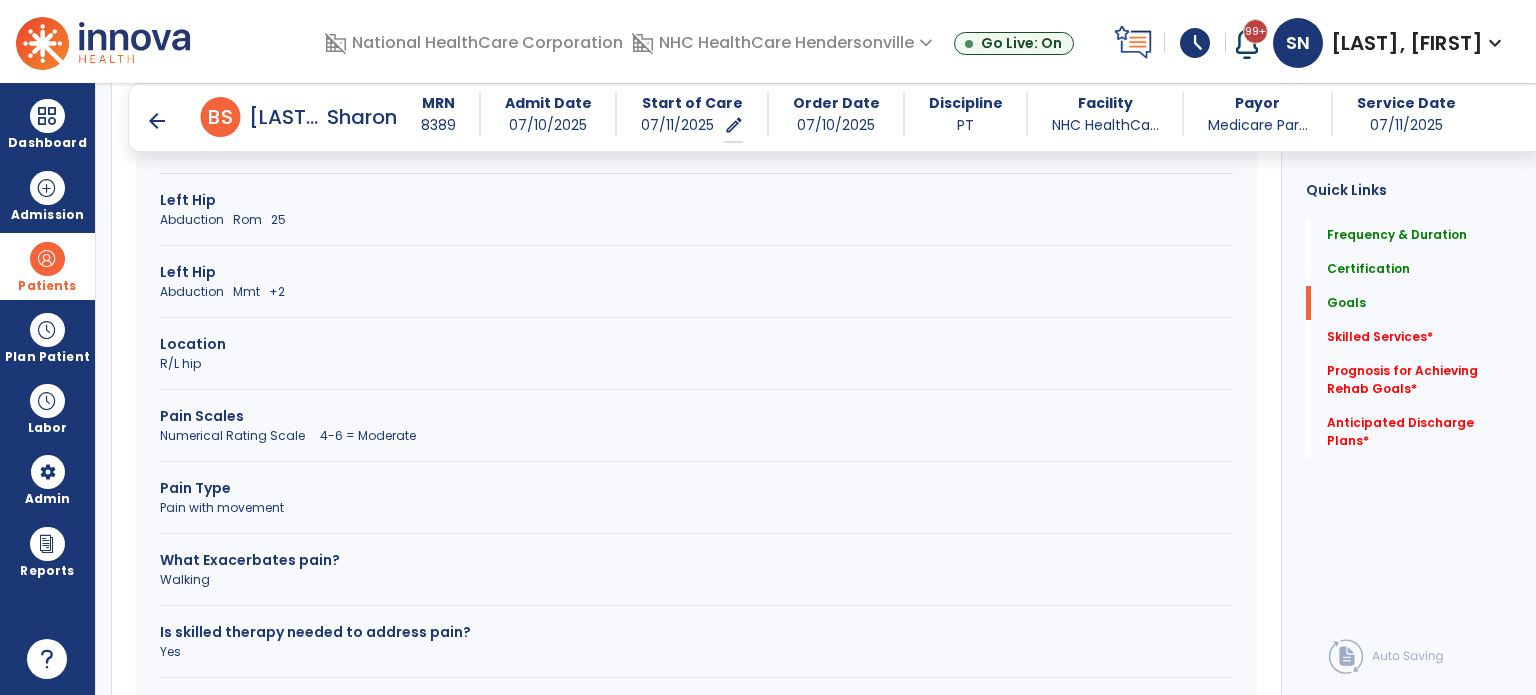 click on "Pain Scales" at bounding box center [696, 416] 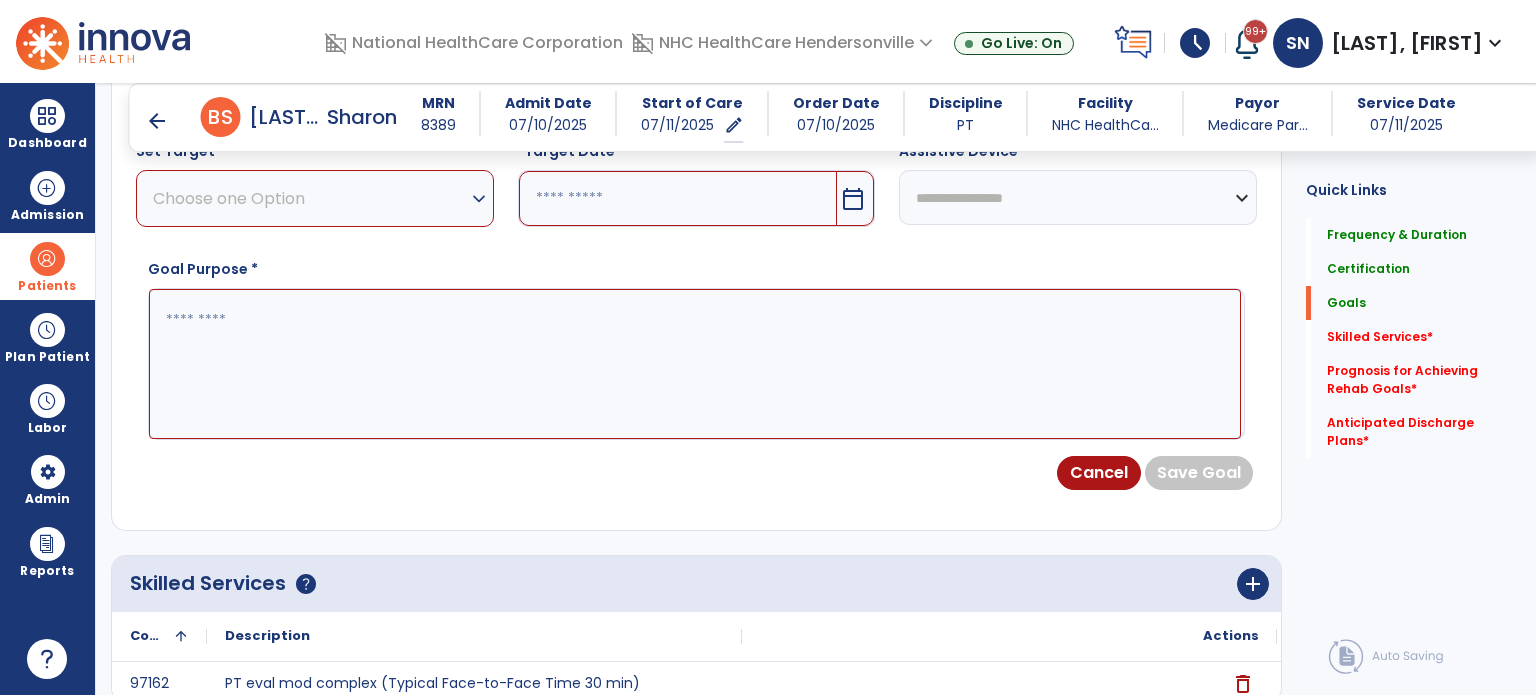 click on "Choose one Option" at bounding box center [310, 198] 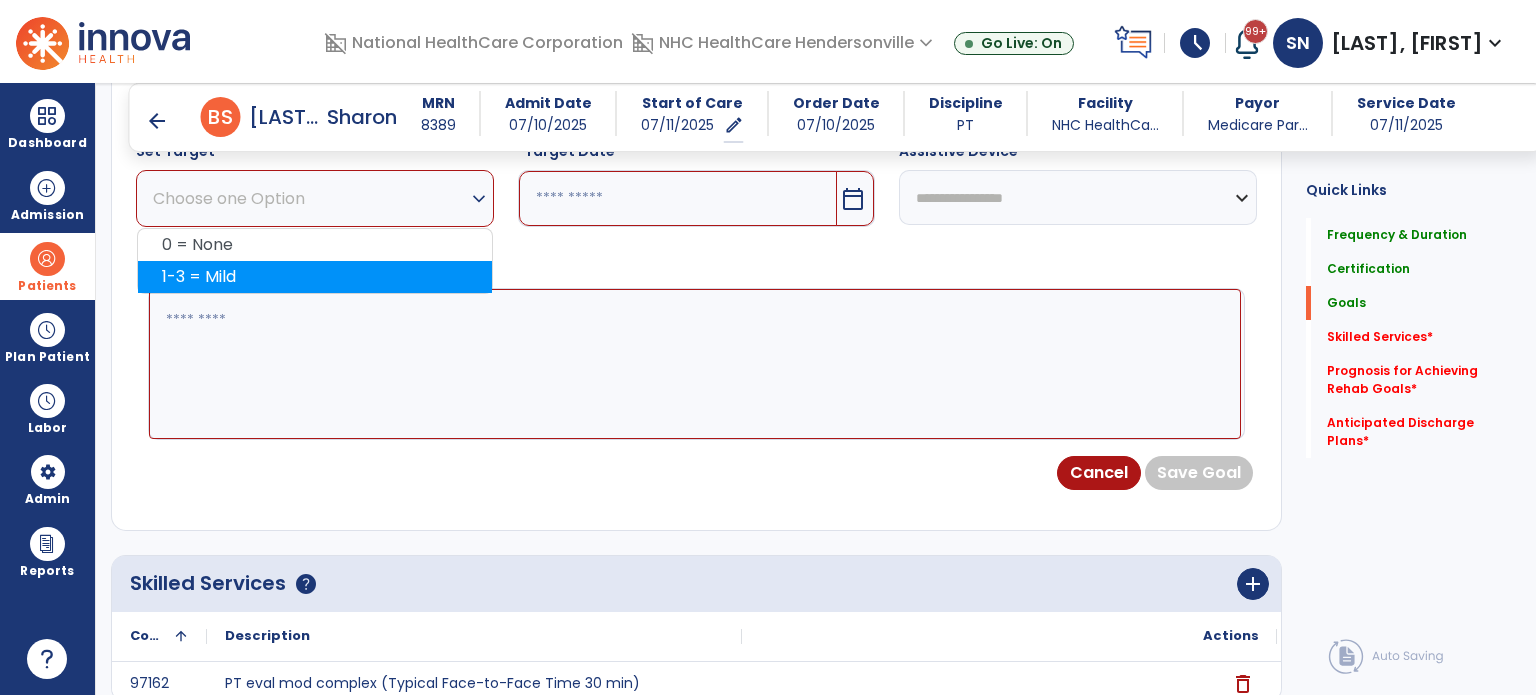 click on "1-3 = Mild" at bounding box center (315, 277) 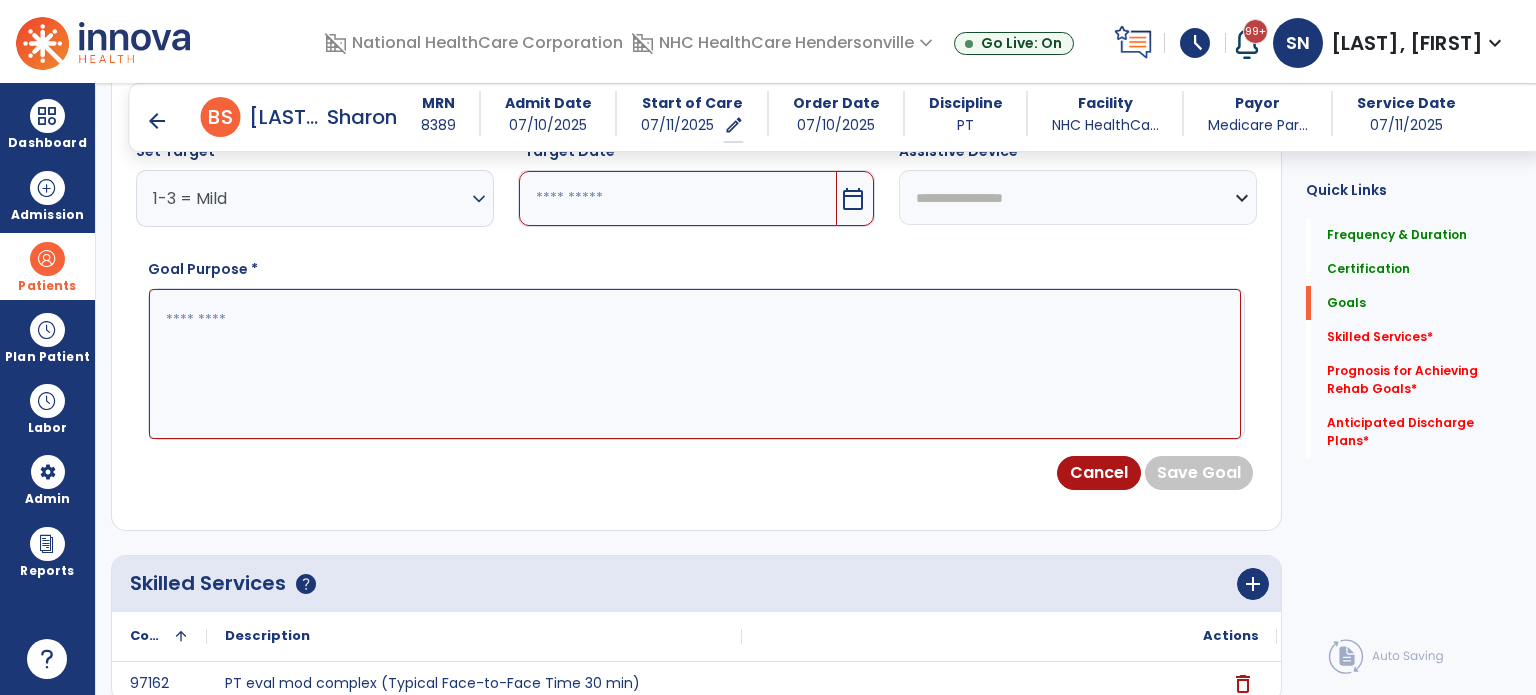 click at bounding box center [678, 198] 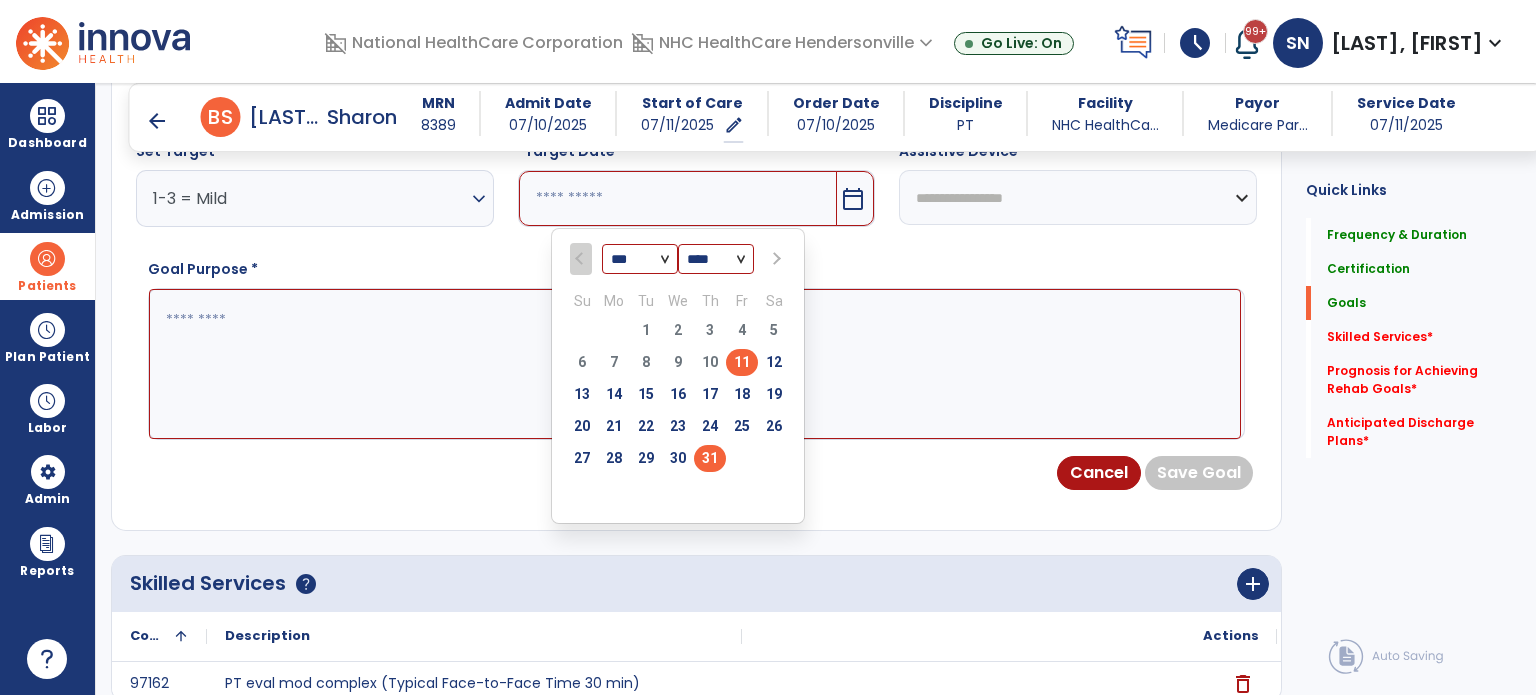 click on "31" at bounding box center [710, 458] 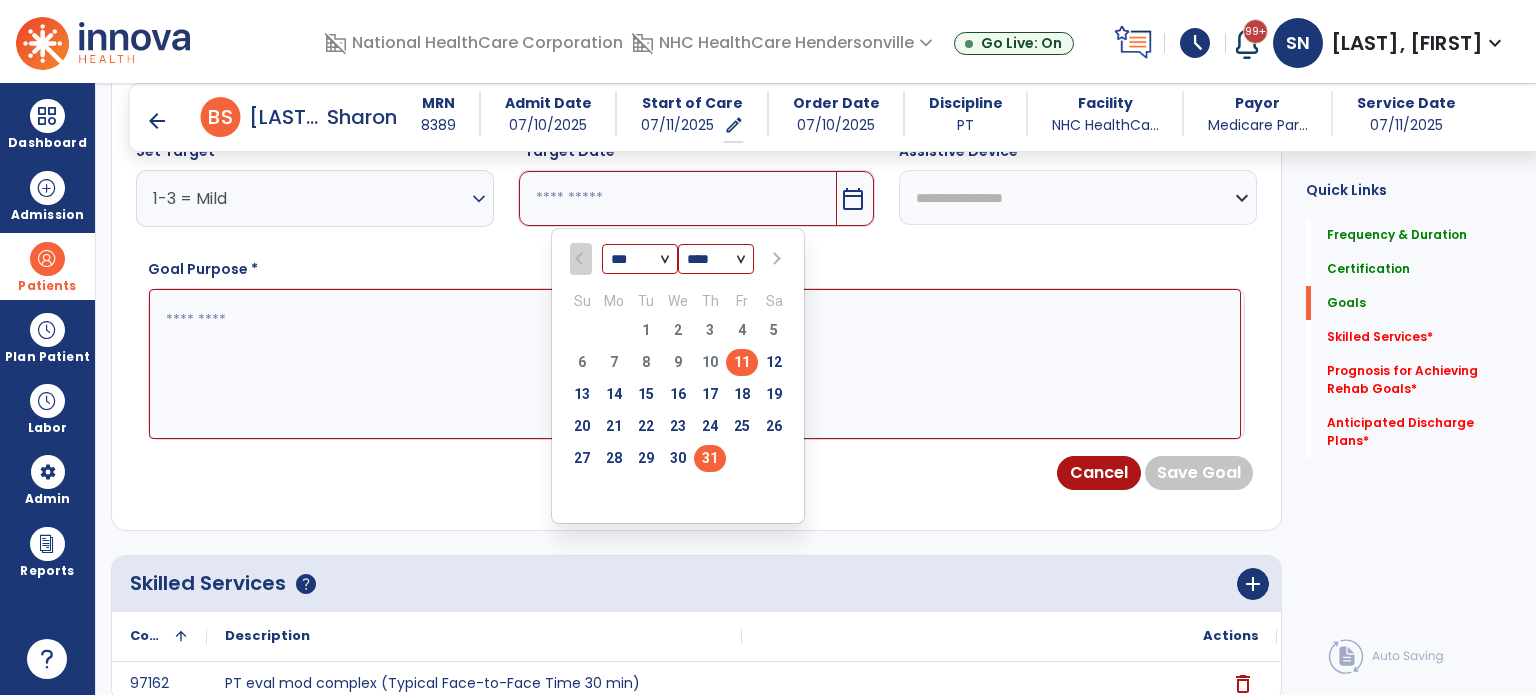 type on "*********" 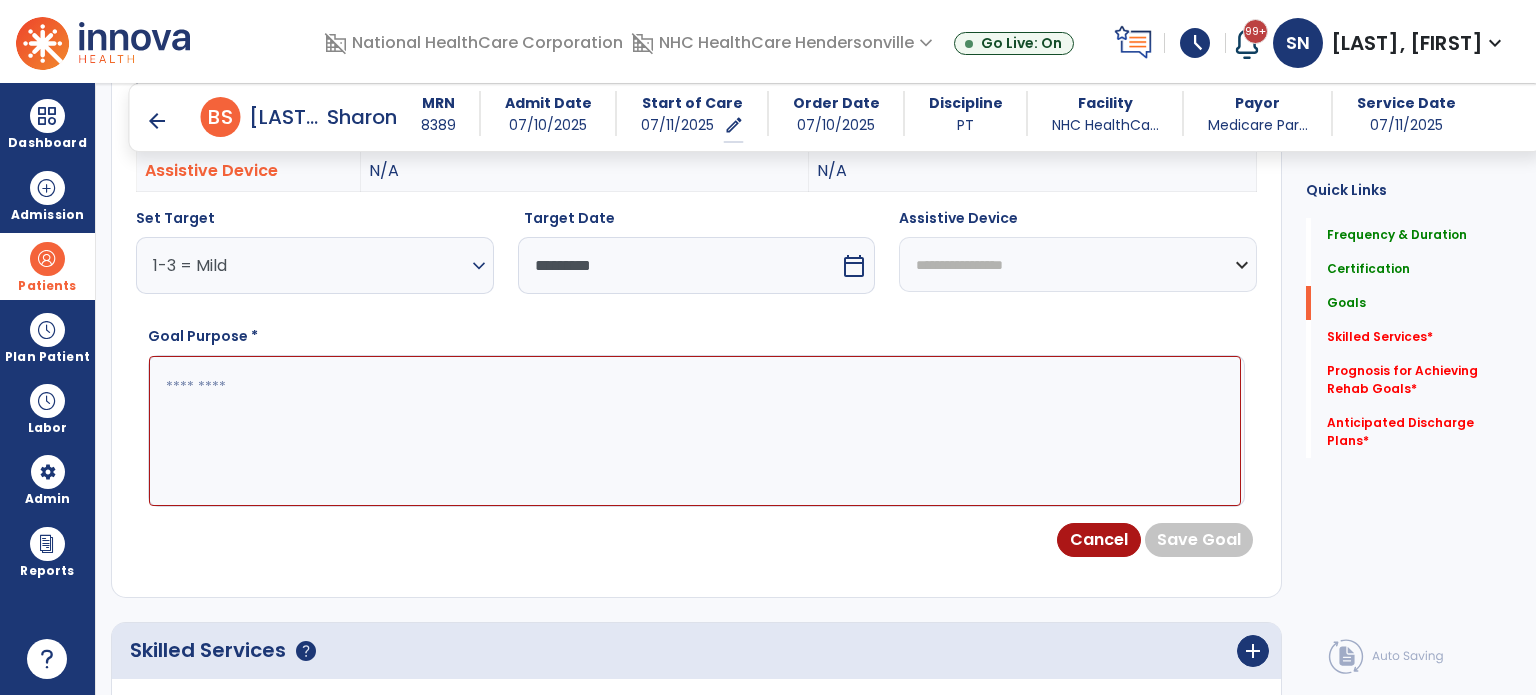 scroll, scrollTop: 635, scrollLeft: 0, axis: vertical 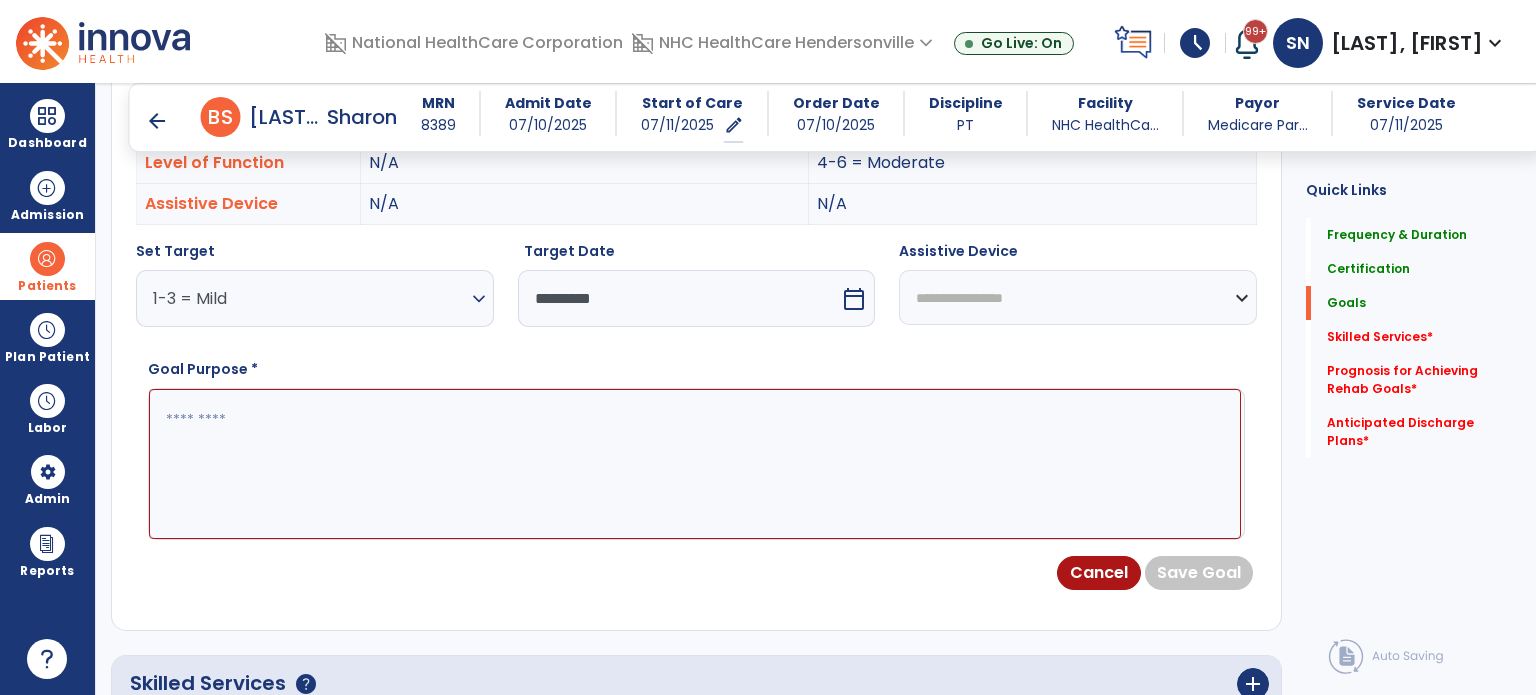 click at bounding box center [695, 464] 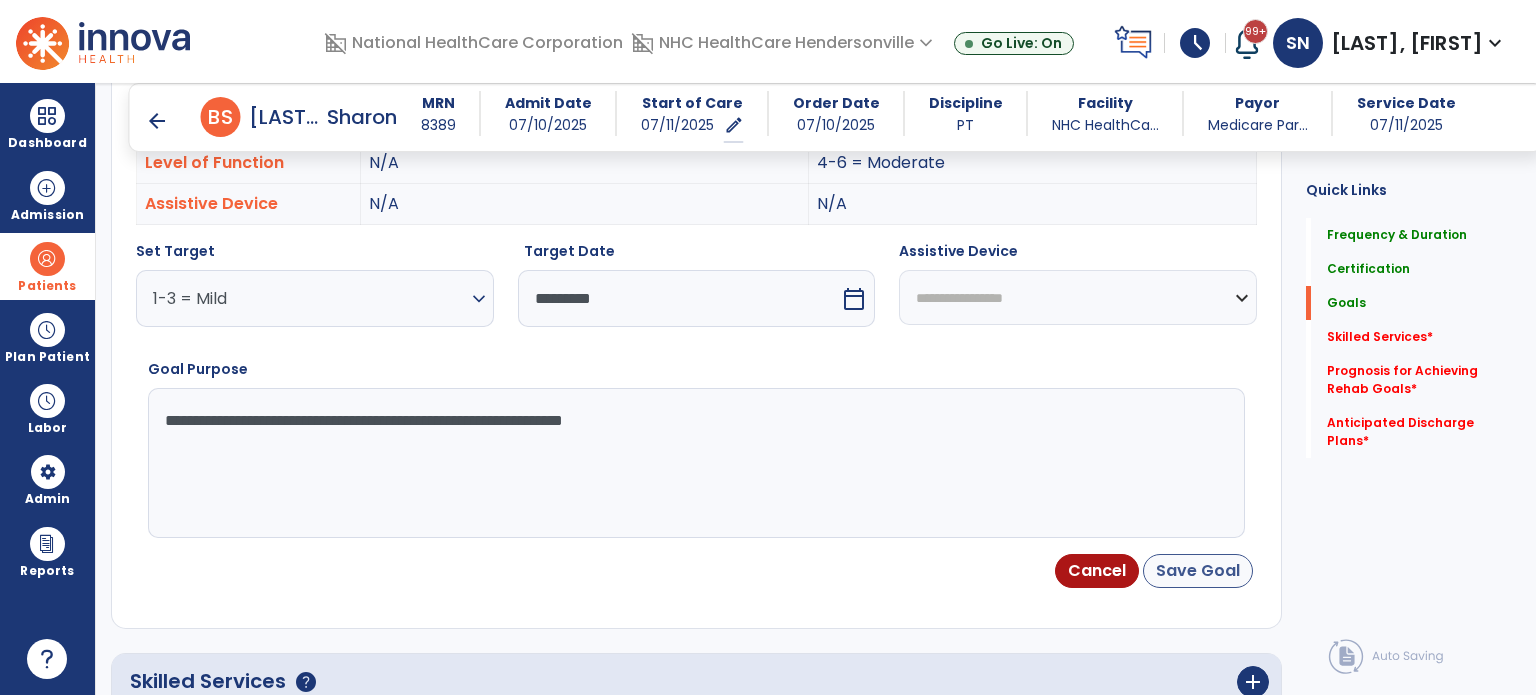 type on "**********" 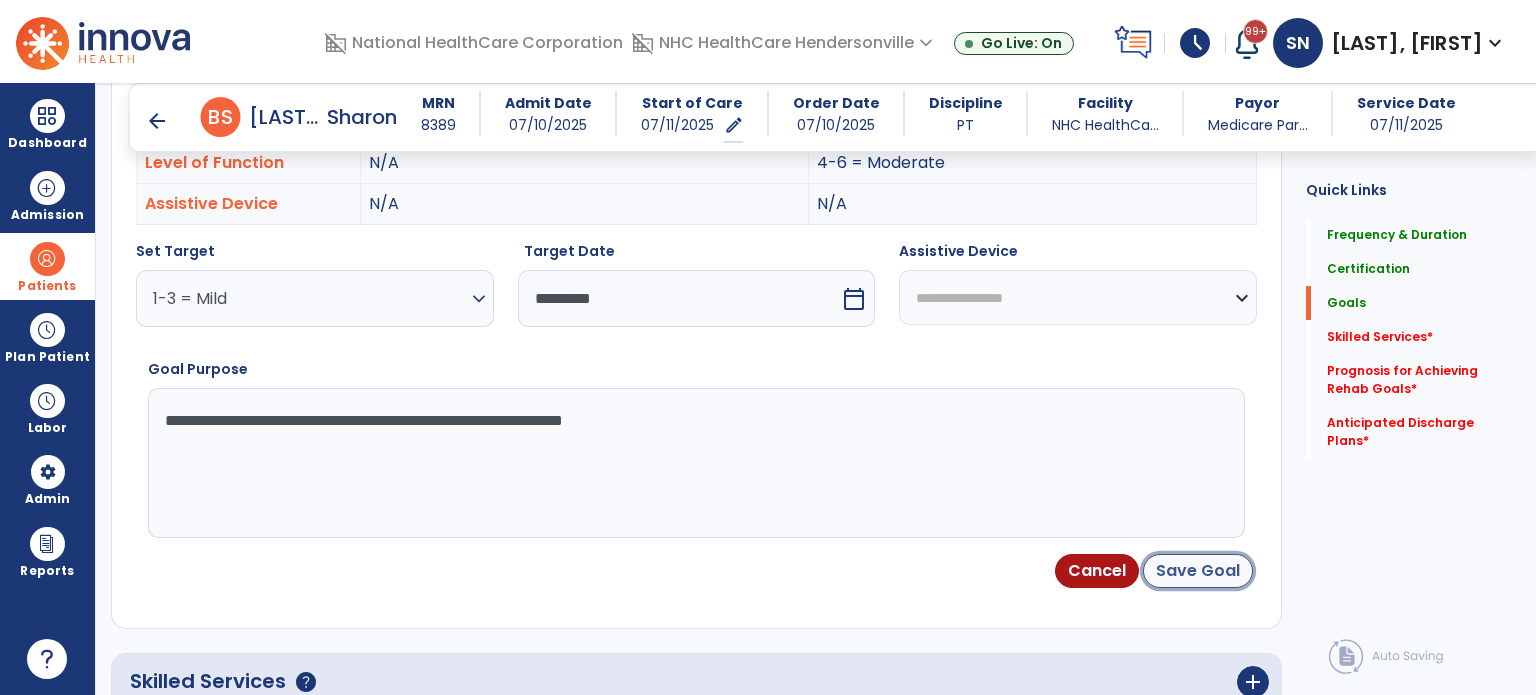 click on "Save Goal" at bounding box center (1198, 571) 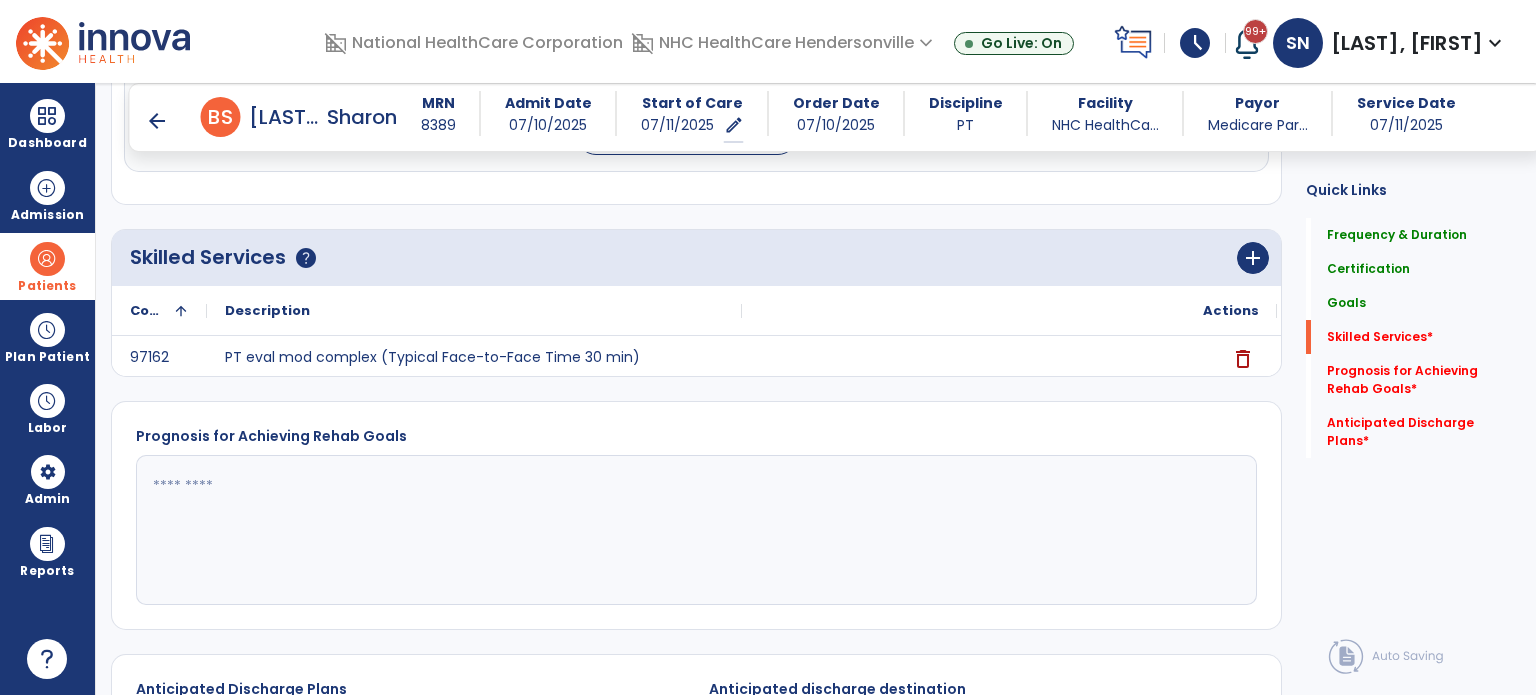 scroll, scrollTop: 1247, scrollLeft: 0, axis: vertical 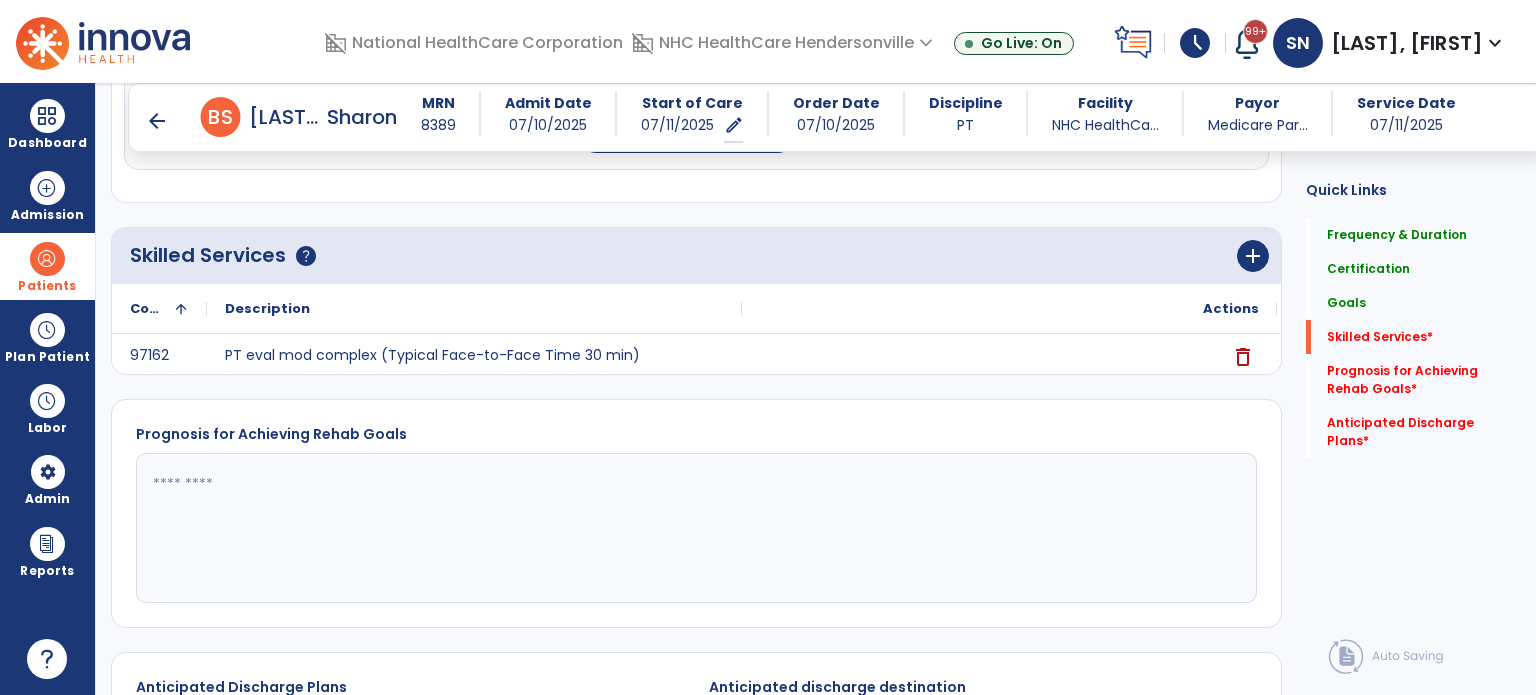 click 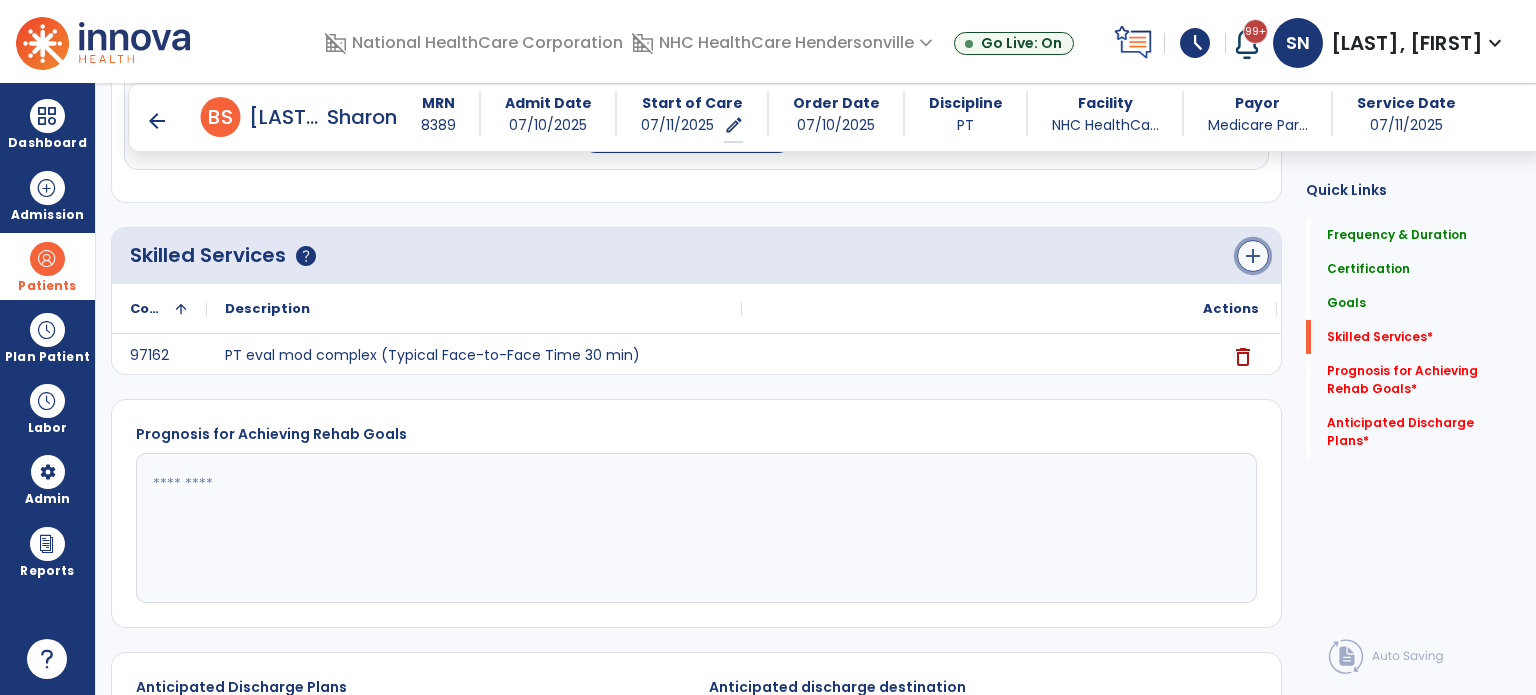 click on "add" 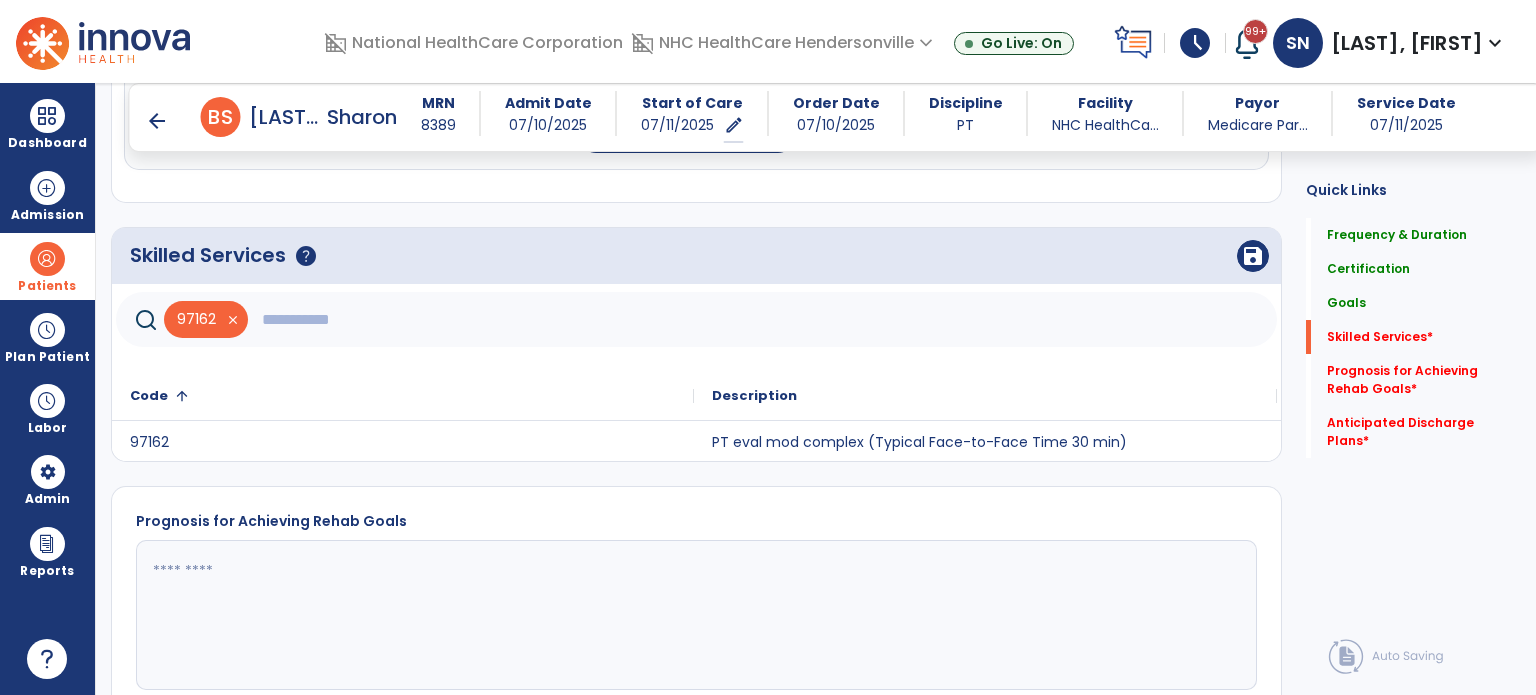 click 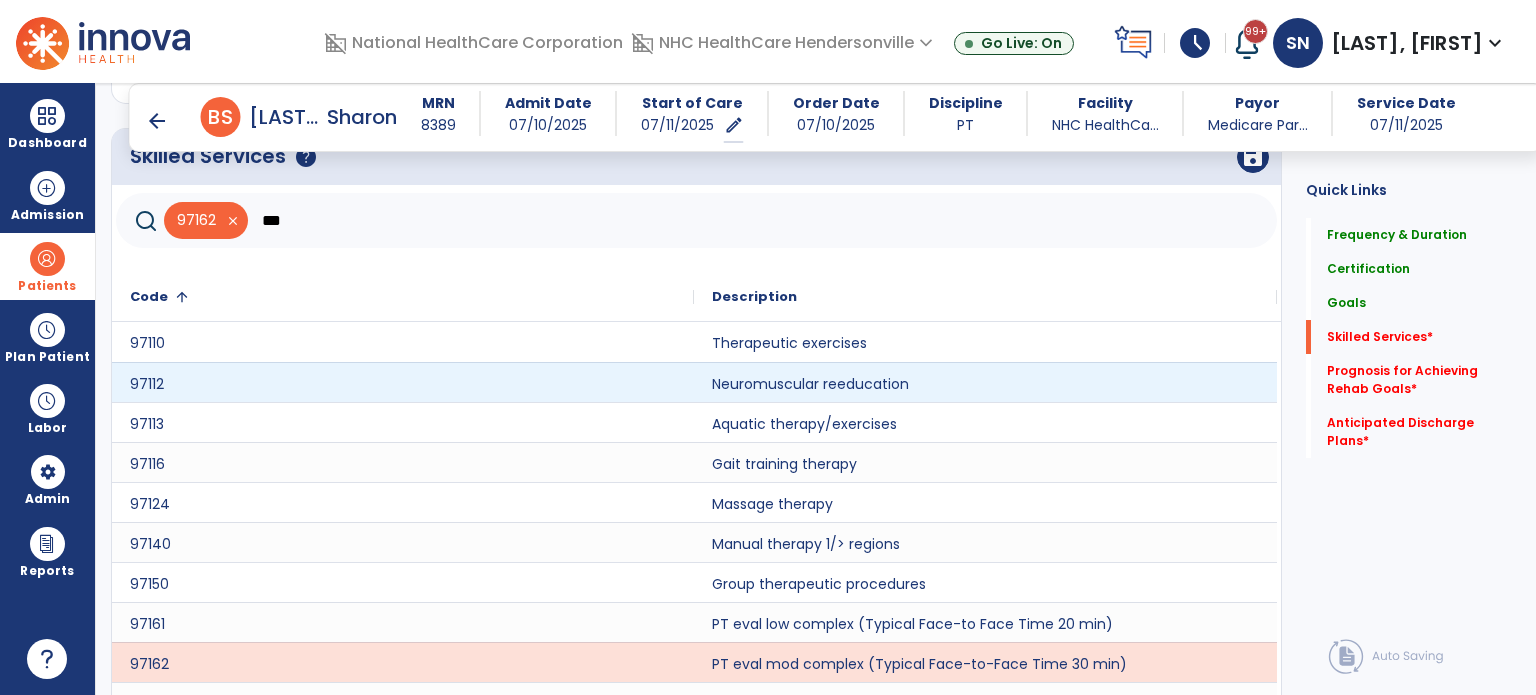 scroll, scrollTop: 1416, scrollLeft: 0, axis: vertical 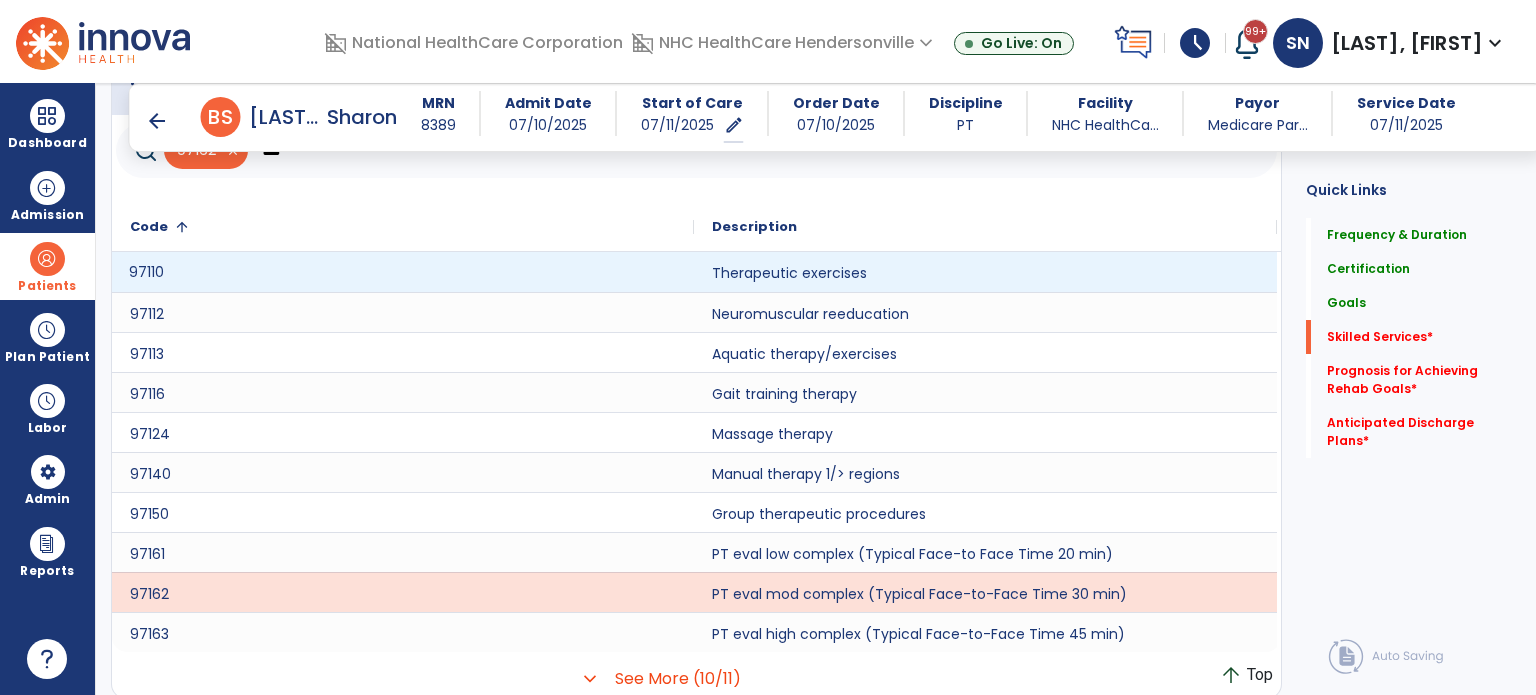 click on "97110" 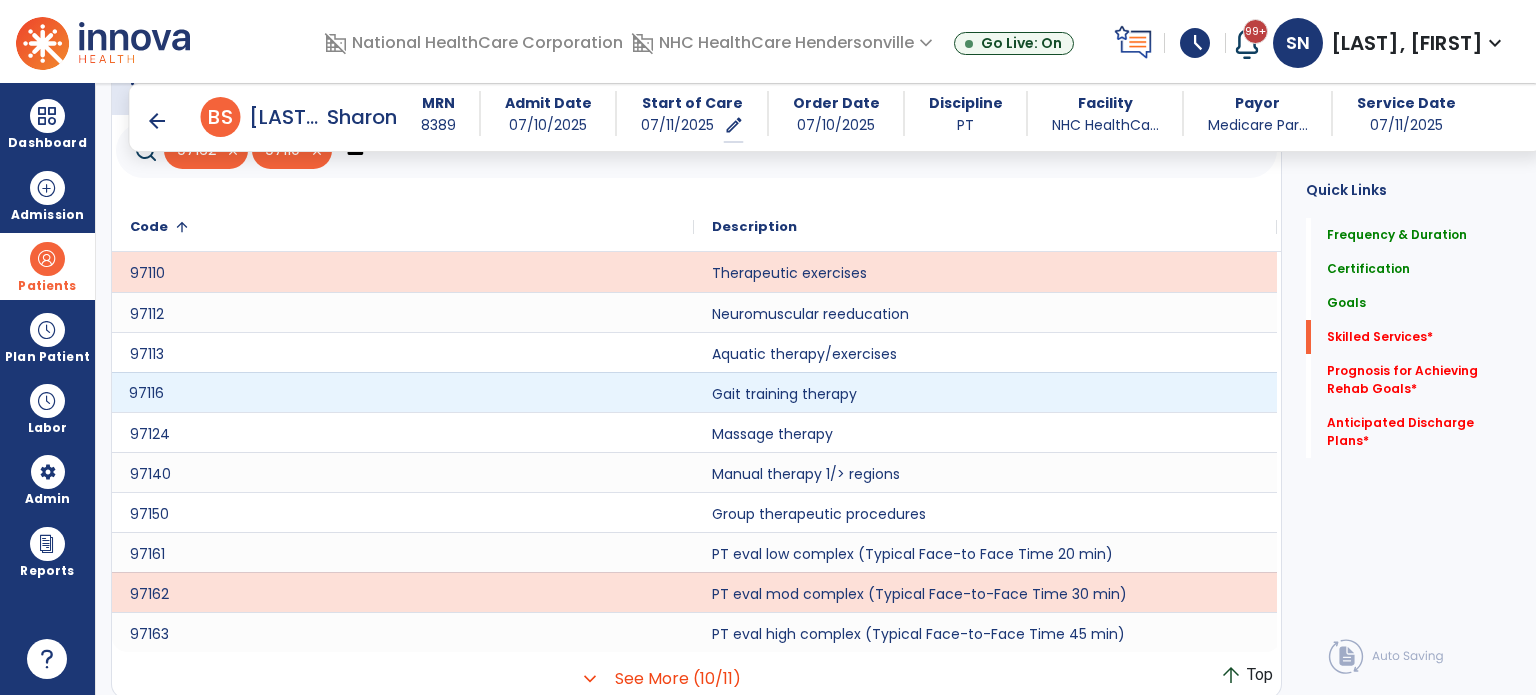 click on "97116" 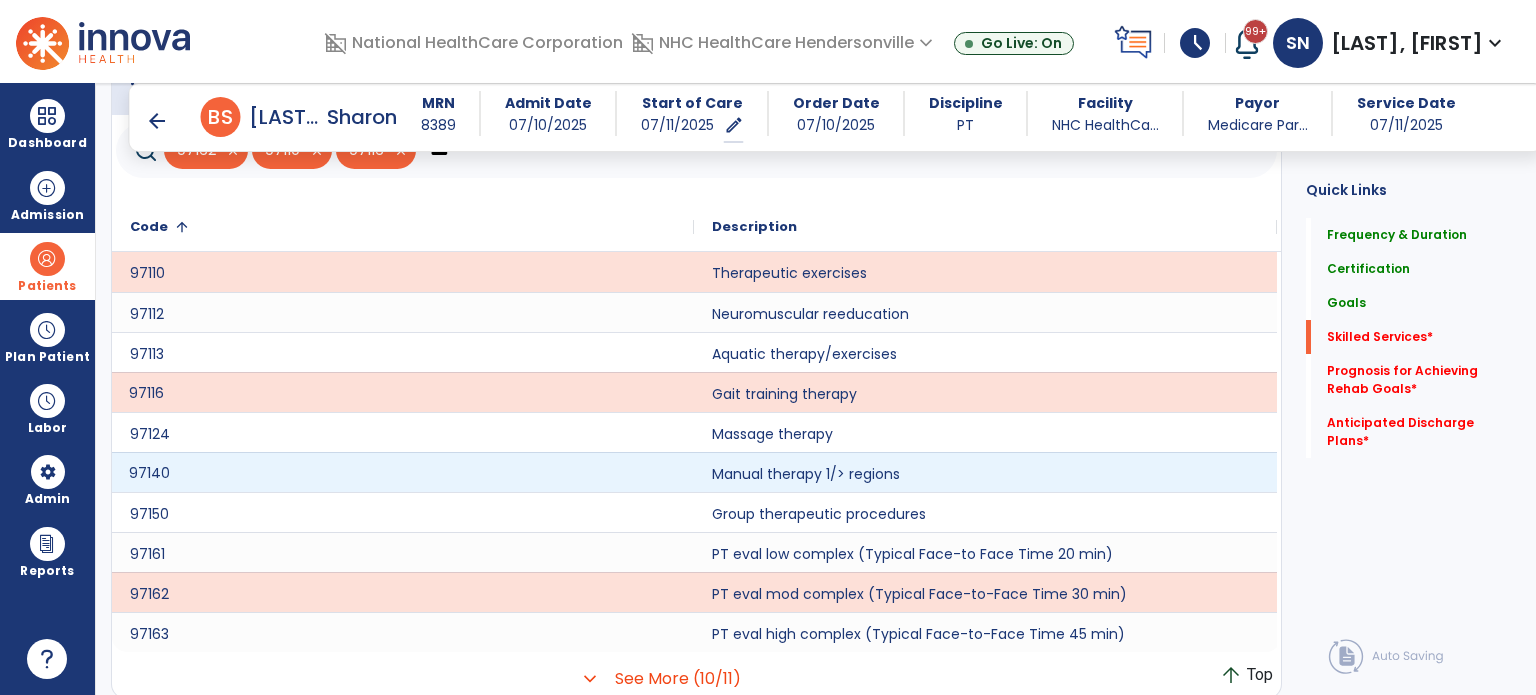 click on "97140" 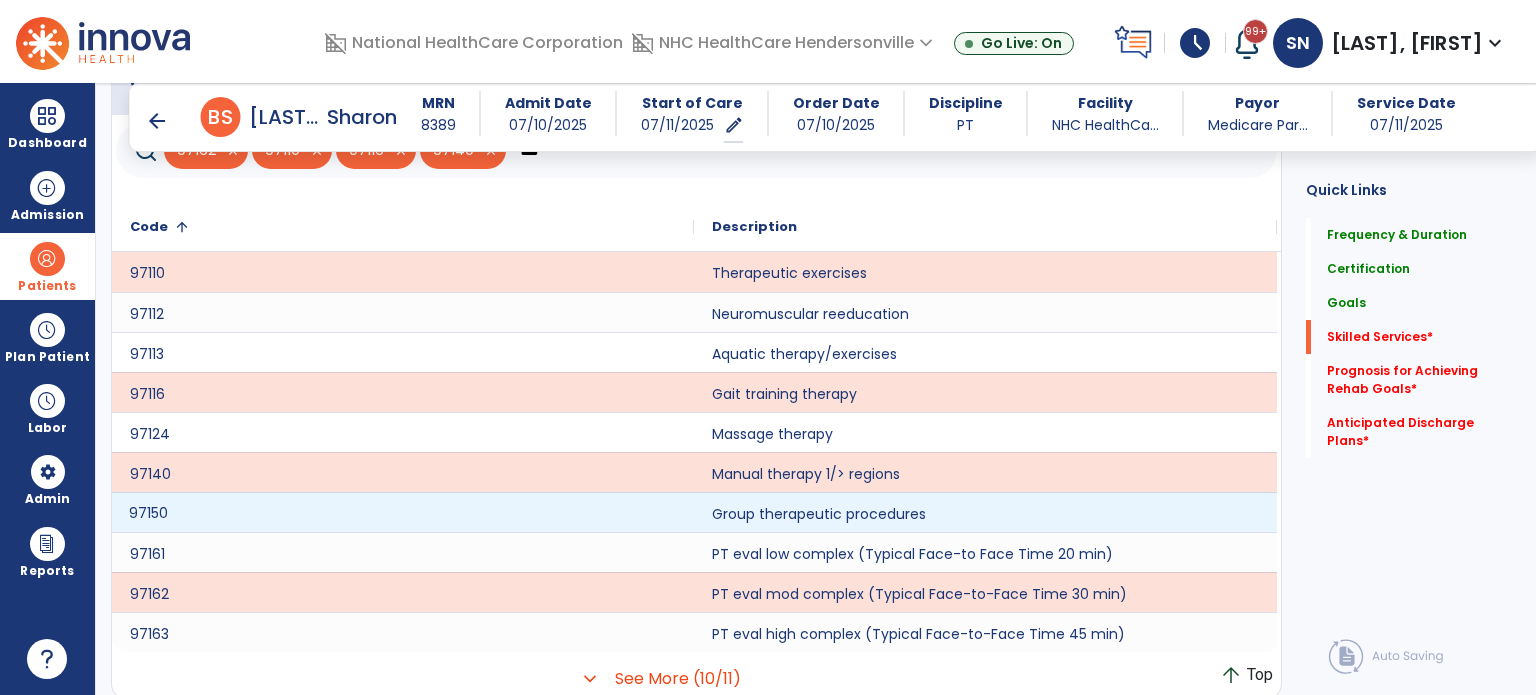 click on "97150" 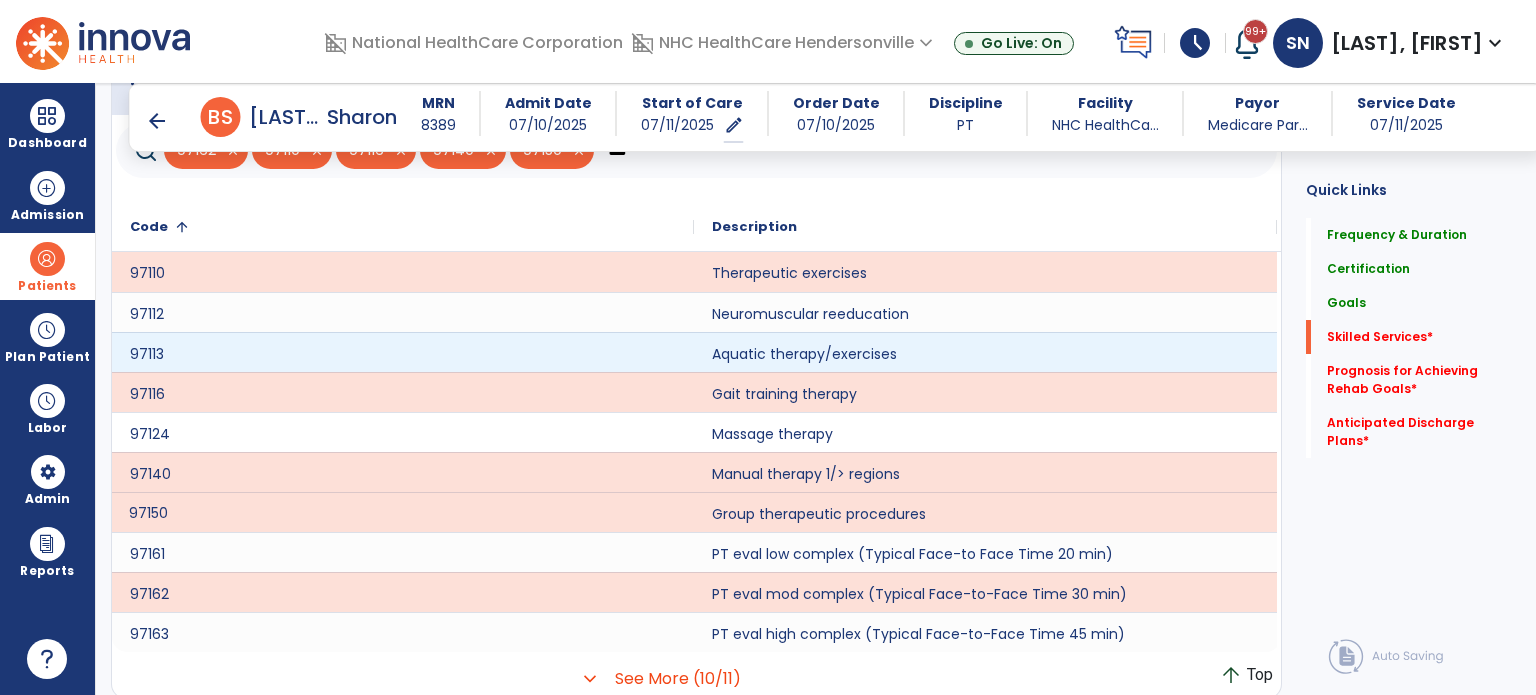 scroll, scrollTop: 1216, scrollLeft: 0, axis: vertical 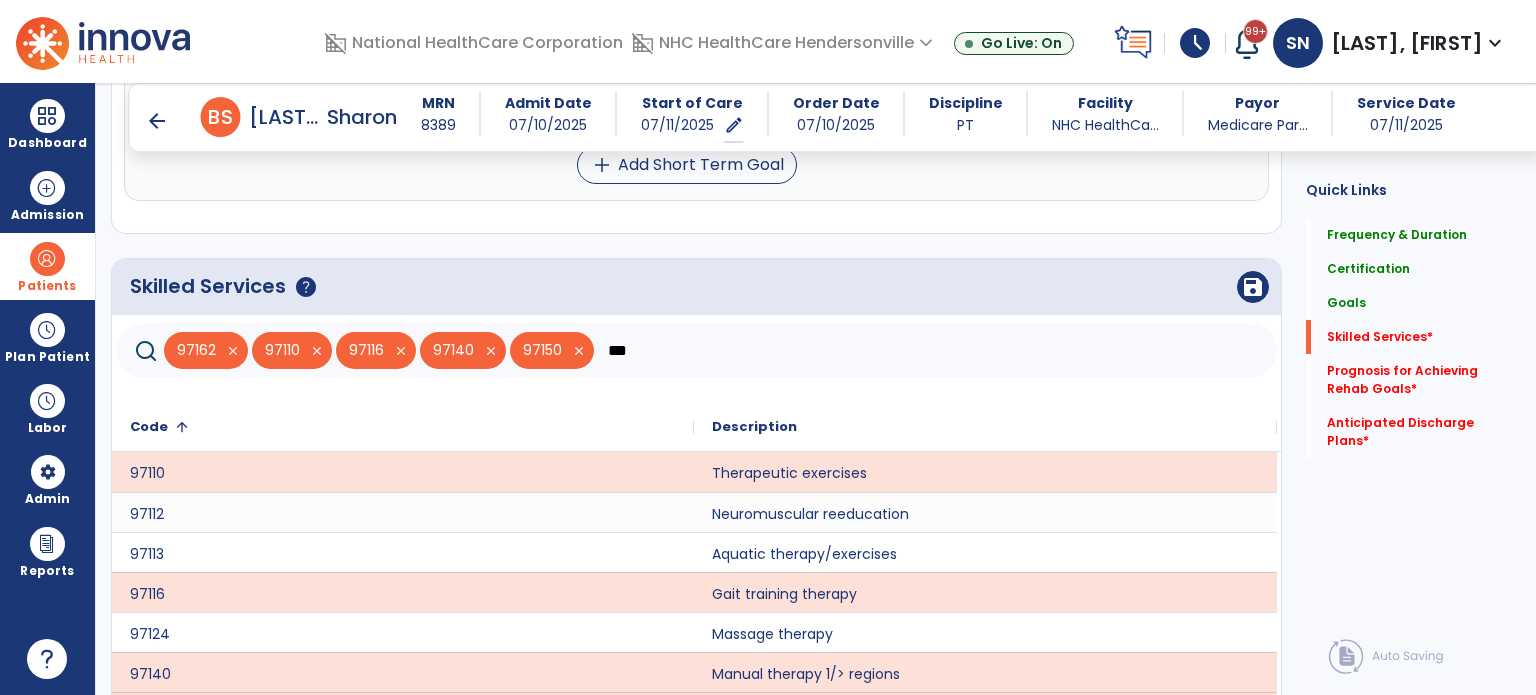 click on "***" 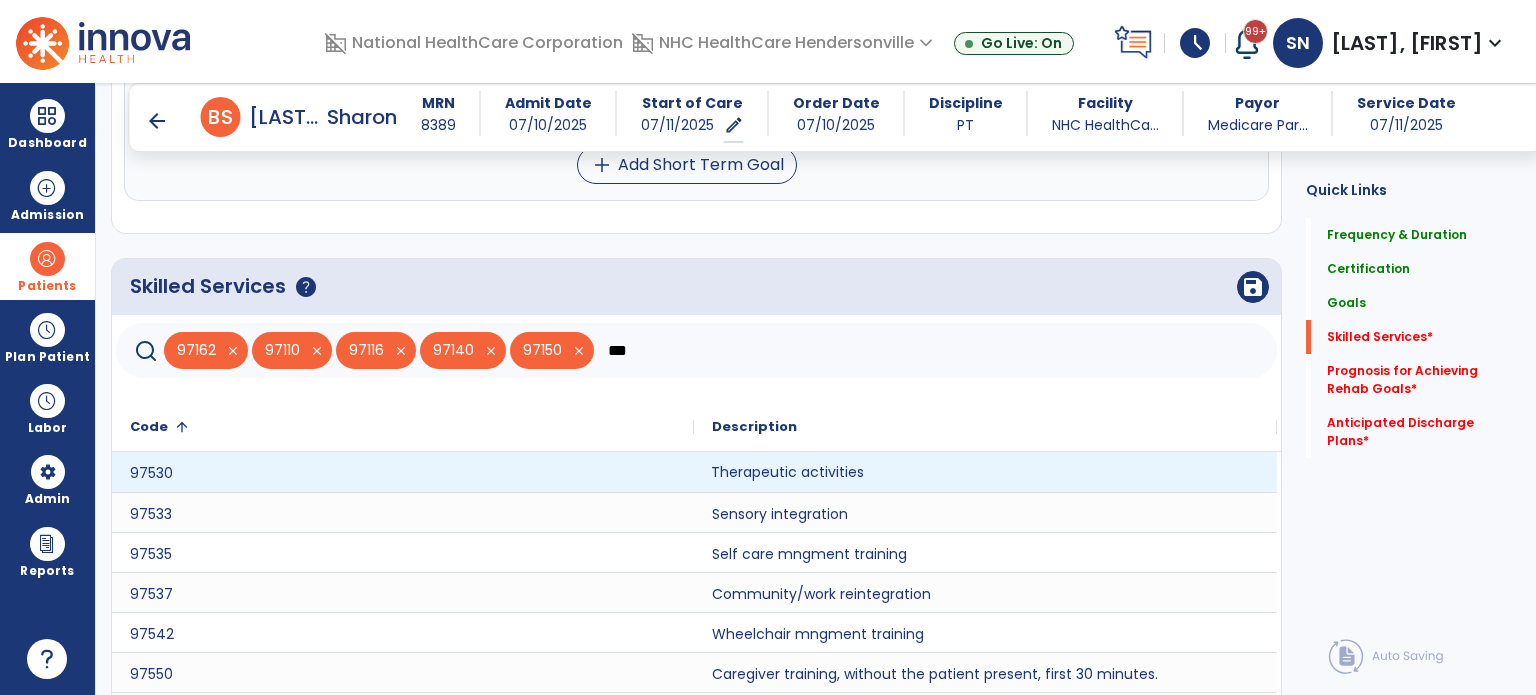 click on "Therapeutic activities" 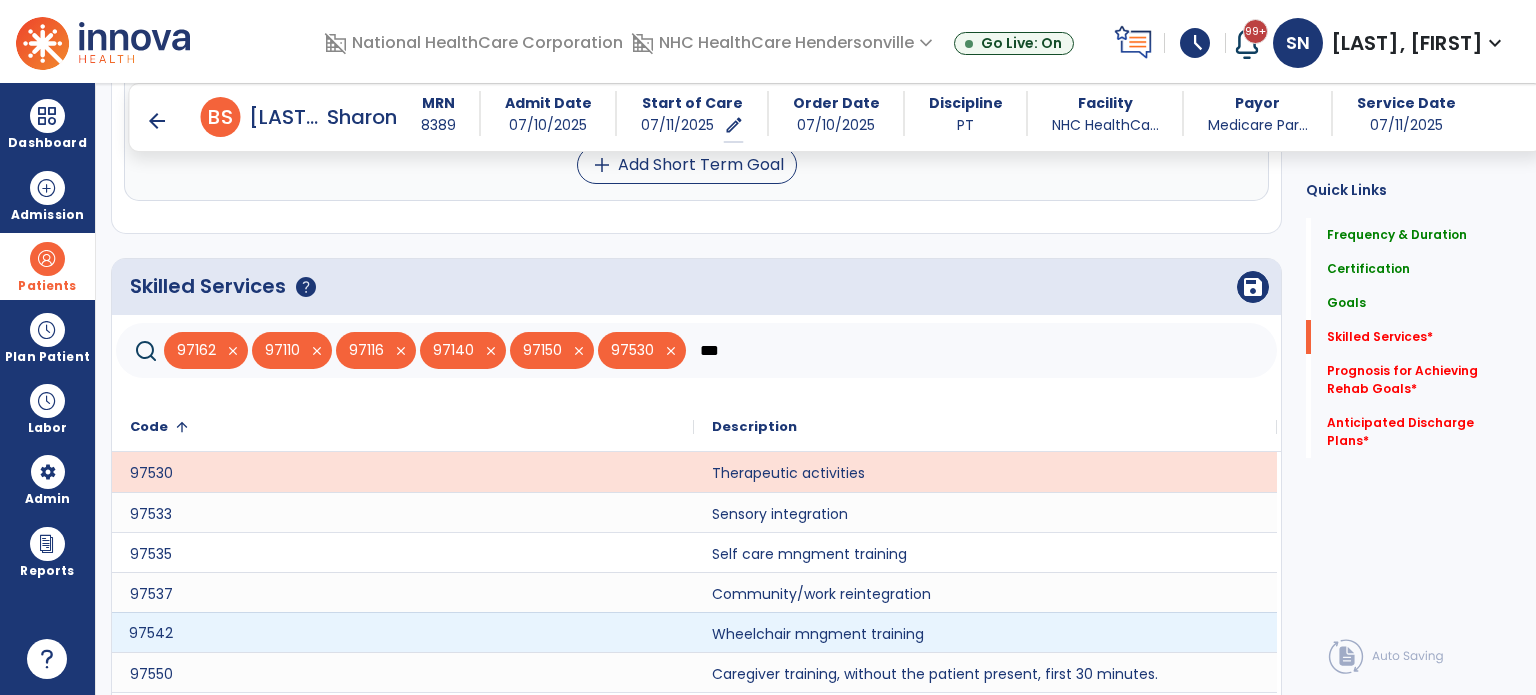 click on "97542" 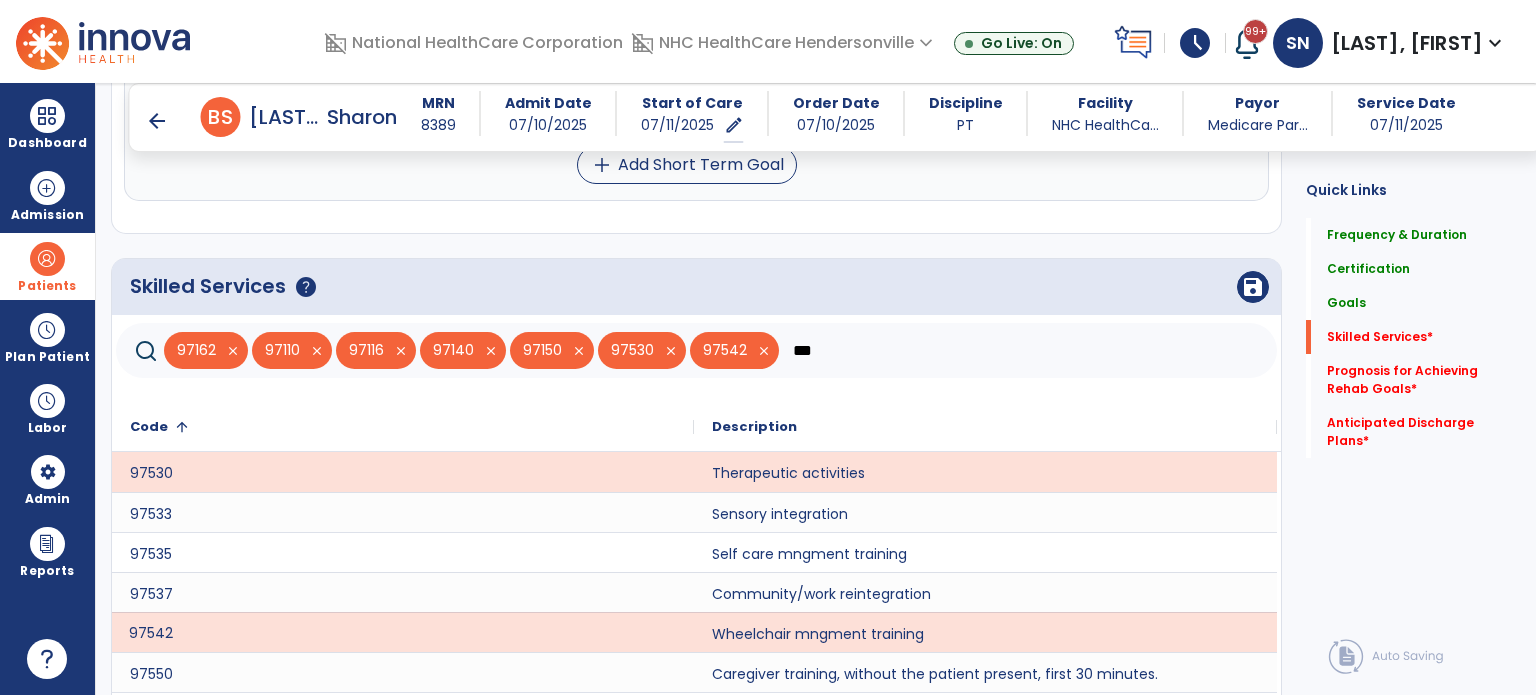 click on "***" 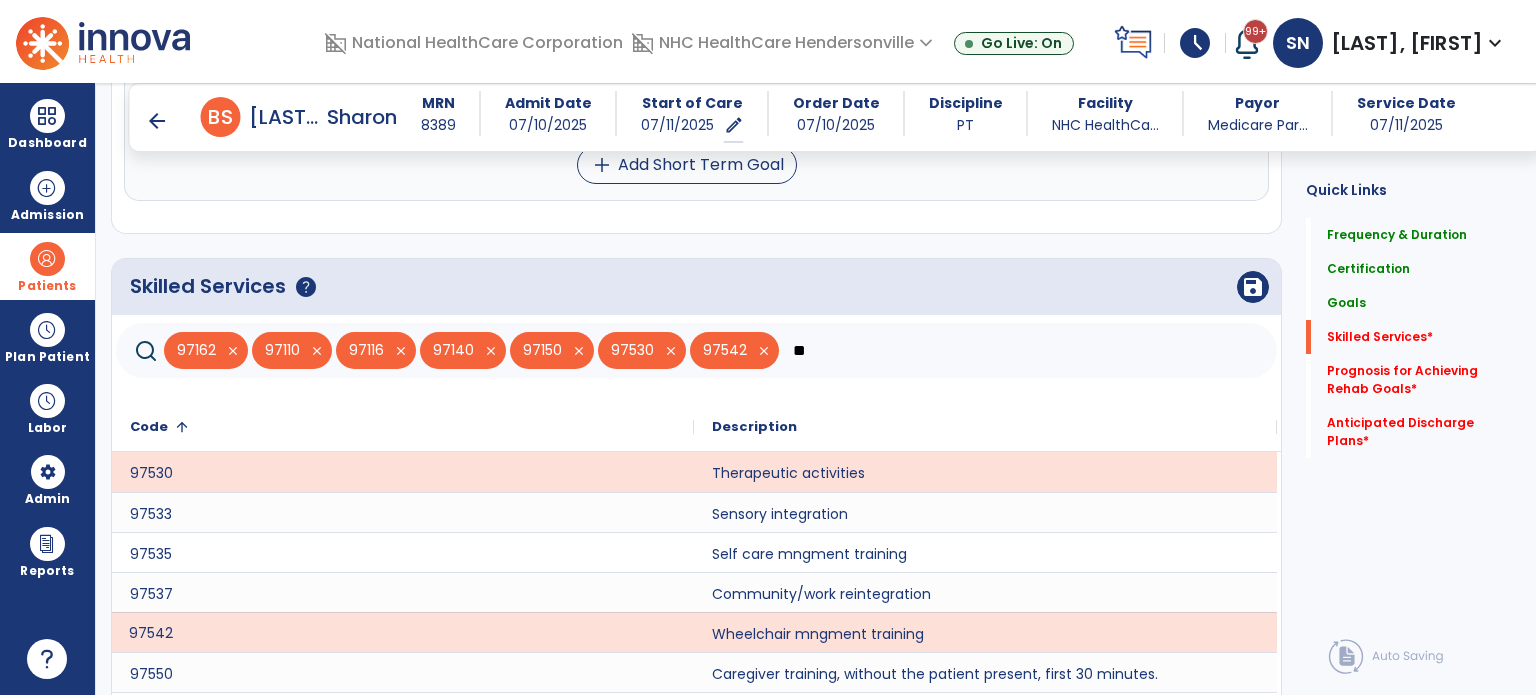 type on "*" 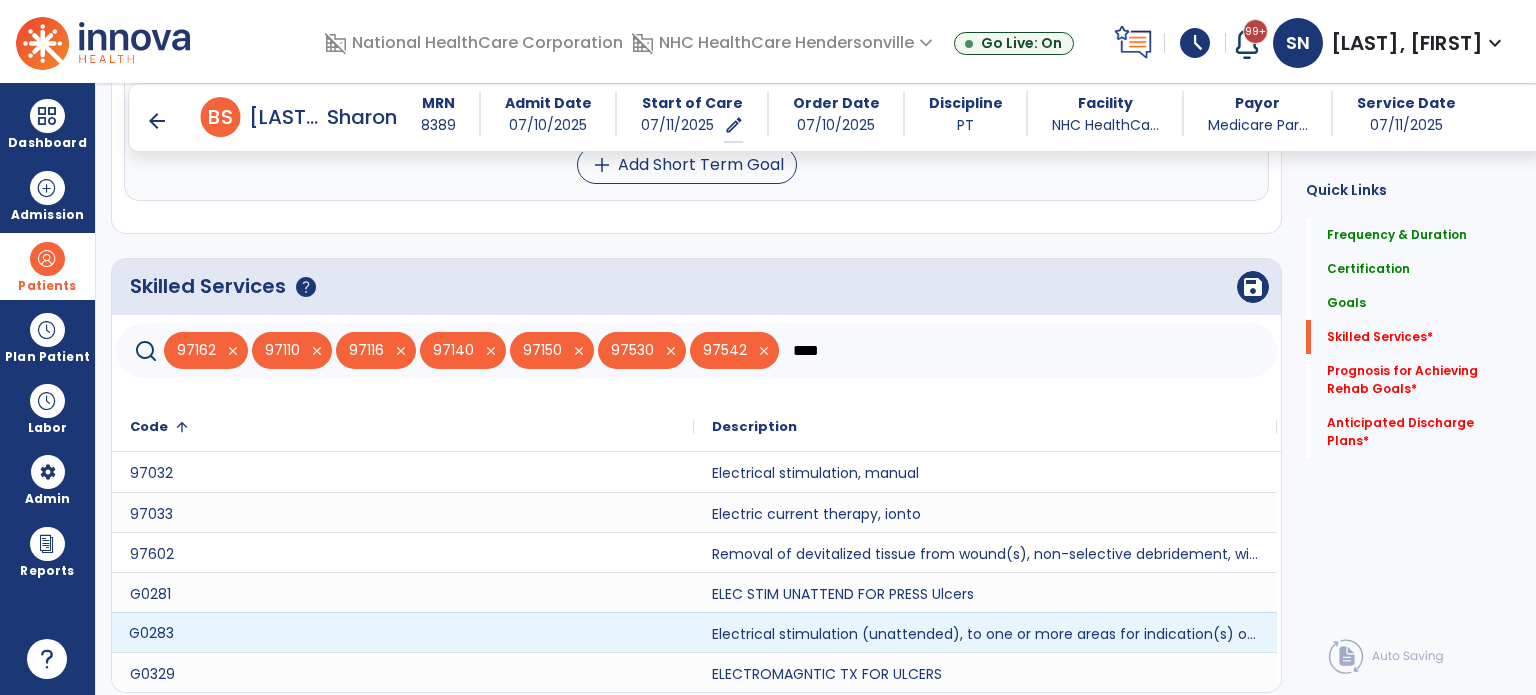 type on "****" 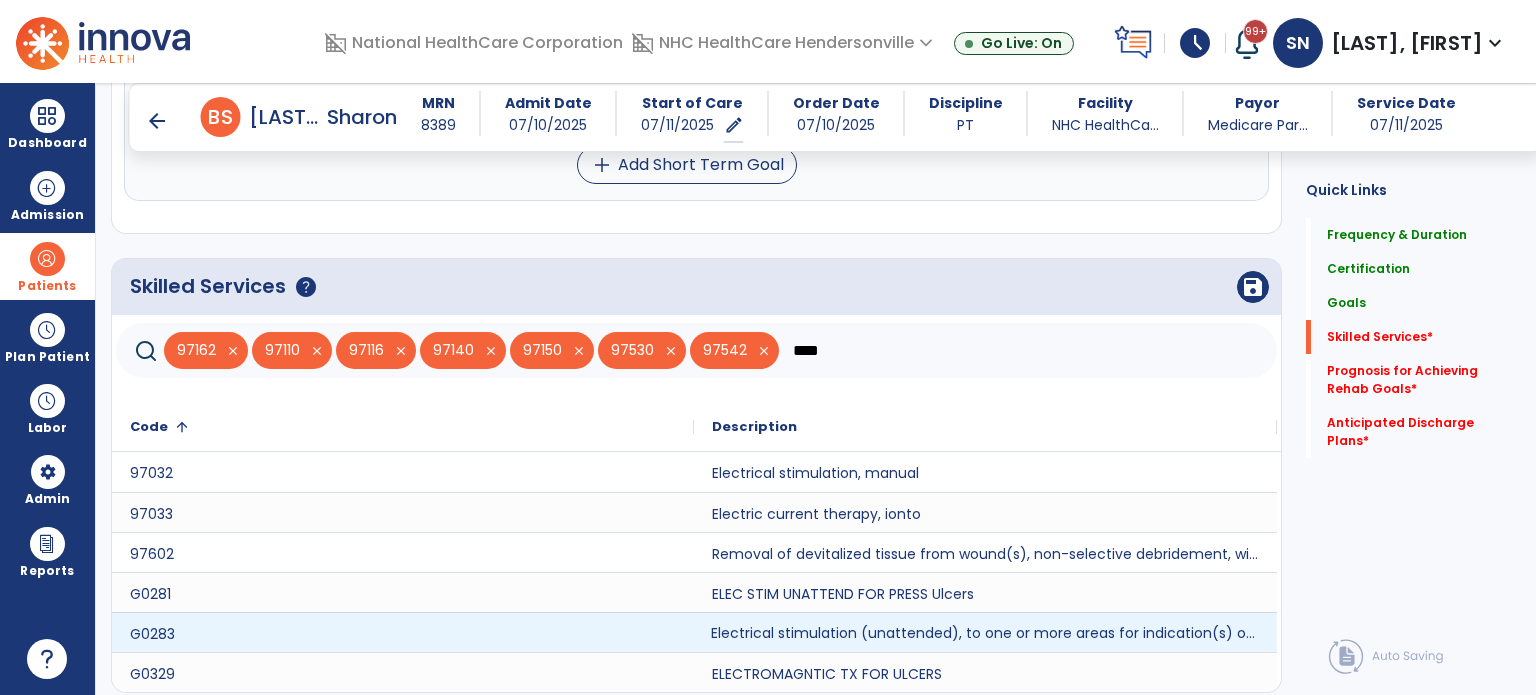 click on "Electrical stimulation (unattended), to one or more areas for indication(s) other than wound care" 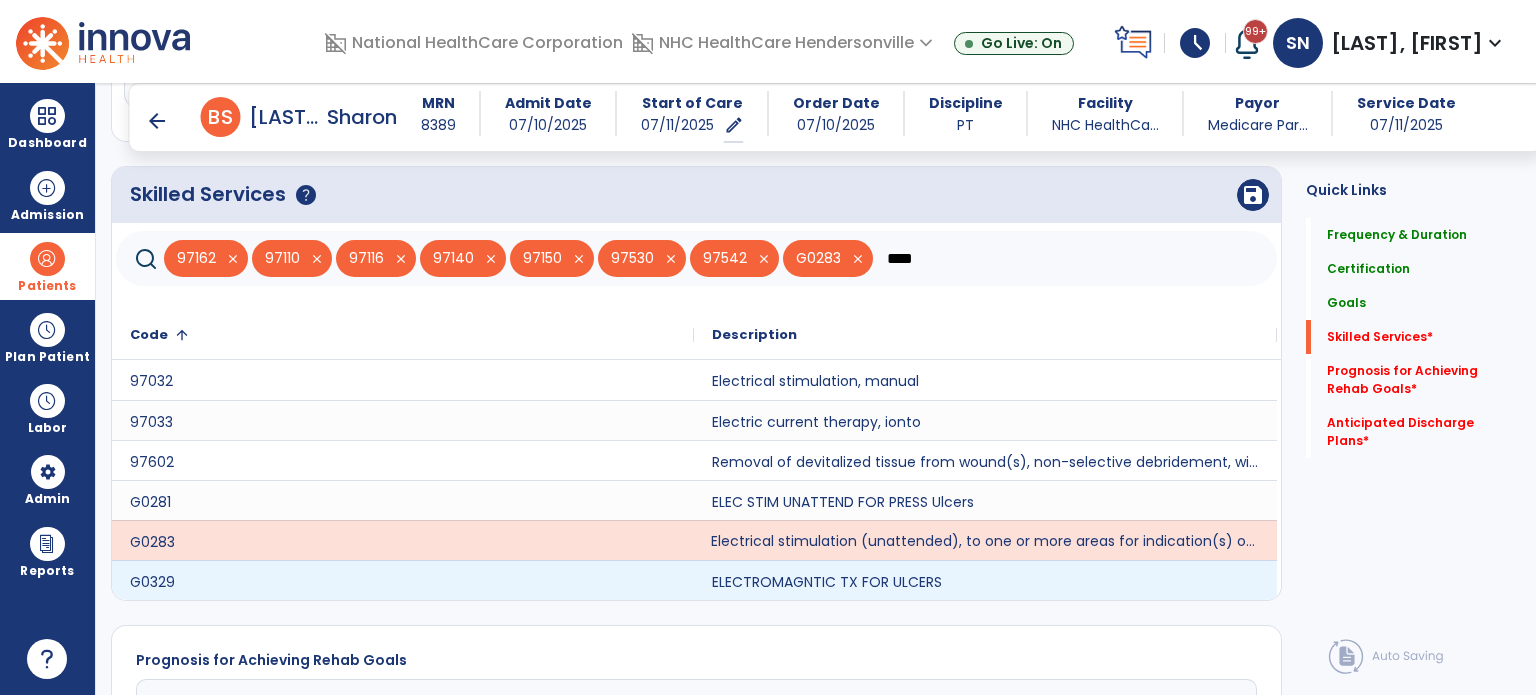 scroll, scrollTop: 1316, scrollLeft: 0, axis: vertical 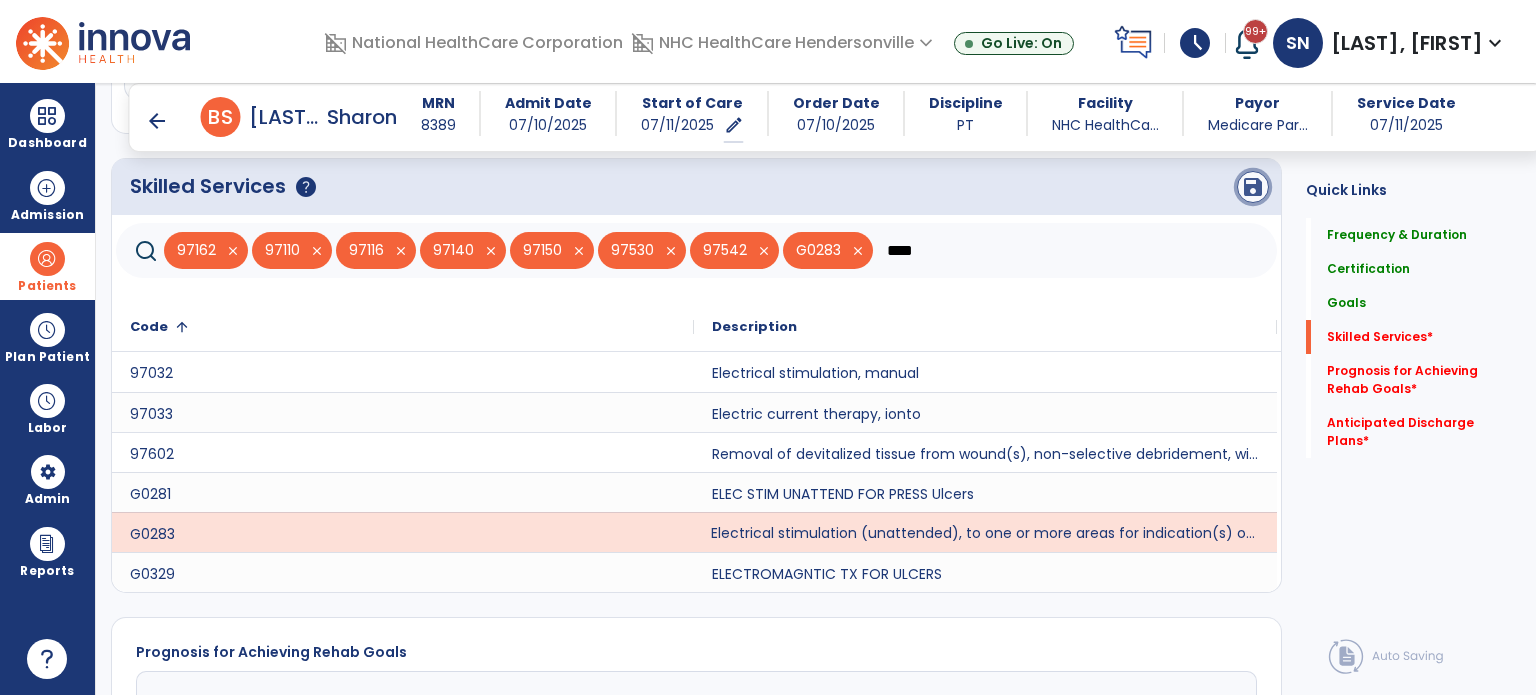 click on "save" 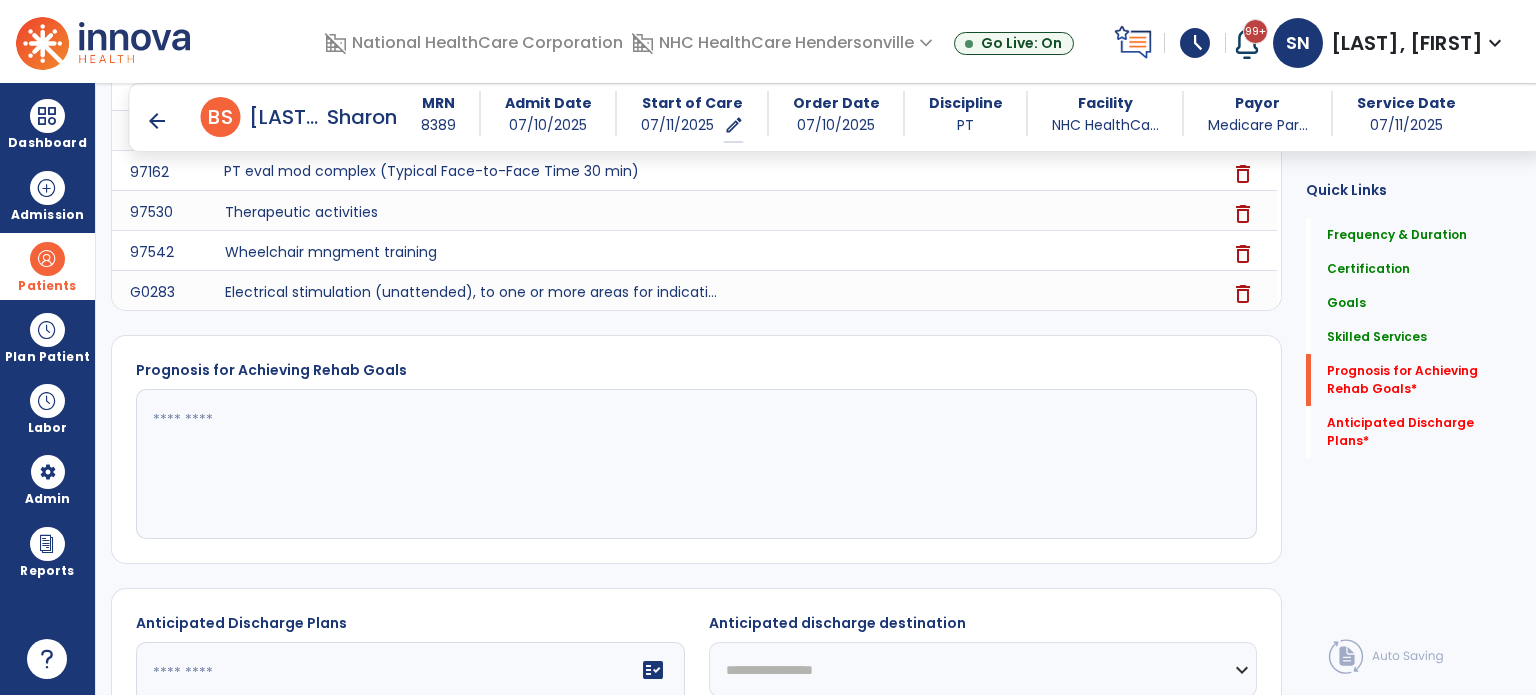 scroll, scrollTop: 1691, scrollLeft: 0, axis: vertical 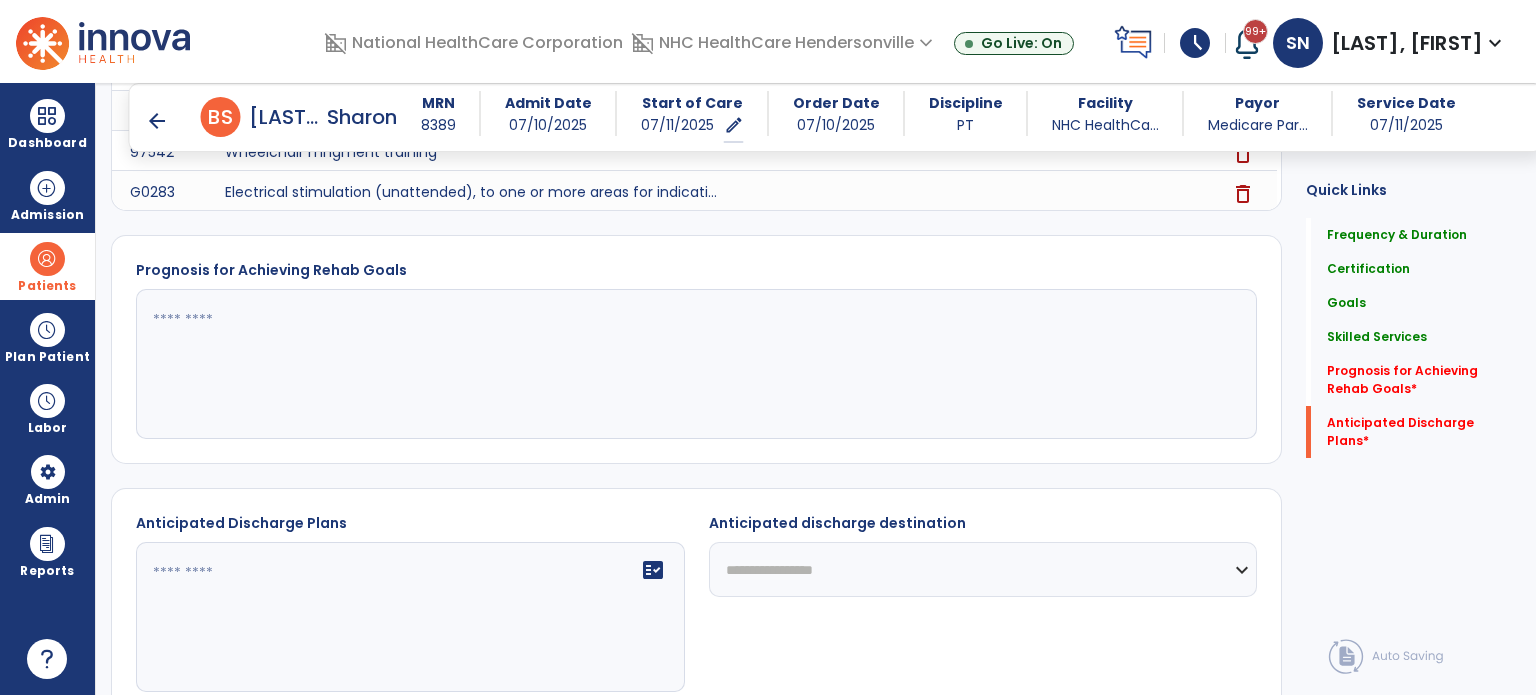 click 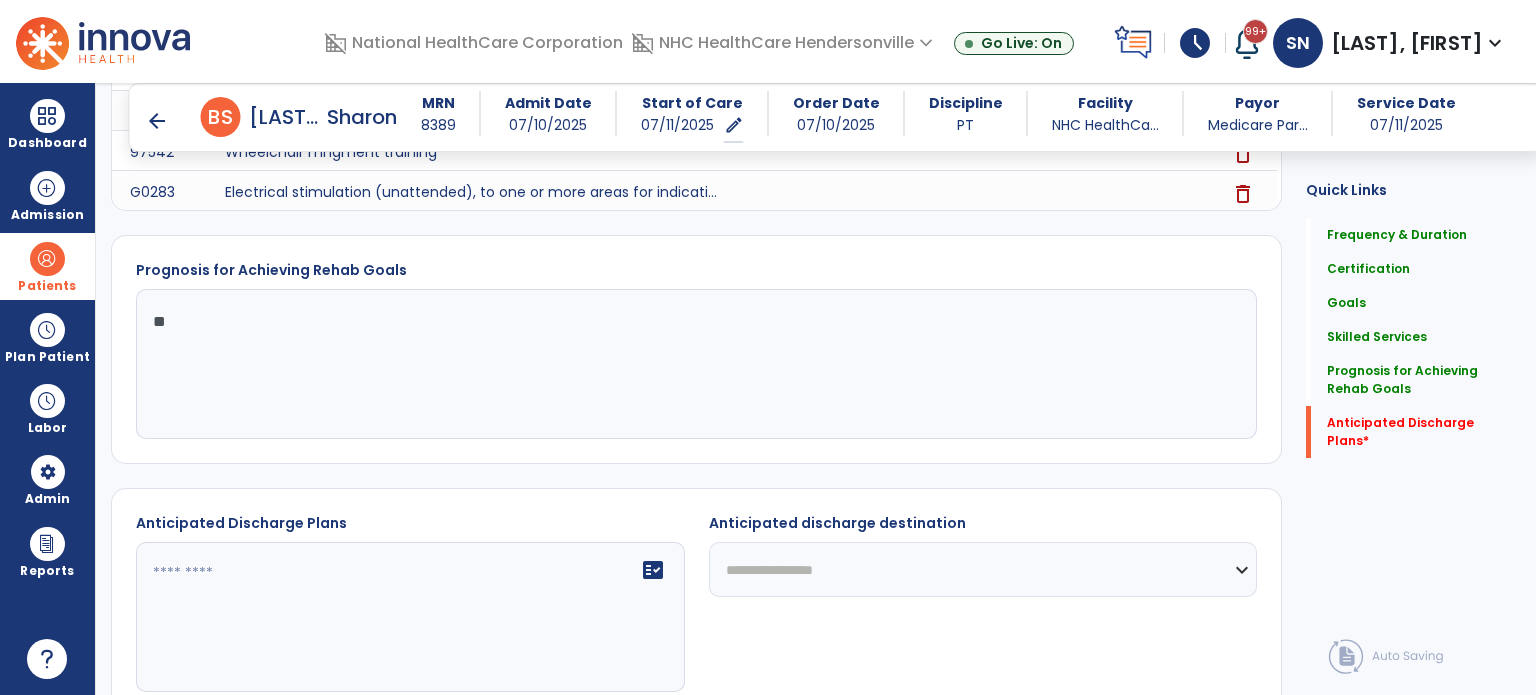 type on "*" 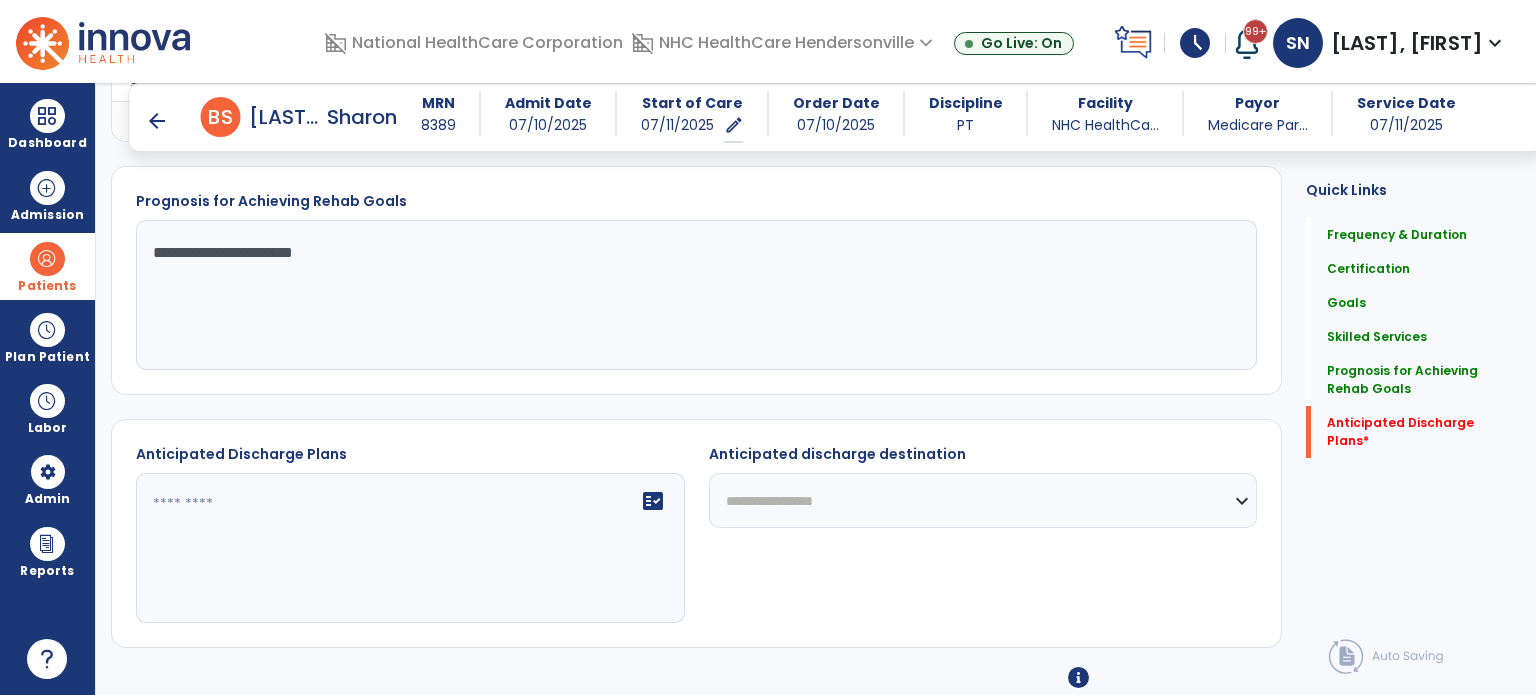 scroll, scrollTop: 1791, scrollLeft: 0, axis: vertical 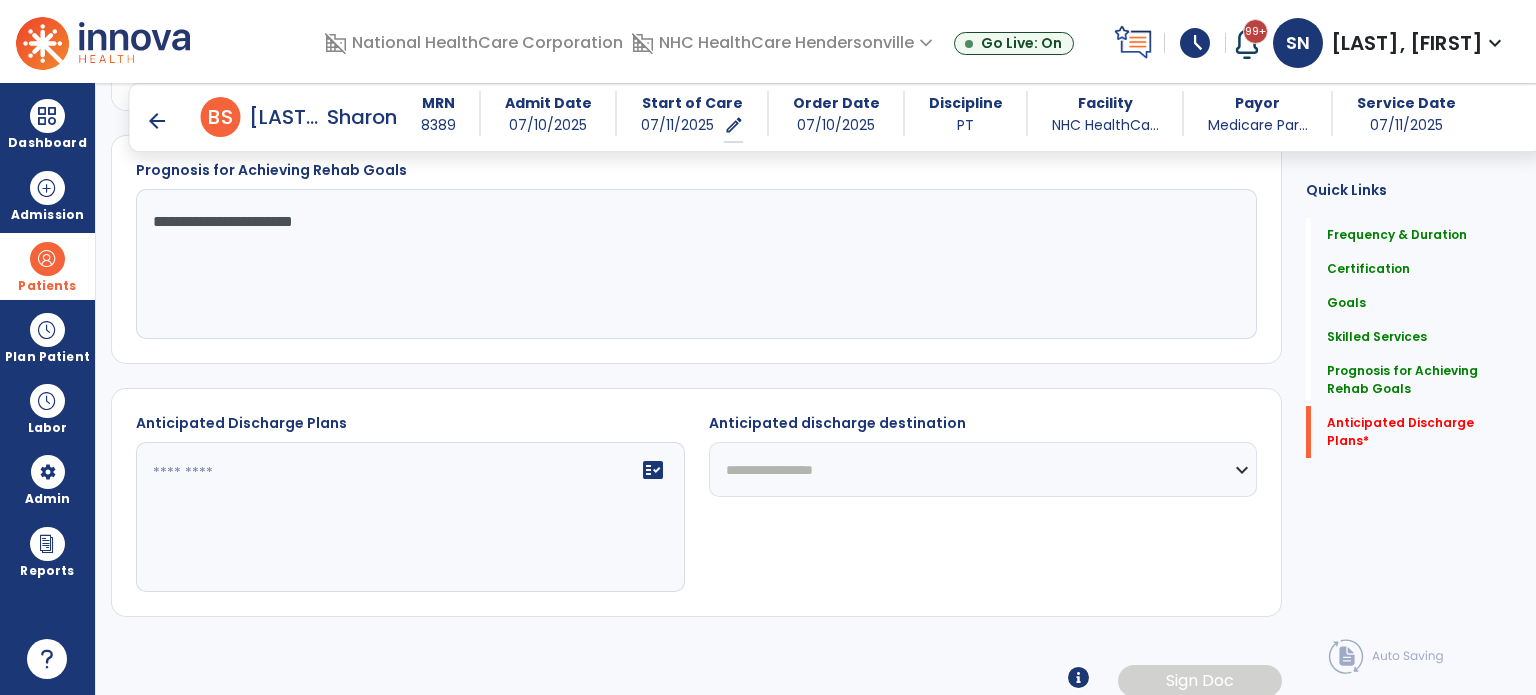 type on "**********" 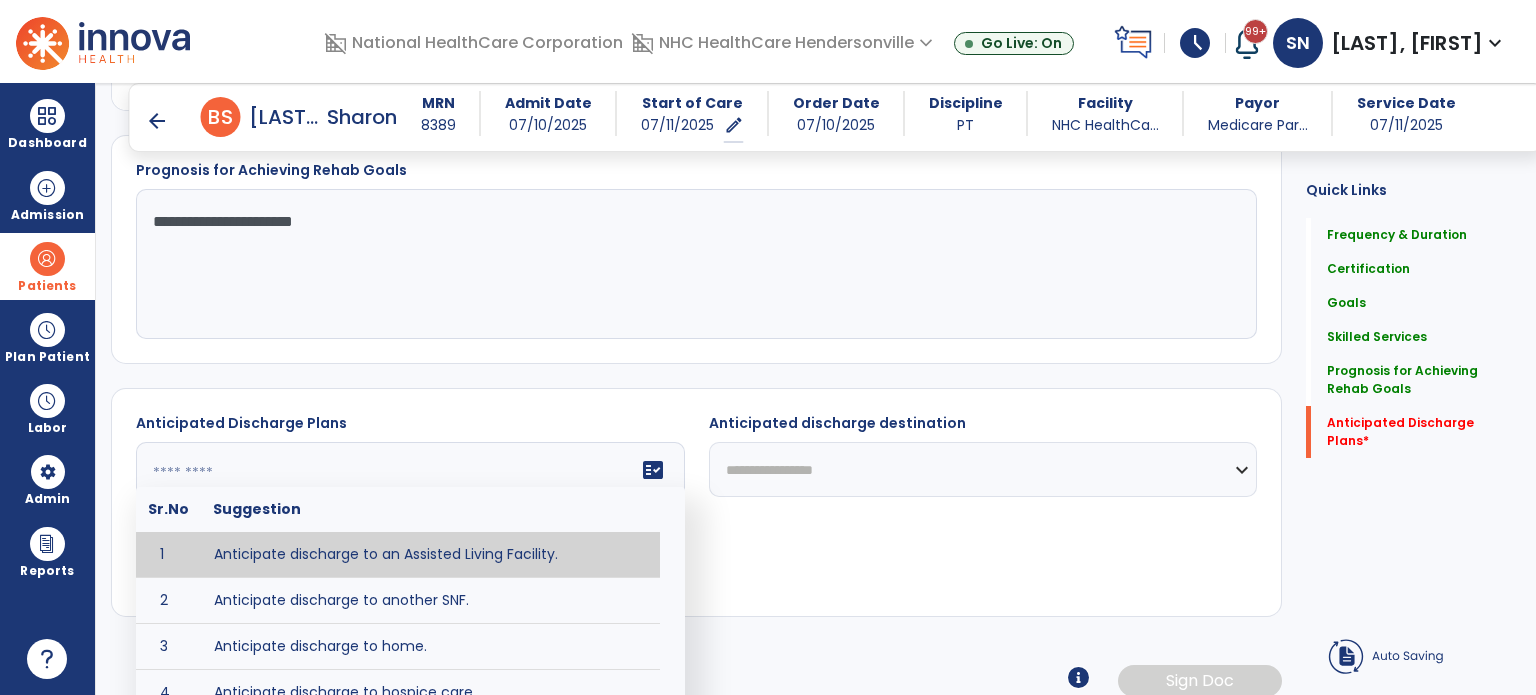 click 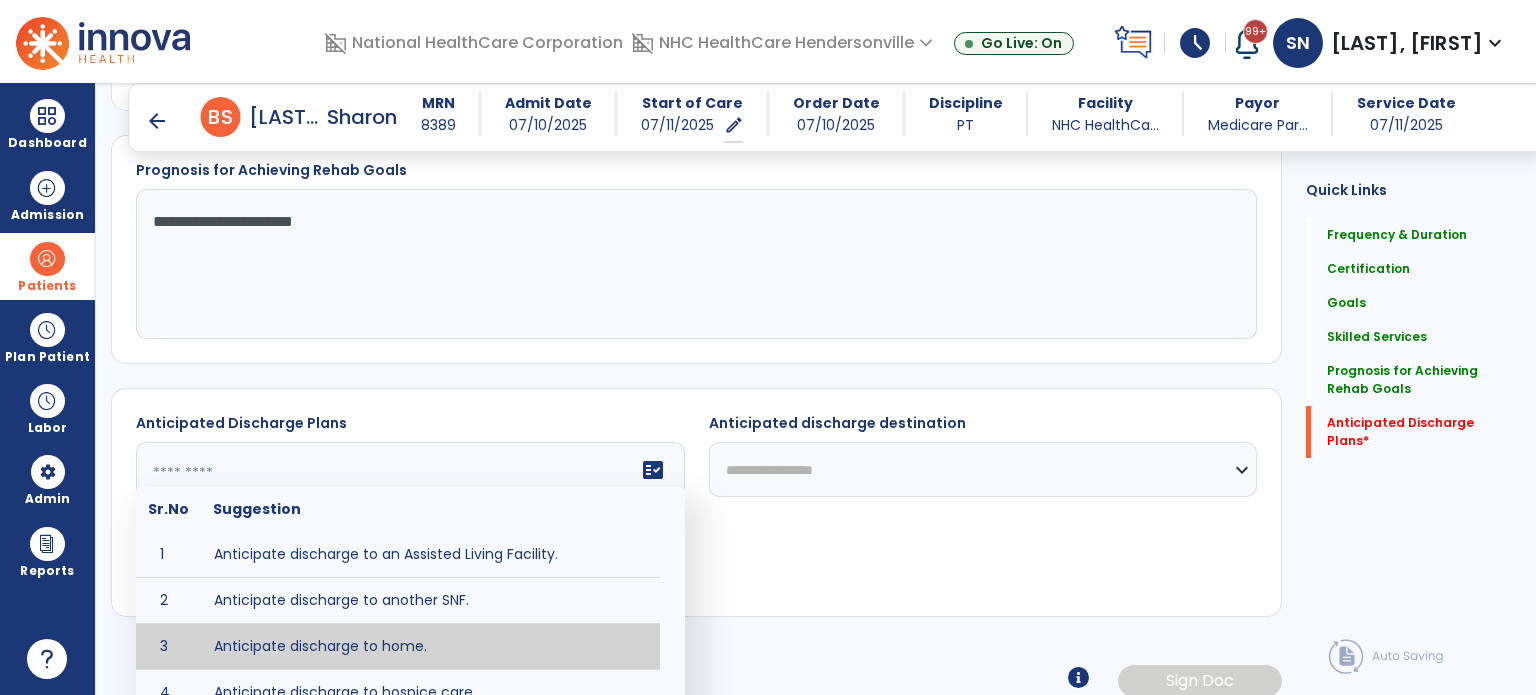 type on "**********" 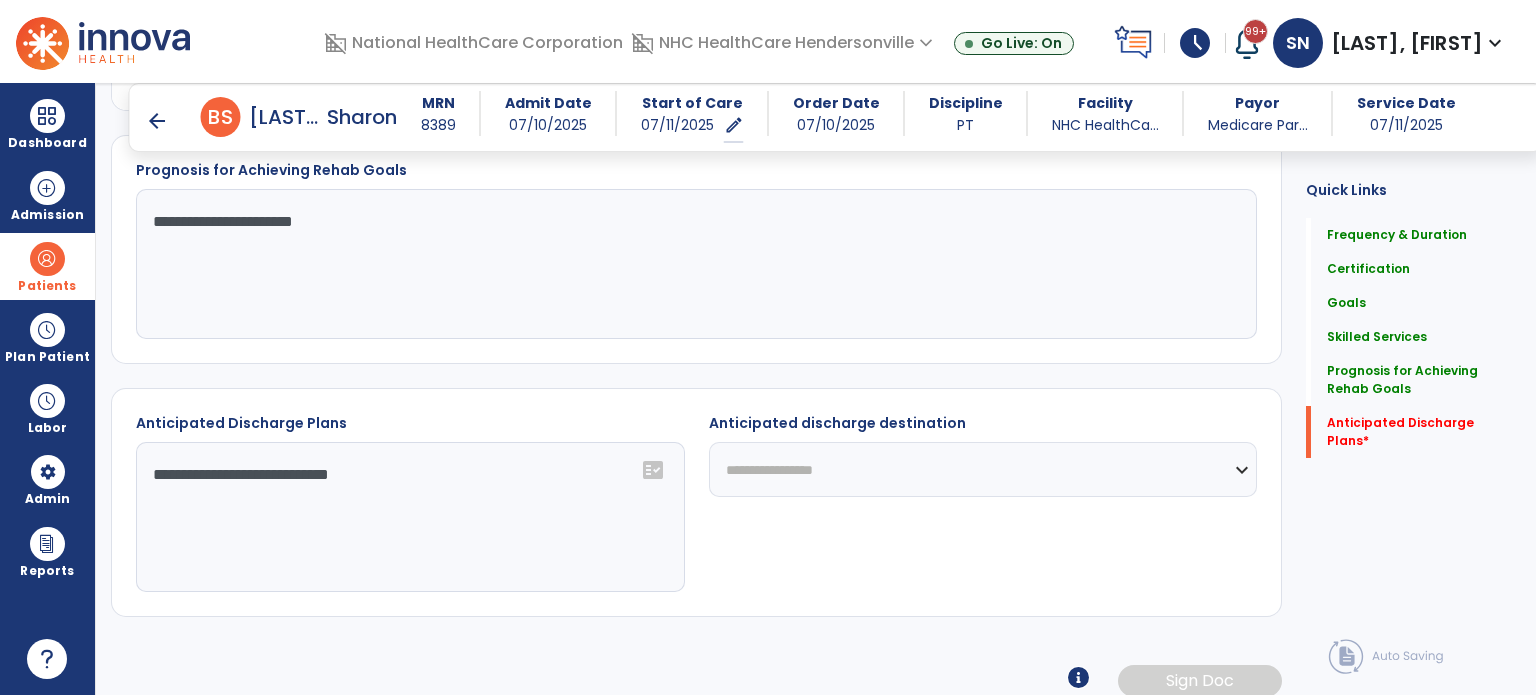 click on "**********" 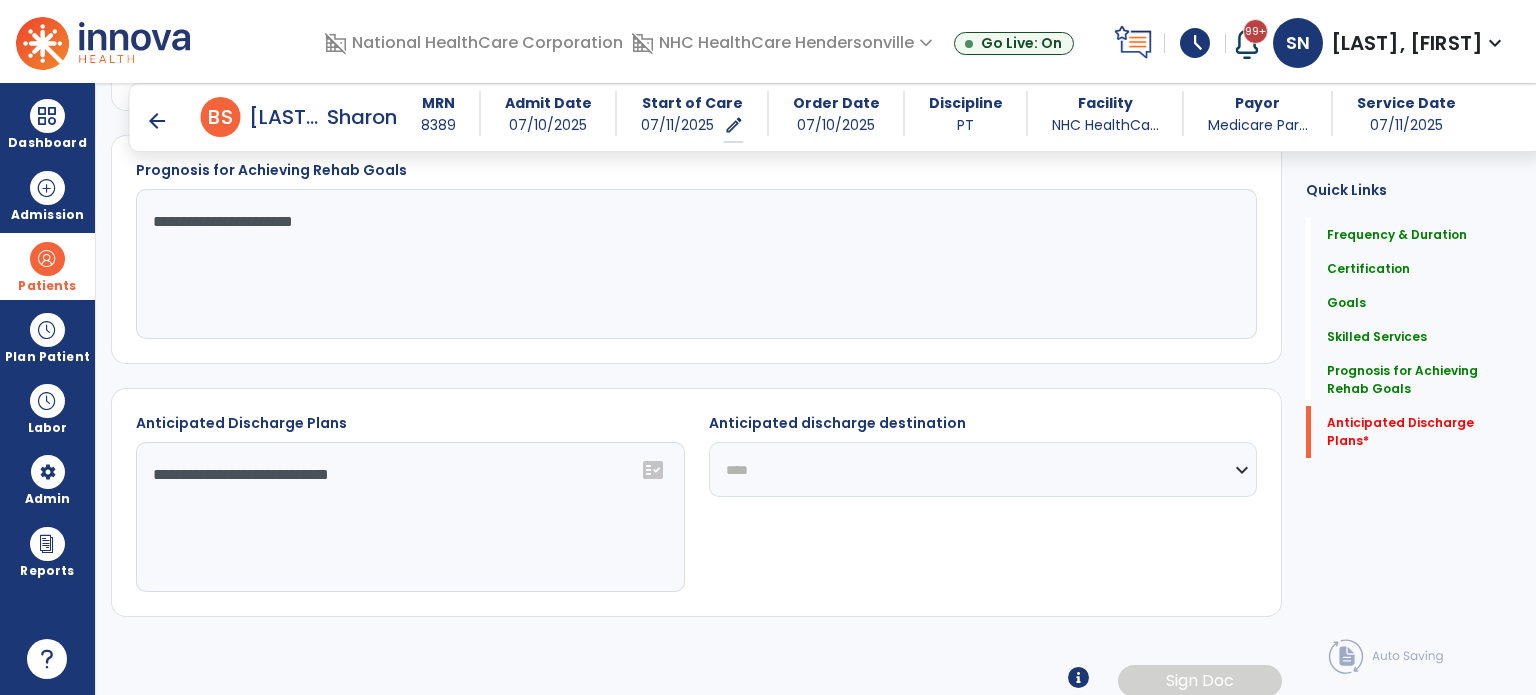 click on "**********" 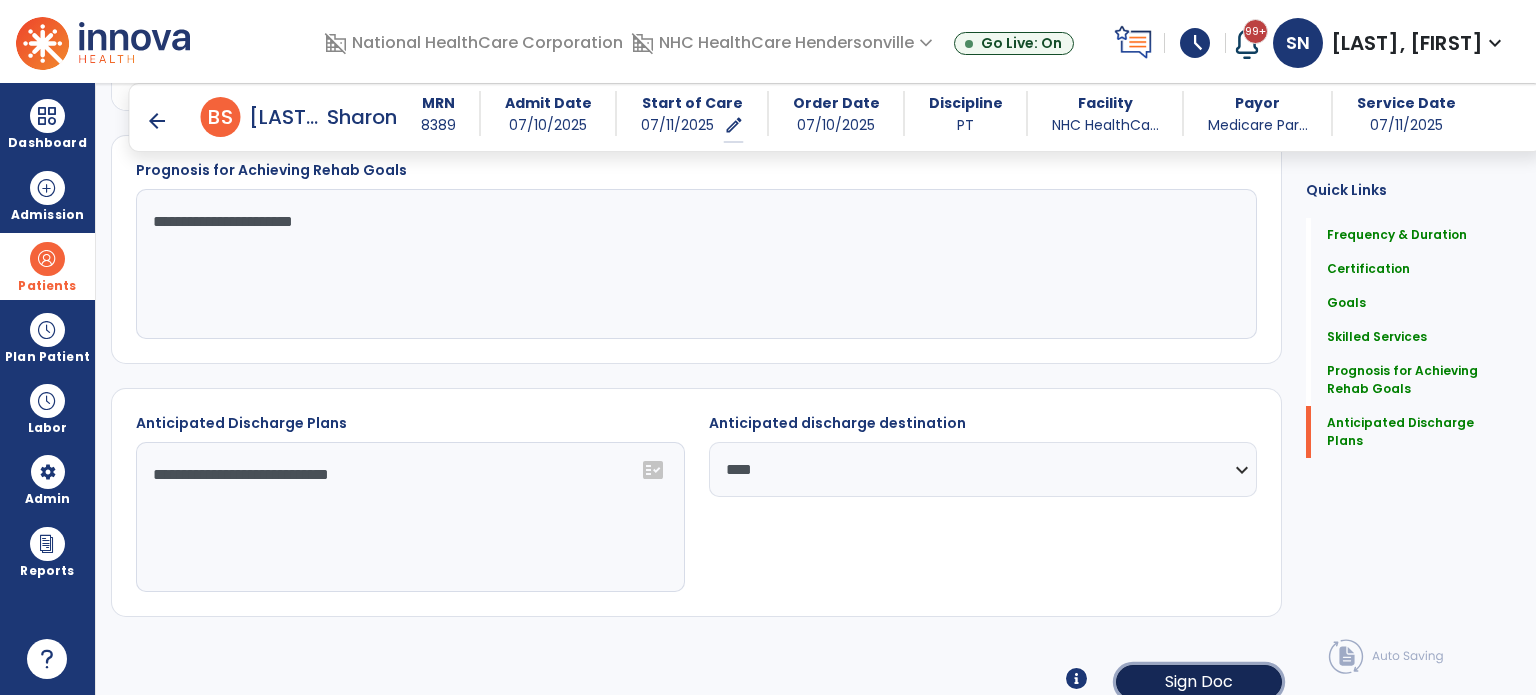 click on "Sign Doc" 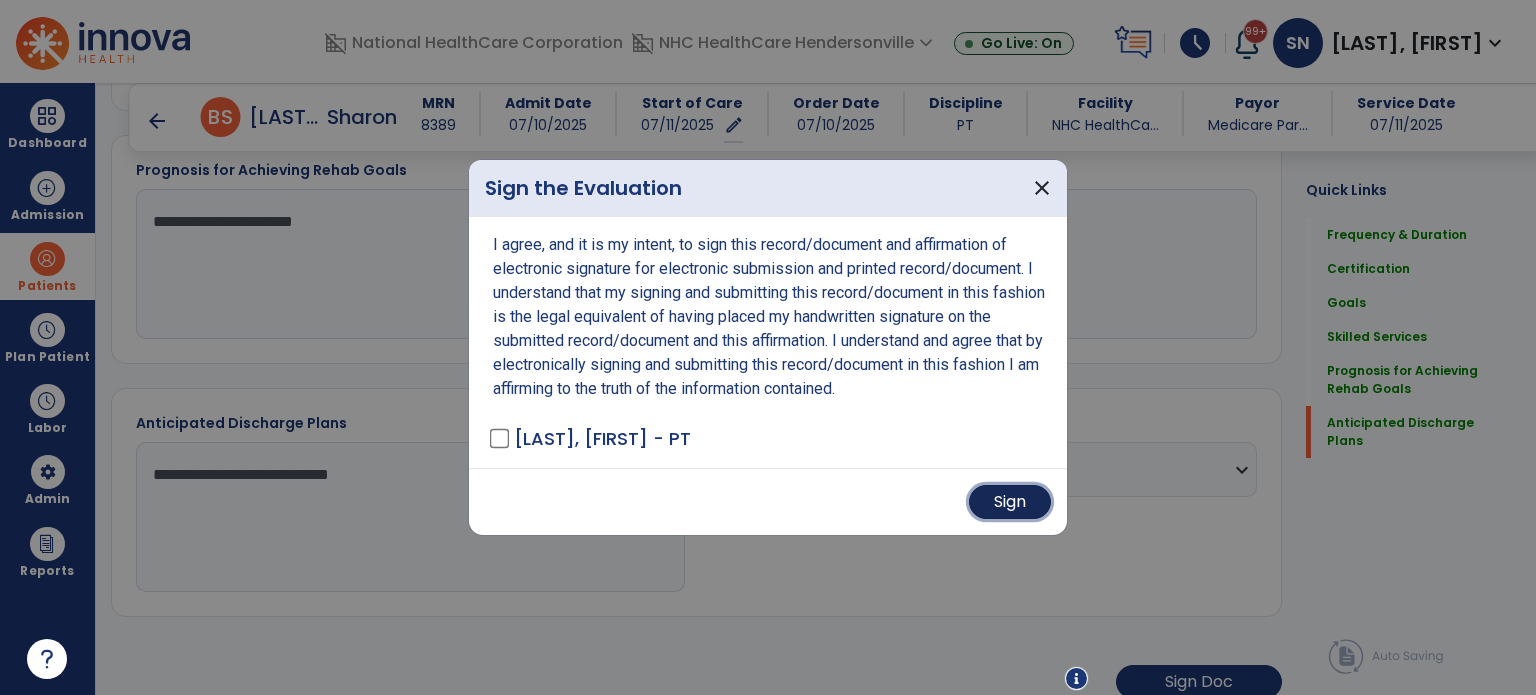 click on "Sign" at bounding box center (1010, 502) 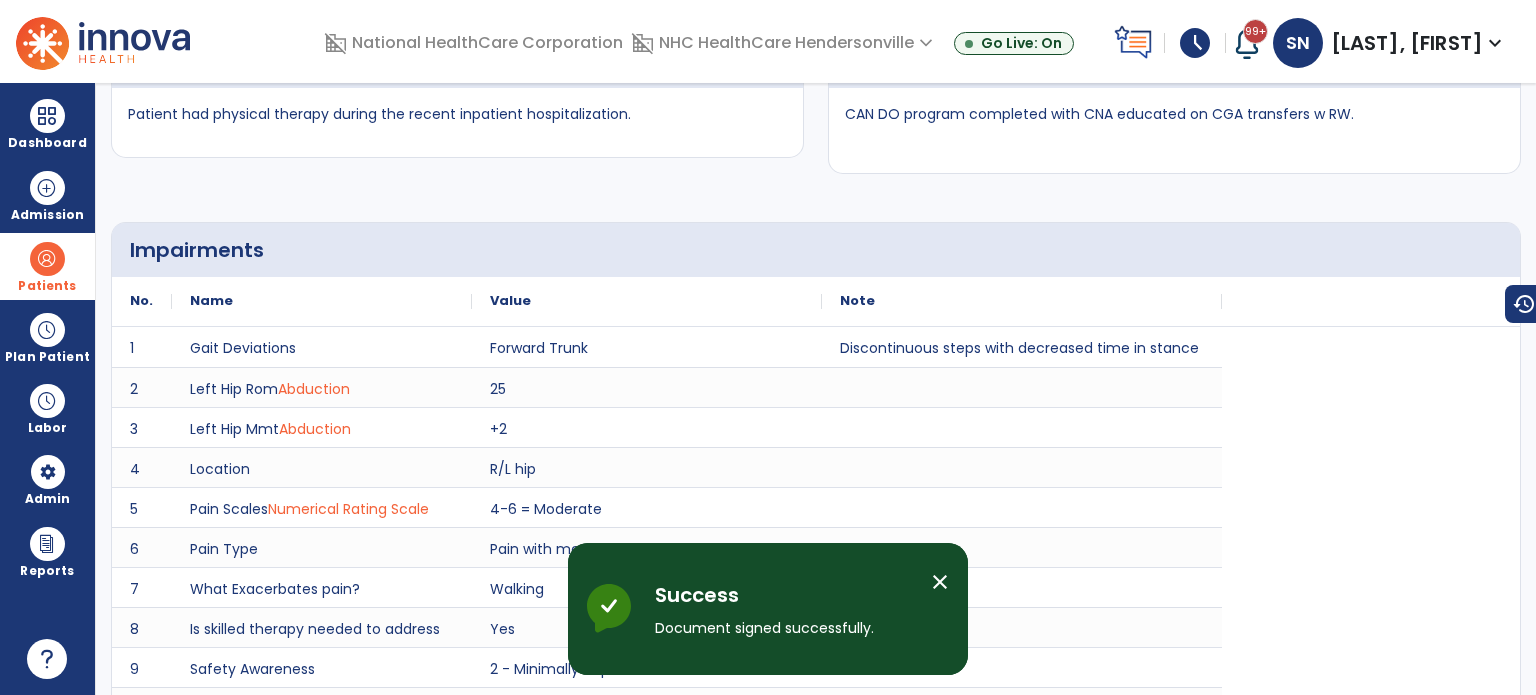 scroll, scrollTop: 0, scrollLeft: 0, axis: both 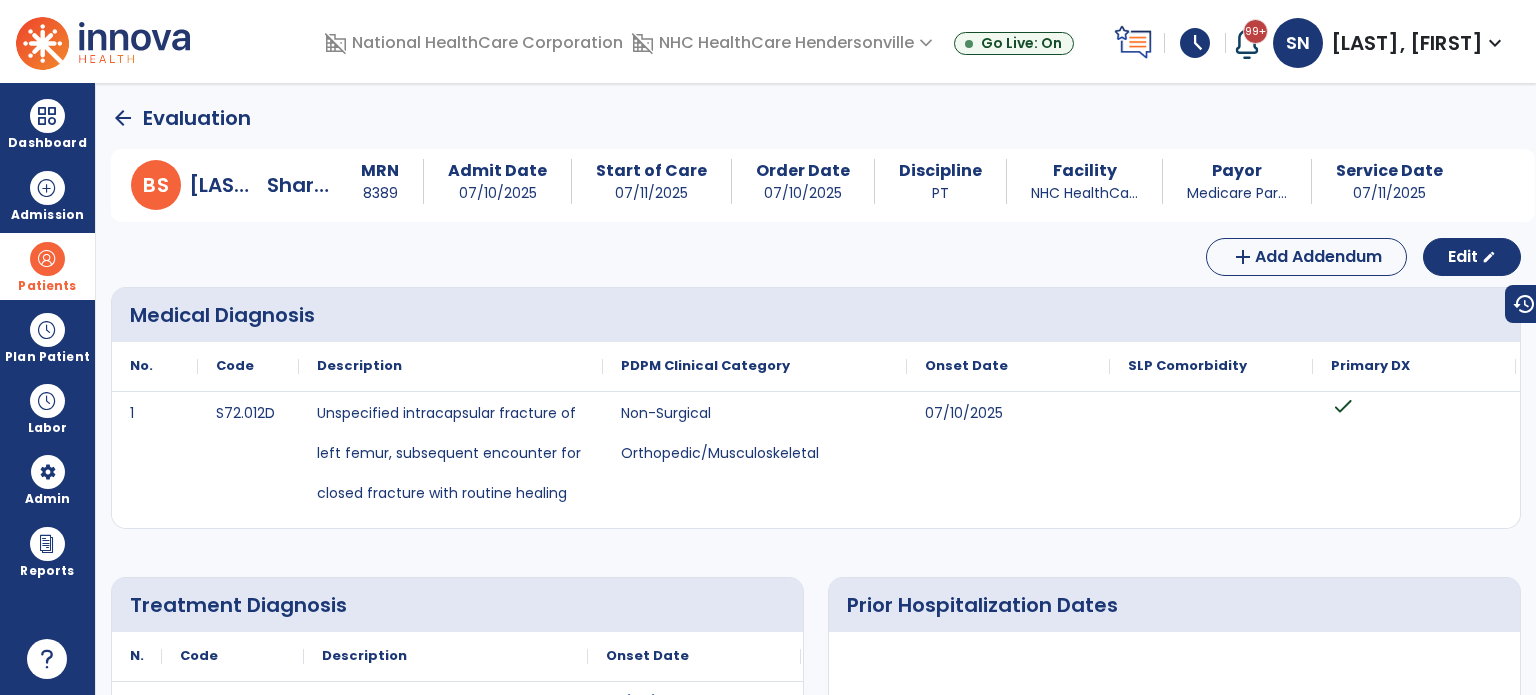 click on "arrow_back" 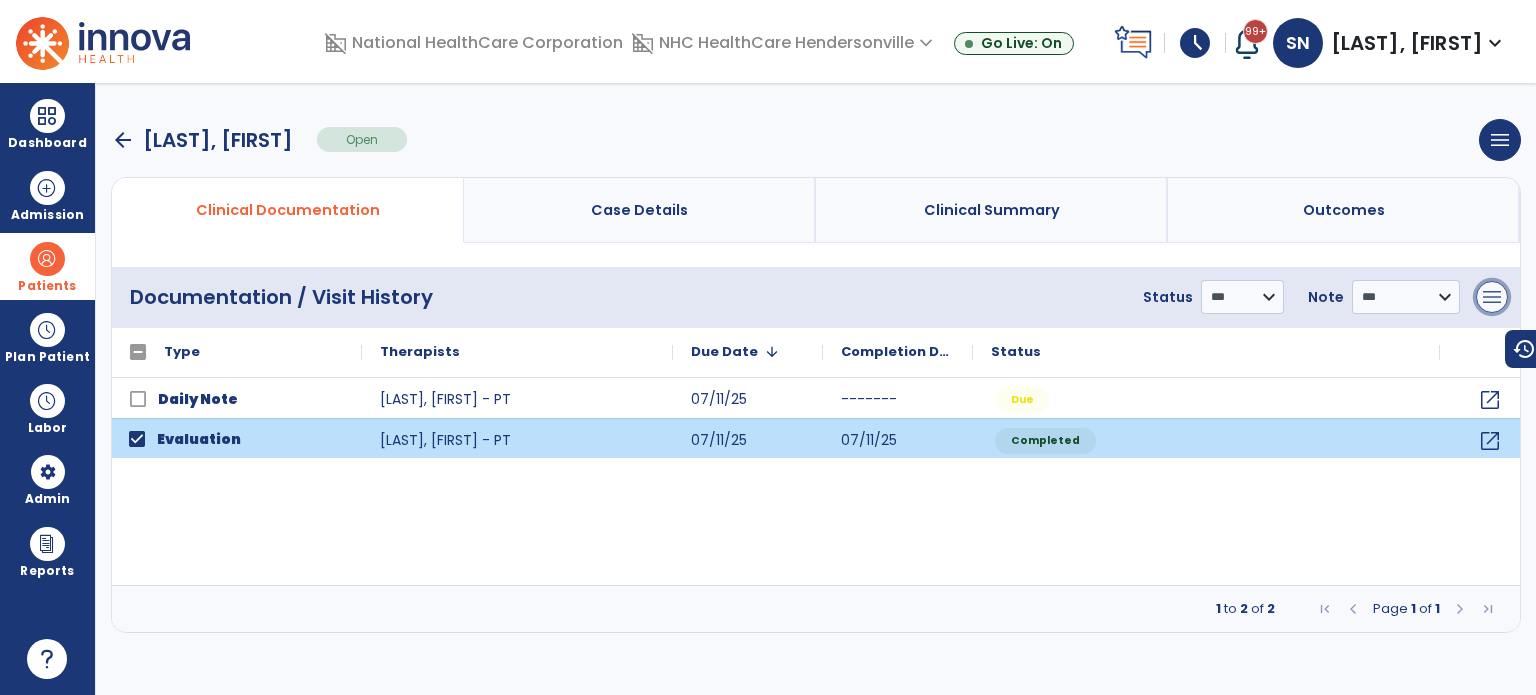 click on "menu" at bounding box center (1492, 297) 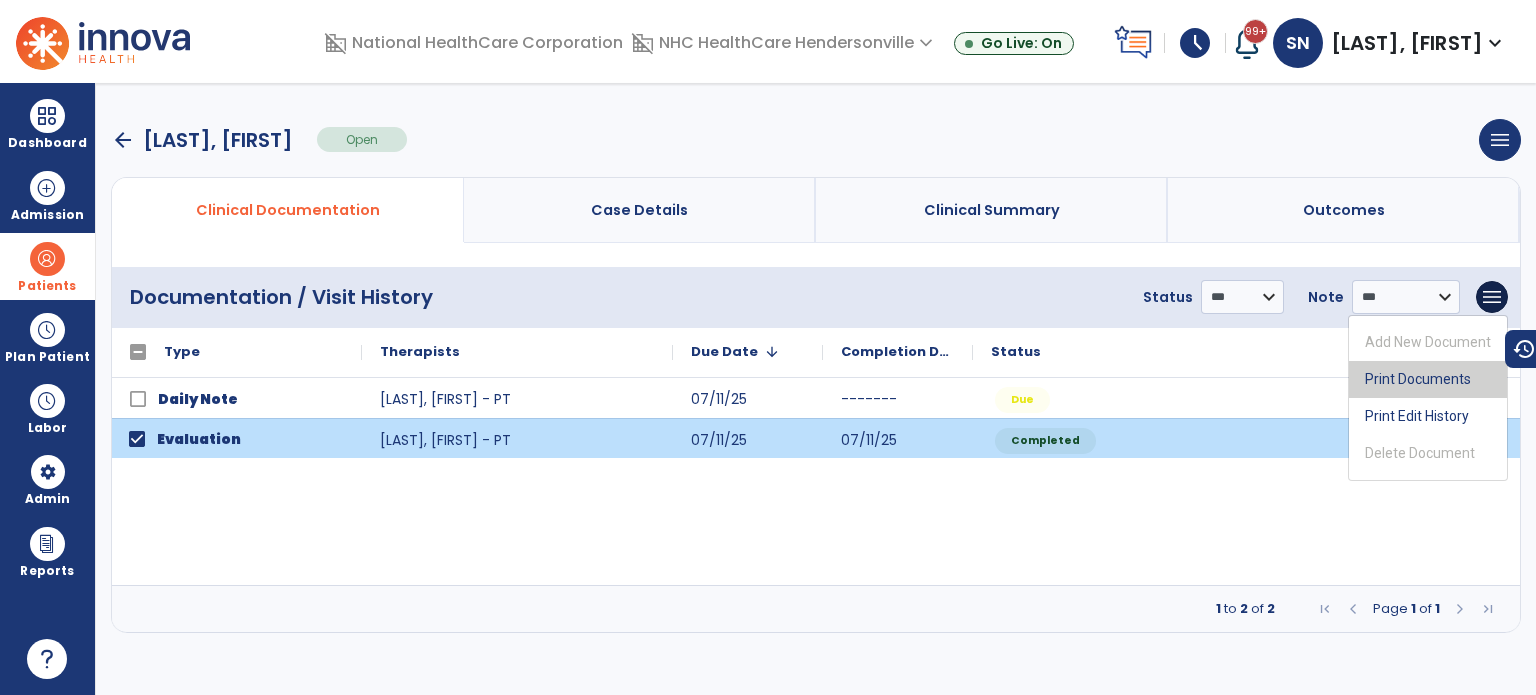click on "Print Documents" at bounding box center (1428, 379) 